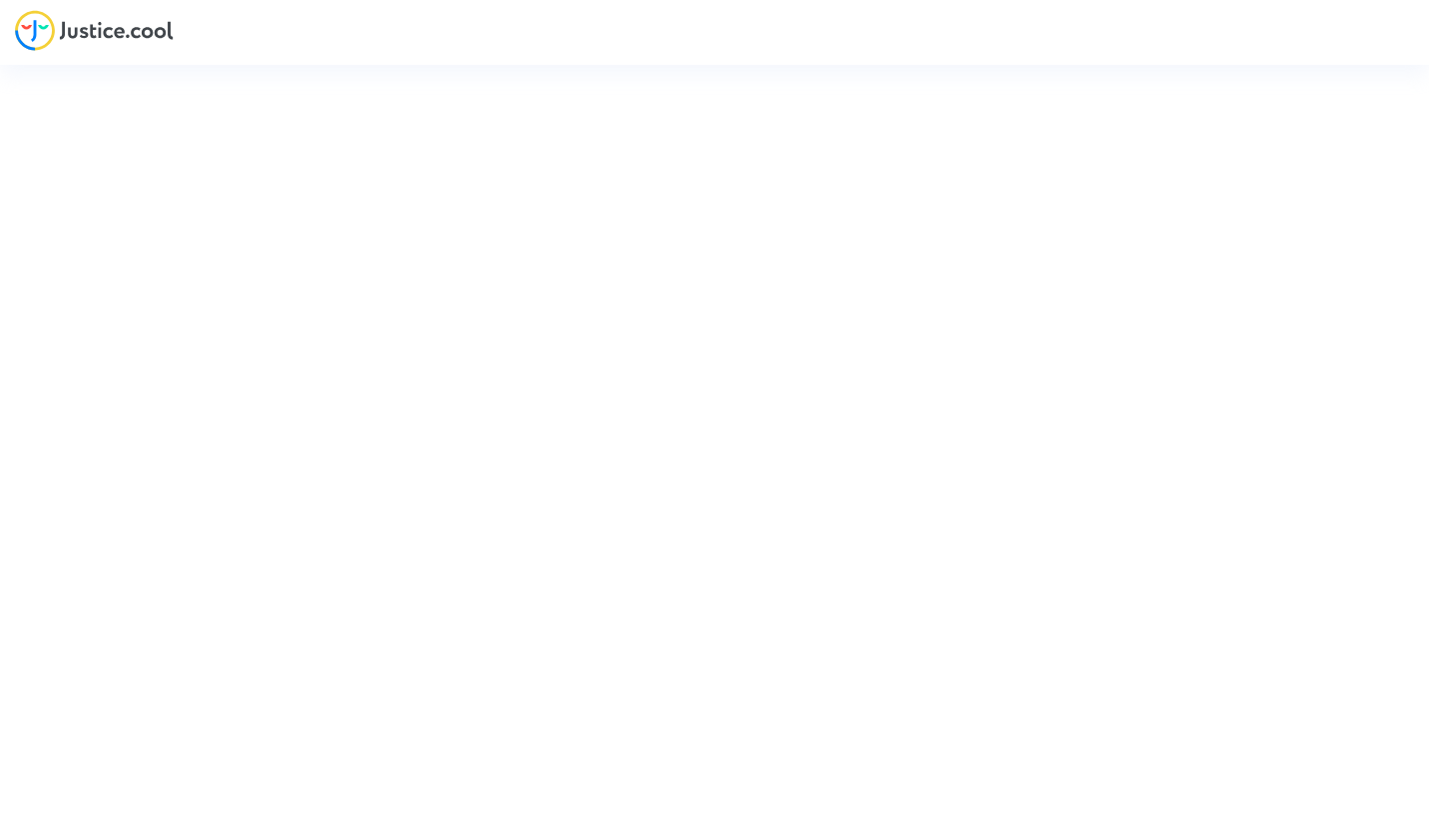 scroll, scrollTop: 0, scrollLeft: 0, axis: both 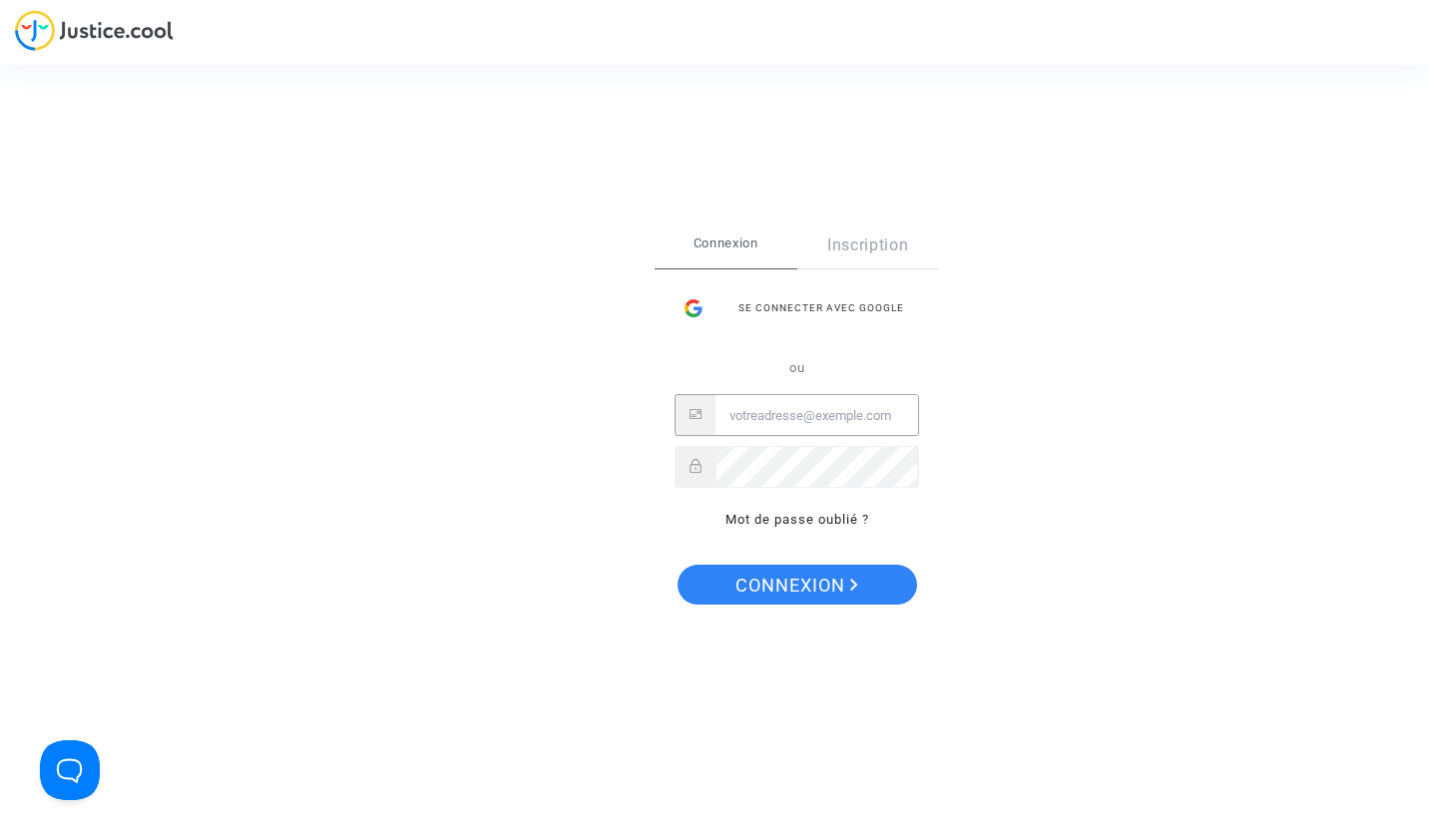 click at bounding box center [816, 416] 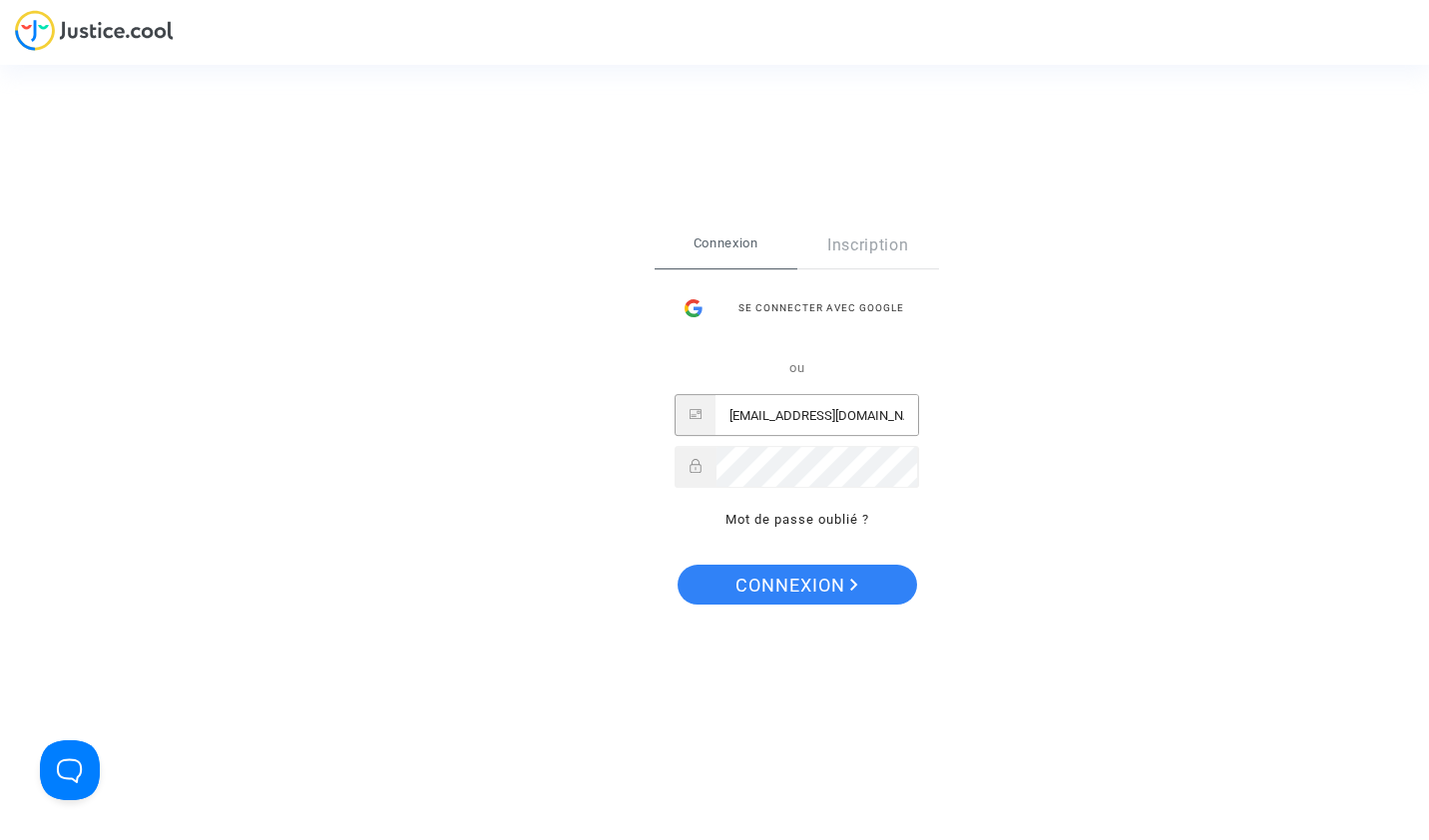 type on "[EMAIL_ADDRESS][DOMAIN_NAME]" 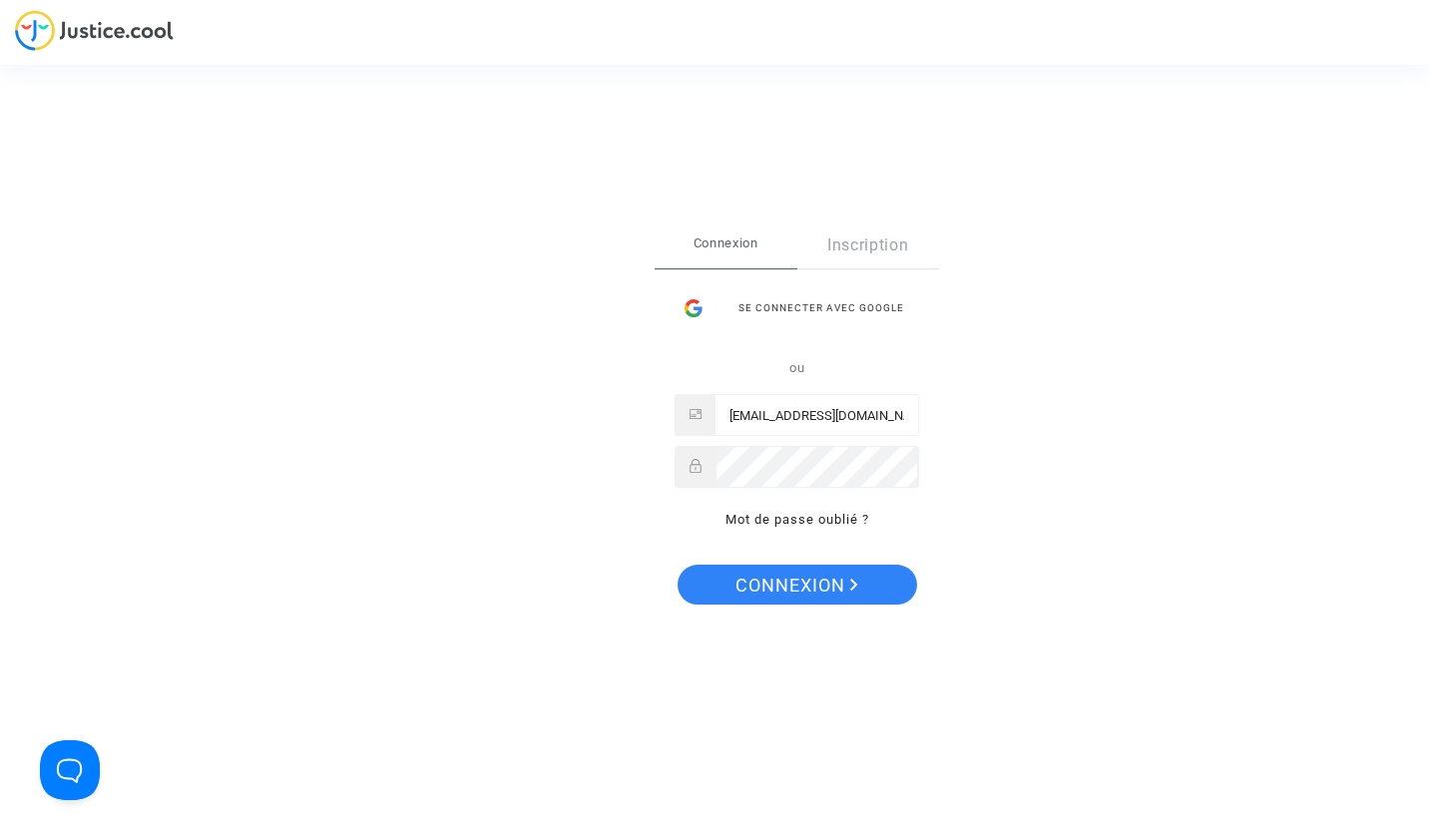 click on "Se connecter Connexion Inscription Se connecter avec Google ou lukovic.aleks@gmail.com Mot de passe oublié ? Connexion" at bounding box center (796, 420) 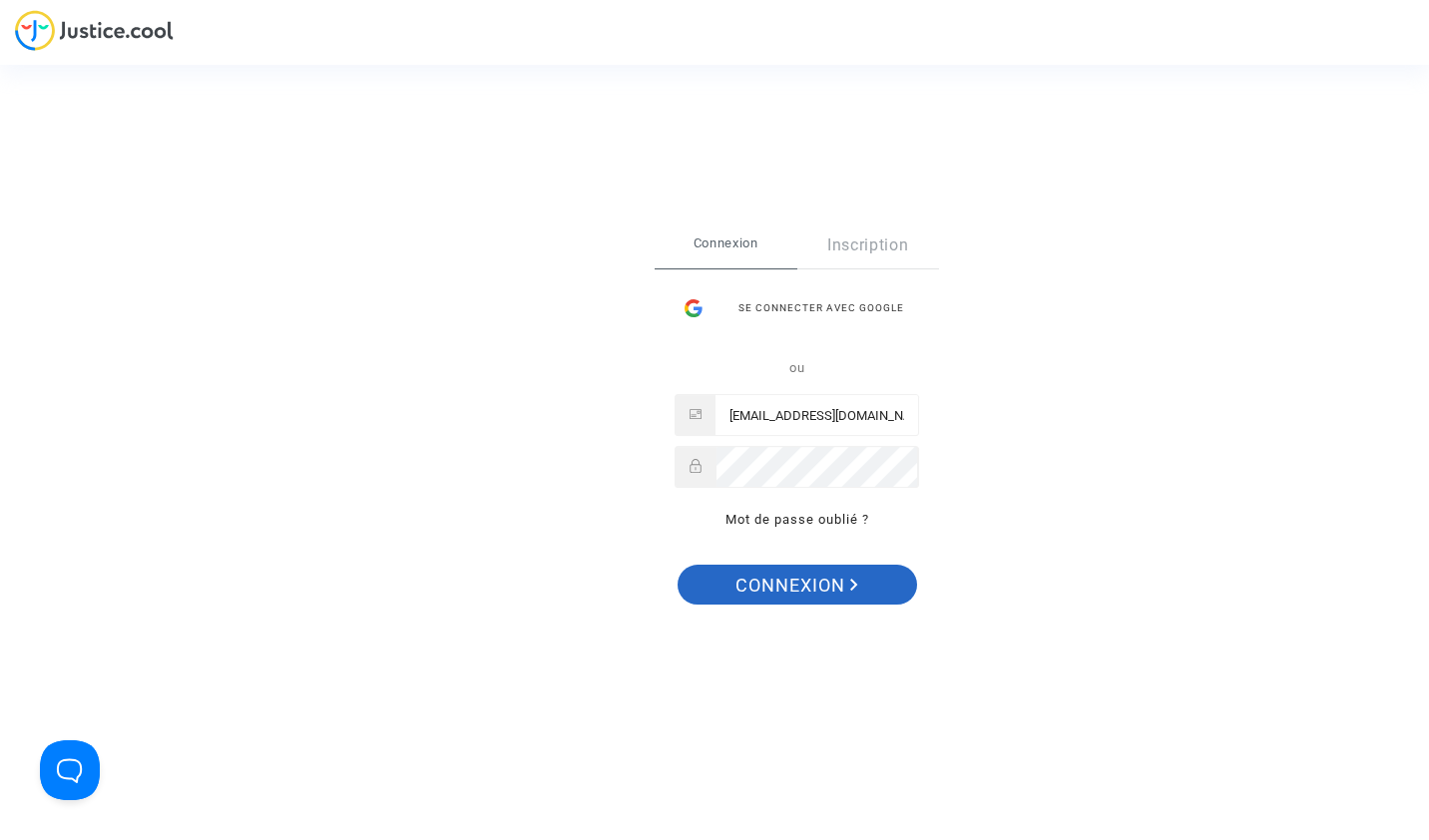click on "Connexion" at bounding box center (796, 586) 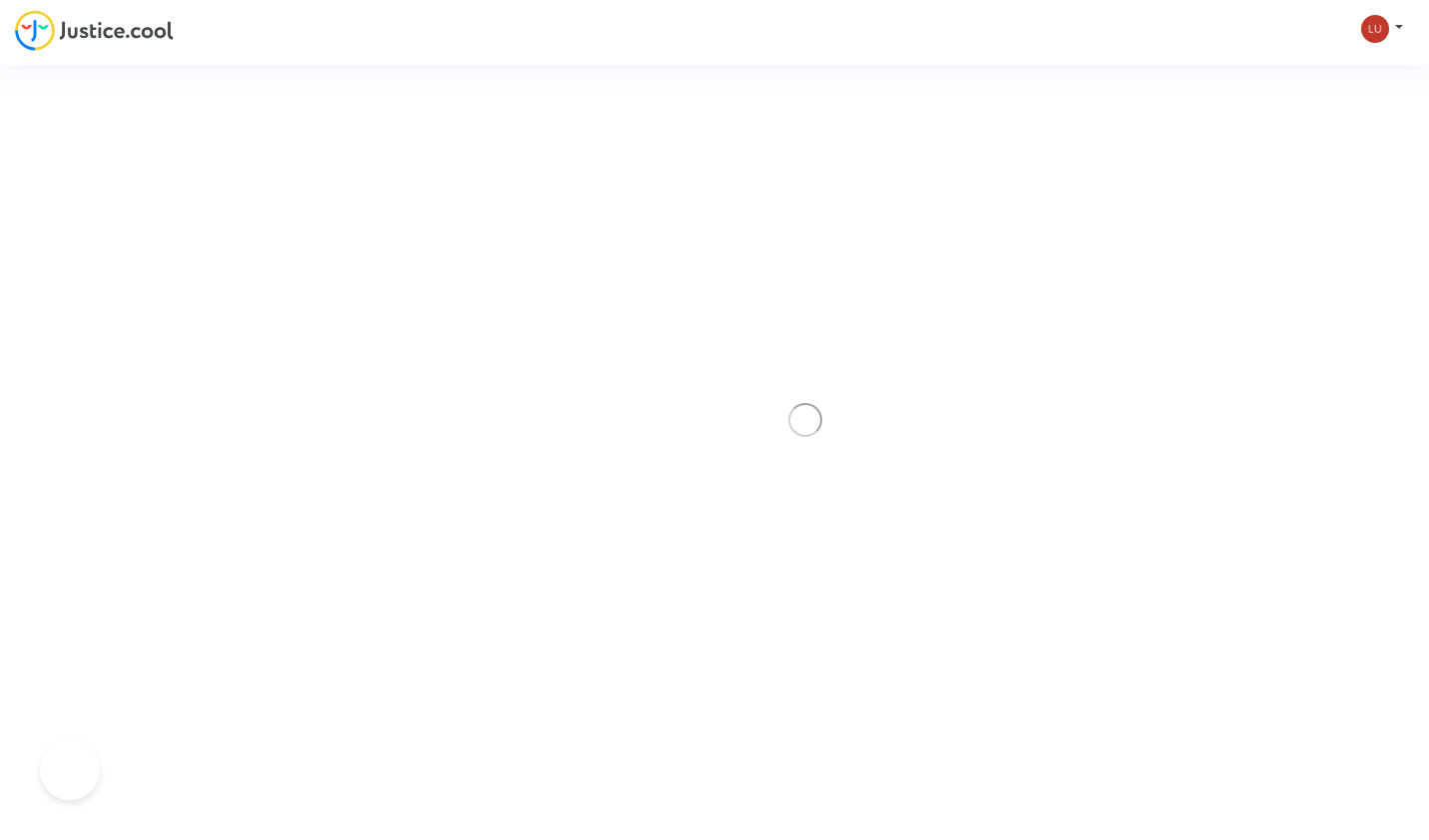 scroll, scrollTop: 0, scrollLeft: 0, axis: both 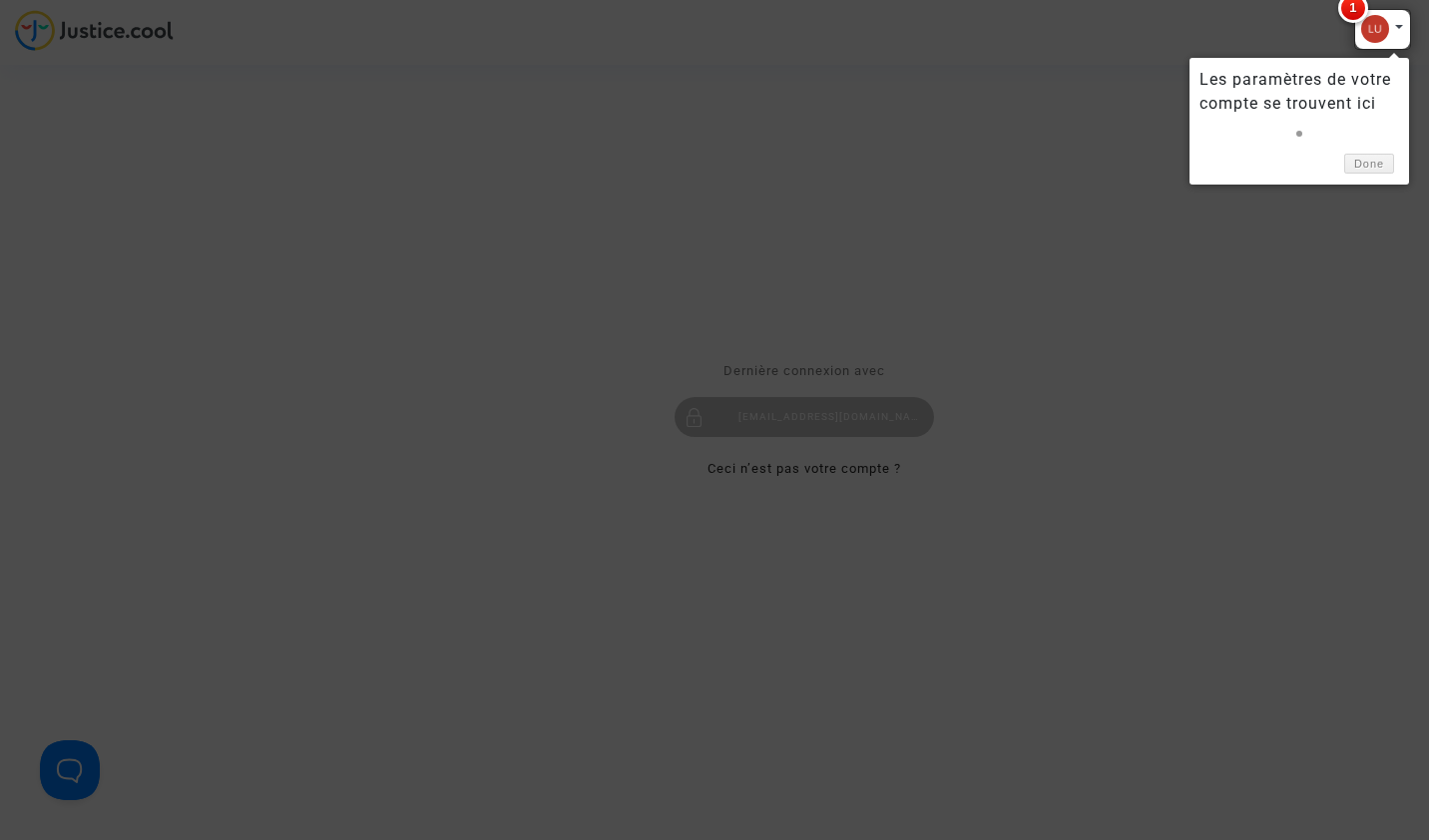 click at bounding box center (1382, 29) 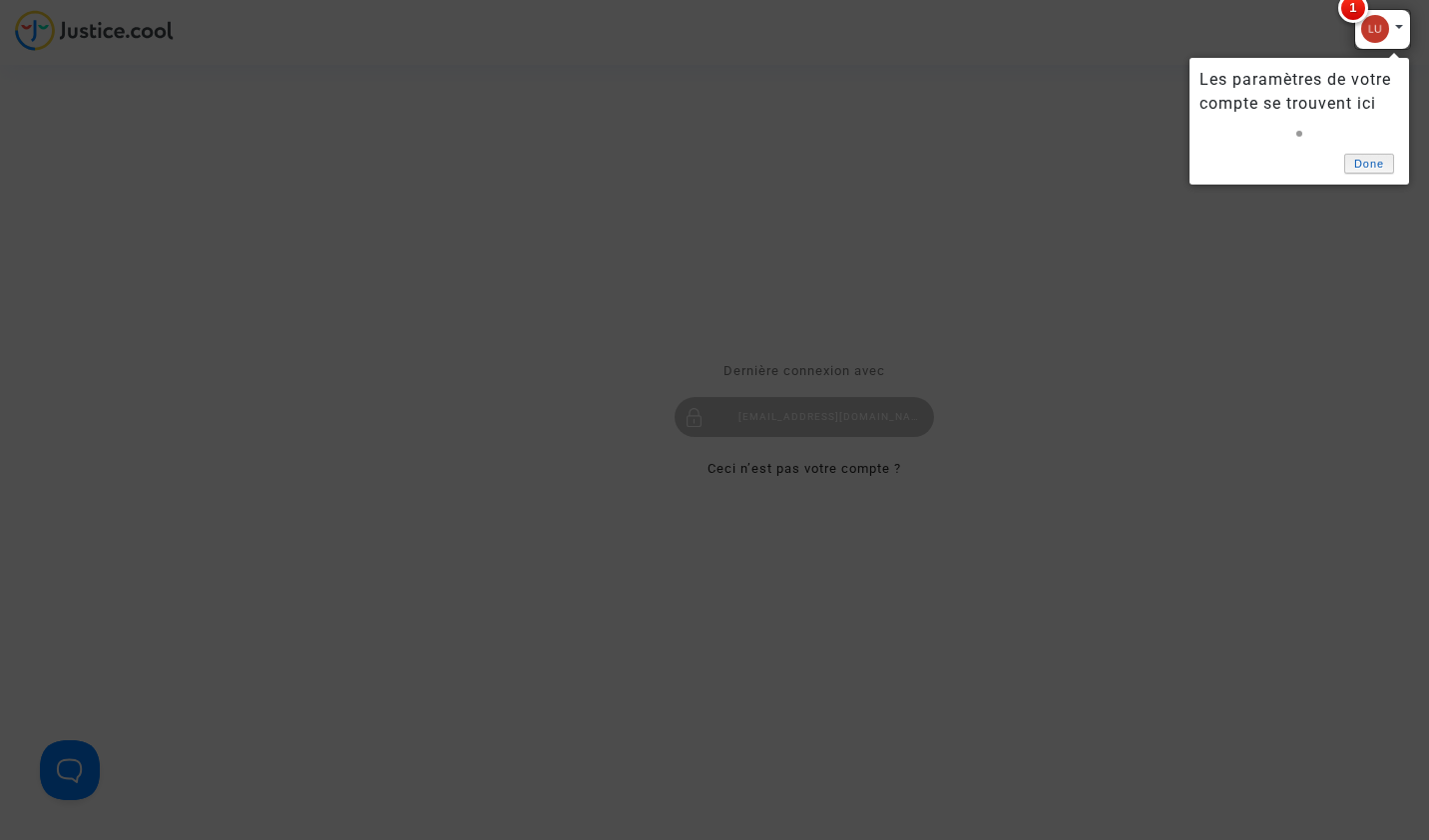 click on "Done" at bounding box center (1369, 164) 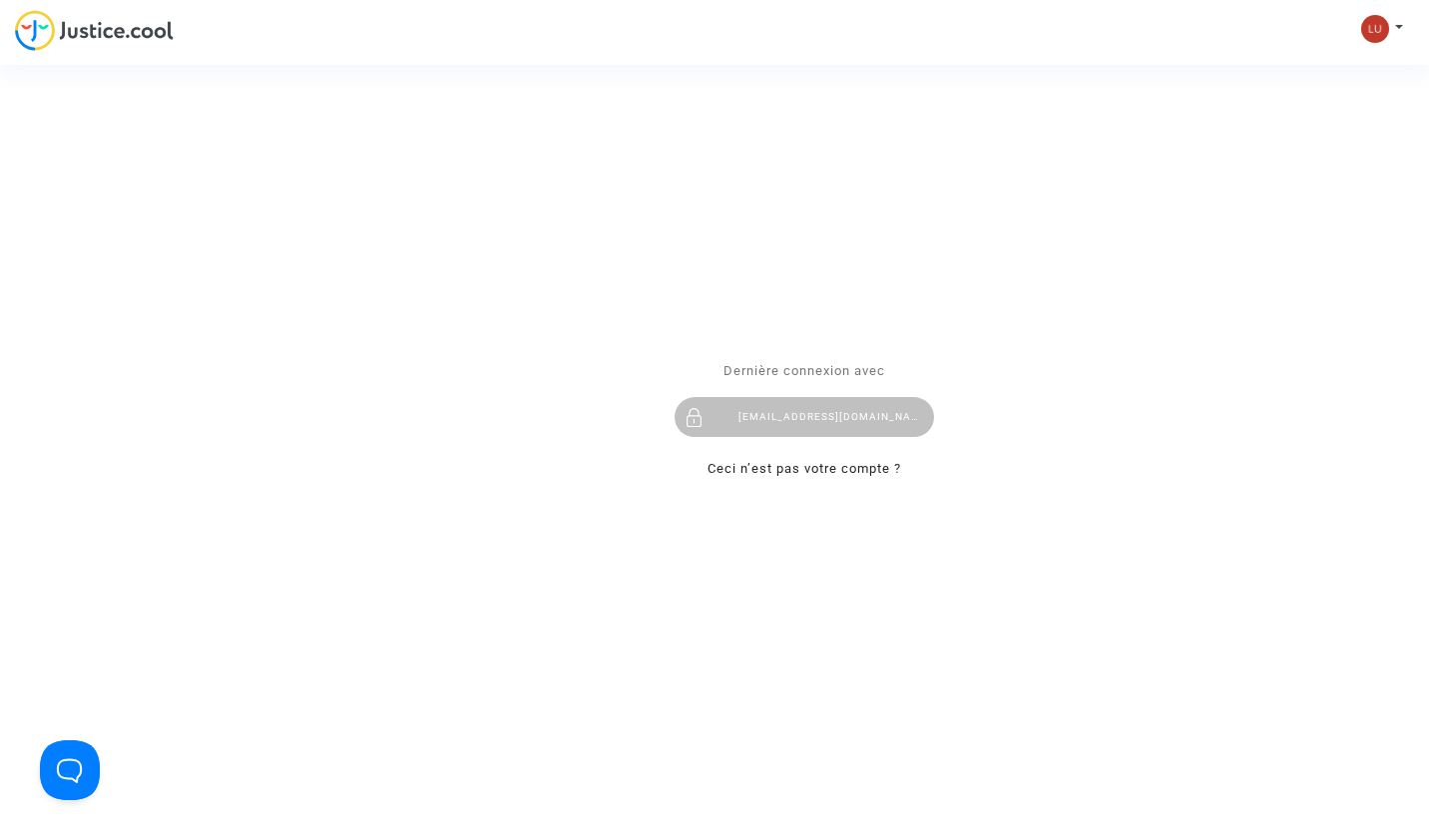 click on "Se connecter Dernière connexion avec lukovic.aleks@gmail.com Ceci n’est pas votre compte ? Envoyer" 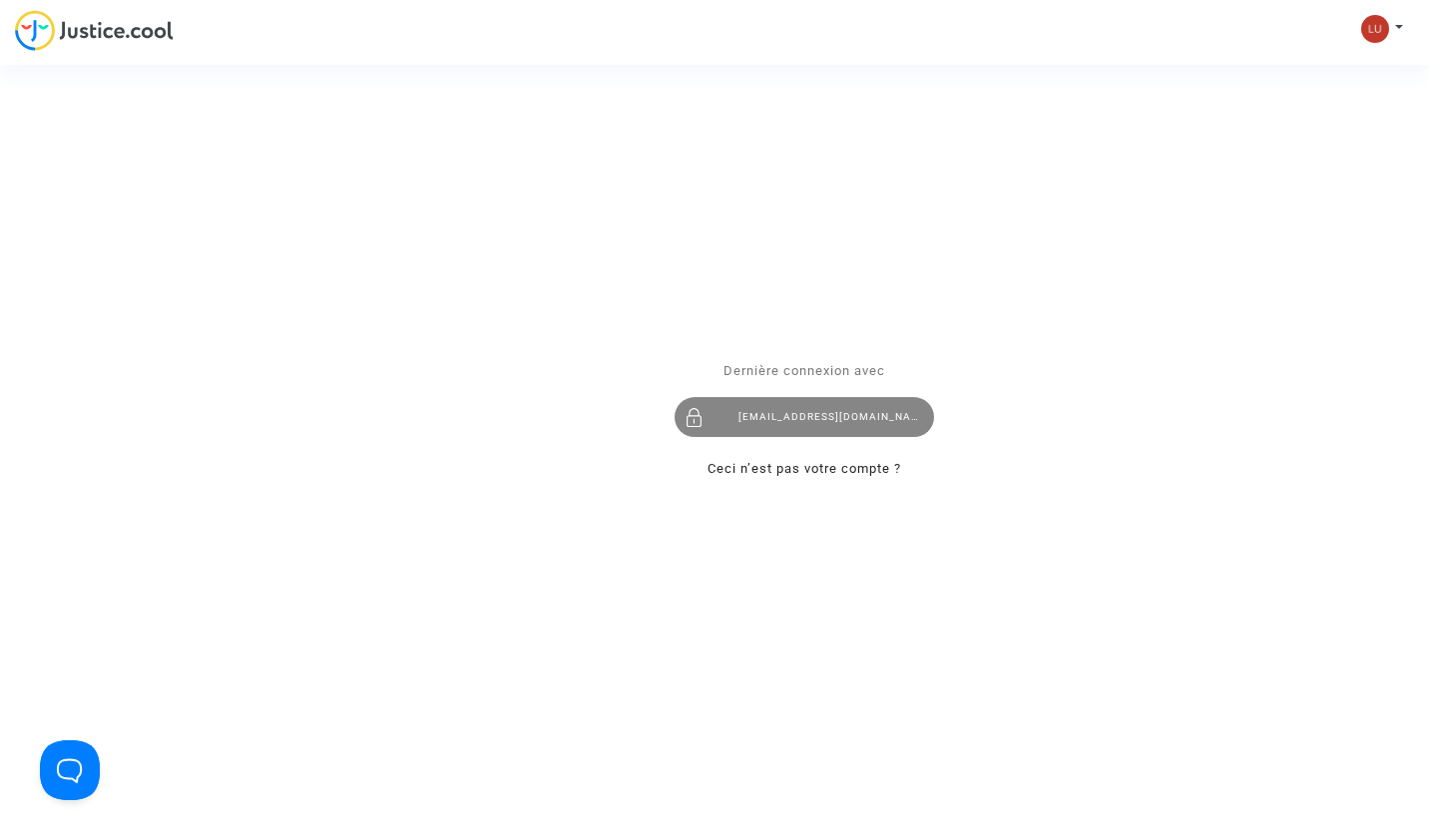 click on "[EMAIL_ADDRESS][DOMAIN_NAME]" at bounding box center (804, 418) 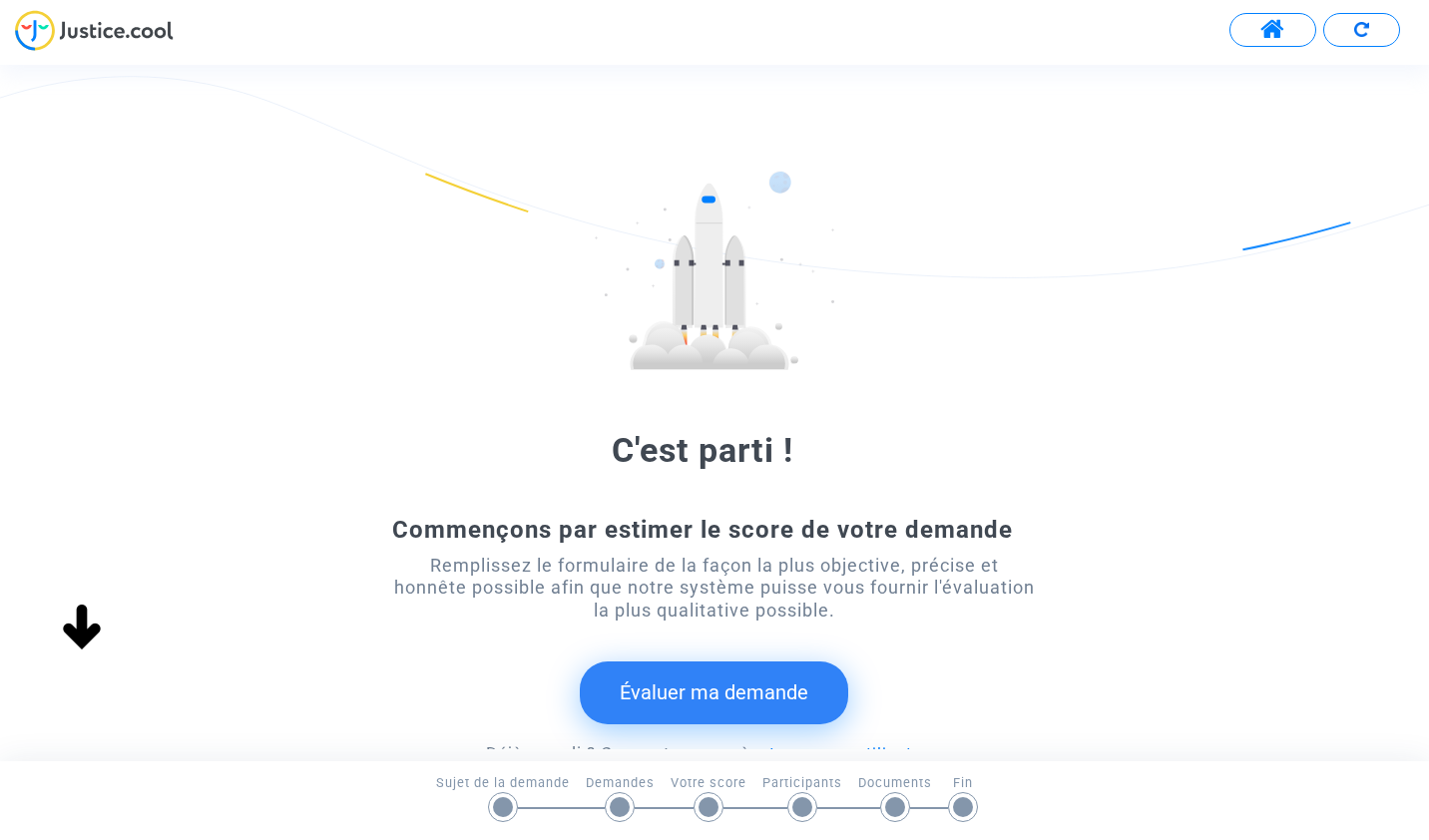 scroll, scrollTop: 0, scrollLeft: 0, axis: both 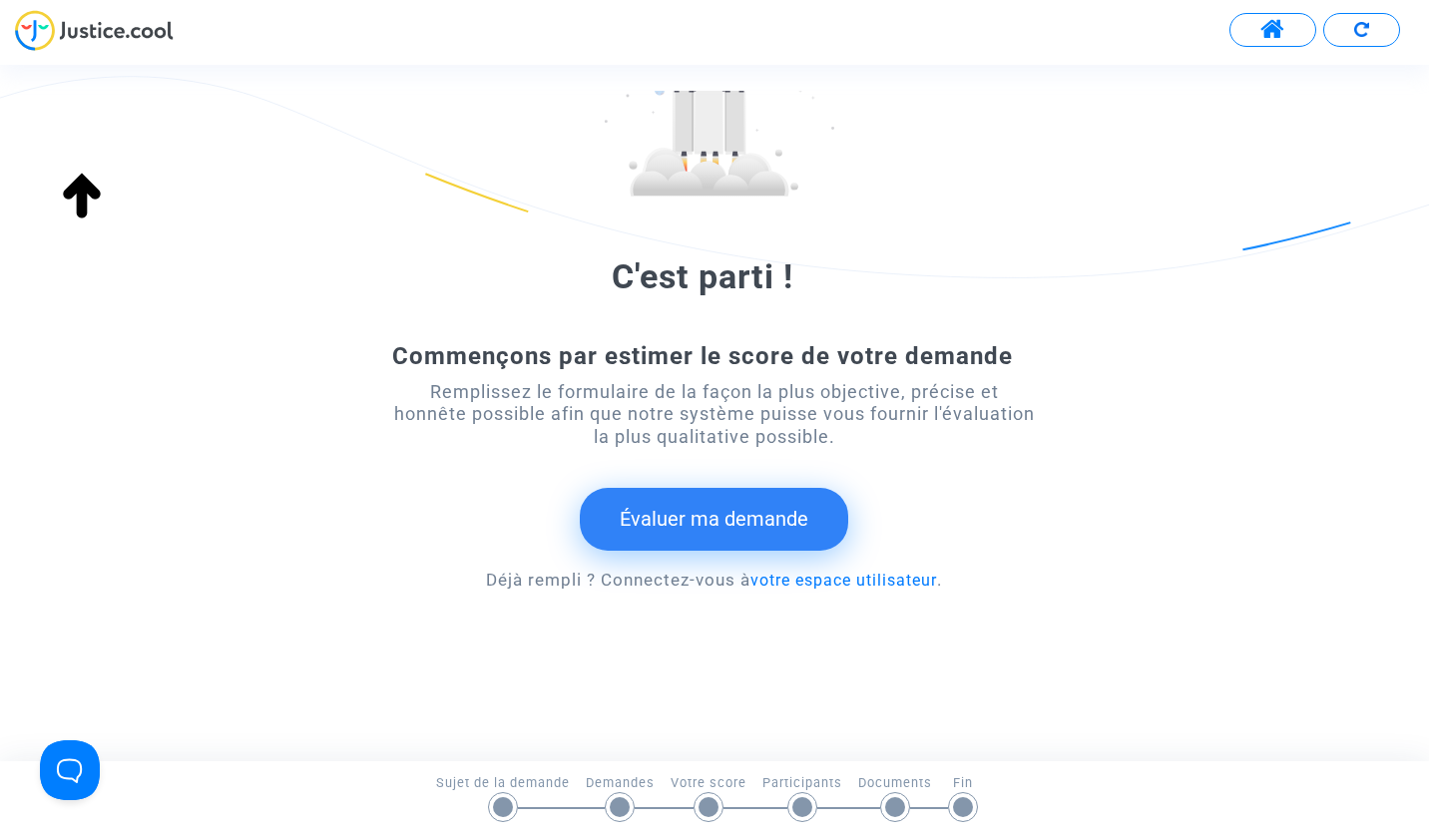 click on "Évaluer ma demande" 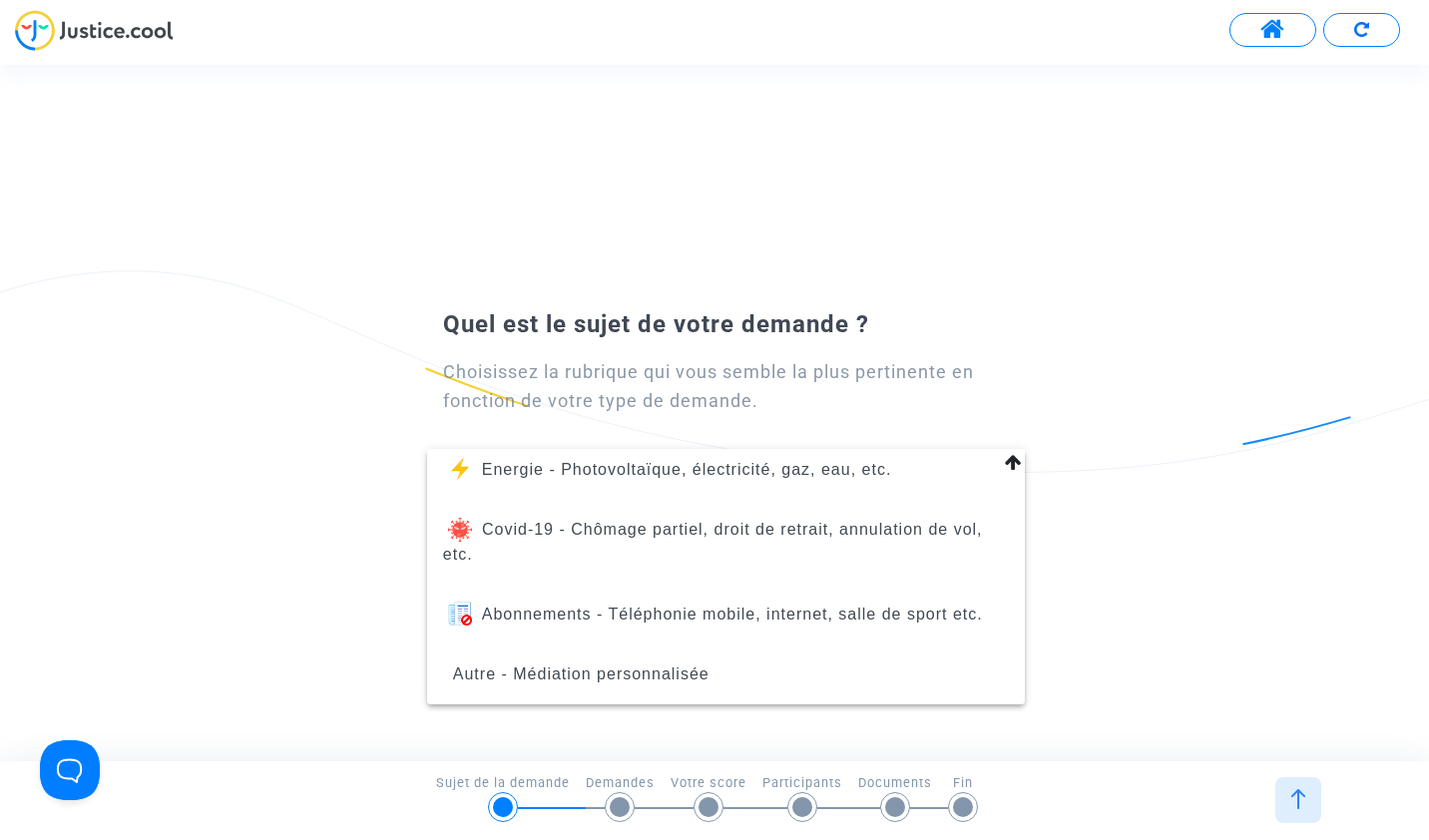 scroll, scrollTop: 0, scrollLeft: 0, axis: both 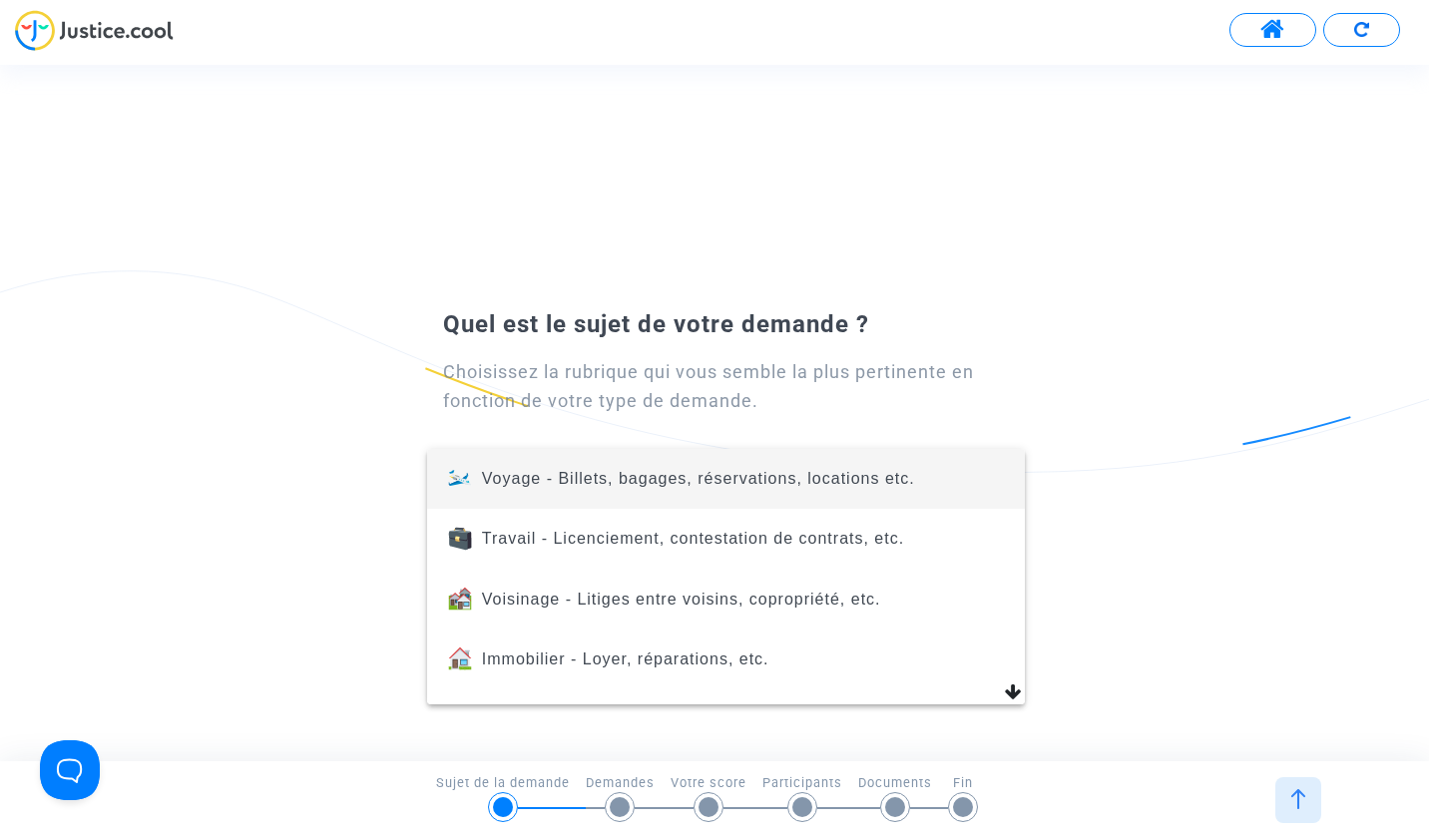 click on "Voyage - Billets, bagages, réservations, locations etc." at bounding box center (699, 478) 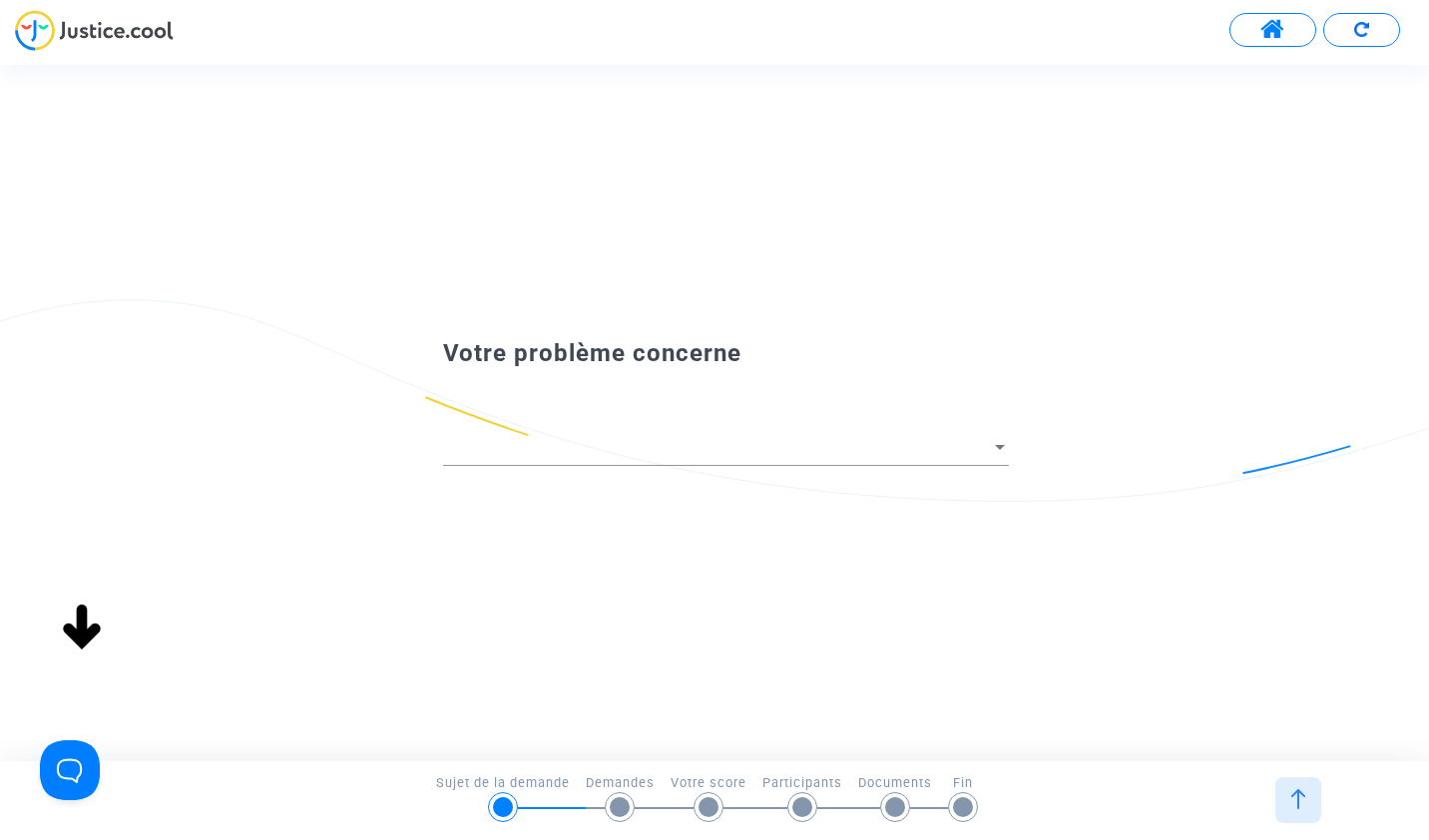 scroll, scrollTop: 0, scrollLeft: 0, axis: both 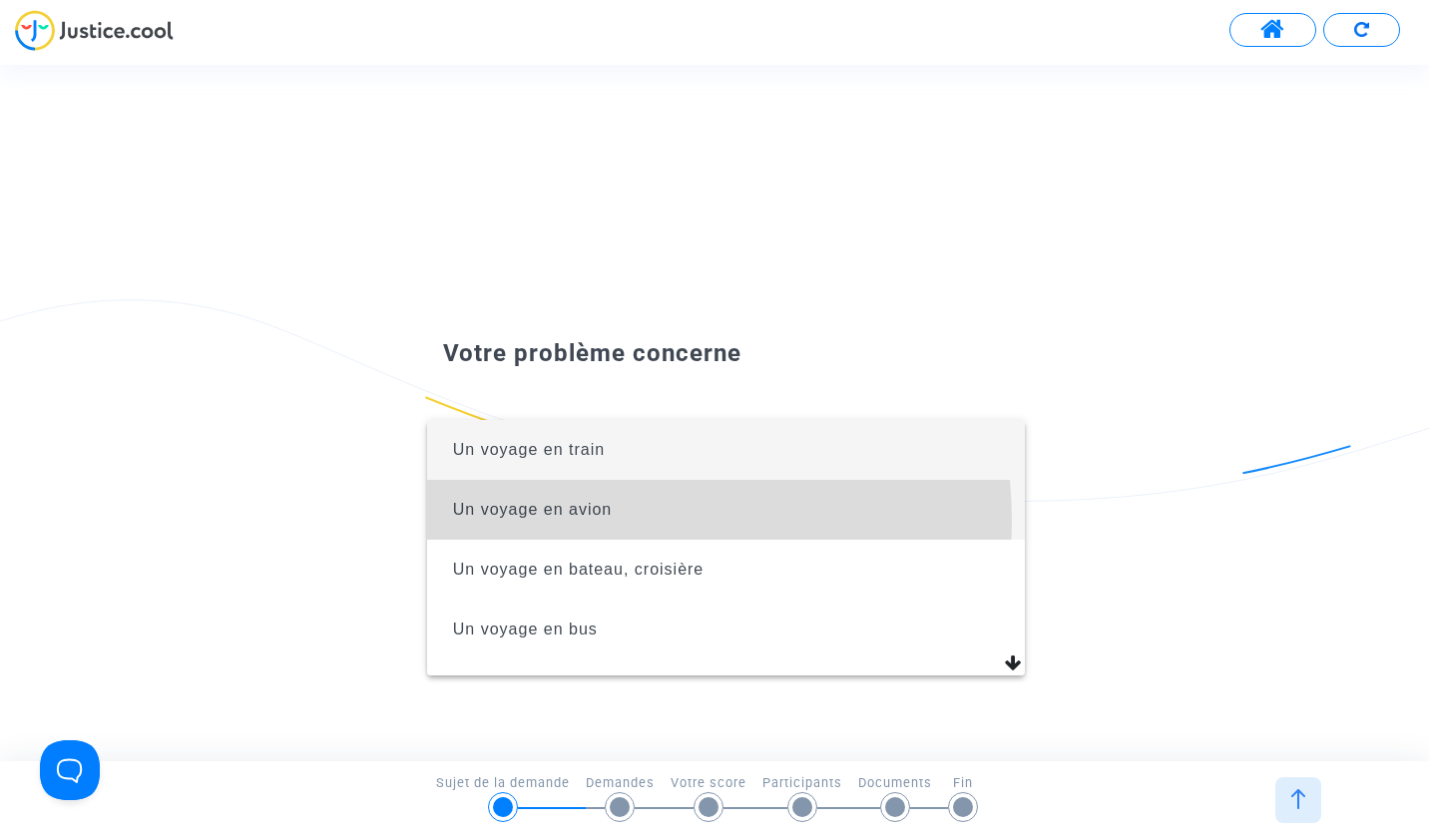 click on "Un voyage en avion" at bounding box center [725, 510] 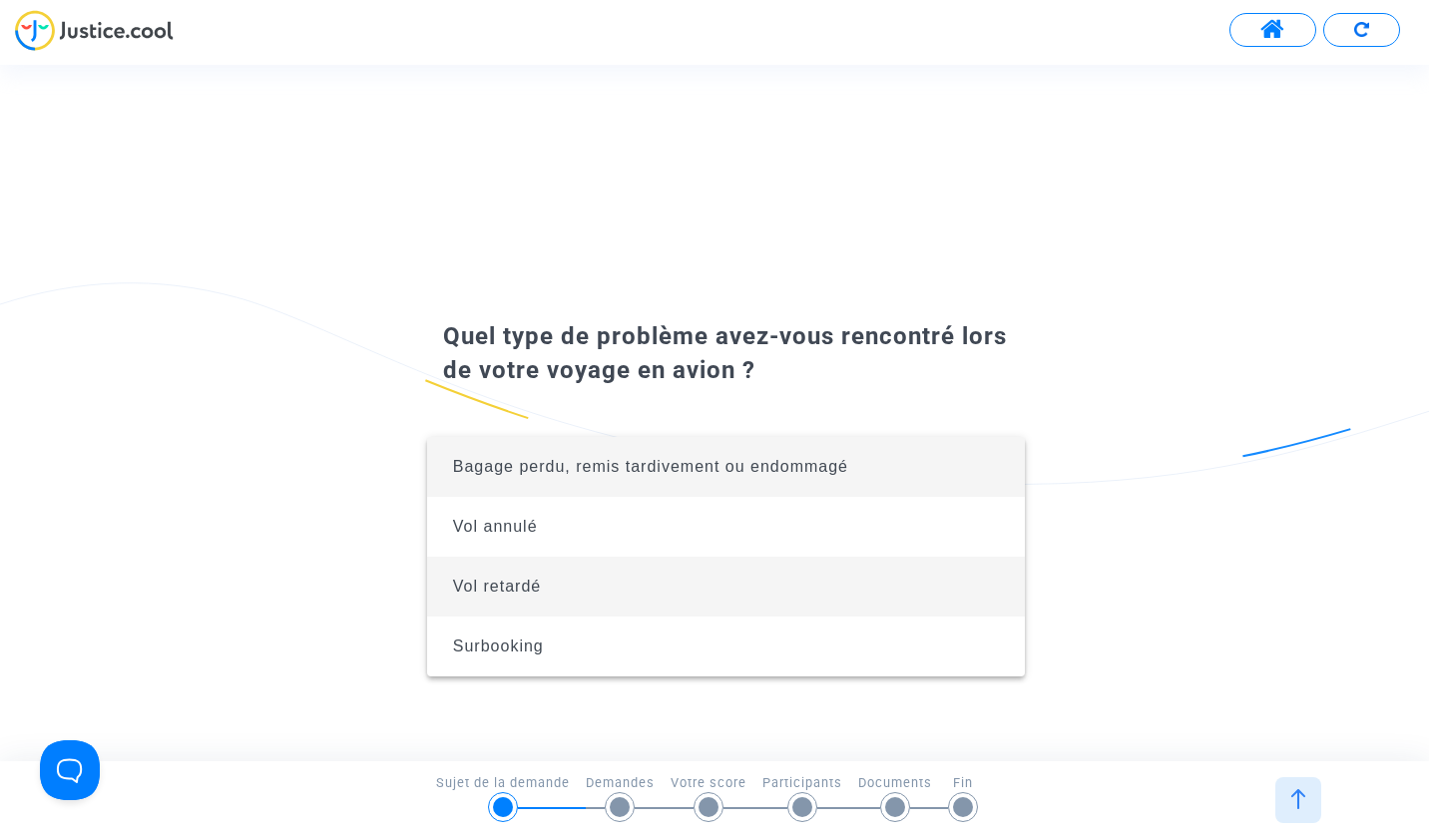 click on "Vol retardé" at bounding box center [725, 587] 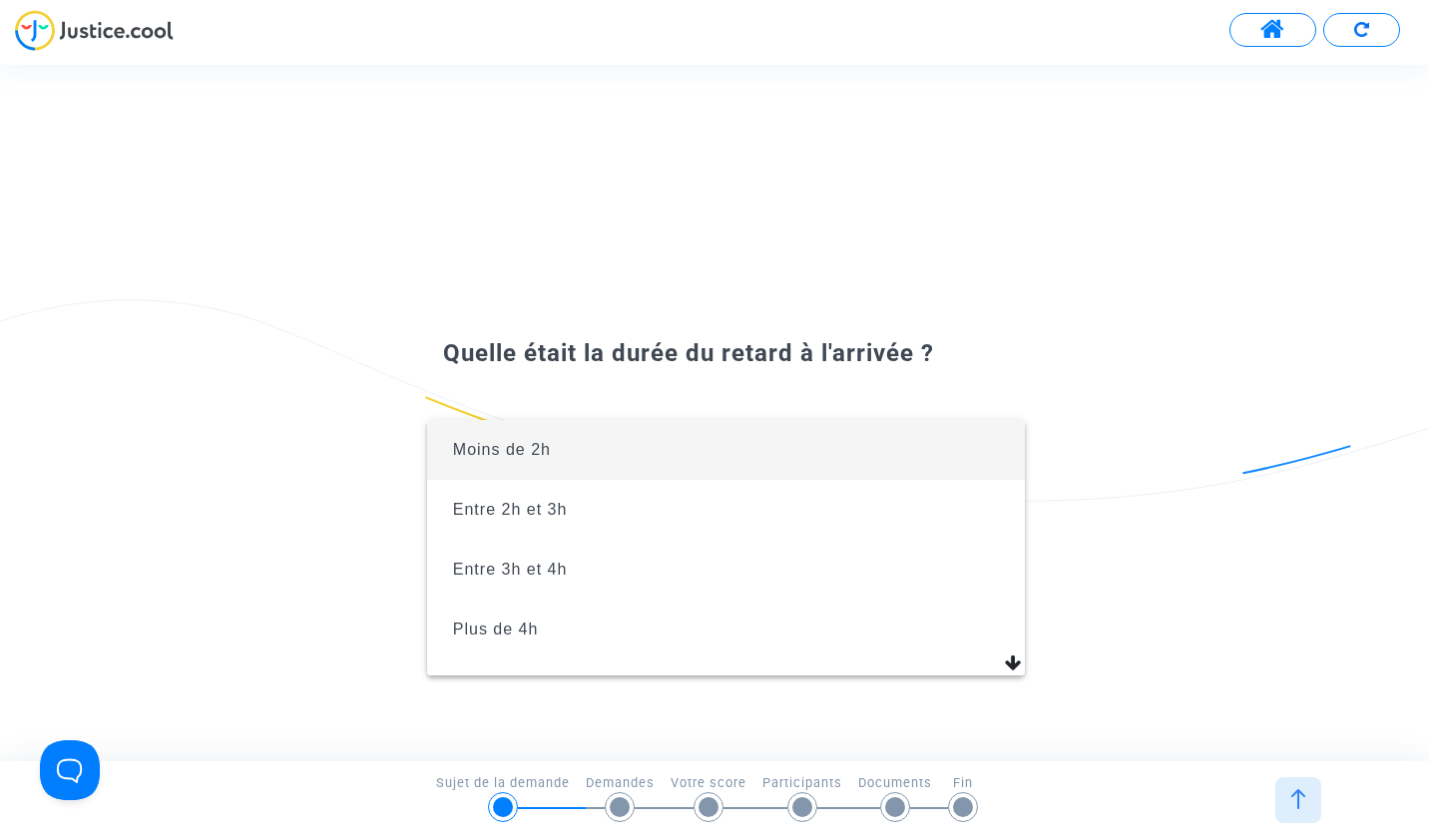 click at bounding box center (714, 420) 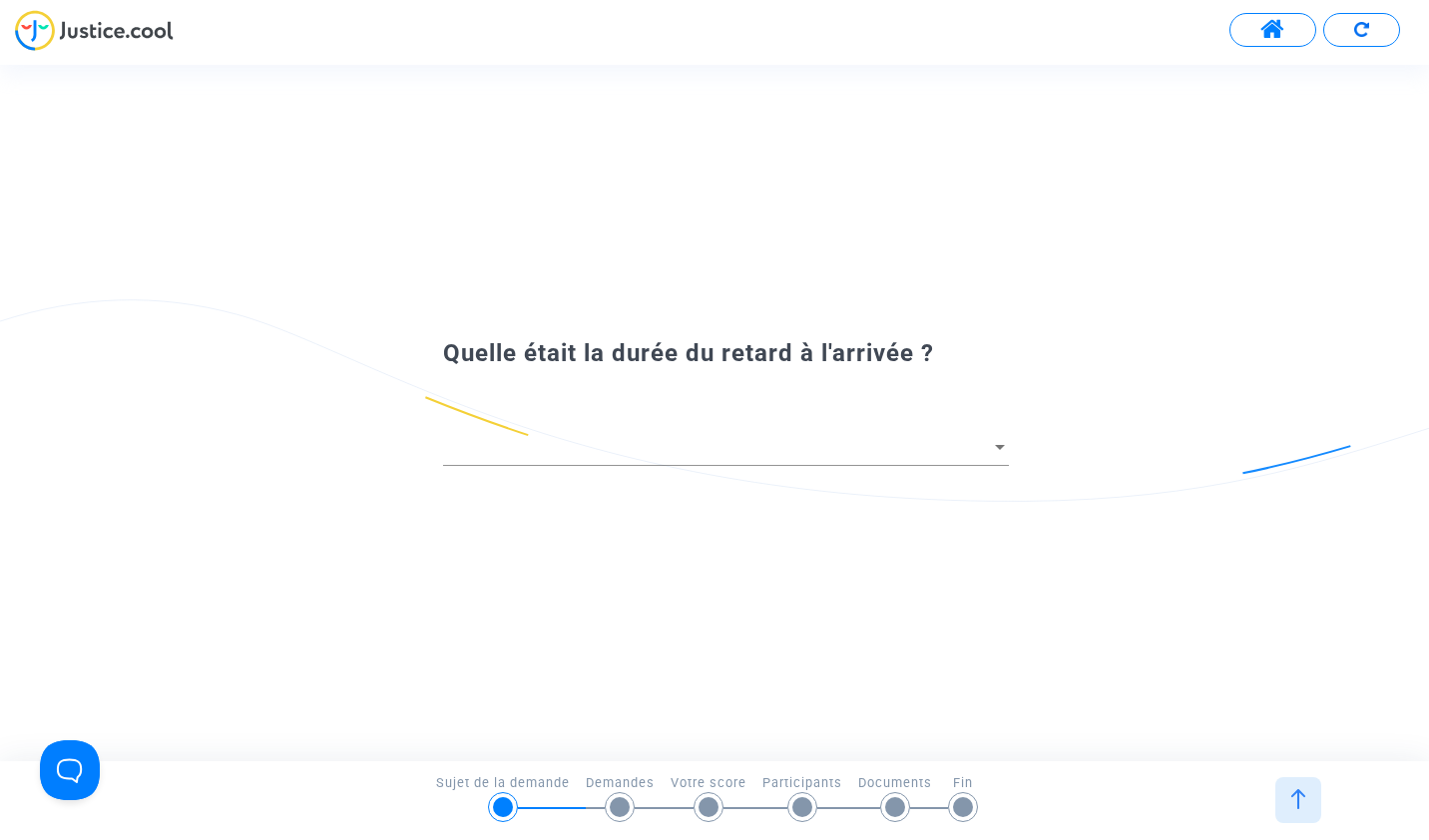 click at bounding box center (503, 807) 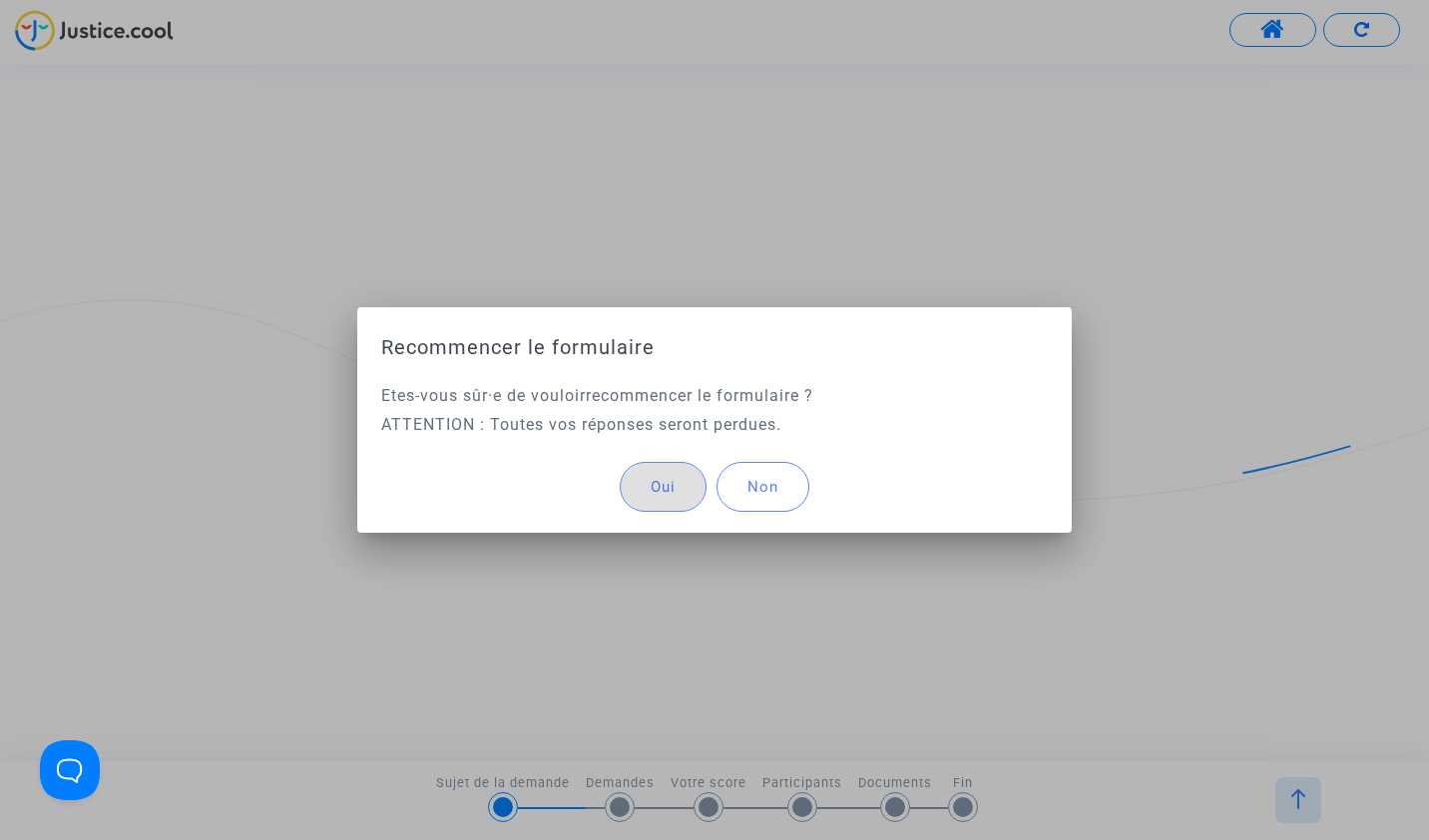 click on "Non" at bounding box center [762, 487] 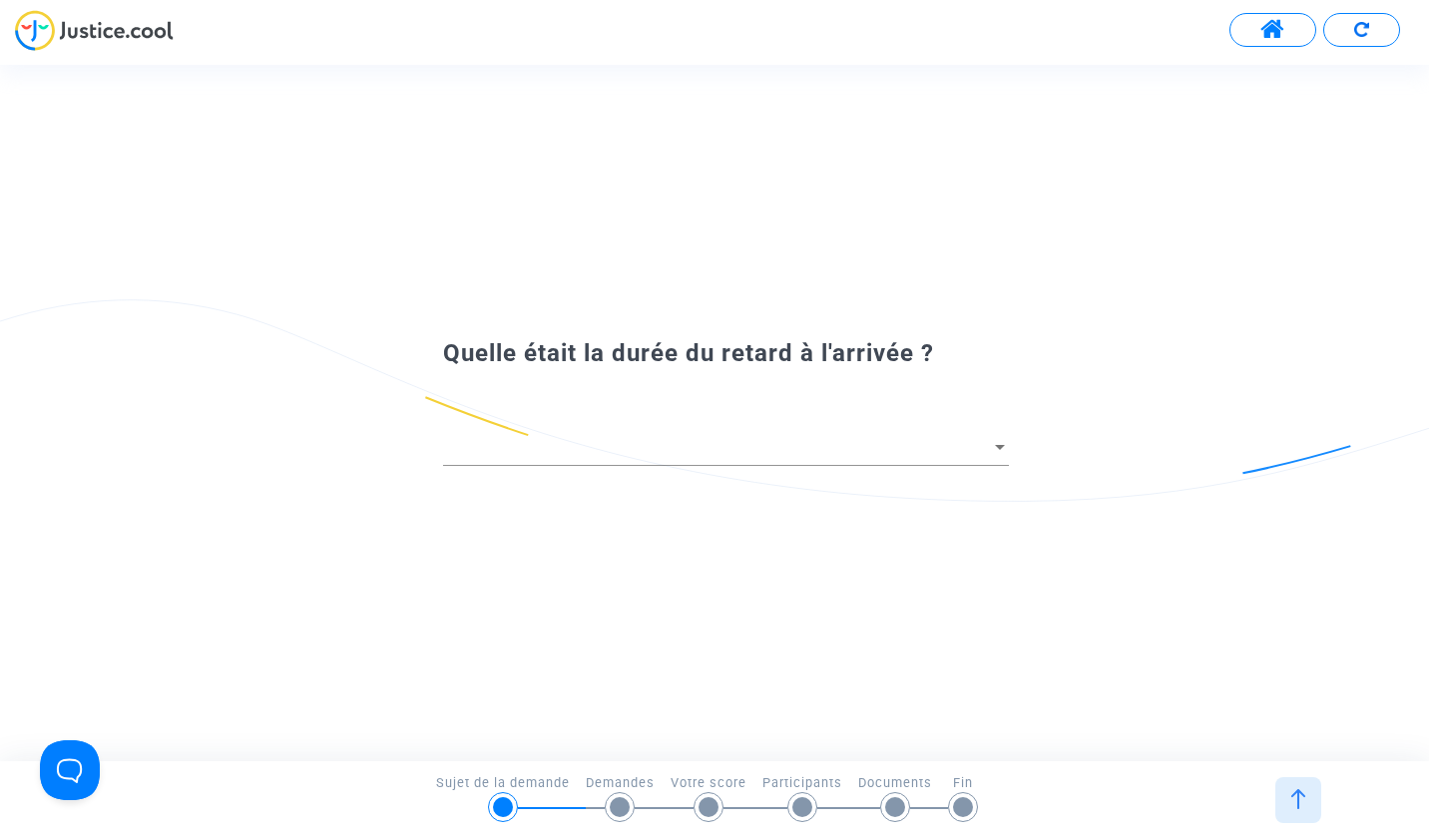 click at bounding box center (503, 807) 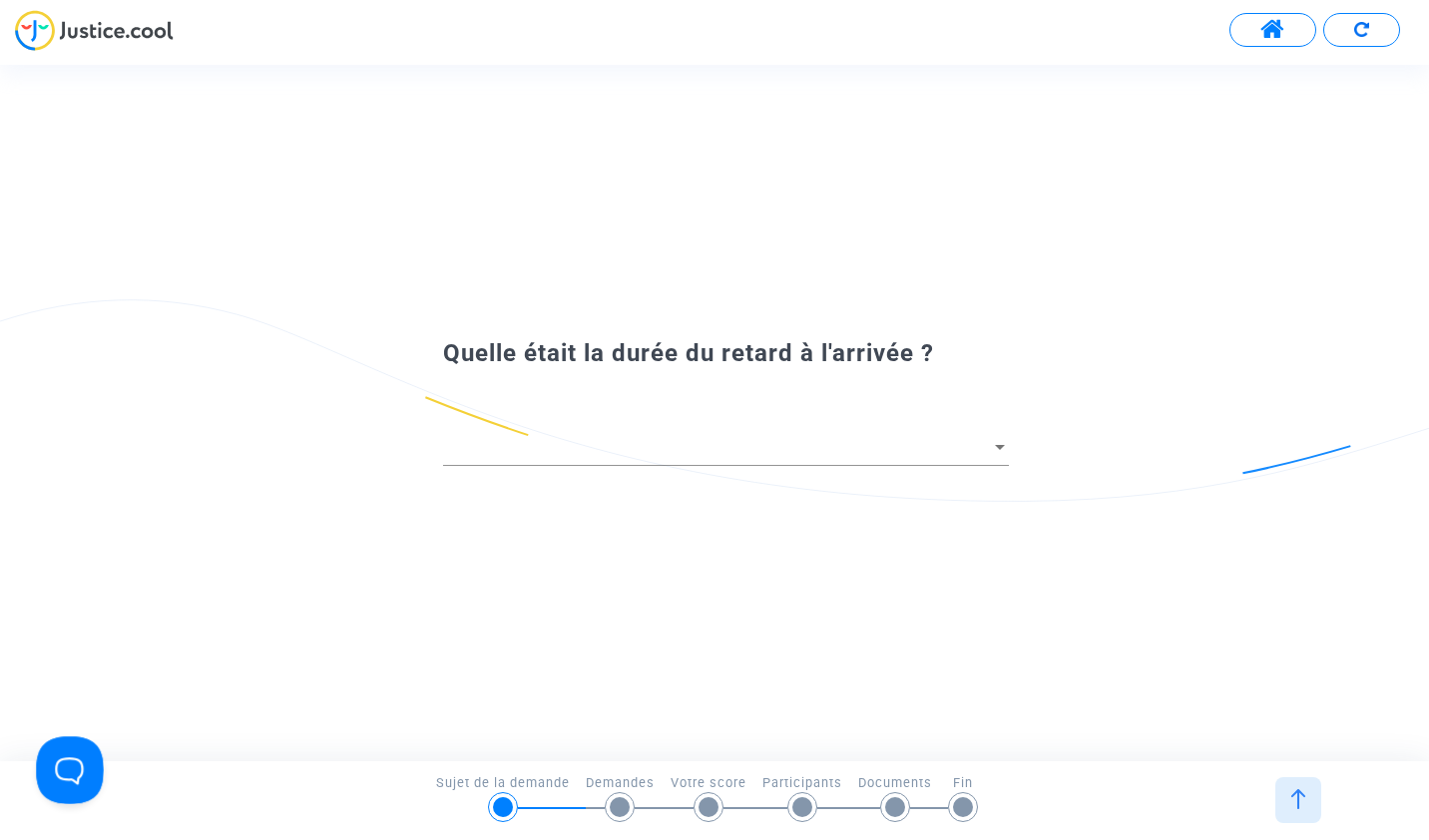 click at bounding box center [66, 766] 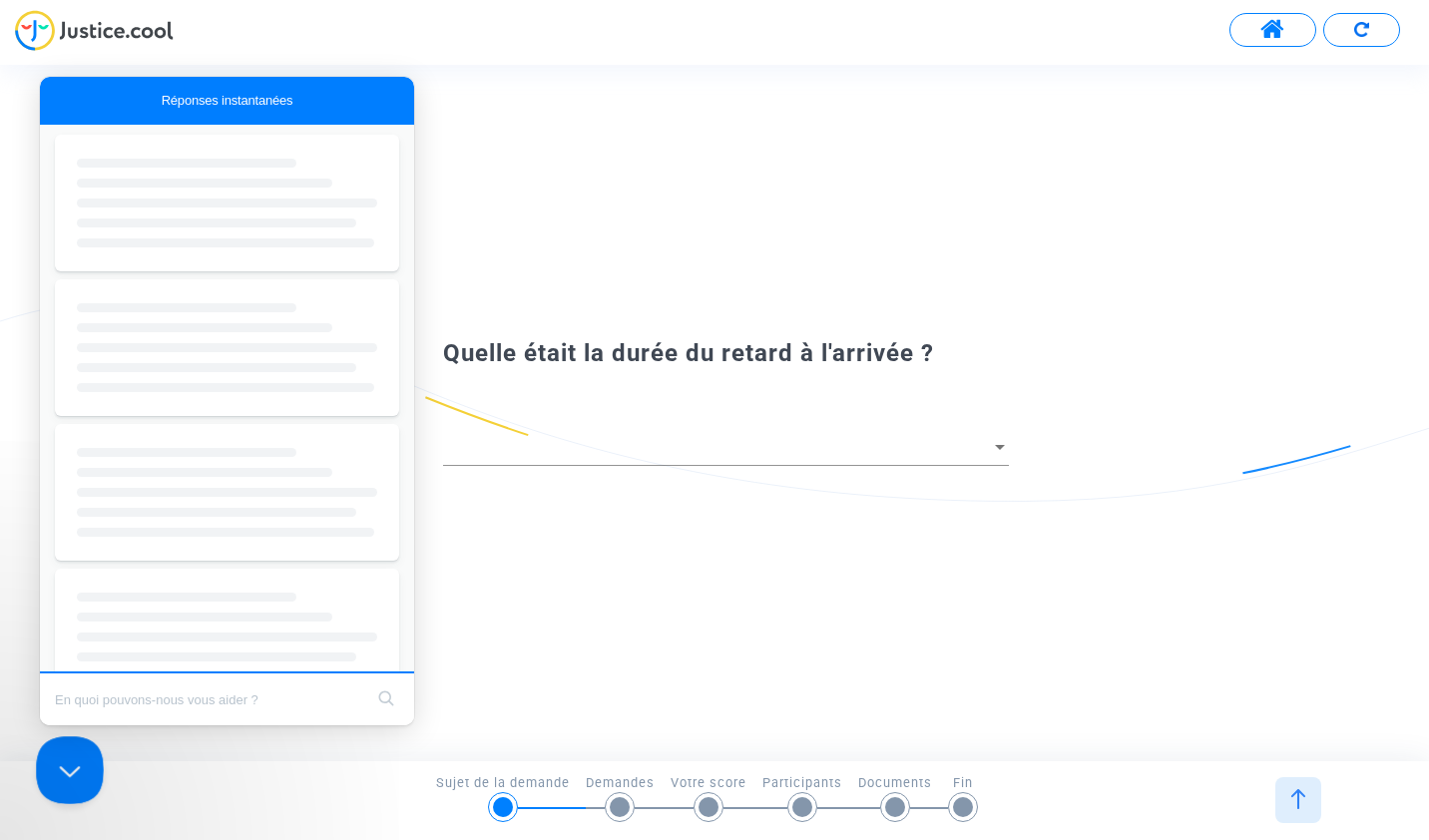 scroll, scrollTop: 0, scrollLeft: 0, axis: both 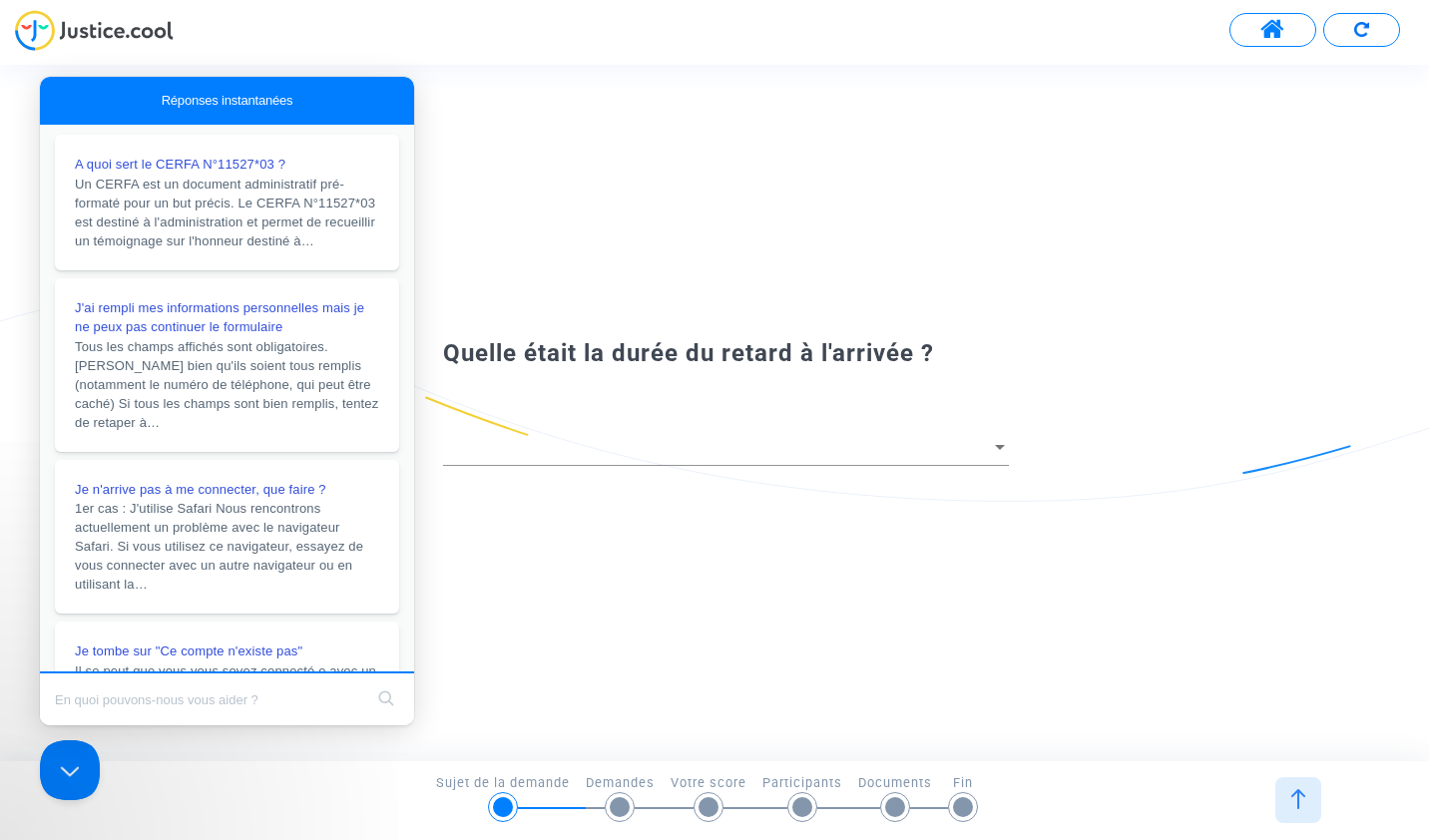 click on "Quelle était la durée du retard à l'arrivée ?" 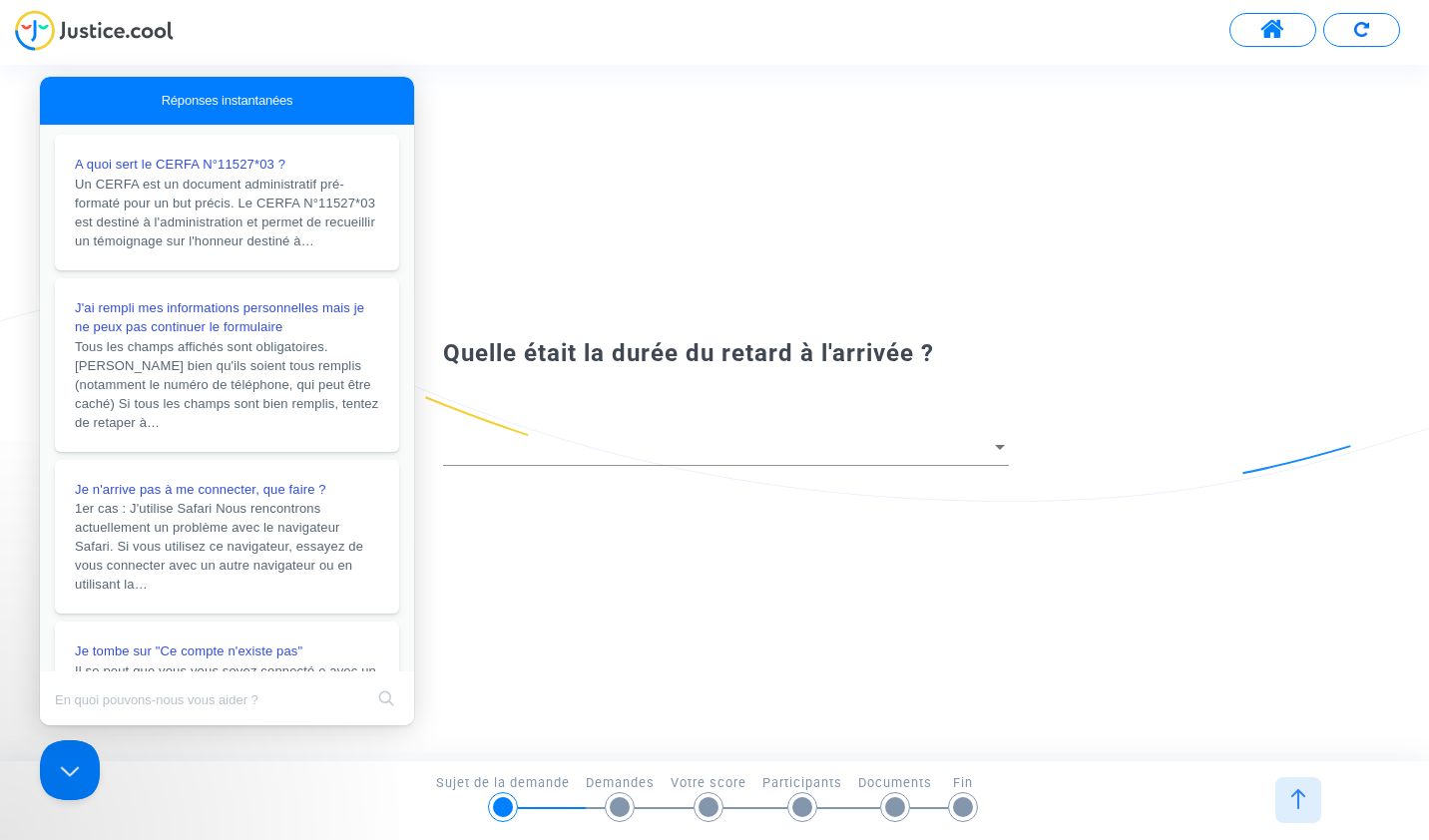 click at bounding box center [94, 30] 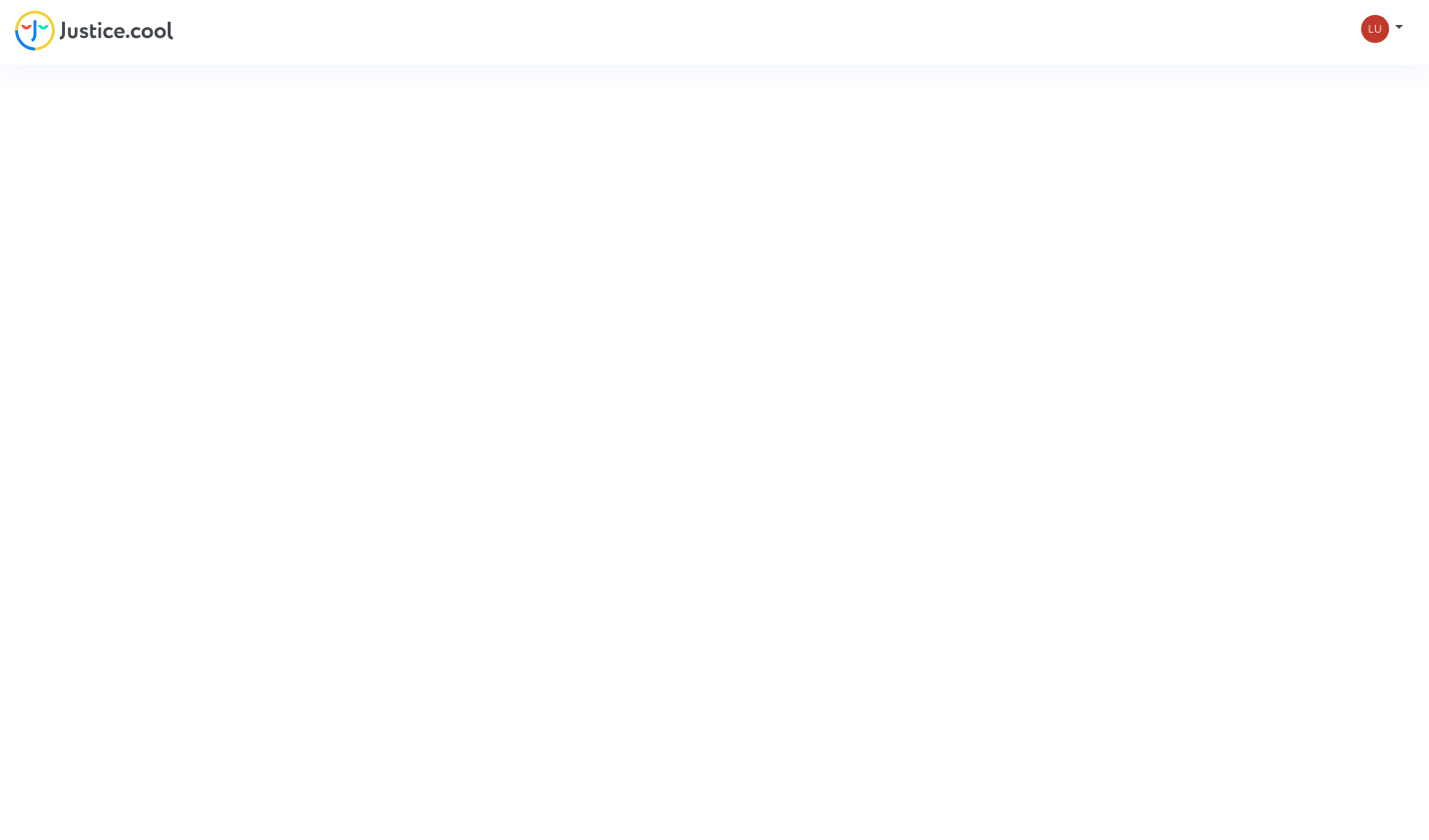 scroll, scrollTop: 0, scrollLeft: 0, axis: both 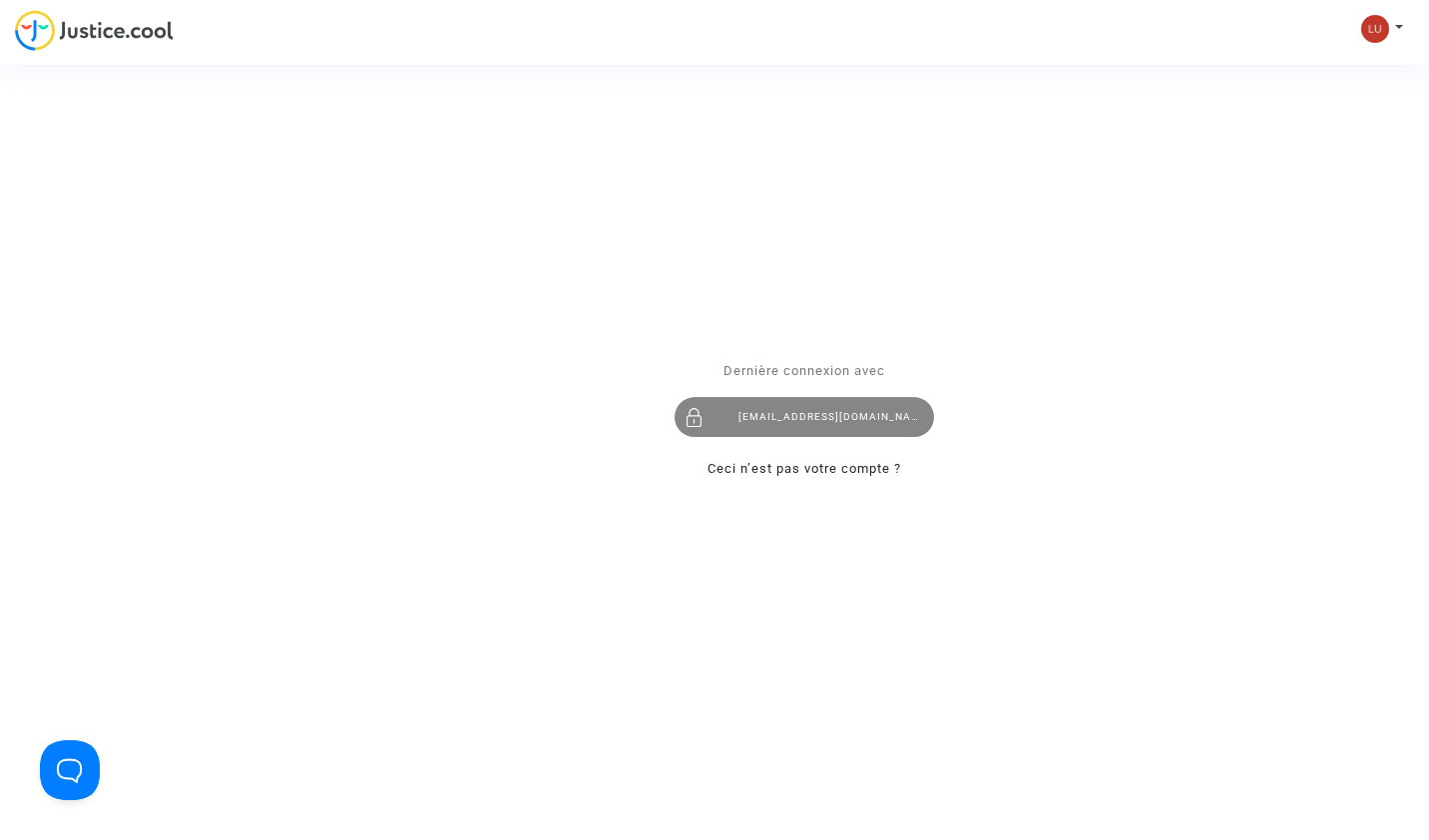click on "[EMAIL_ADDRESS][DOMAIN_NAME]" at bounding box center (804, 418) 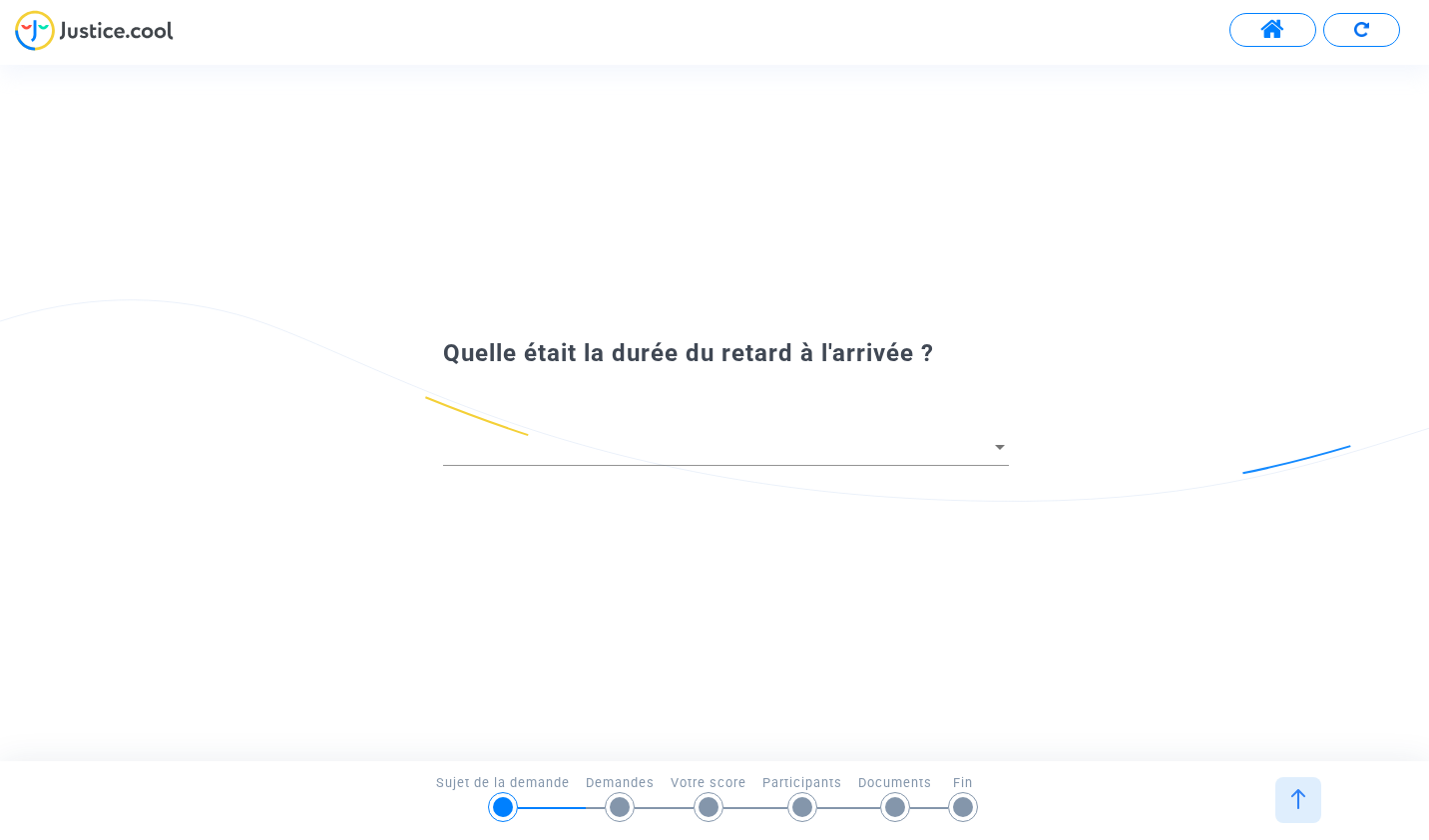 scroll, scrollTop: 0, scrollLeft: 0, axis: both 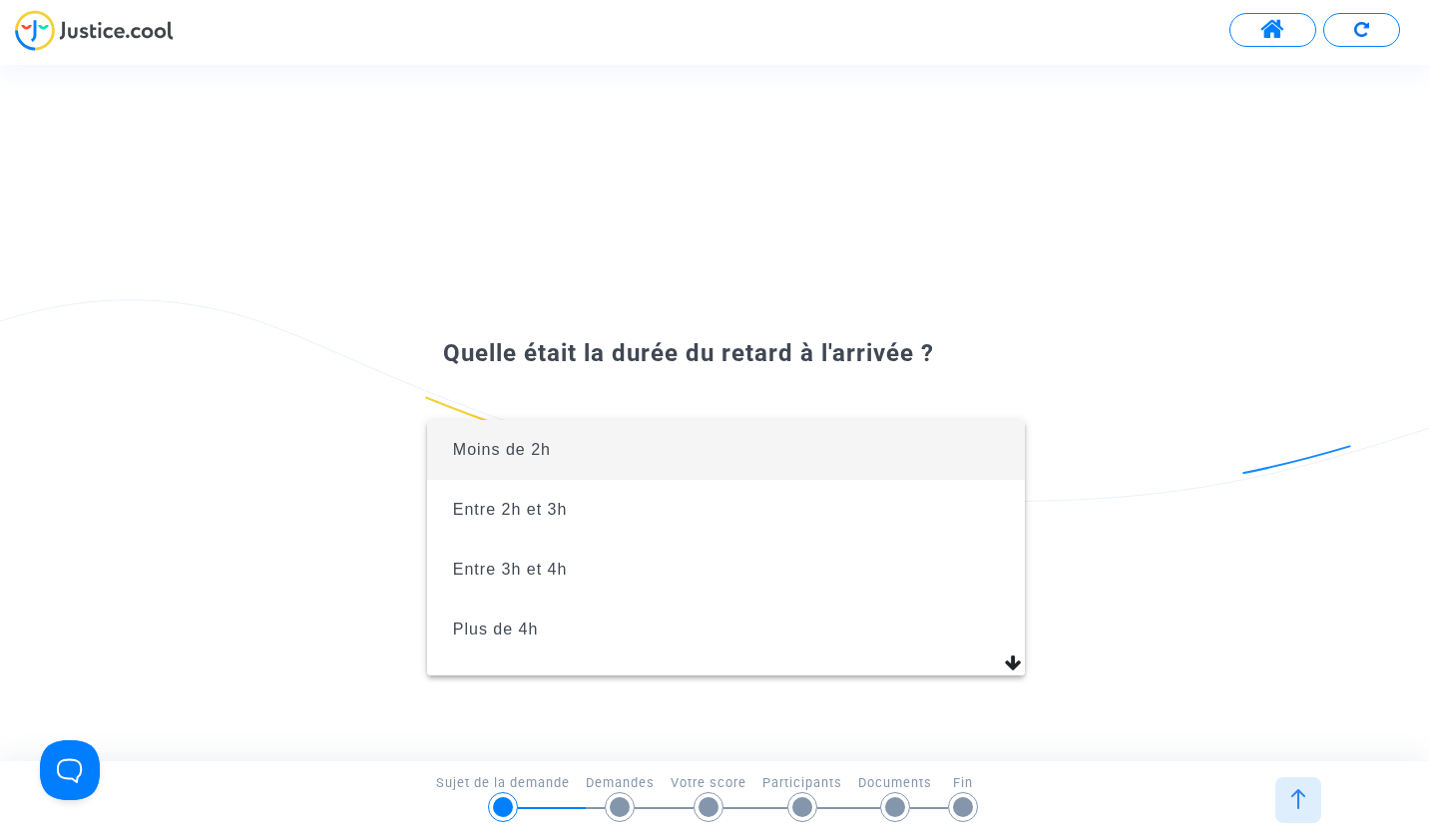 click at bounding box center (714, 420) 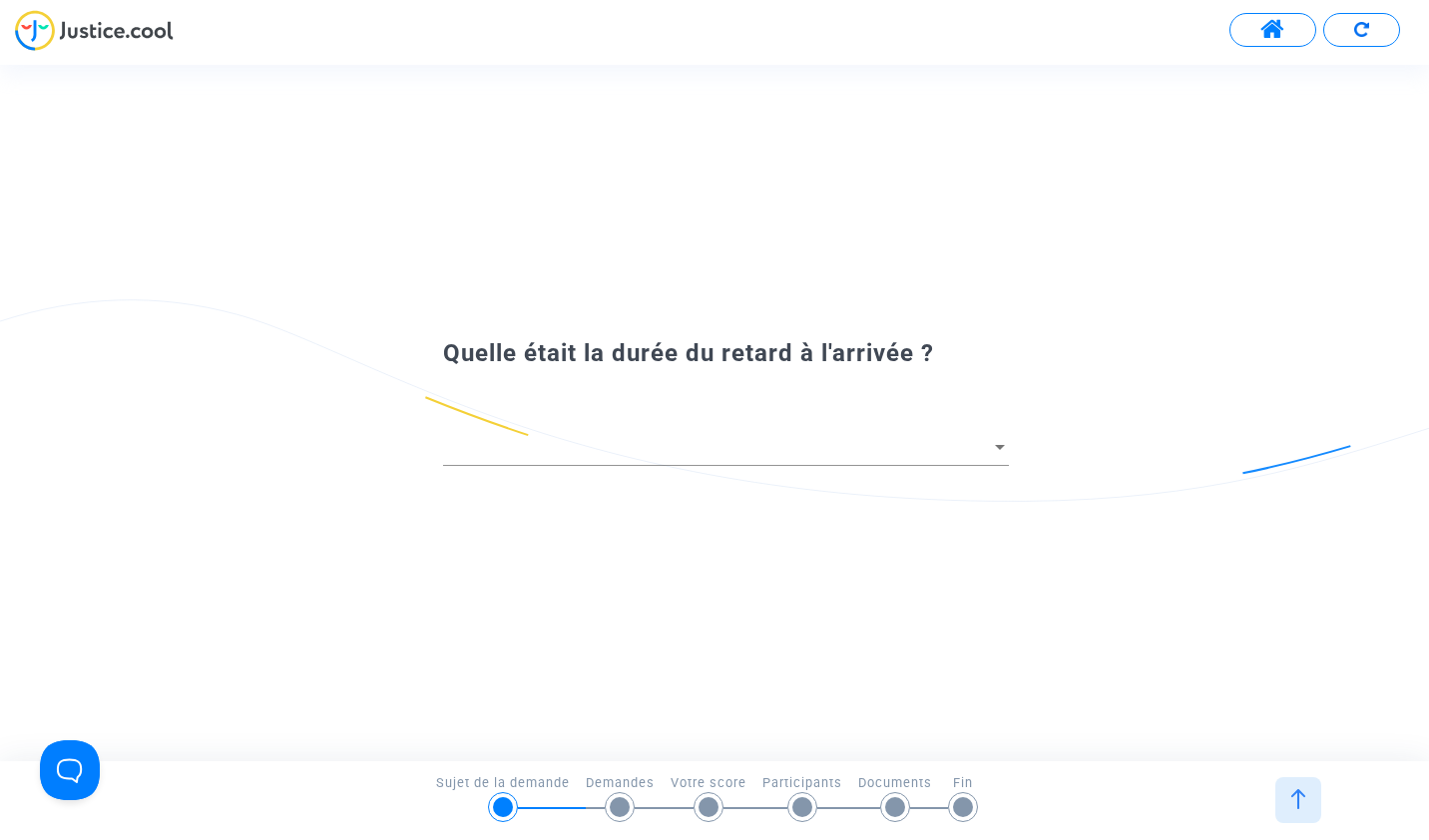 click at bounding box center (1298, 799) 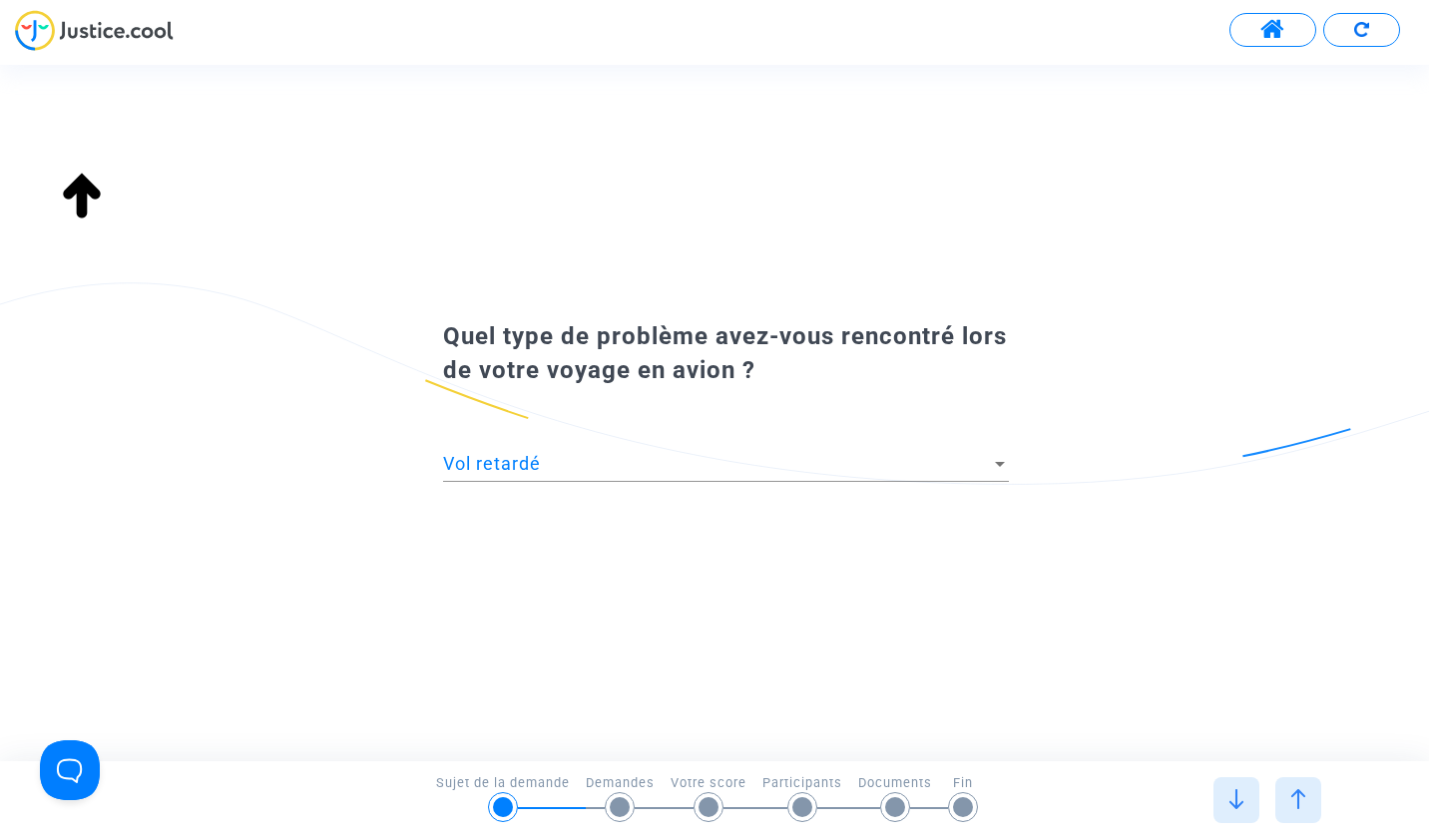 click at bounding box center (1298, 799) 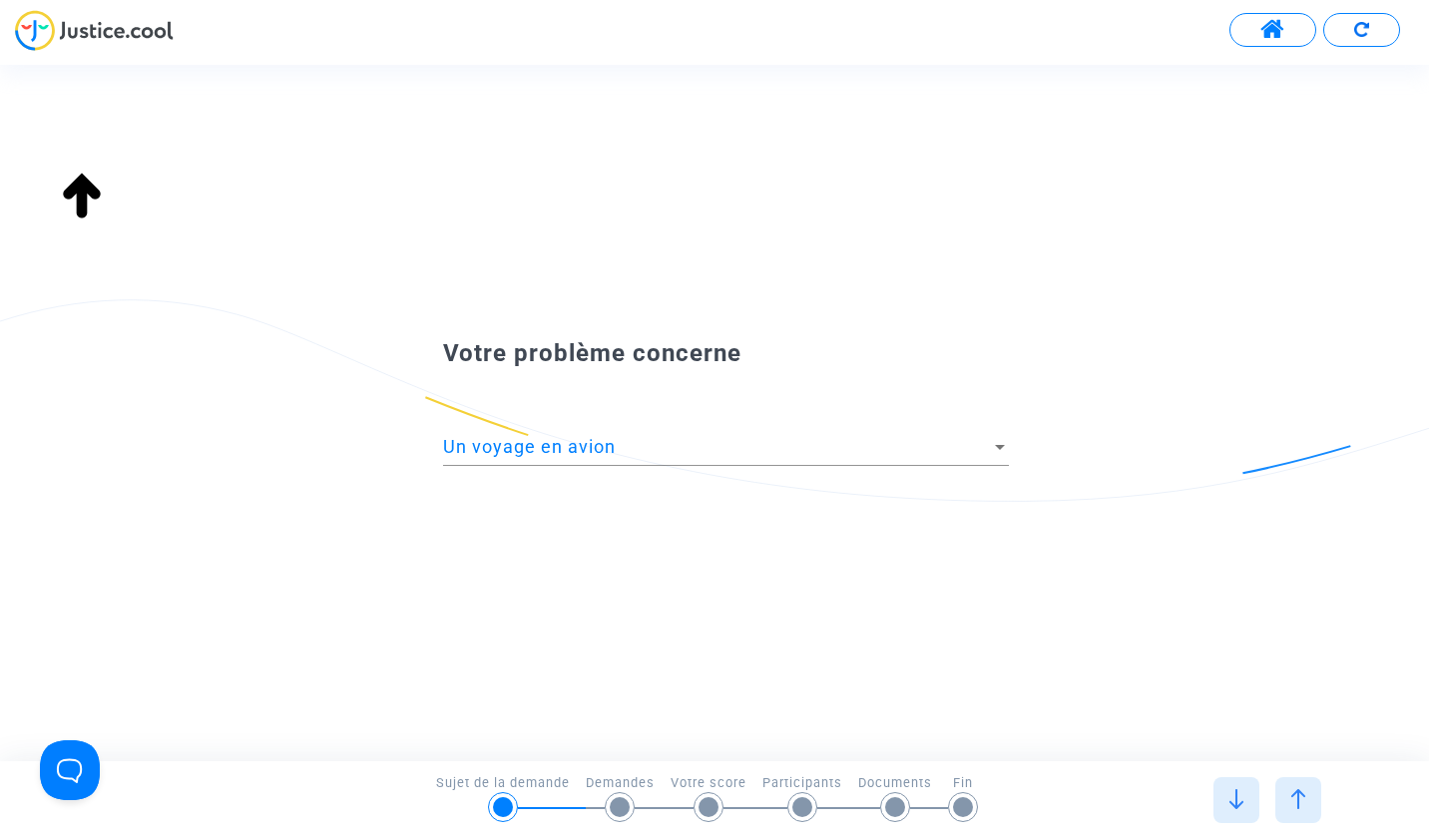 click at bounding box center [1298, 799] 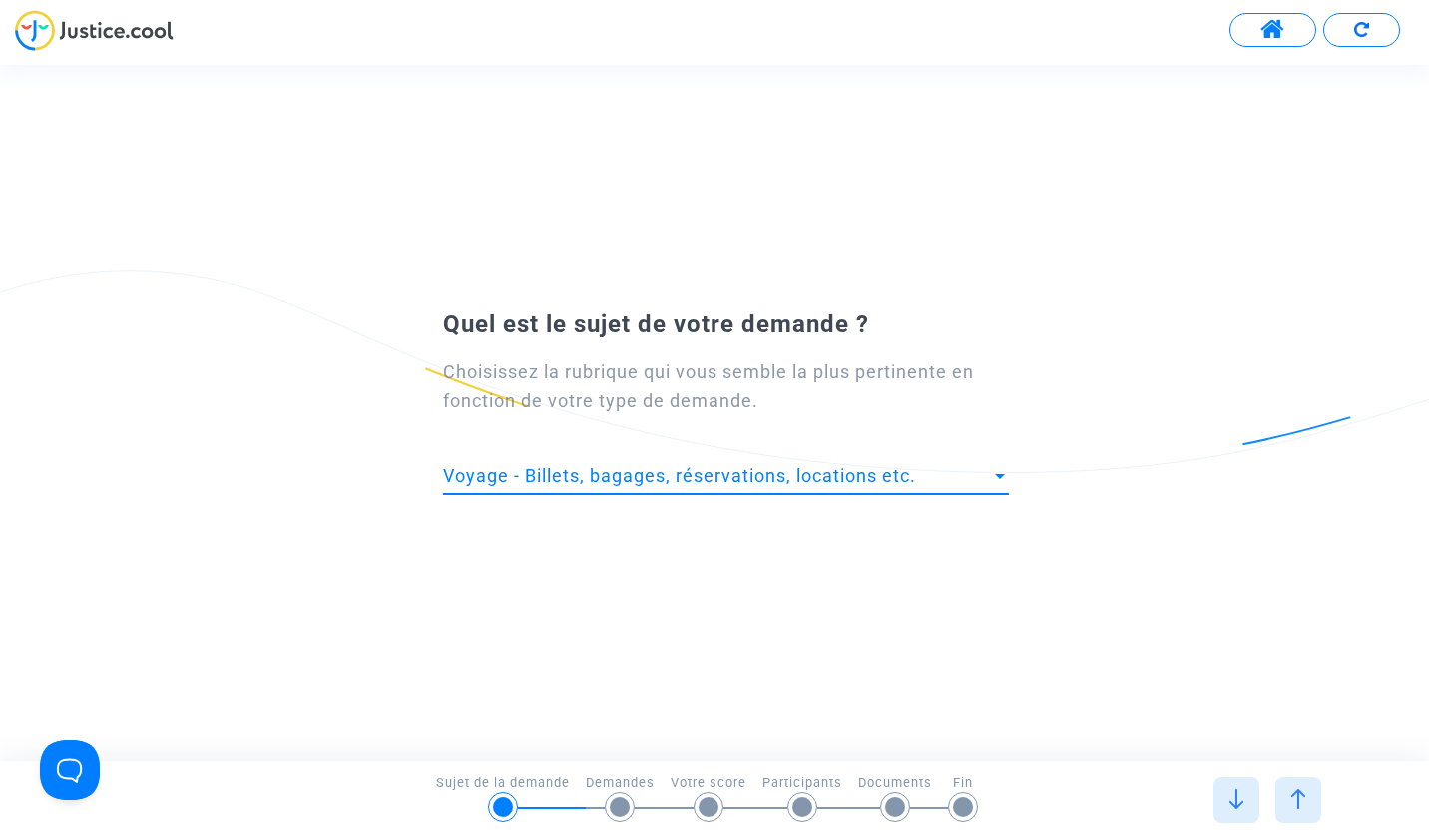 click at bounding box center (1000, 476) 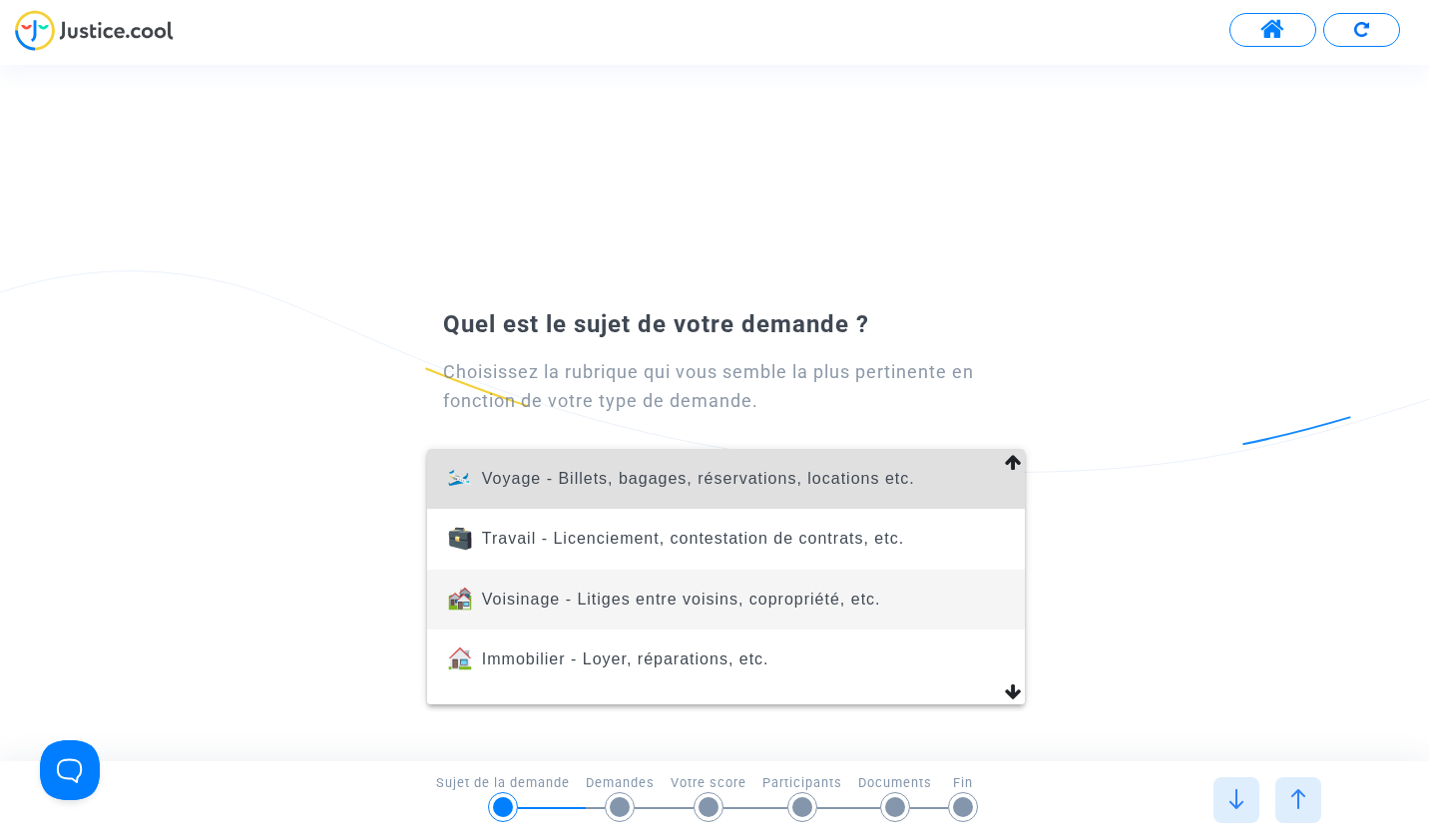 scroll, scrollTop: 251, scrollLeft: 0, axis: vertical 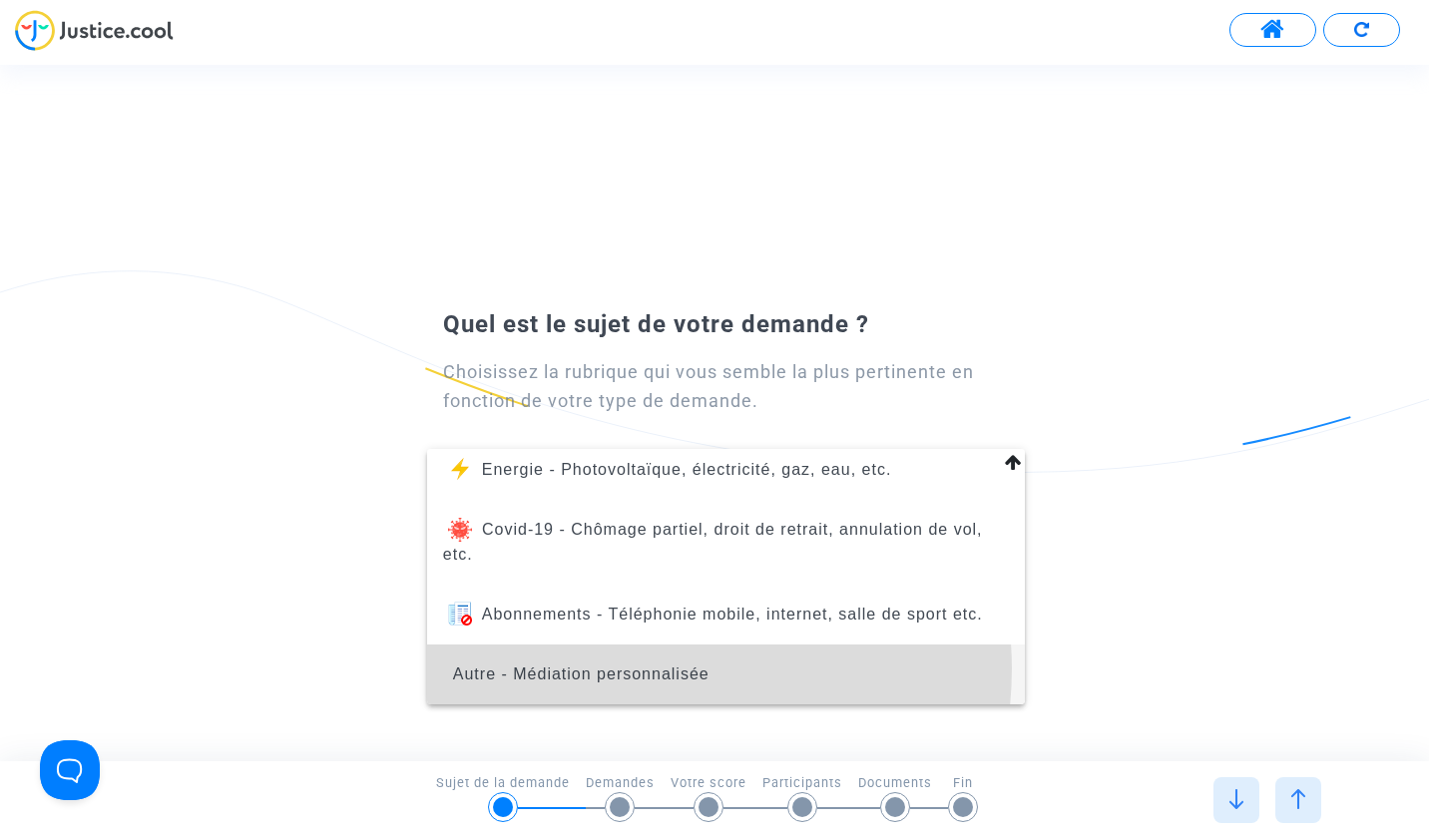click on "Autre - Médiation personnalisée" at bounding box center (581, 673) 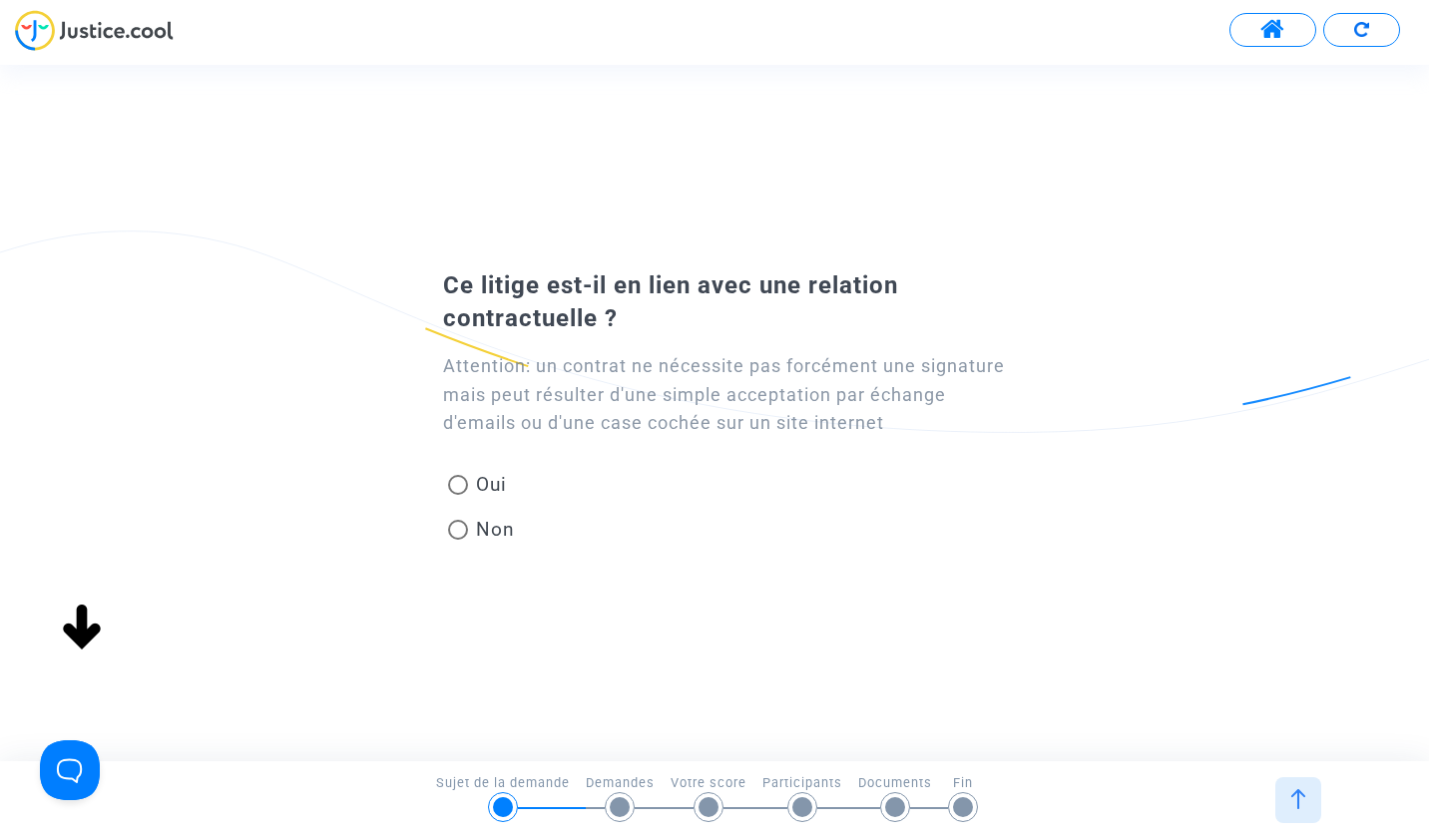 click at bounding box center [458, 530] 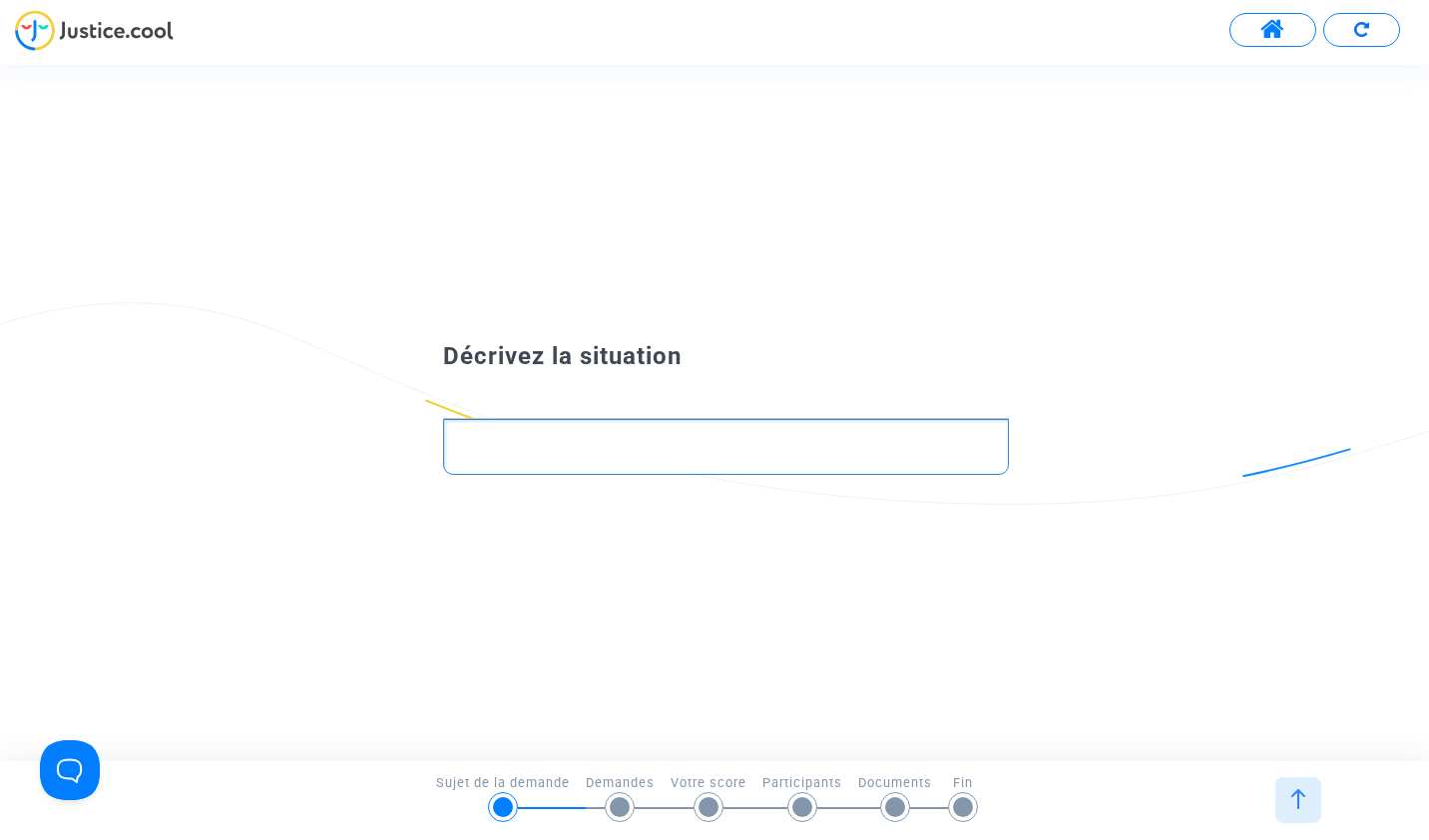 click 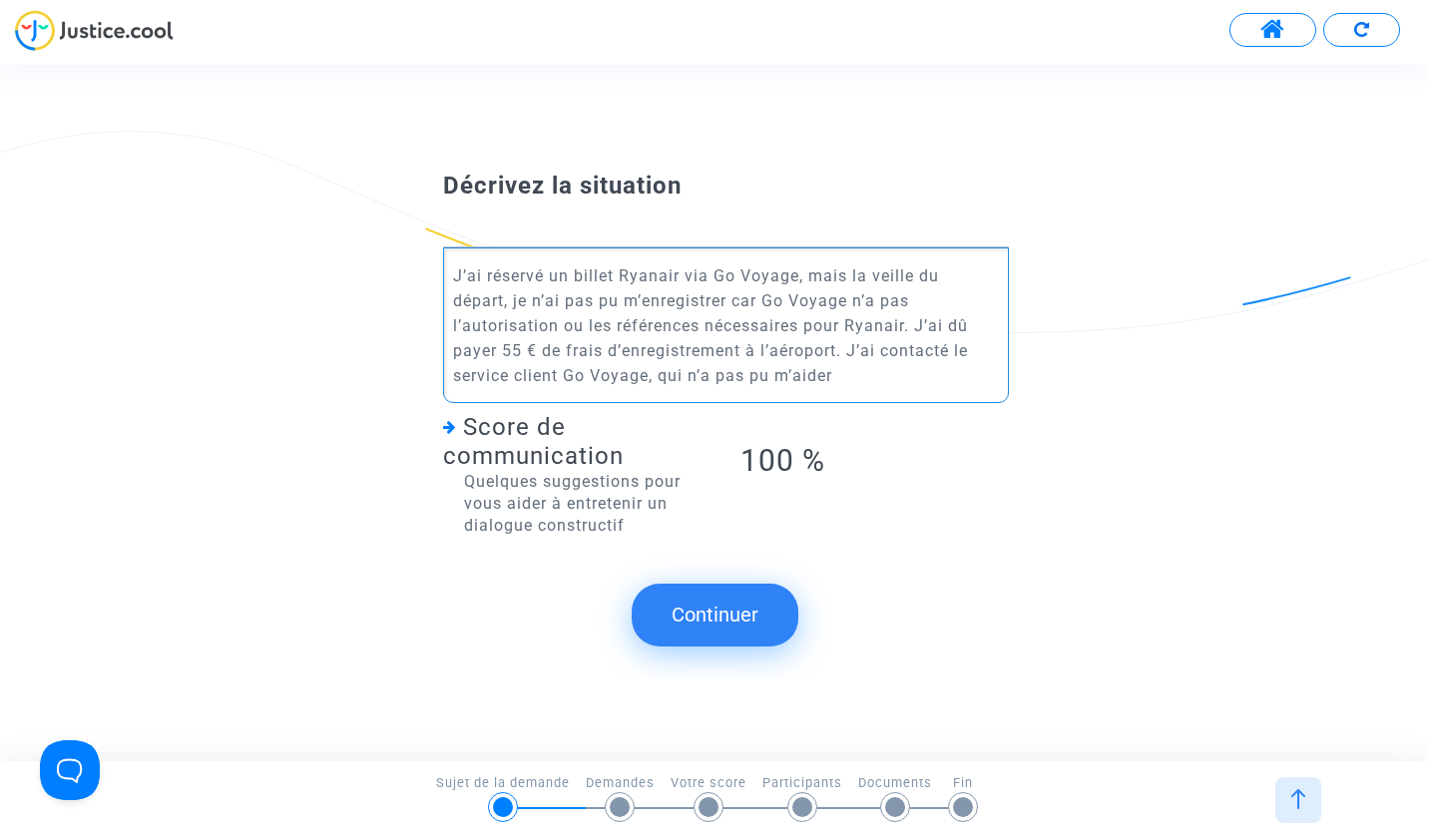 click on "J’ai réservé un billet Ryanair via Go Voyage, mais la veille du départ, je n’ai pas pu m’enregistrer car Go Voyage n’a pas l’autorisation ou les références nécessaires pour Ryanair. J’ai dû payer 55 € de frais d’enregistrement à l’aéroport. J’ai contacté le service client Go Voyage, qui n’a pas pu m’aider" 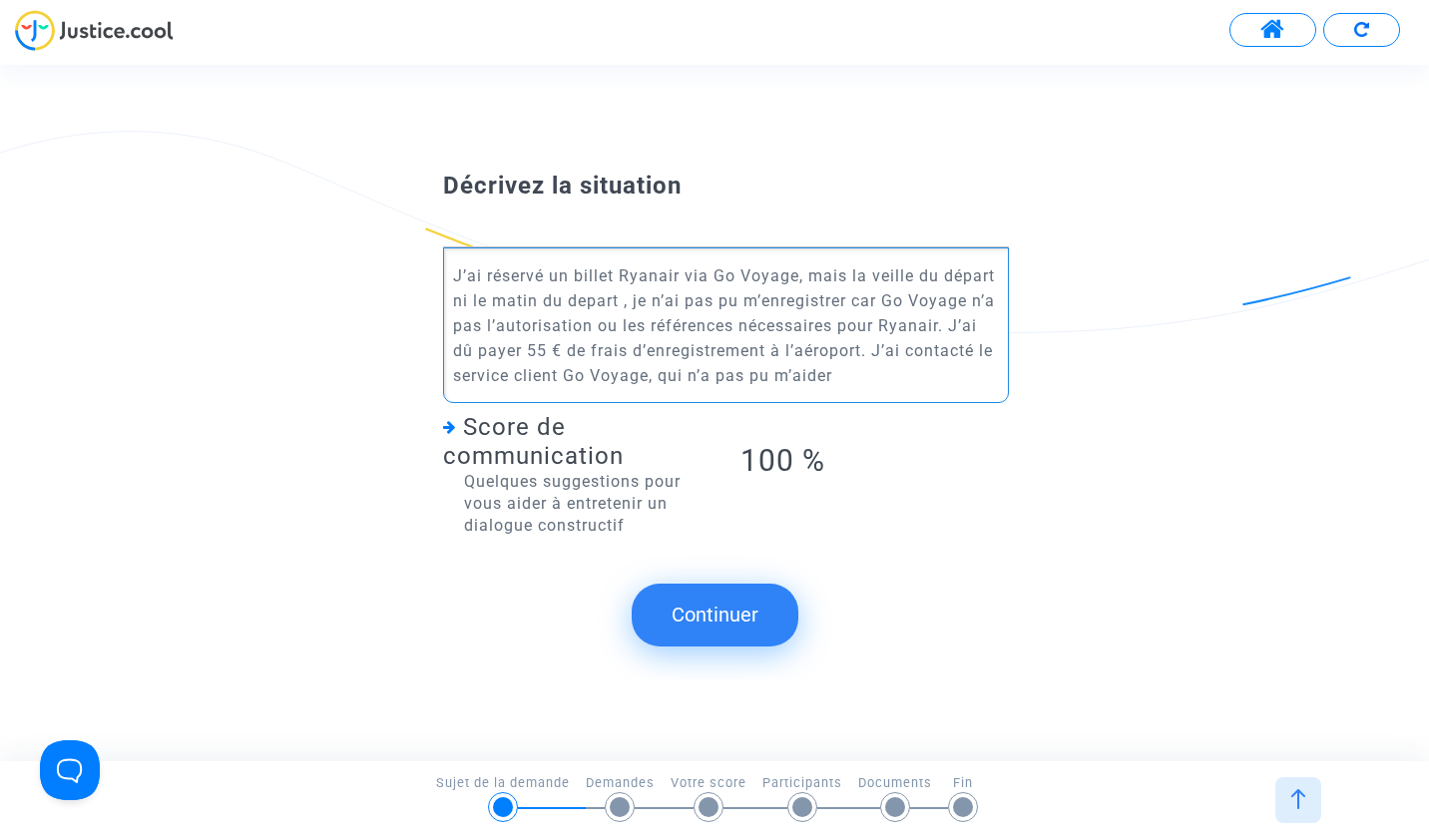 click on "J’ai réservé un billet Ryanair via Go Voyage, mais la veille du départ ni le matin du depart , je n’ai pas pu m’enregistrer car Go Voyage n’a pas l’autorisation ou les références nécessaires pour Ryanair. J’ai dû payer 55 € de frais d’enregistrement à l’aéroport. J’ai contacté le service client Go Voyage, qui n’a pas pu m’aider" 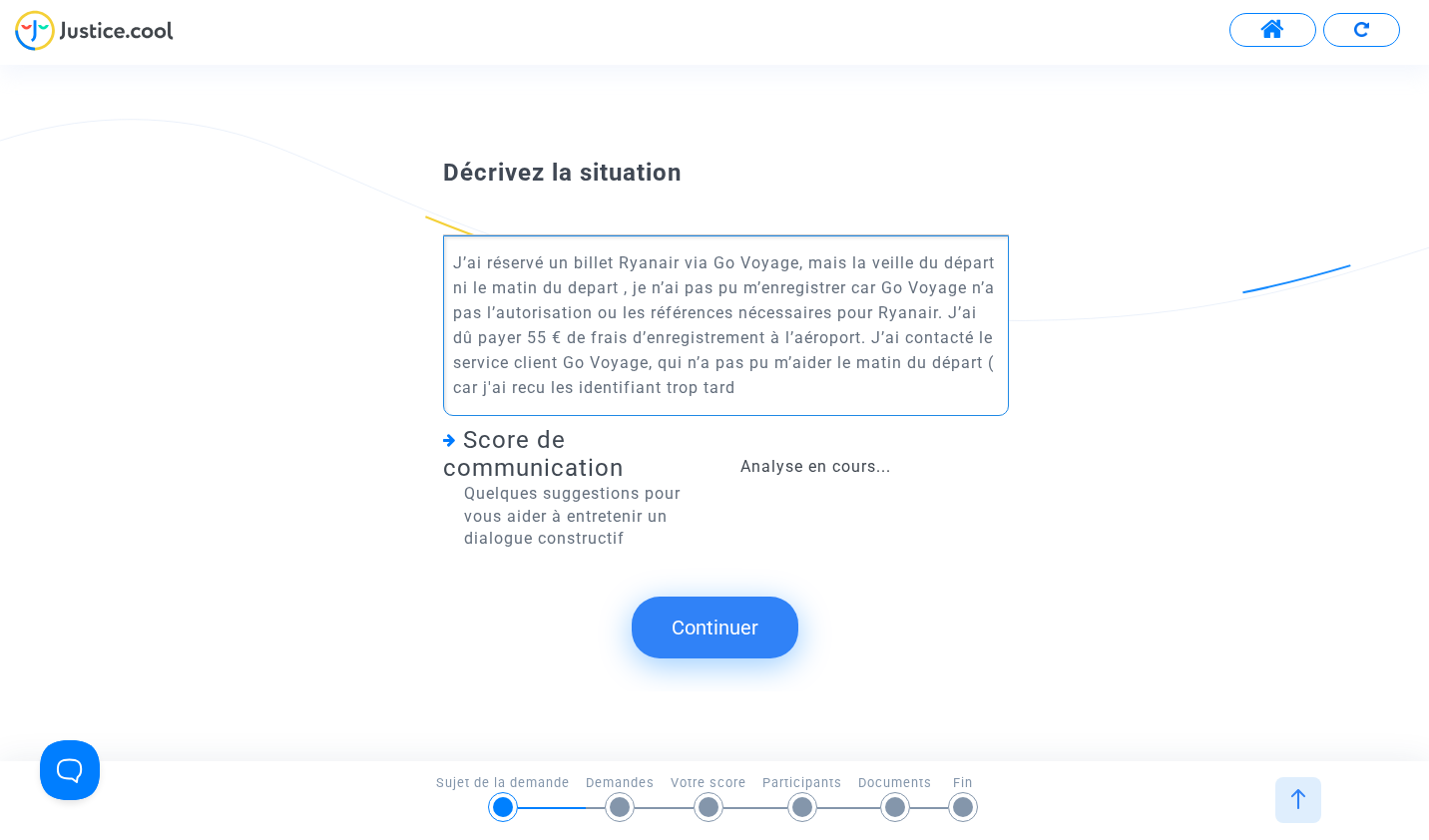 copy on "J’ai réservé un billet Ryanair via Go Voyage, mais la veille du départ ni le matin du depart , je n’ai pas pu m’enregistrer car Go Voyage n’a pas l’autorisation ou les références nécessaires pour Ryanair. J’ai dû payer 55 € de frais d’enregistrement à l’aéroport. J’ai contacté le service client Go Voyage, qui n’a pas pu m’aider le matin du départ ( car j'ai recu les identifiant trop tard" 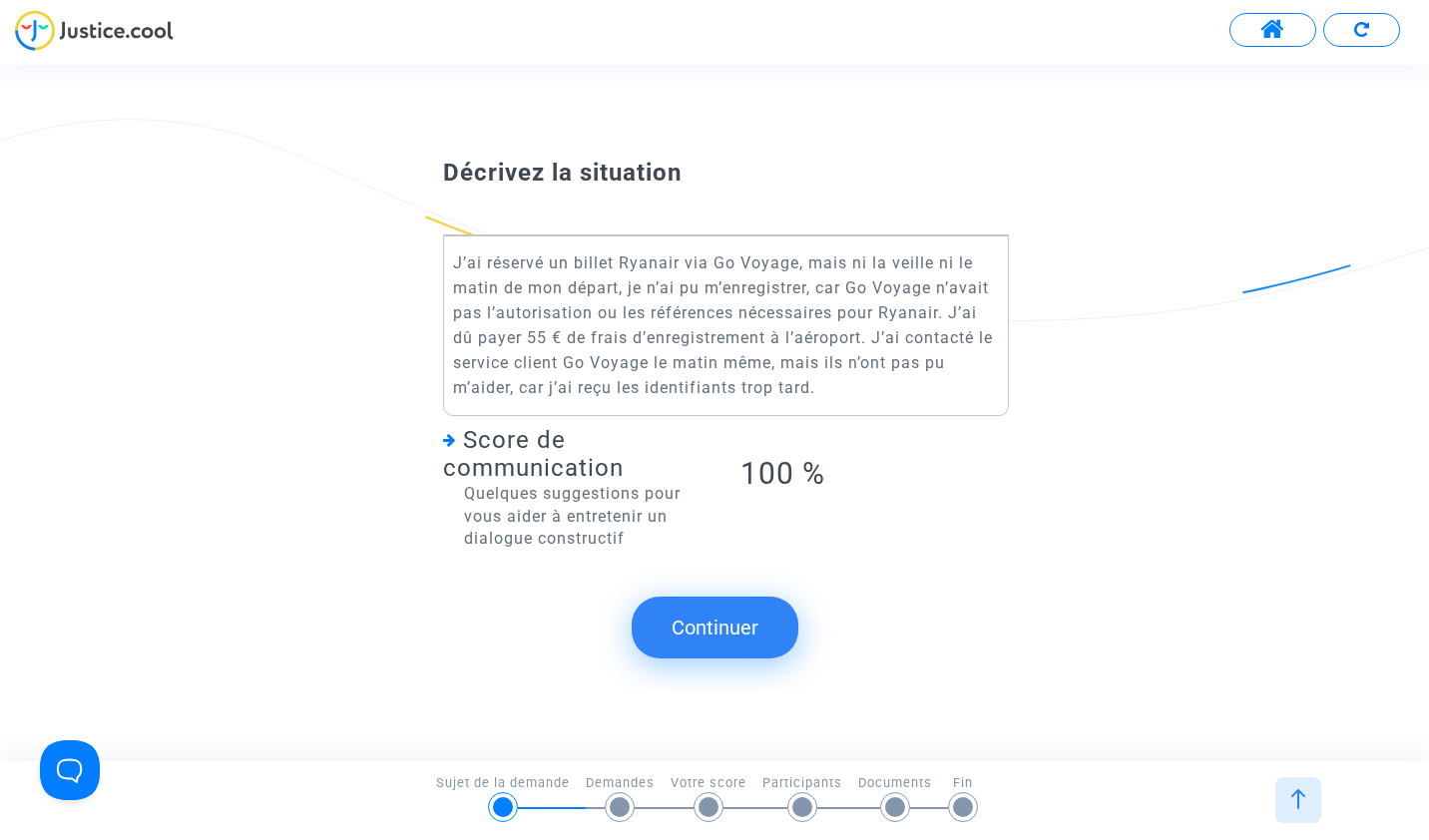 click on "Continuer" 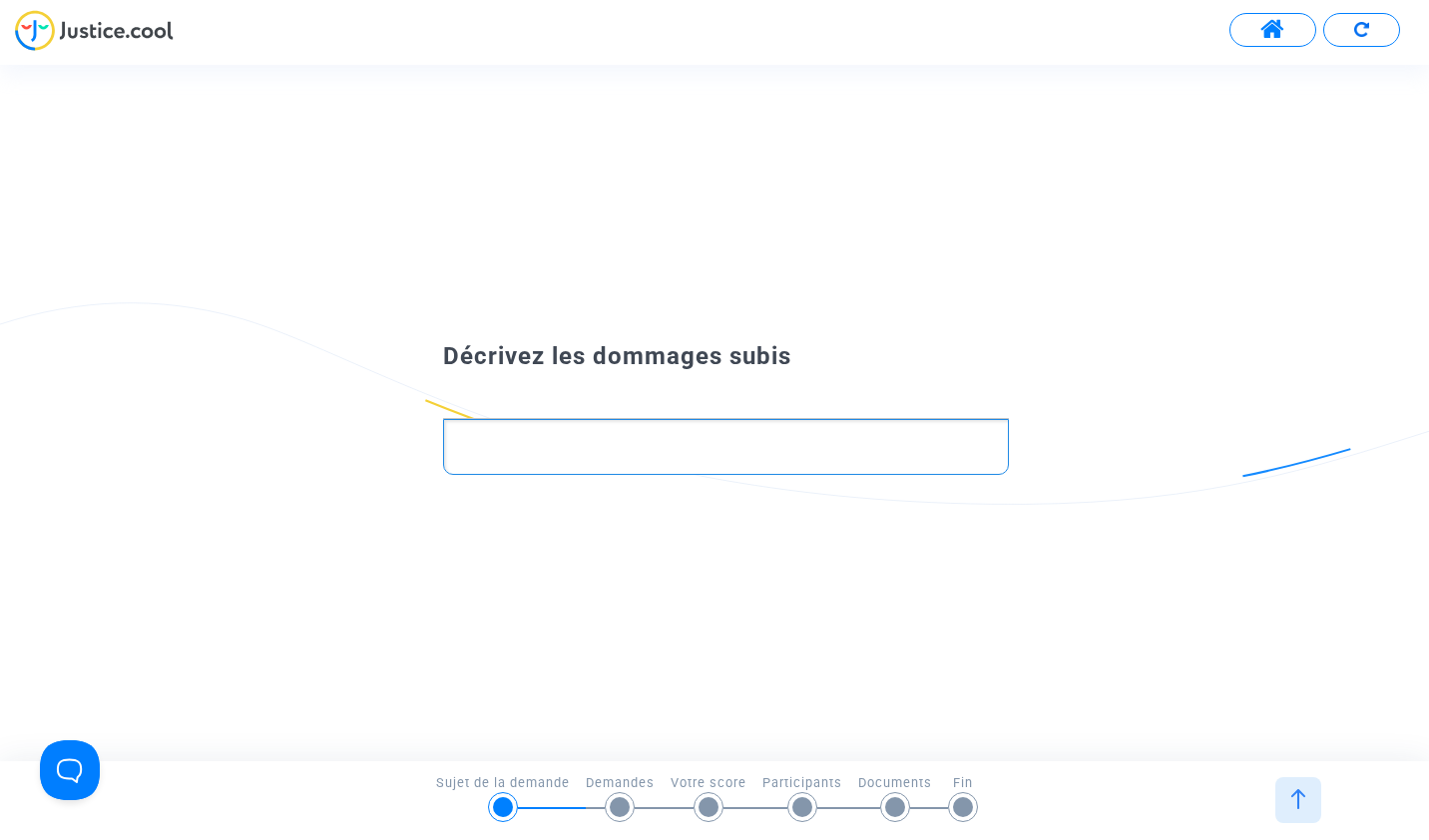 click 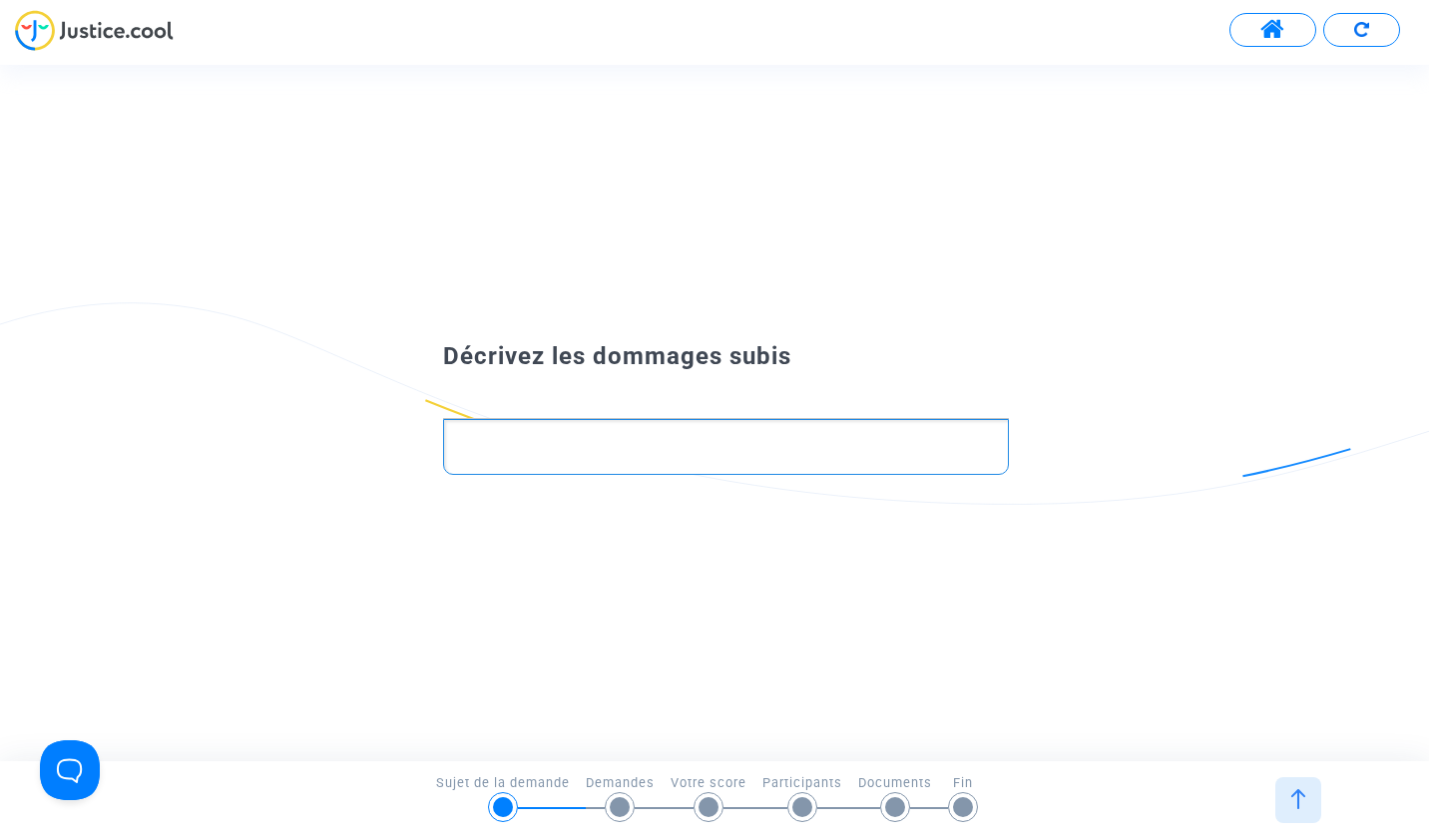 type 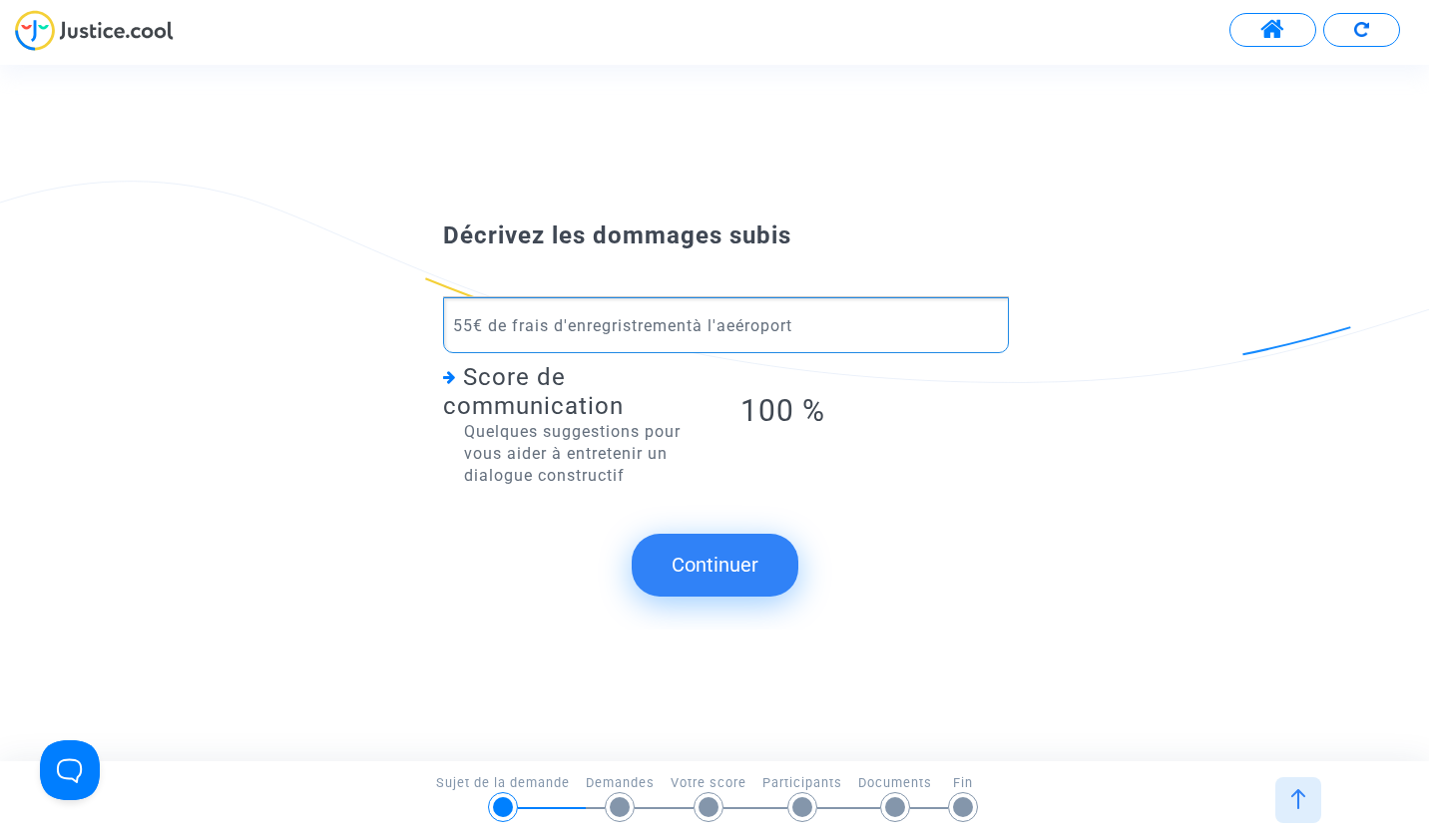 click on "55€ de frais d'enregristrementà l'aeéroport" 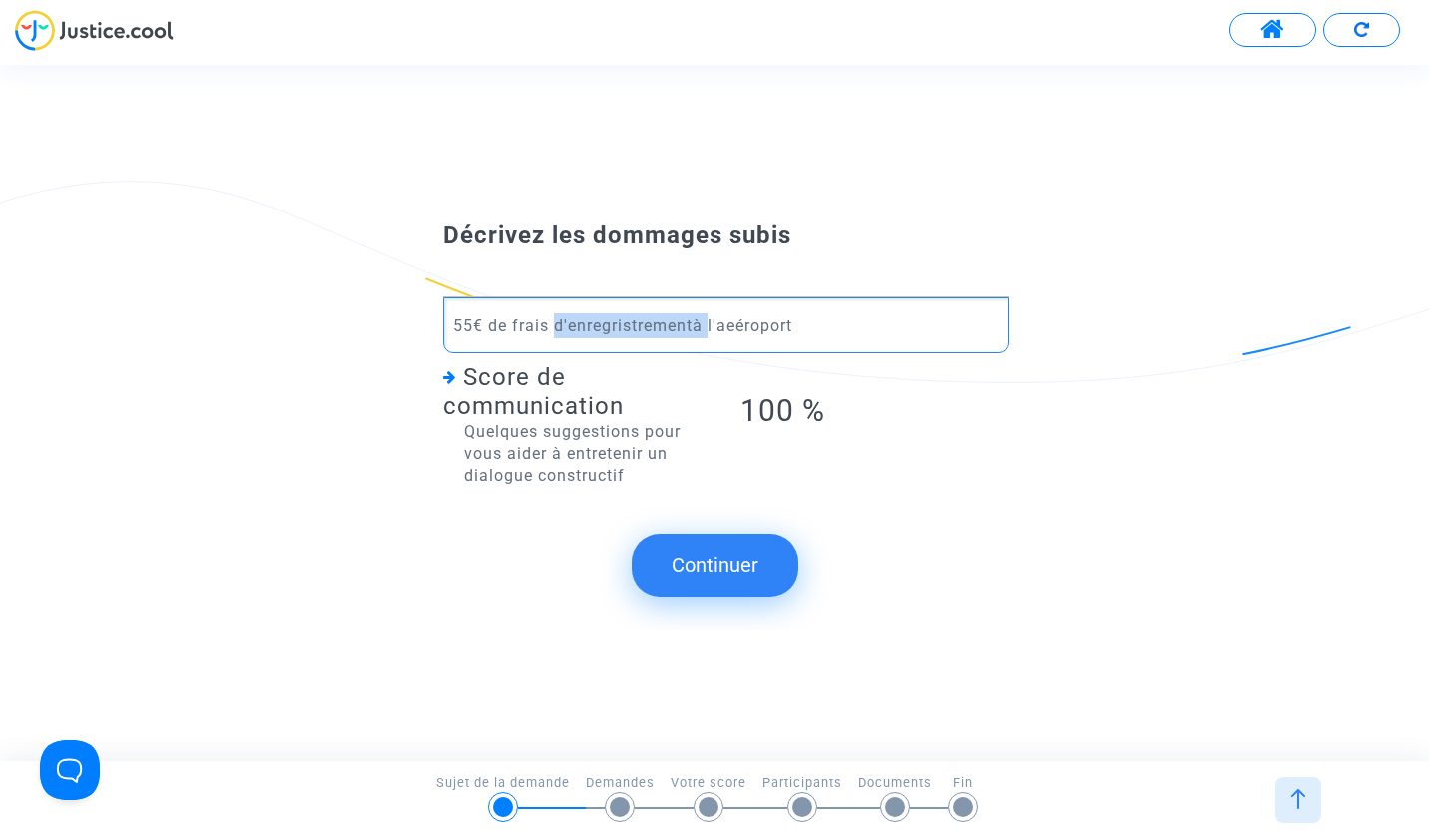 click on "55€ de frais d'enregristrementà l'aeéroport" 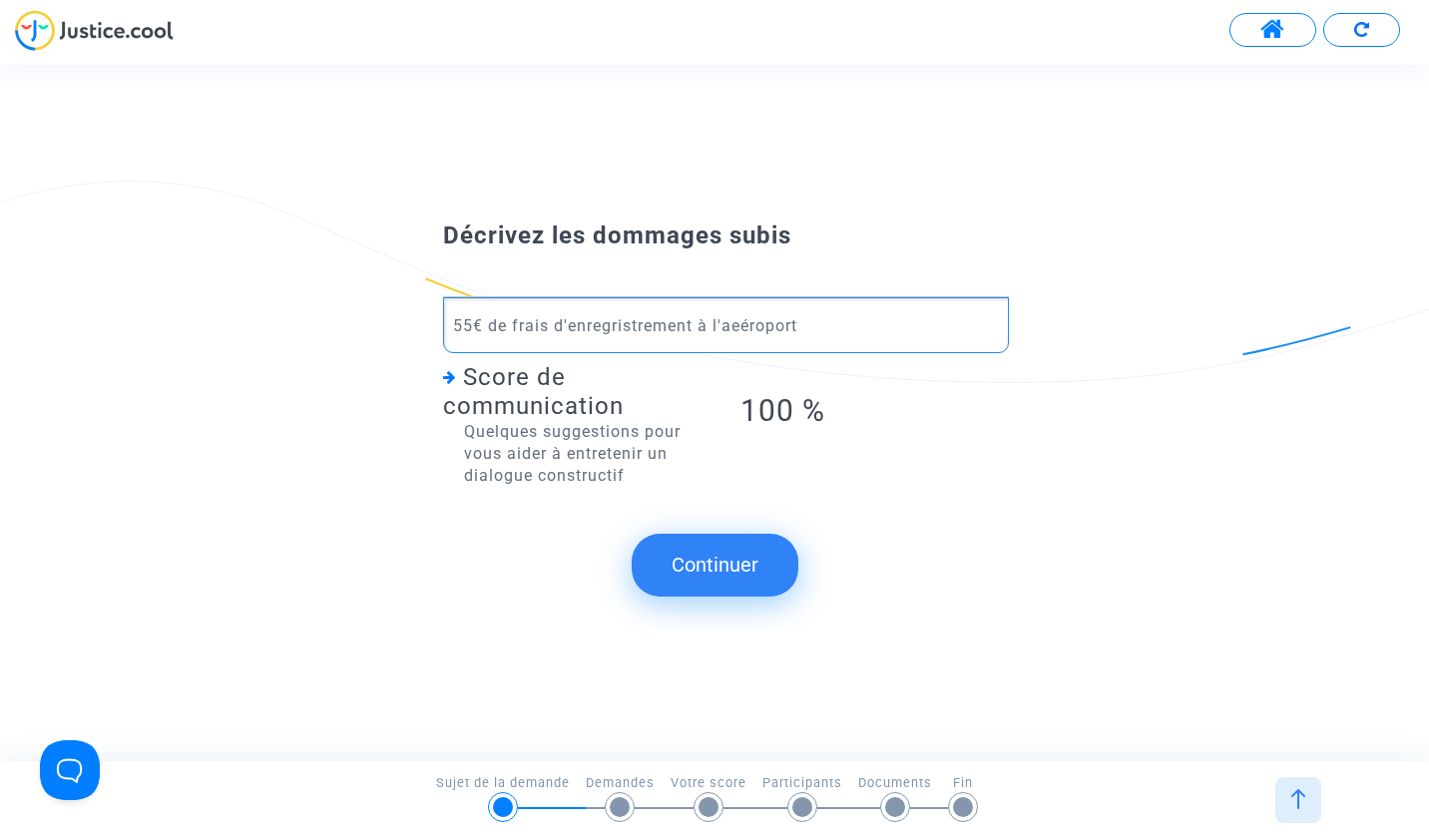 click on "55€ de frais d'enregristrement à l'aeéroport" 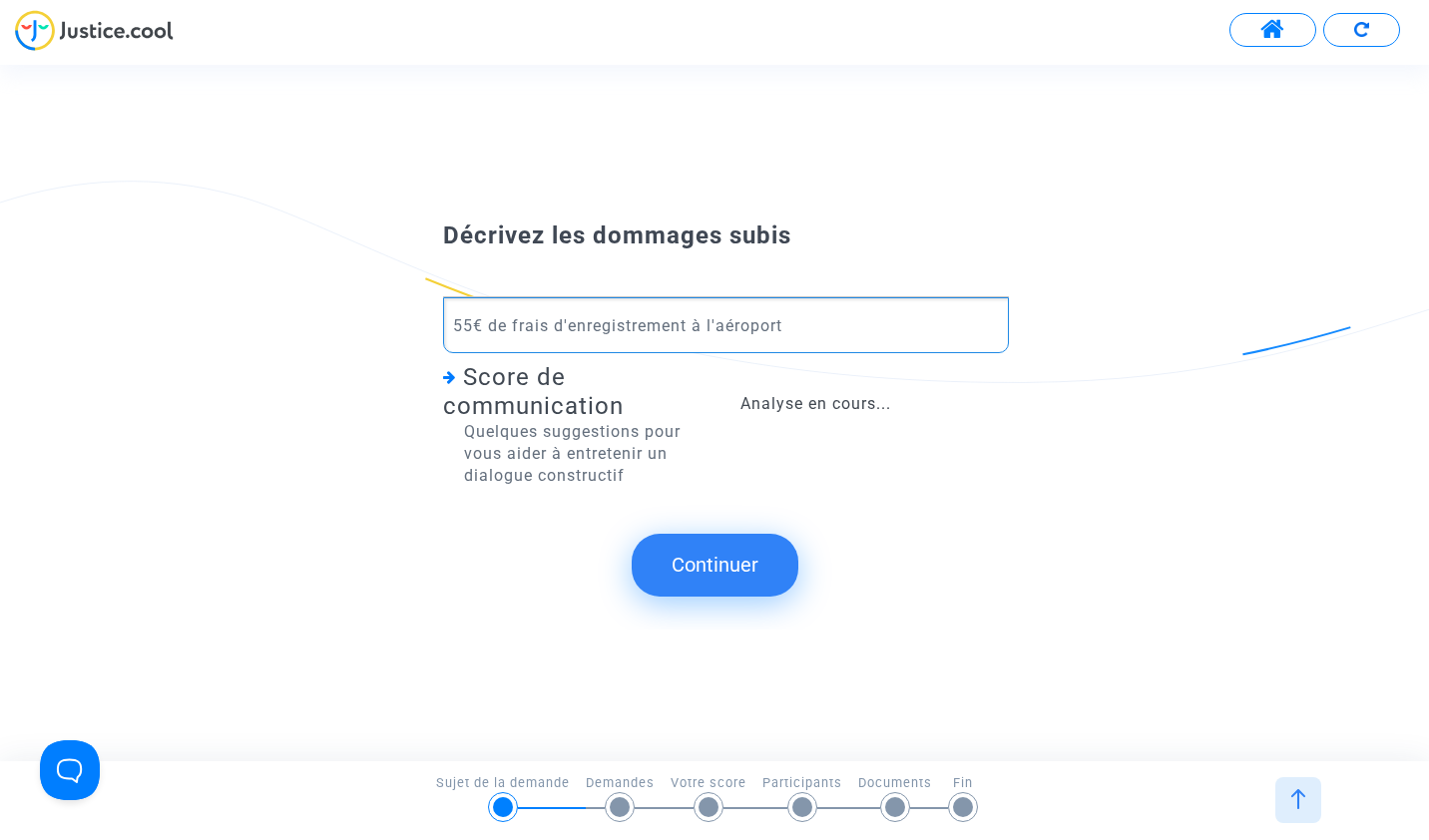 click on "Continuer" 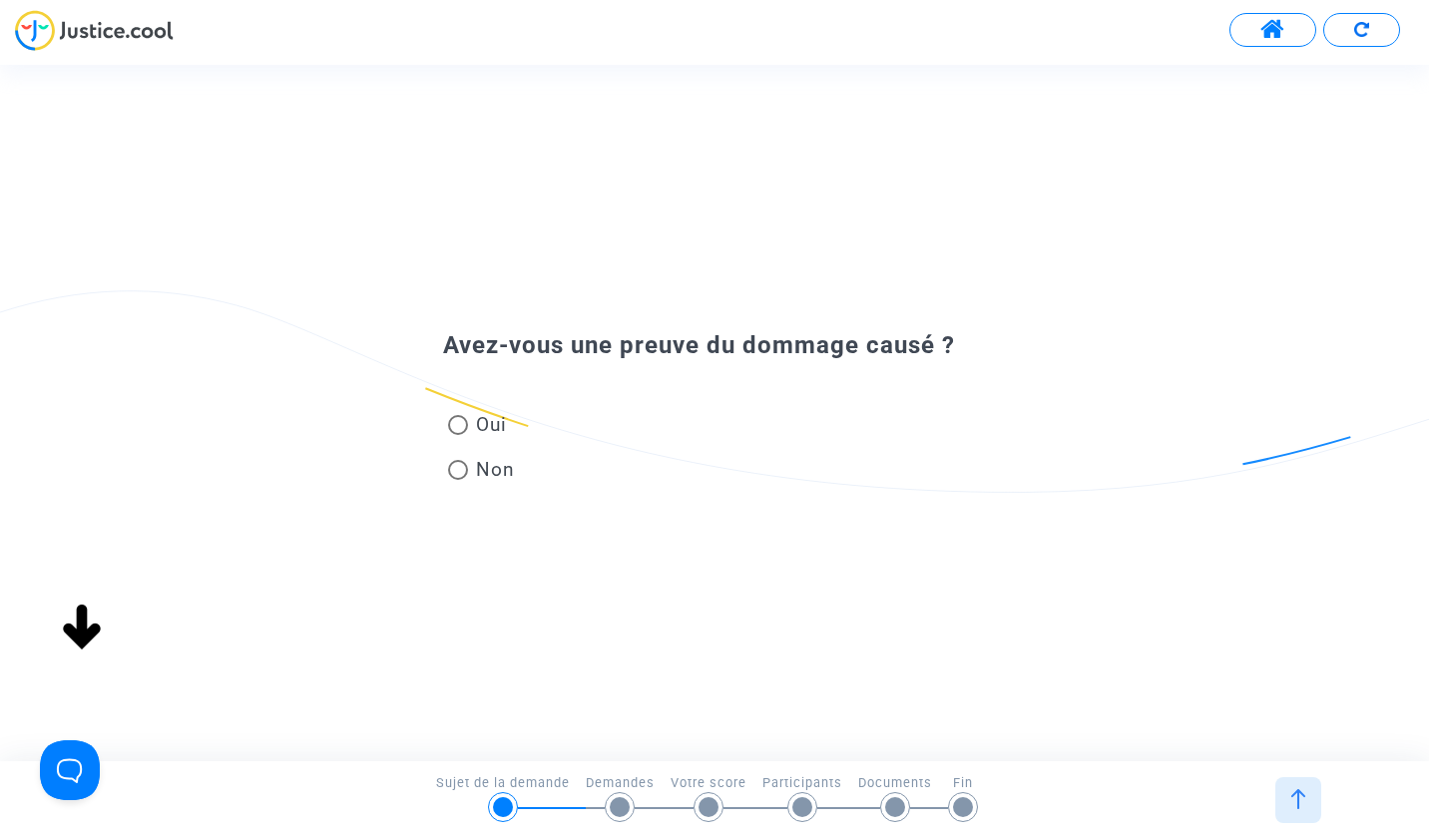click at bounding box center (458, 425) 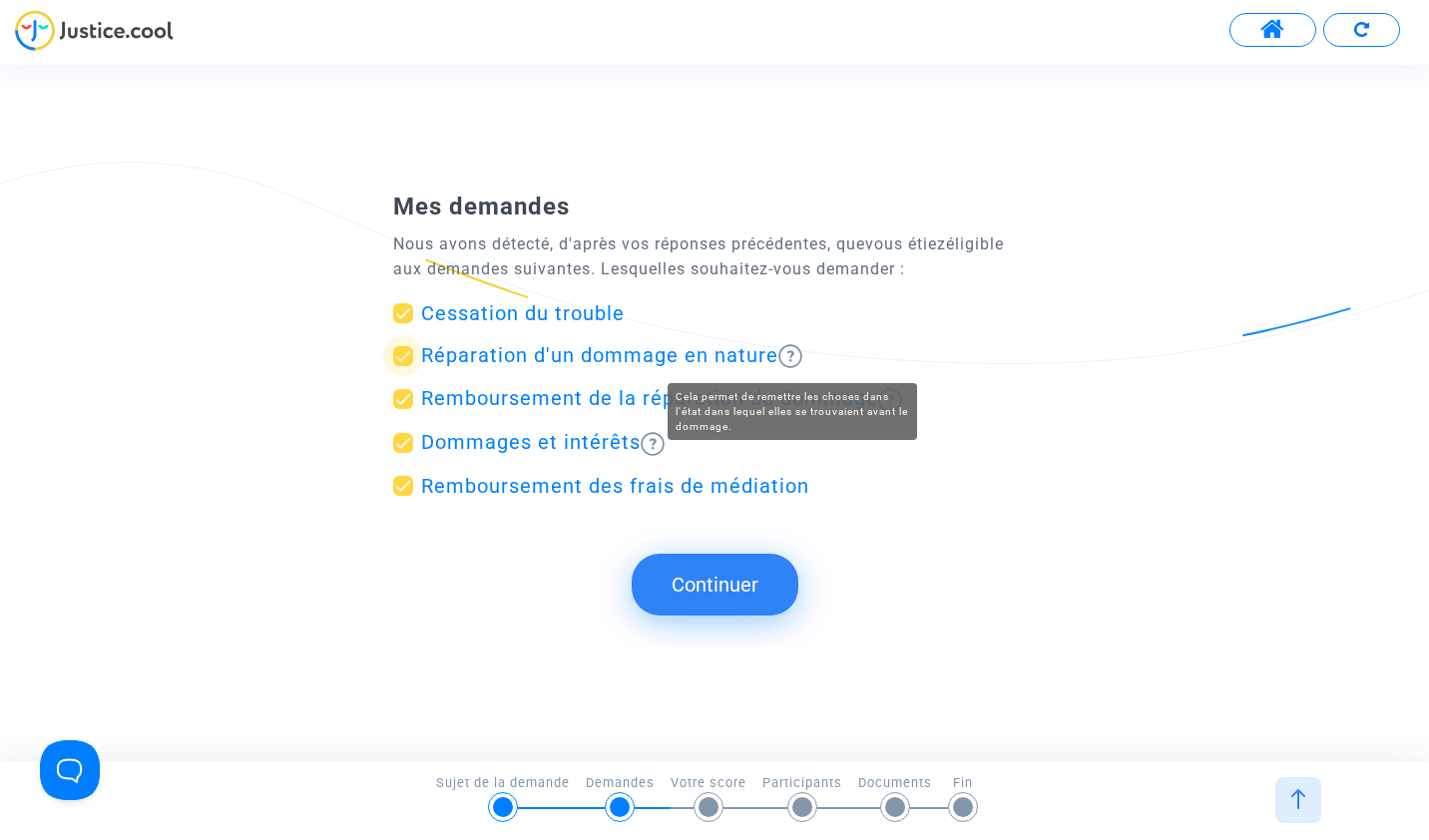 click at bounding box center [790, 356] 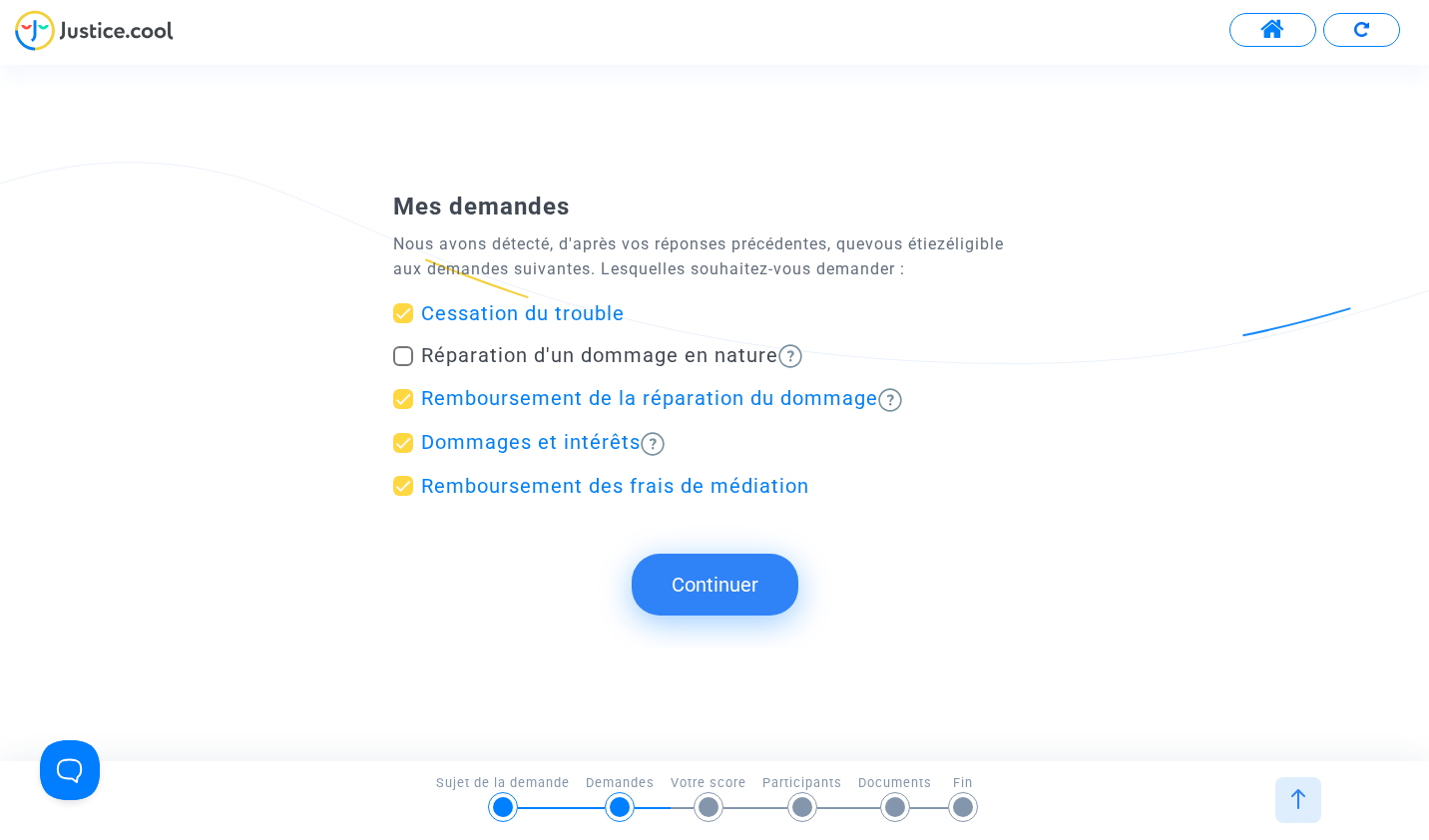 click on "Réparation d'un dommage en nature" at bounding box center [600, 355] 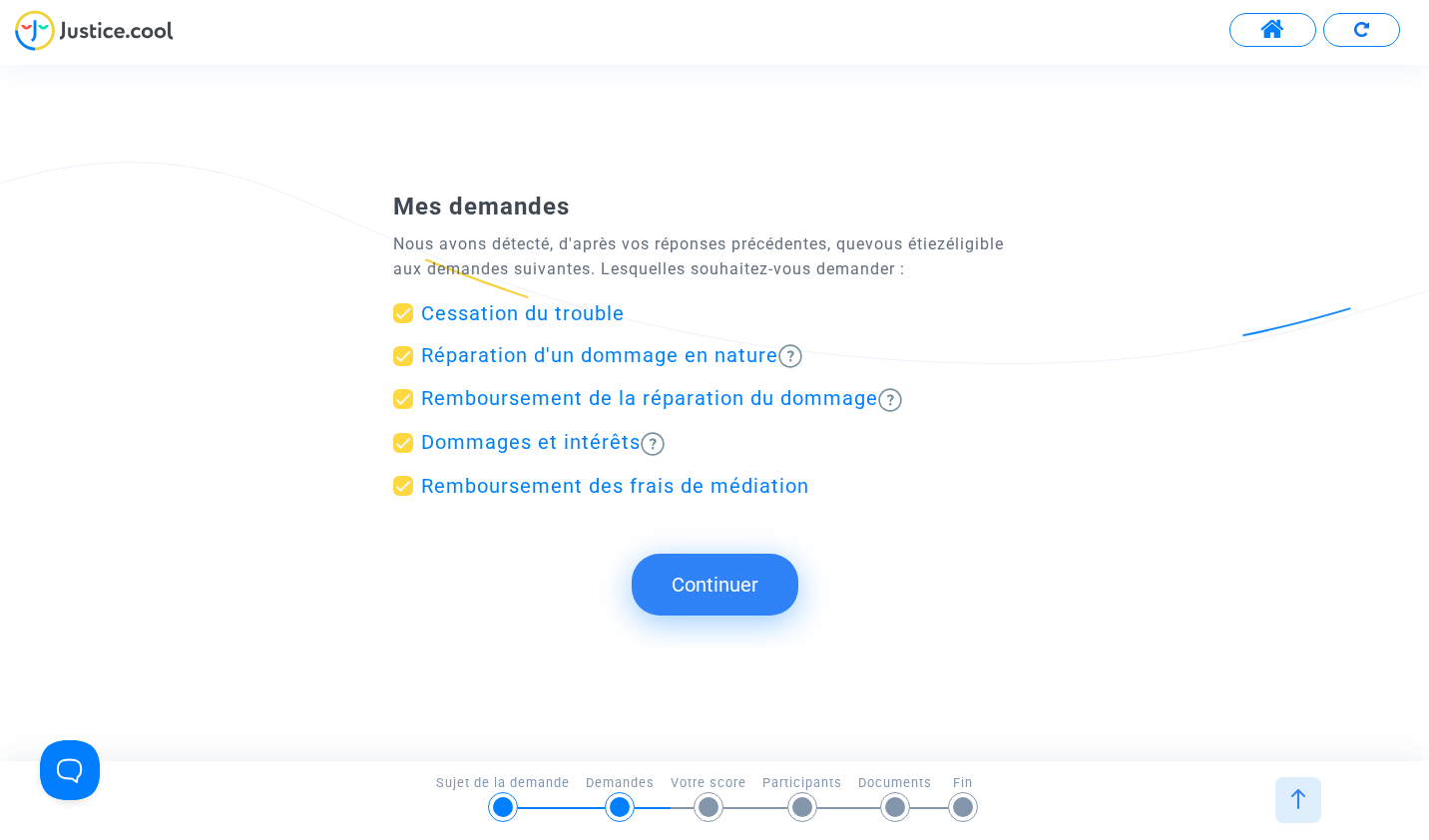 click on "Mes demandes Nous avons détecté, d'après vos réponses précédentes, que  vous étiez  éligible aux demandes suivantes. Lesquelles souhaitez-vous demander :   Cessation du trouble    Réparation d'un dommage en nature    Remboursement de la réparation du dommage    Dommages et intérêts    Remboursement des frais de médiation" 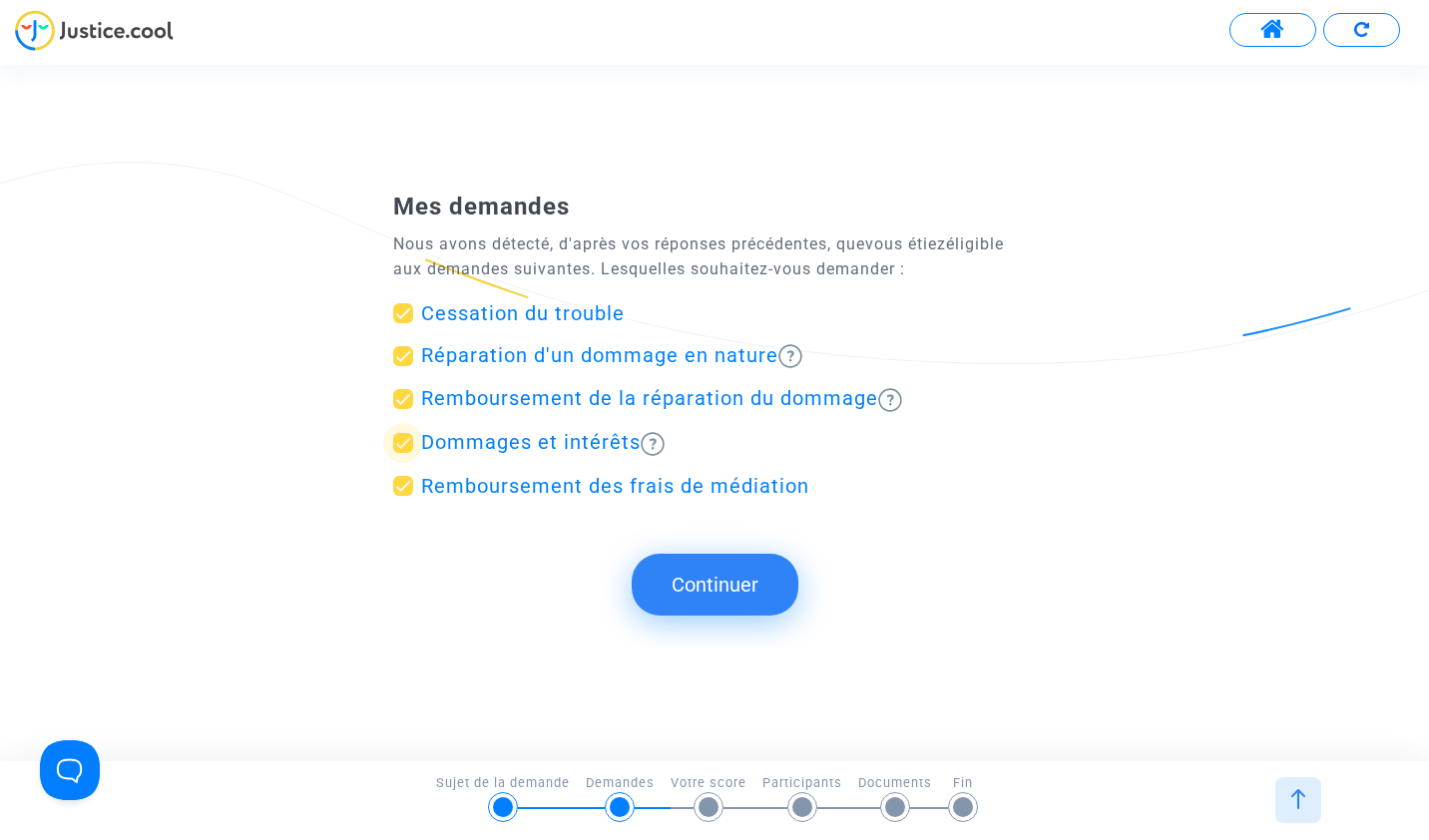 click at bounding box center (403, 443) 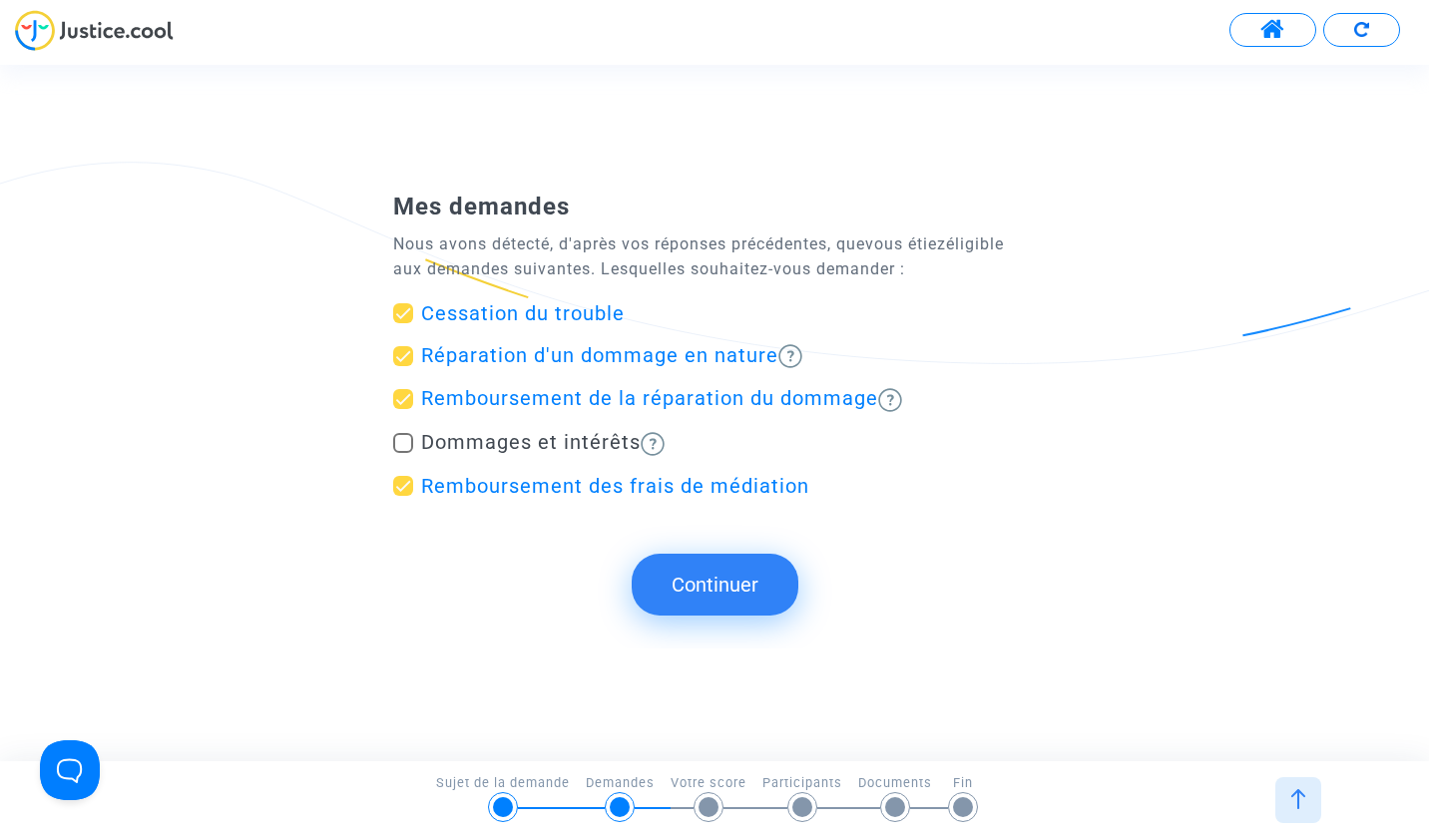 click on "Remboursement des frais de médiation" at bounding box center (714, 486) 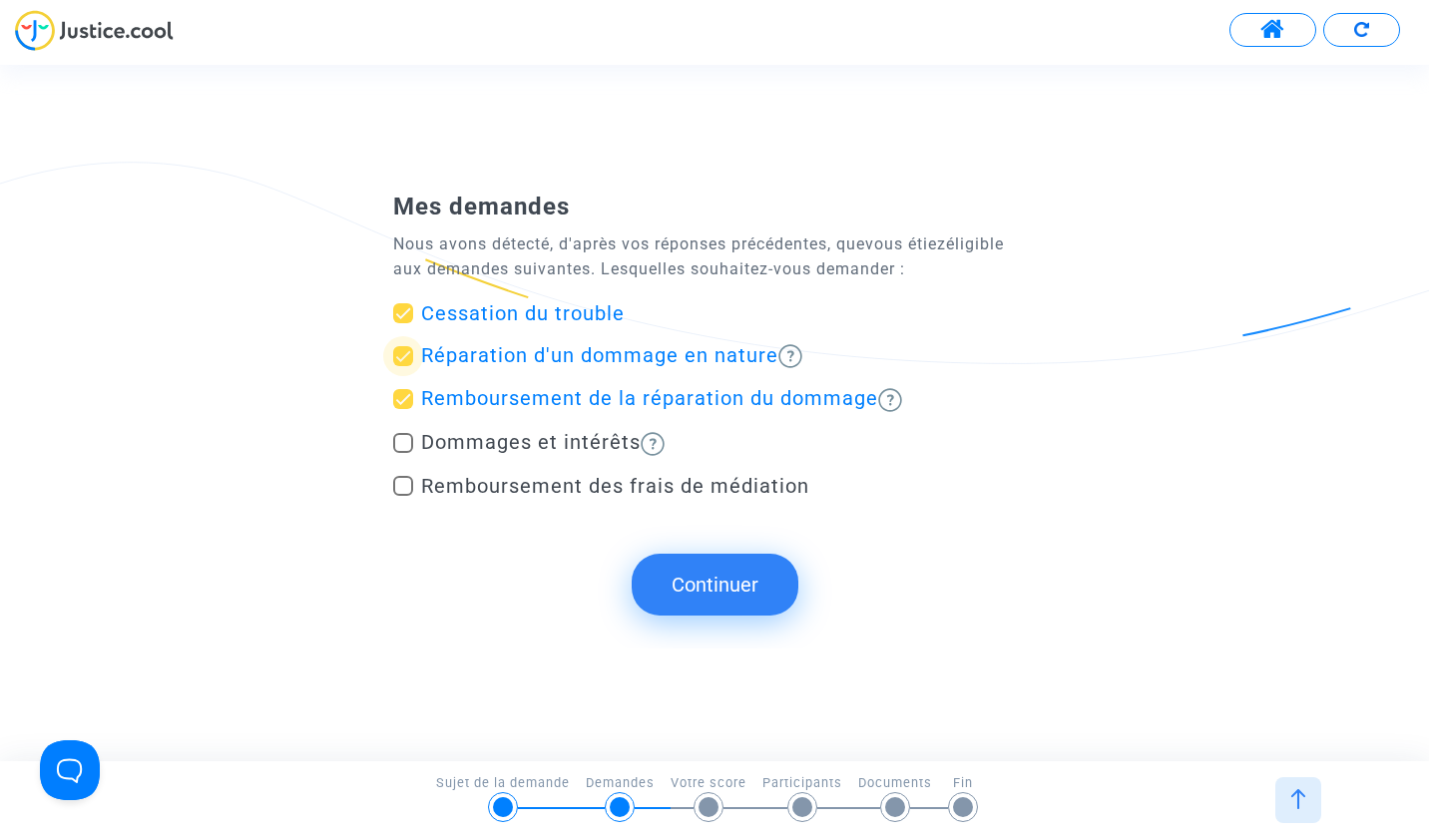 click at bounding box center (403, 356) 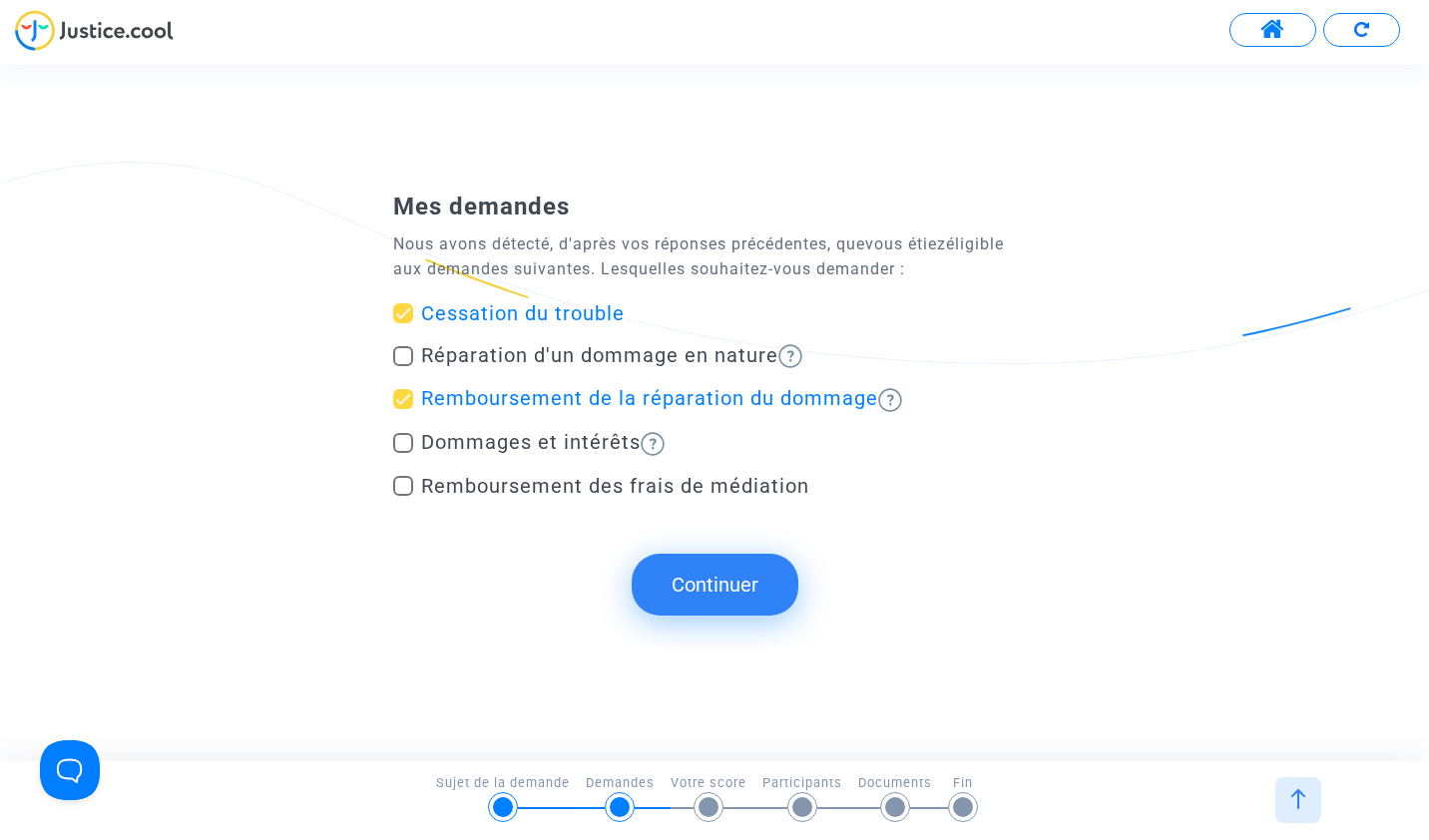 click on "Remboursement des frais de médiation" at bounding box center [615, 486] 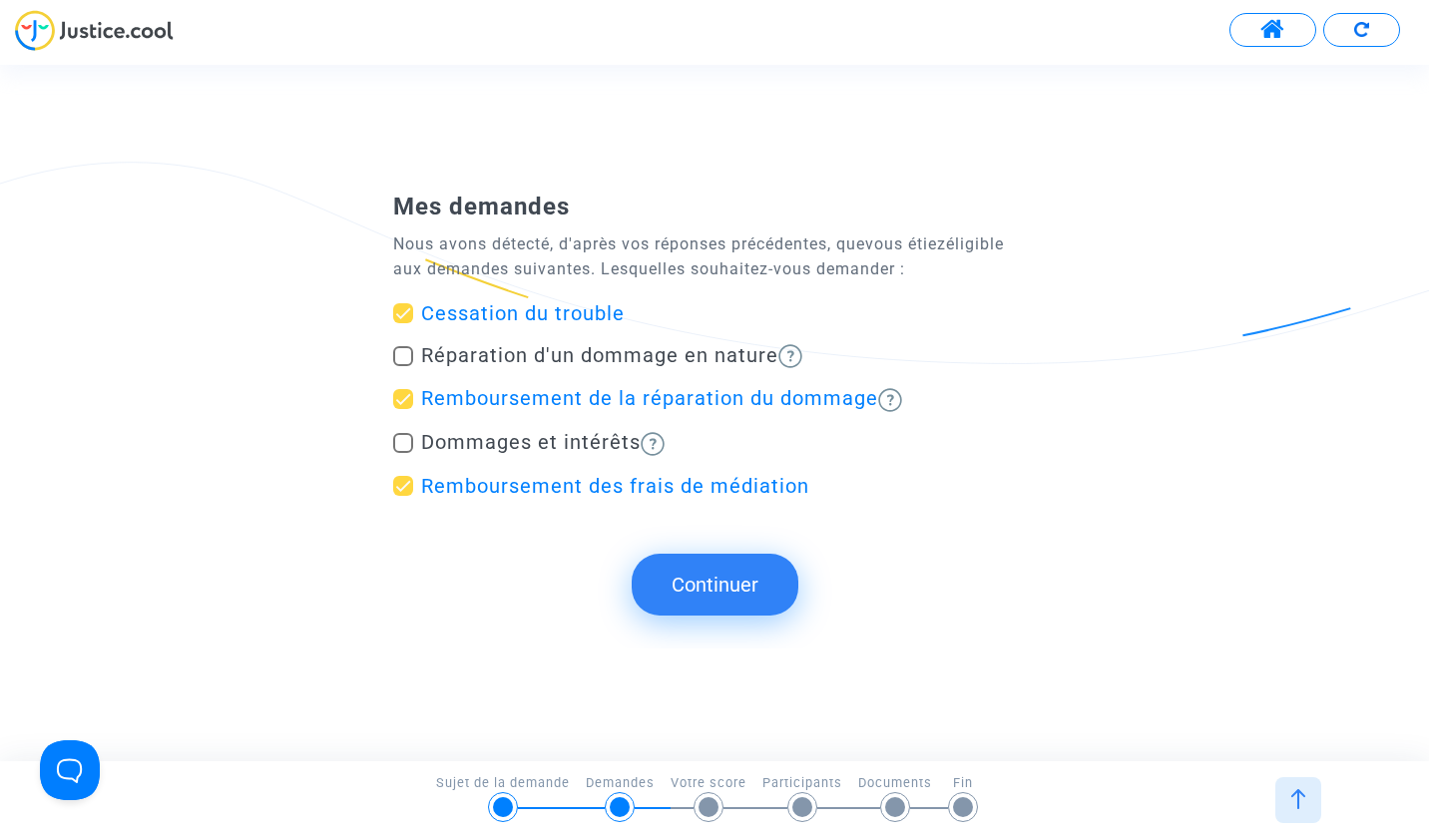 click on "Continuer" 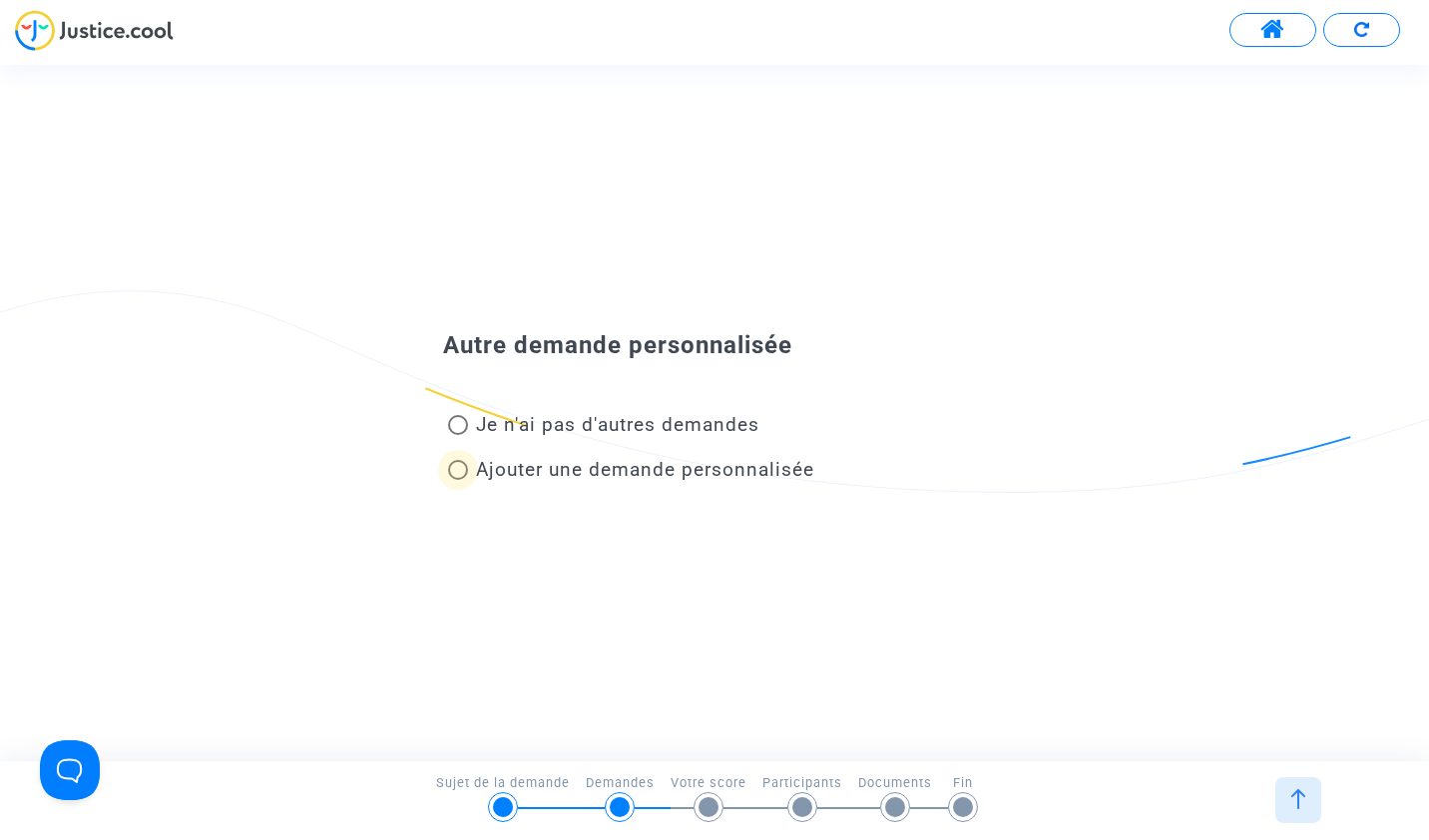 click on "Ajouter une demande personnalisée" at bounding box center (645, 469) 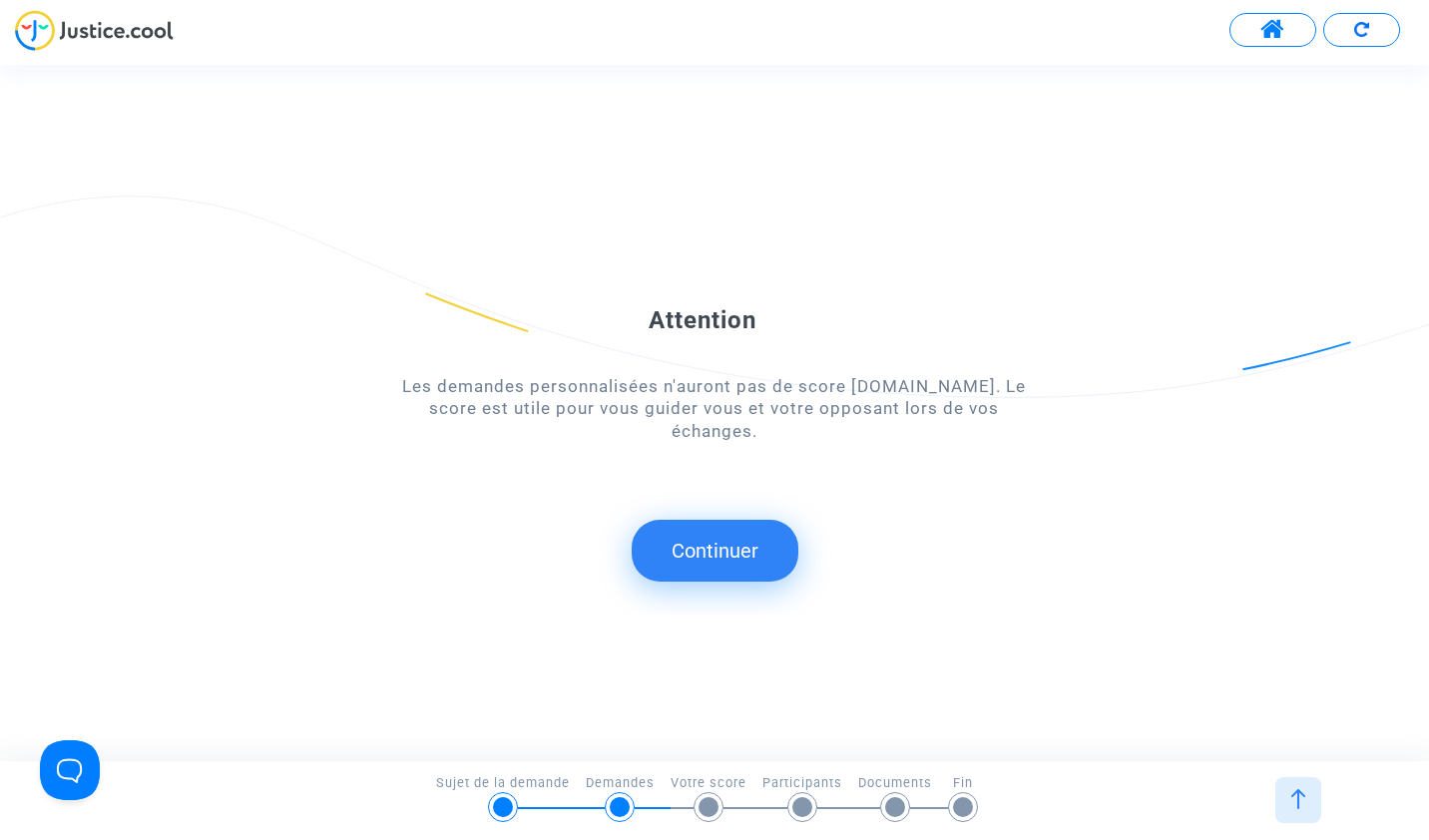 click on "Continuer" 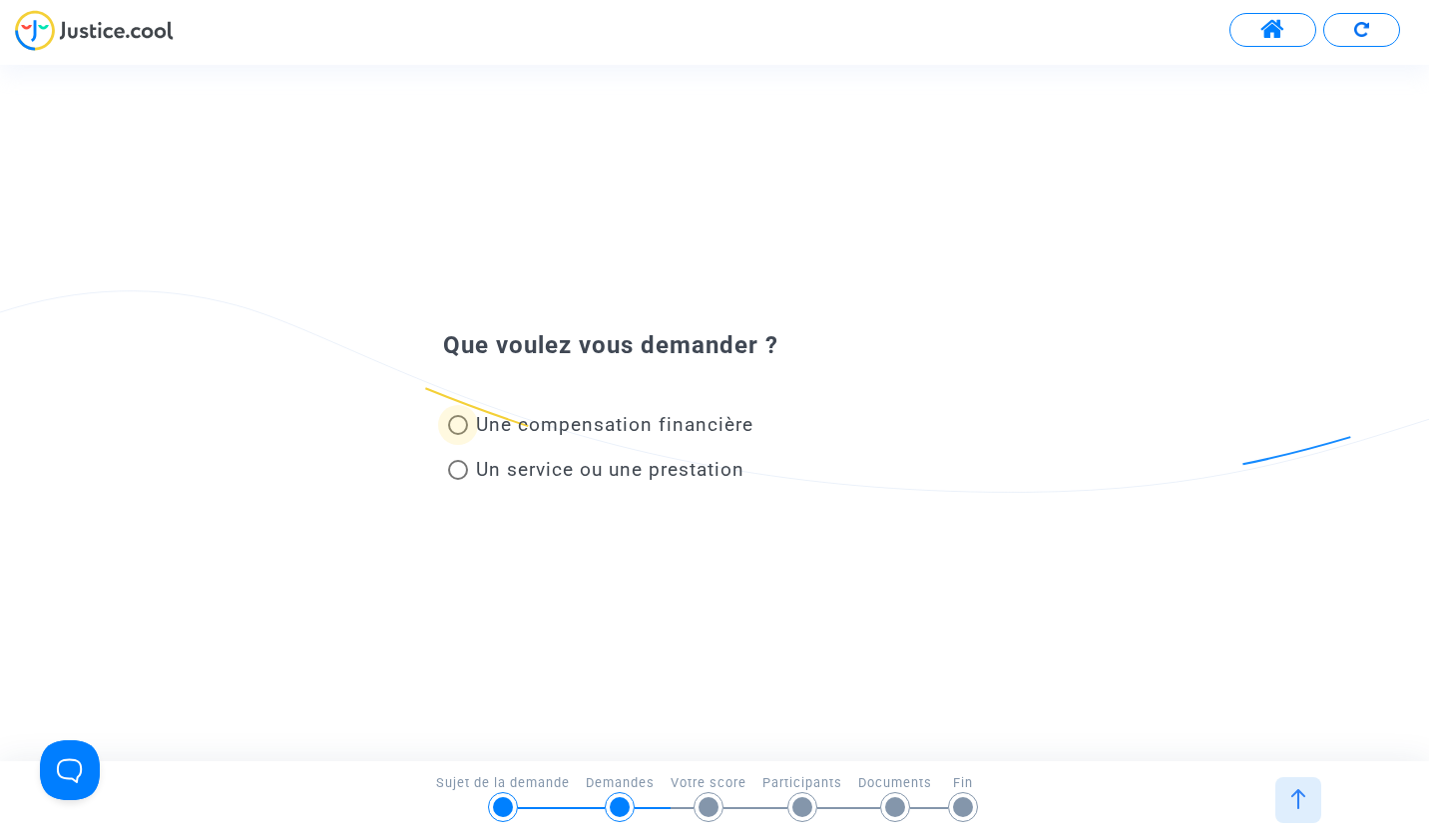click on "Une compensation financière" at bounding box center (615, 424) 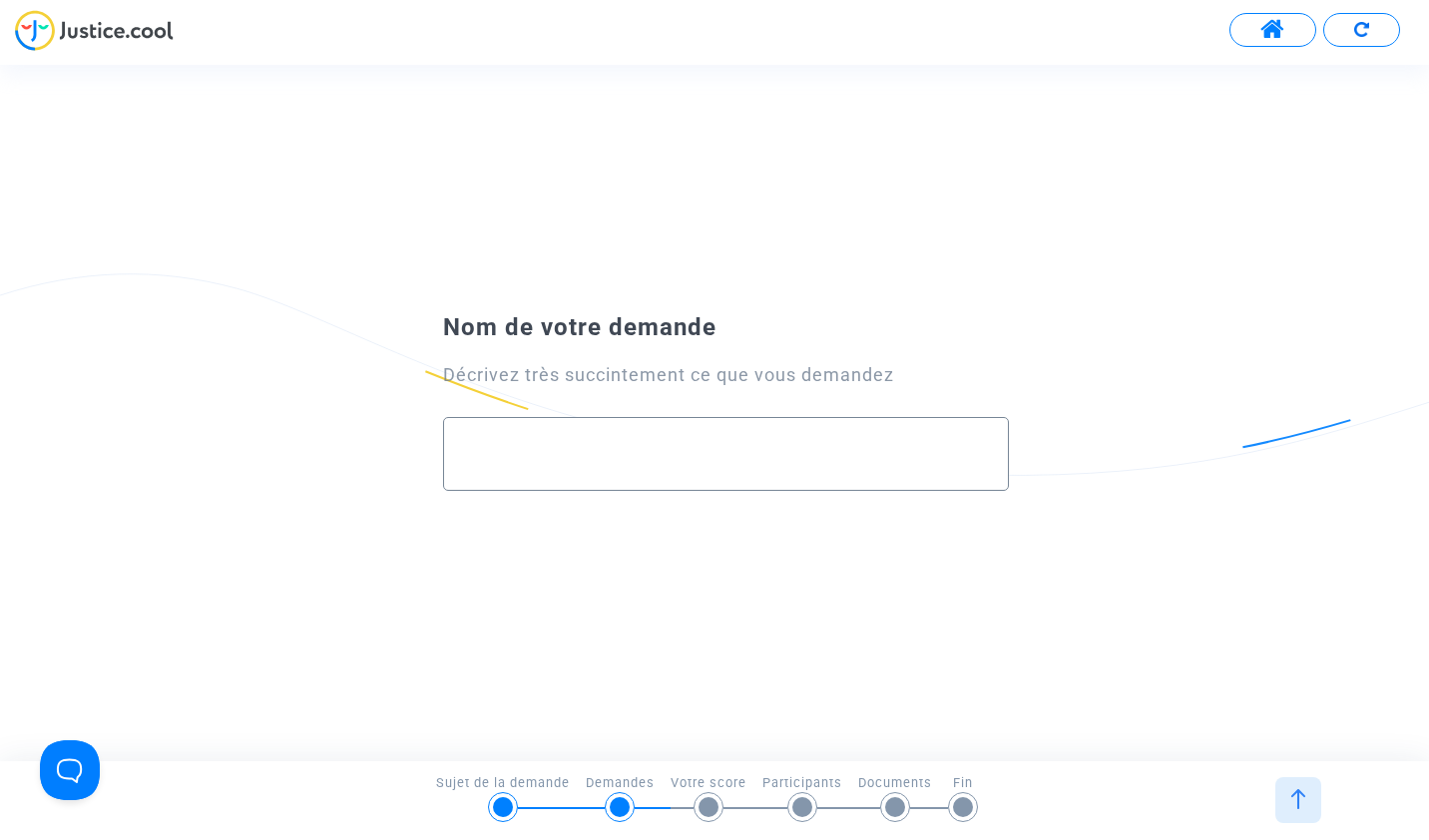 click at bounding box center [725, 454] 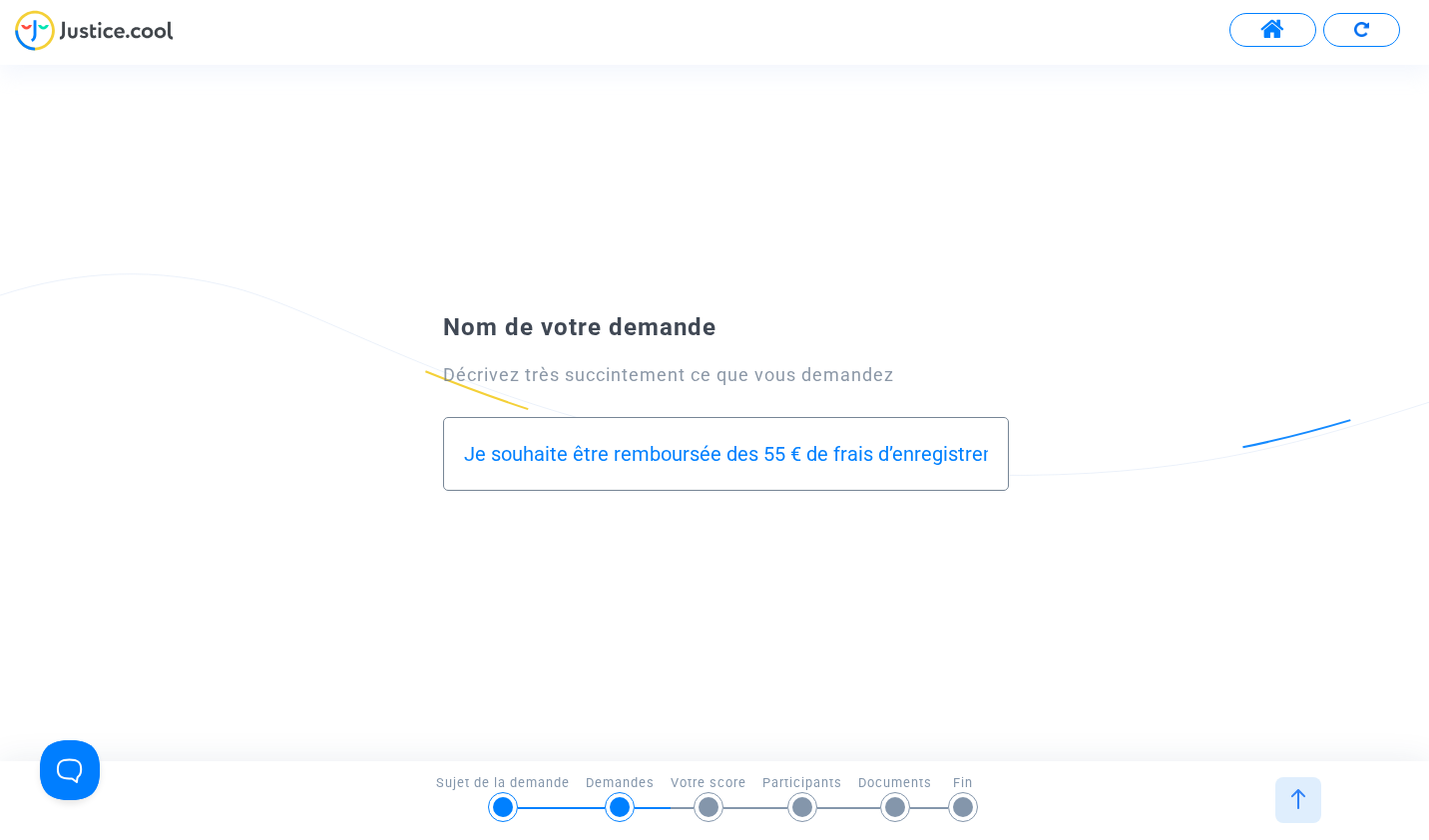 scroll, scrollTop: 0, scrollLeft: 1170, axis: horizontal 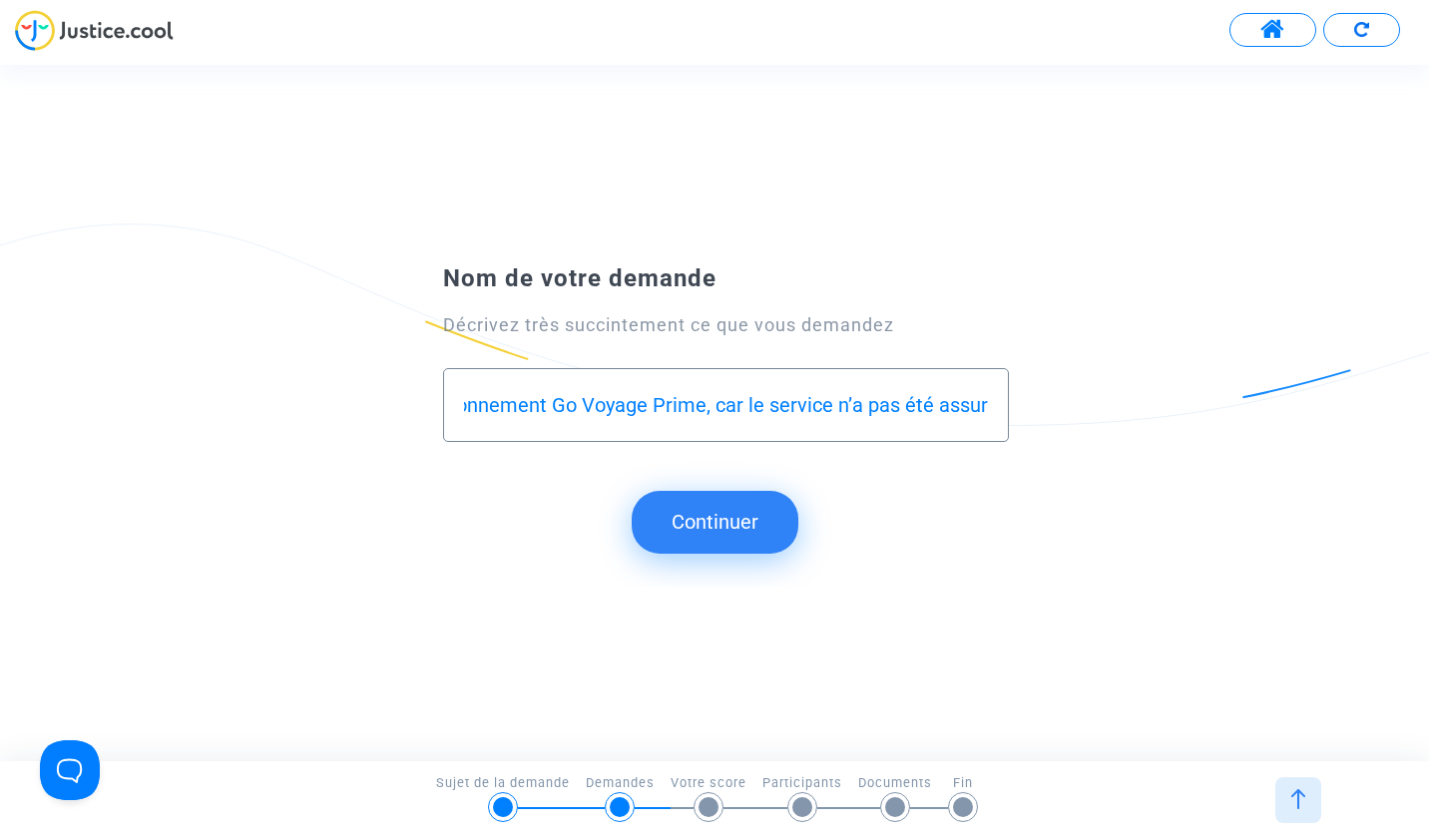 type on "Je souhaite être remboursée des 55 € de frais d’enregistrement Ryanair que j’ai dû payer à l’aéroport, ainsi qu’une partie de mon abonnement Go Voyage Prime, car le service n’a pas été assuré." 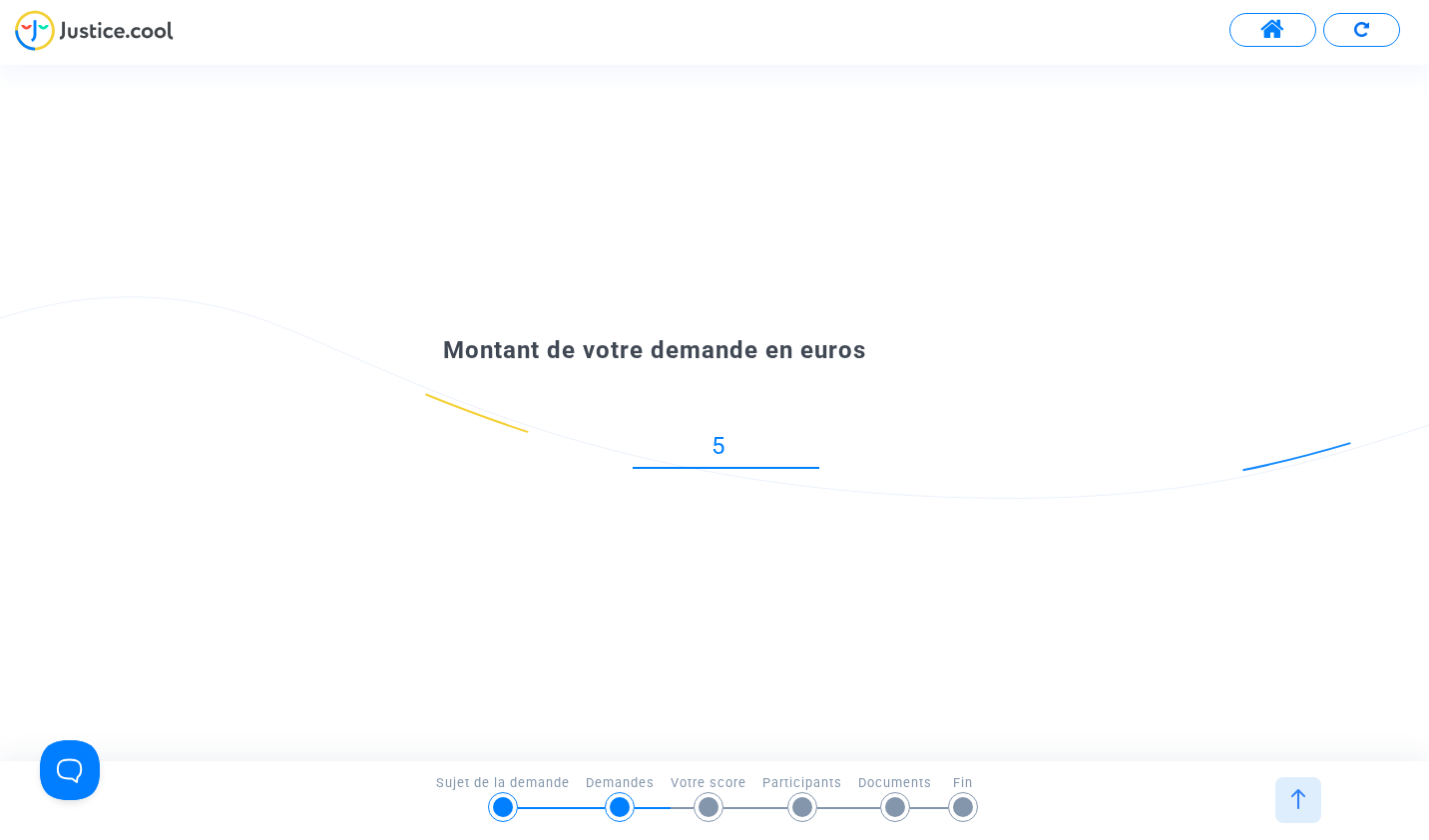 type on "55" 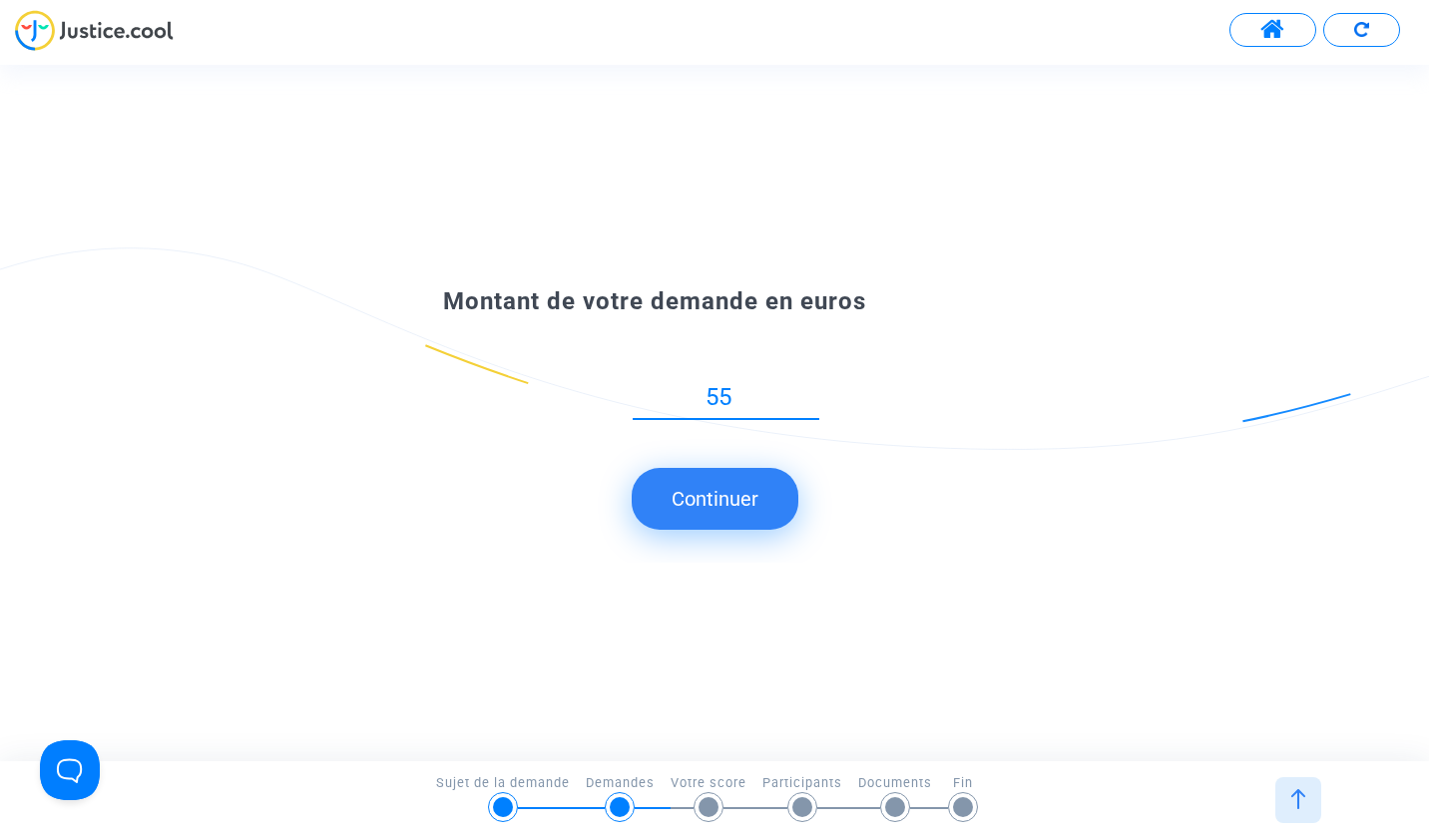 type on "5" 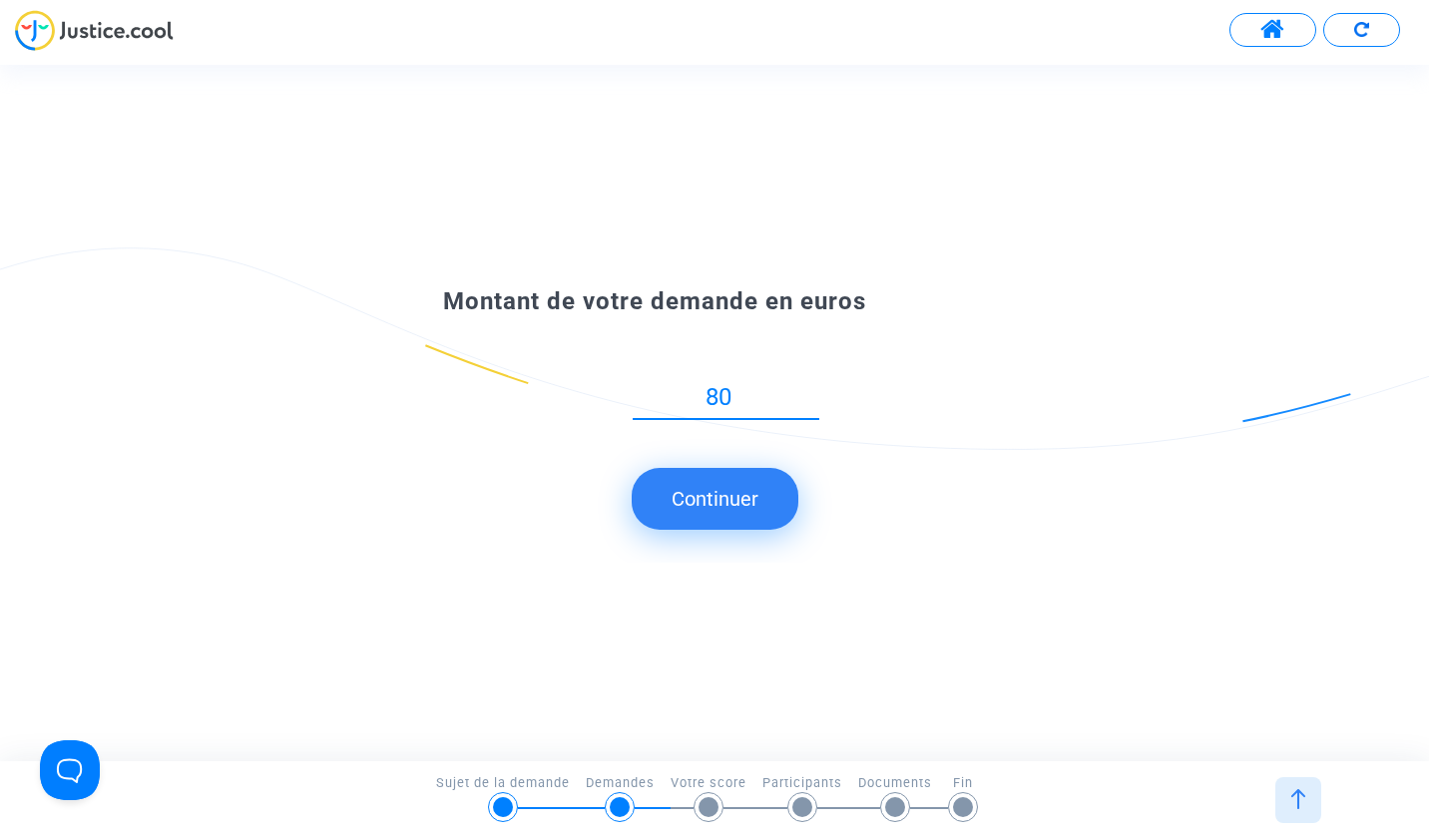 type on "8" 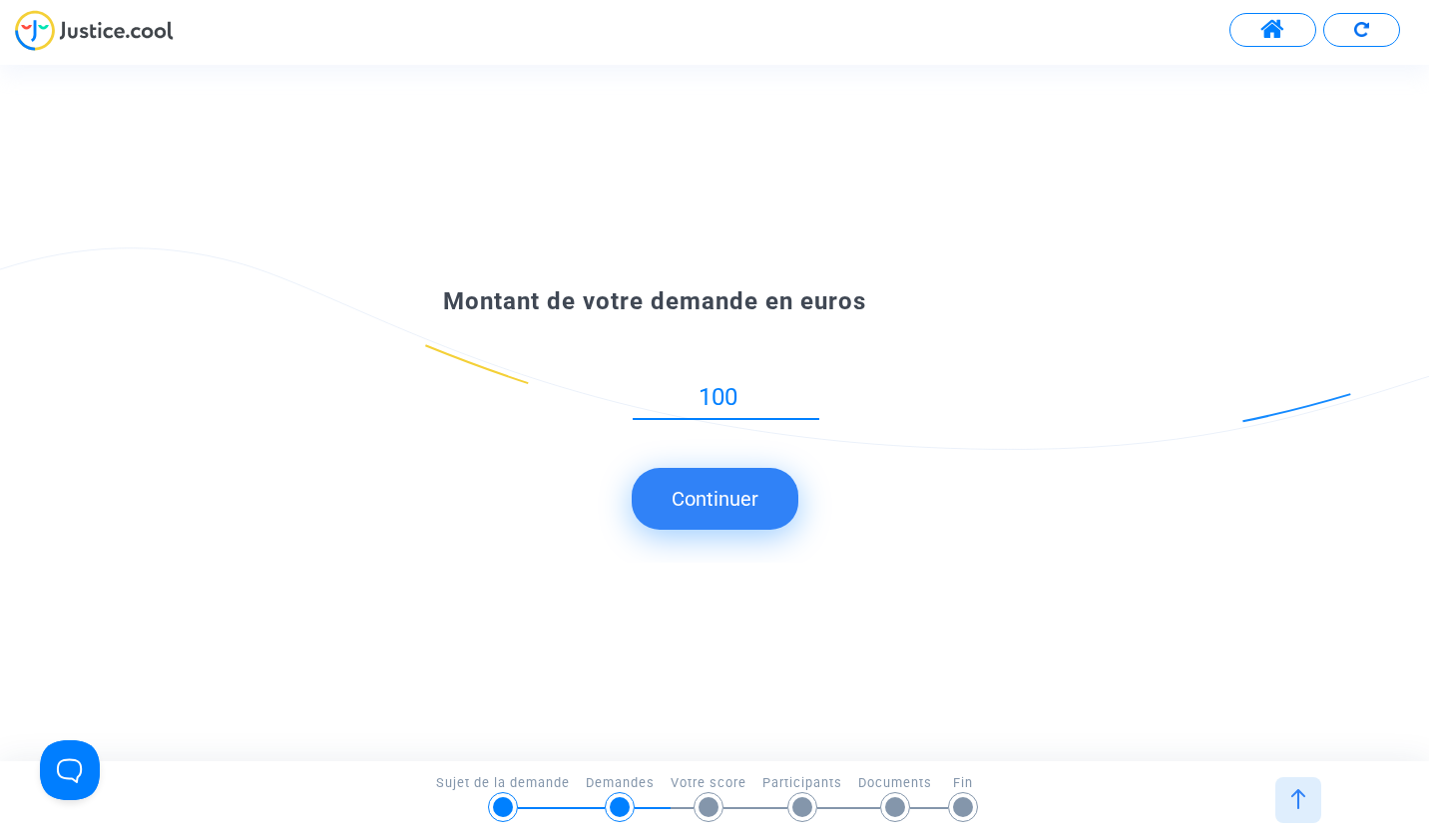 type on "100" 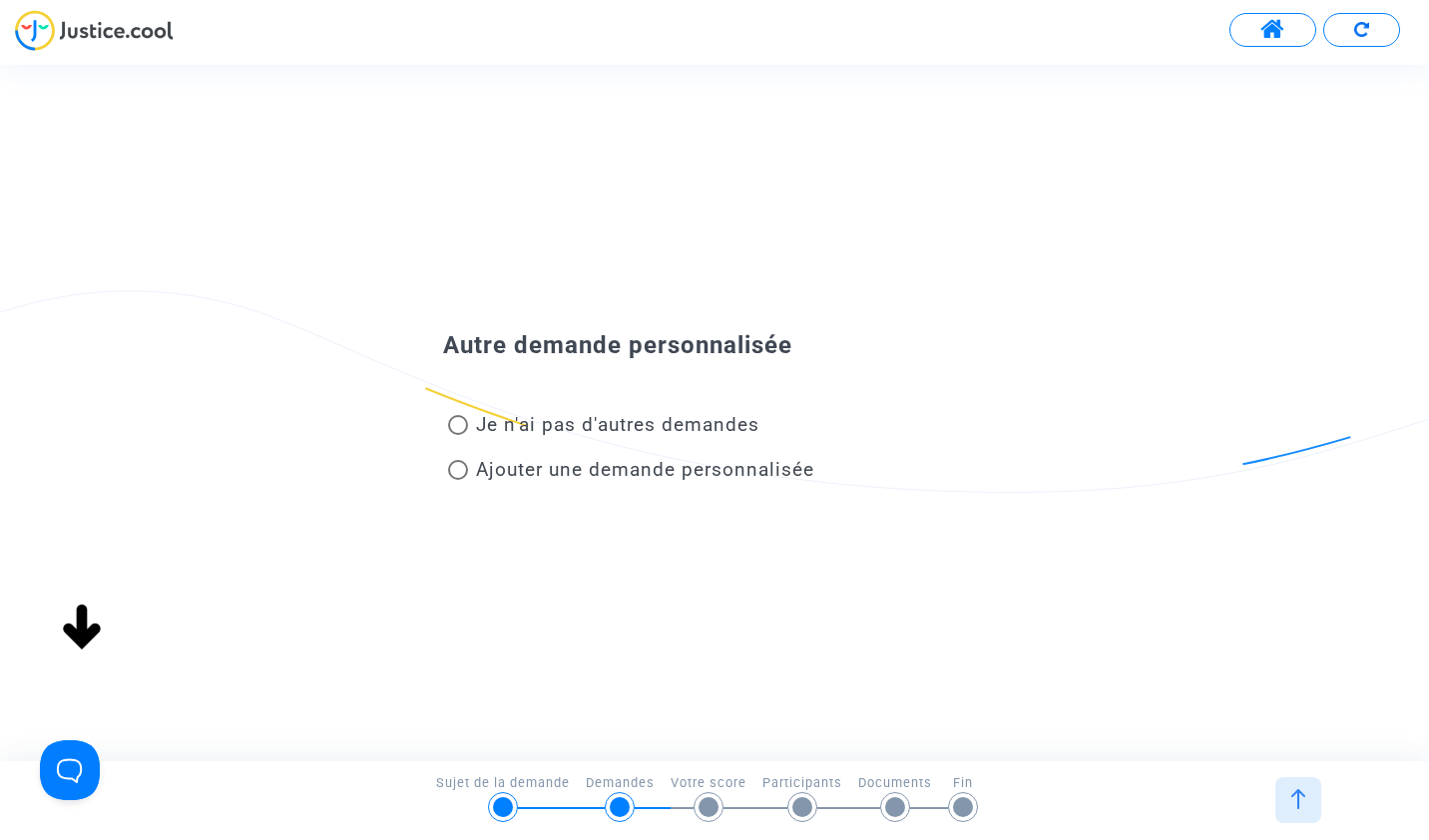 click on "Je n'ai pas d'autres demandes" at bounding box center [614, 424] 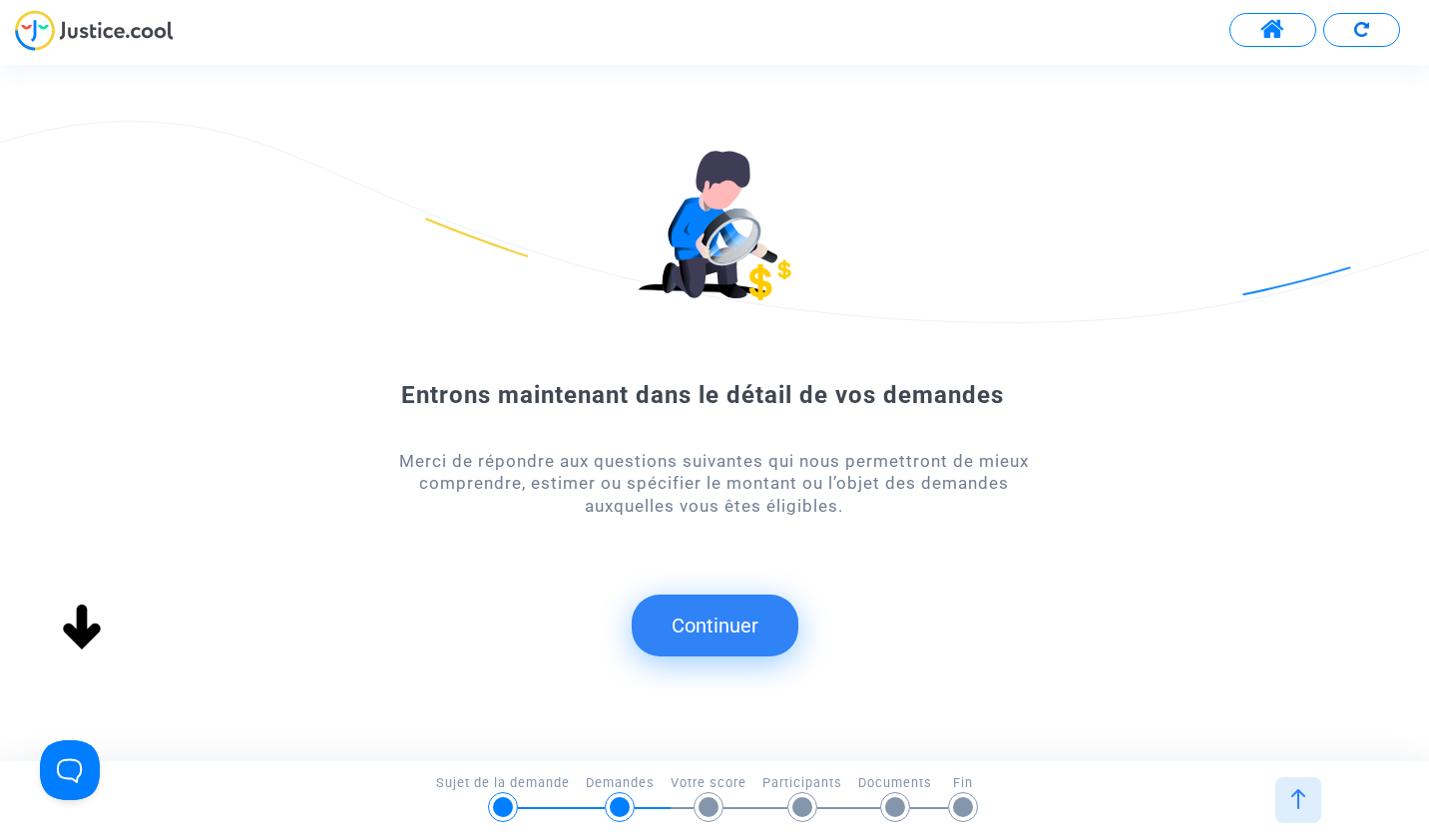 click on "Continuer" 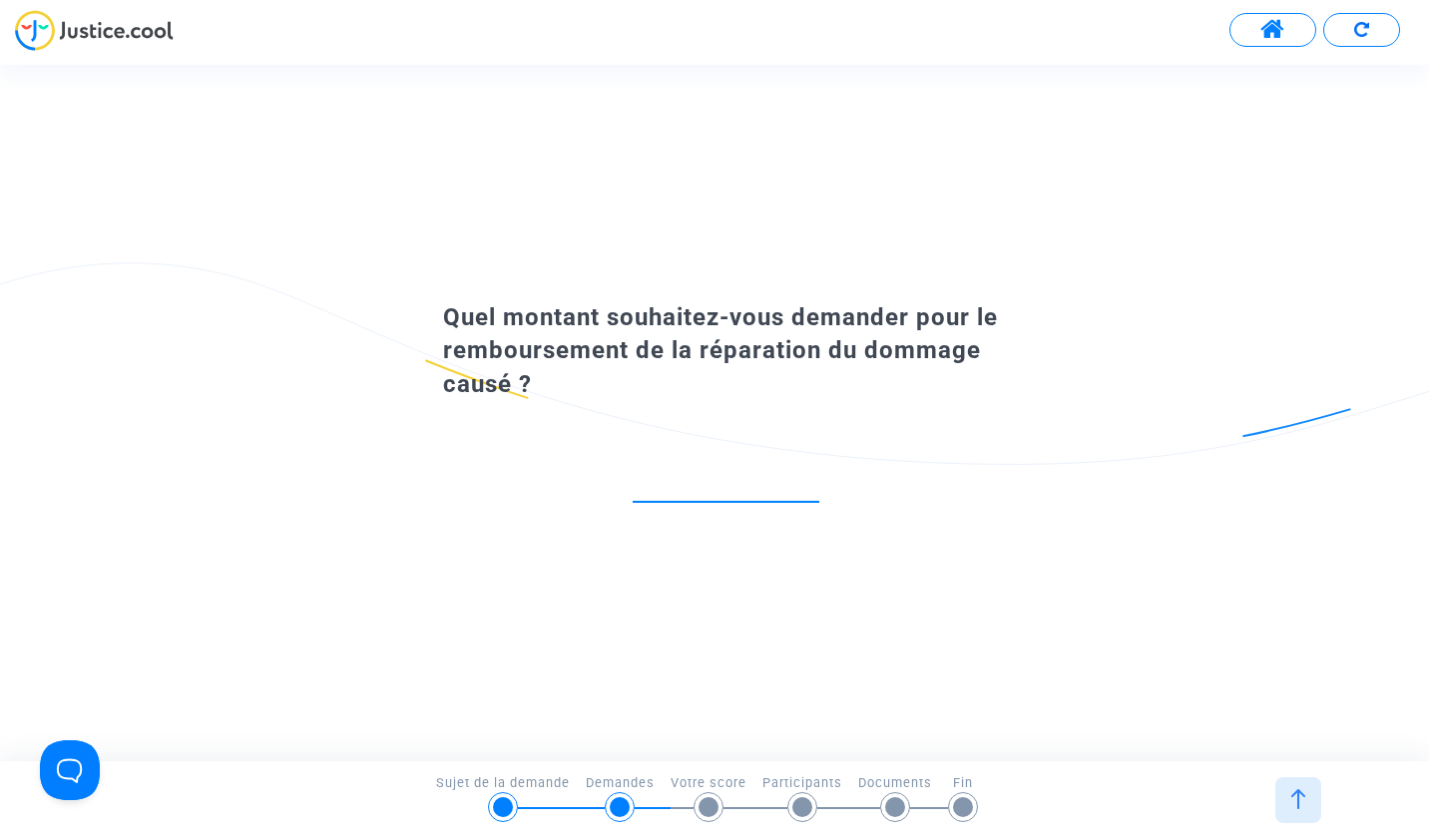 click at bounding box center [725, 480] 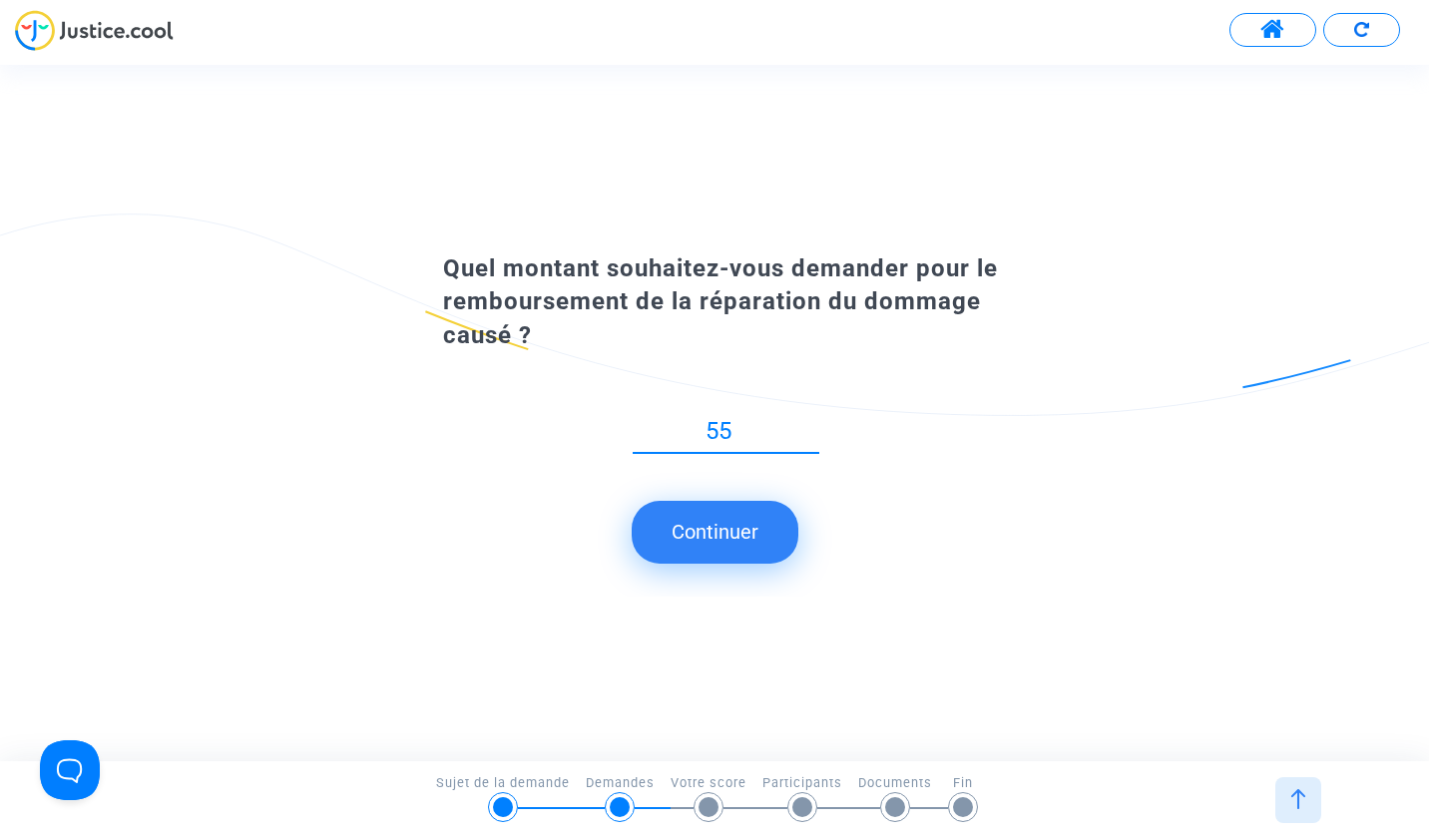type on "55" 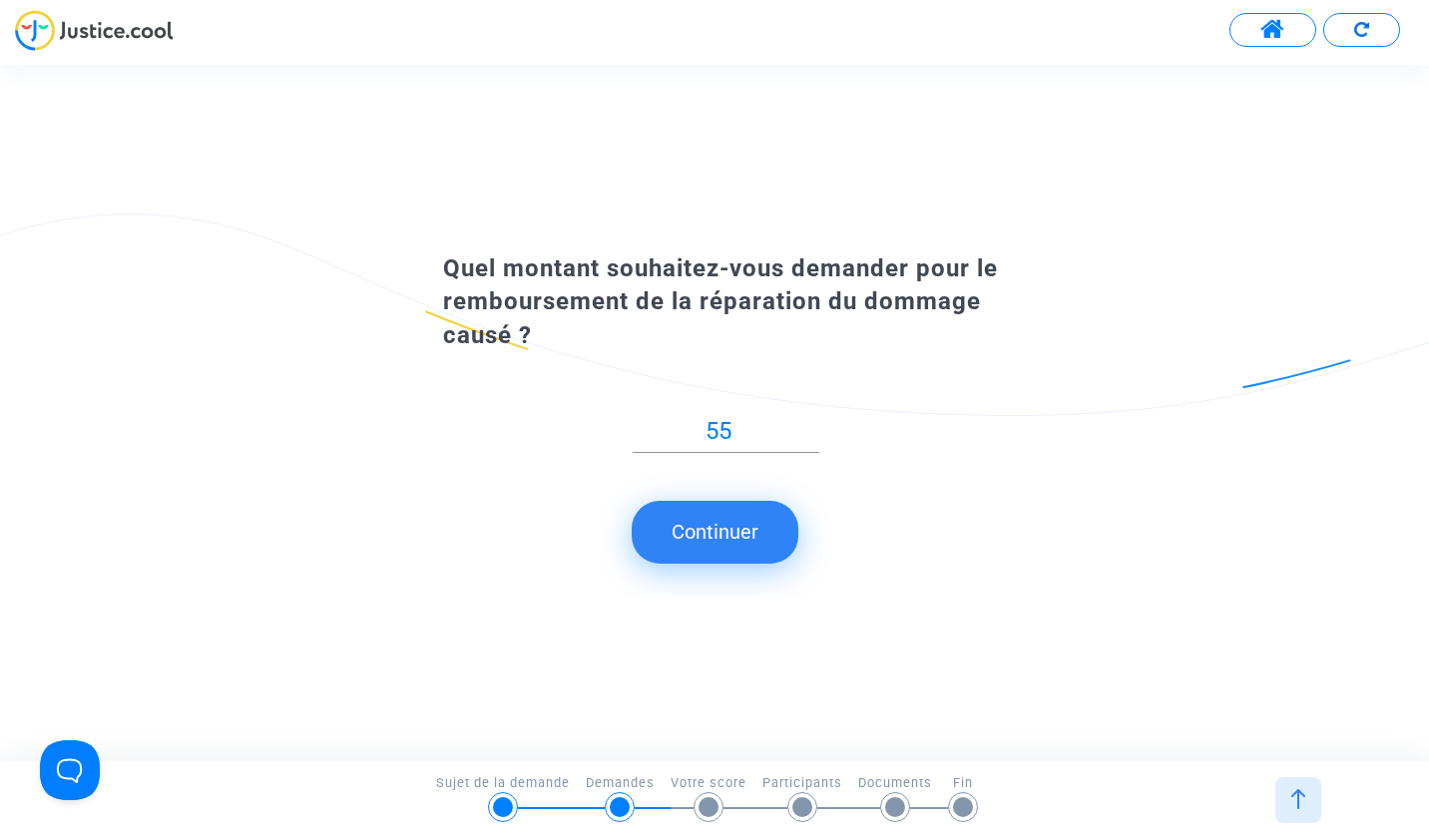 click on "Continuer" 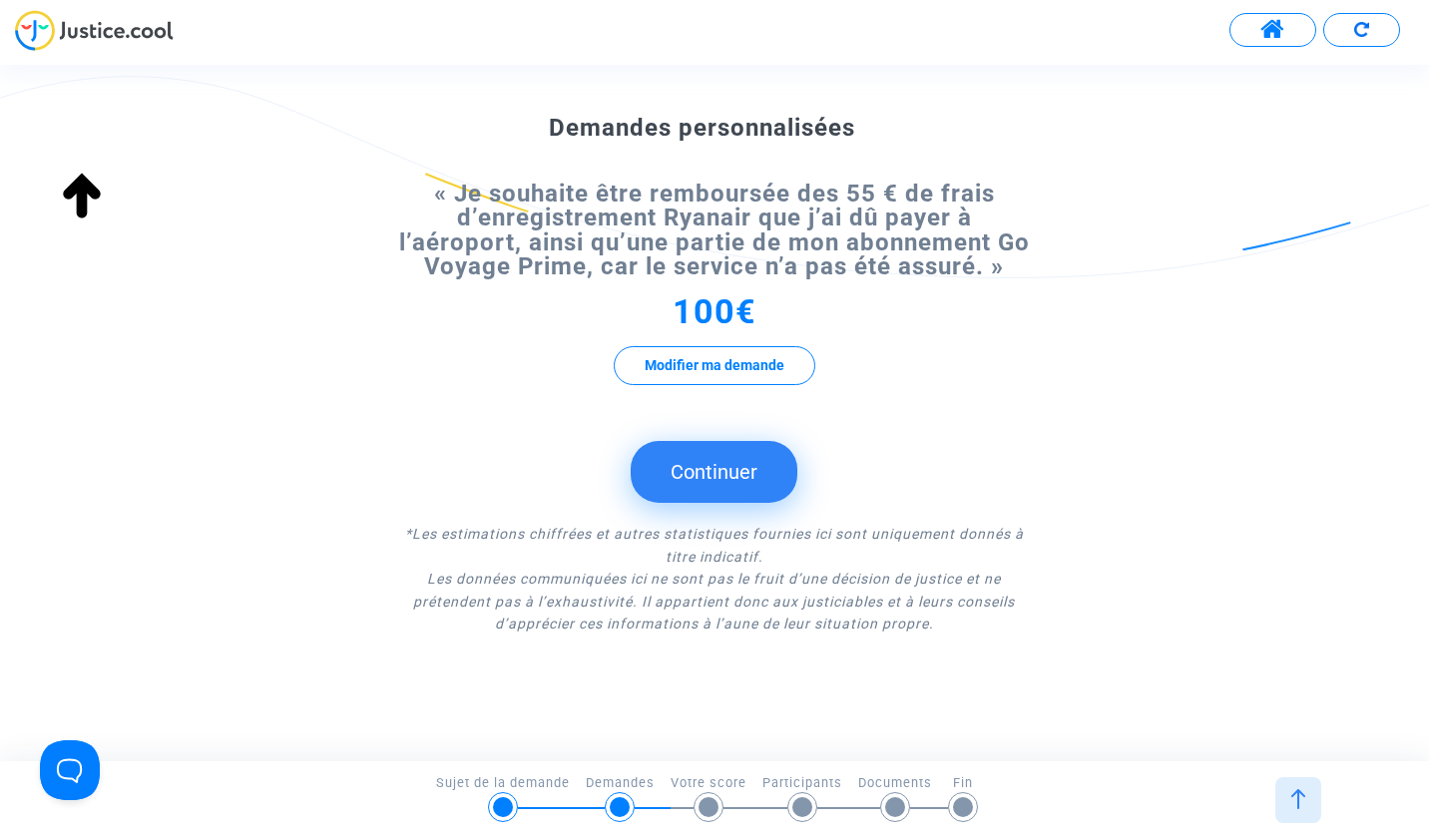 scroll, scrollTop: 726, scrollLeft: 0, axis: vertical 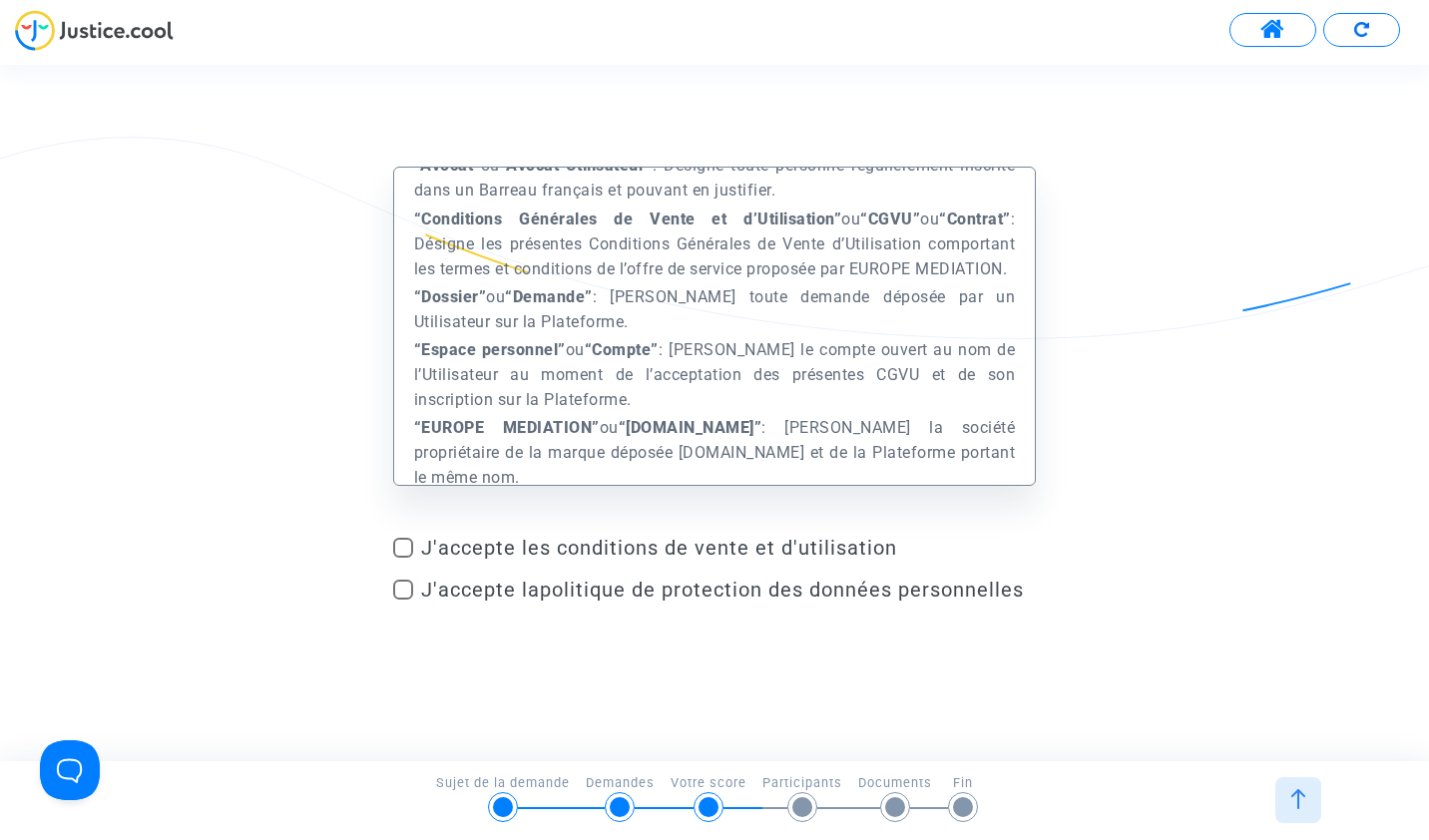 click at bounding box center [403, 548] 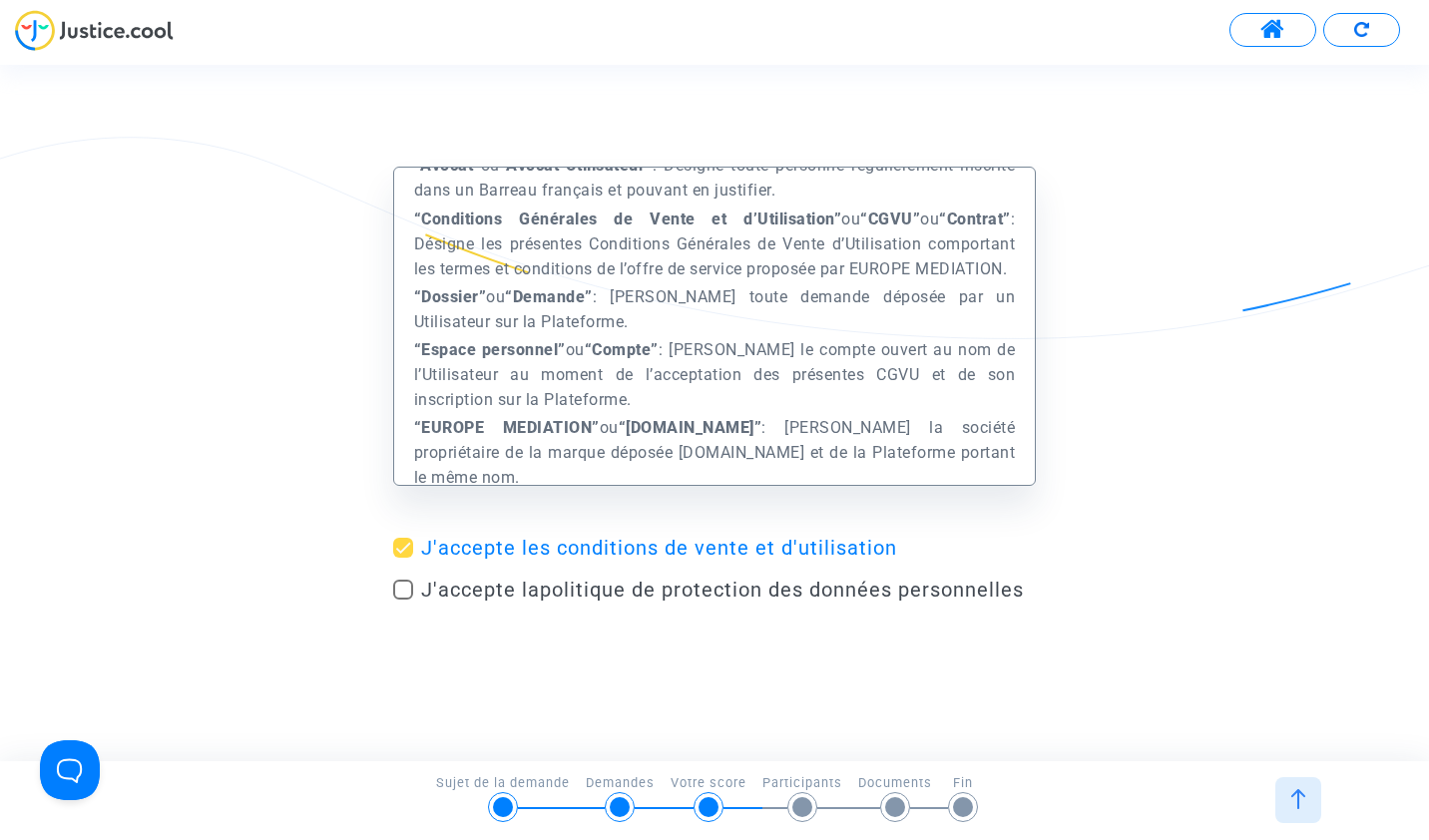 click at bounding box center (403, 590) 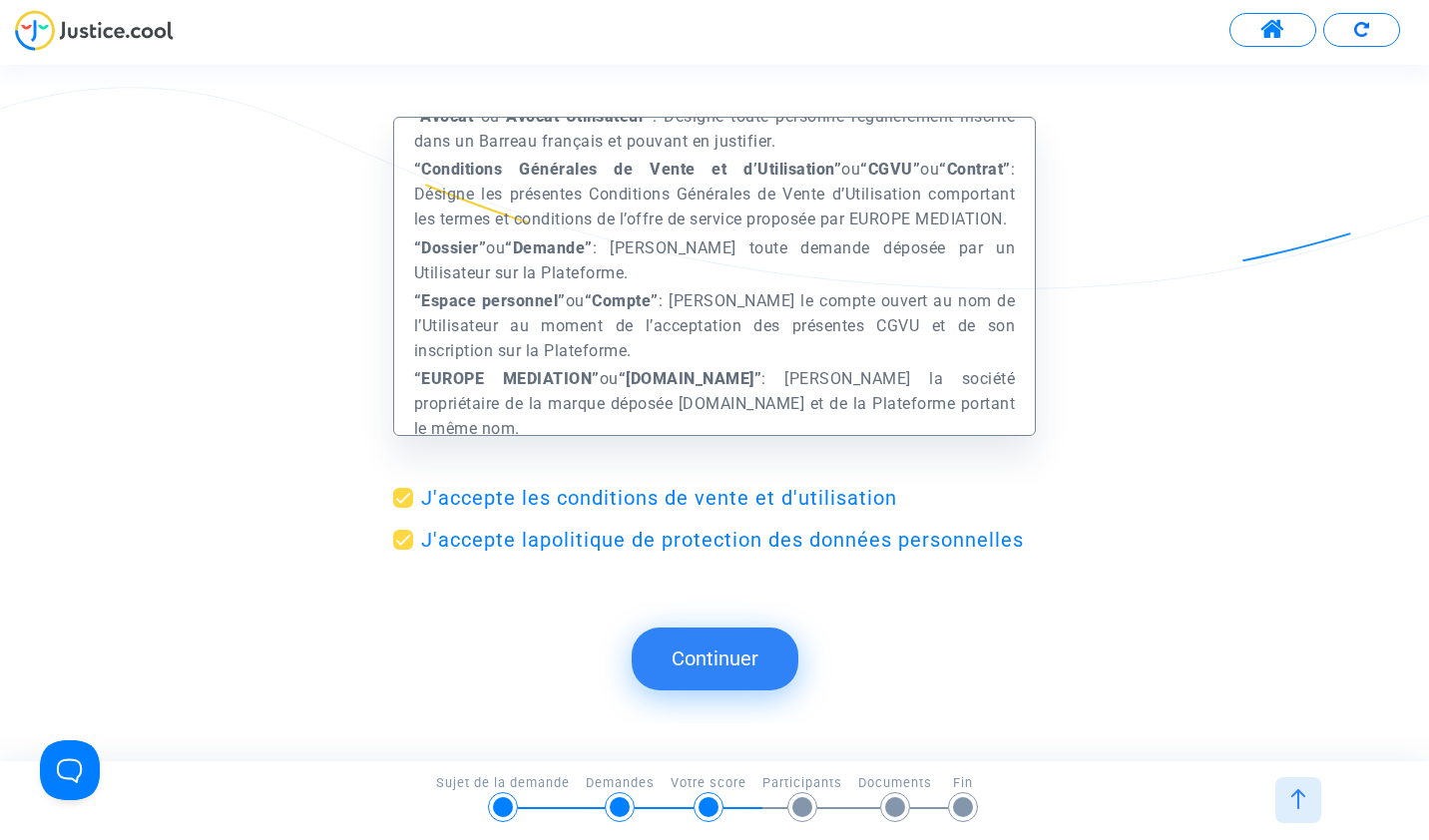click at bounding box center (1298, 800) 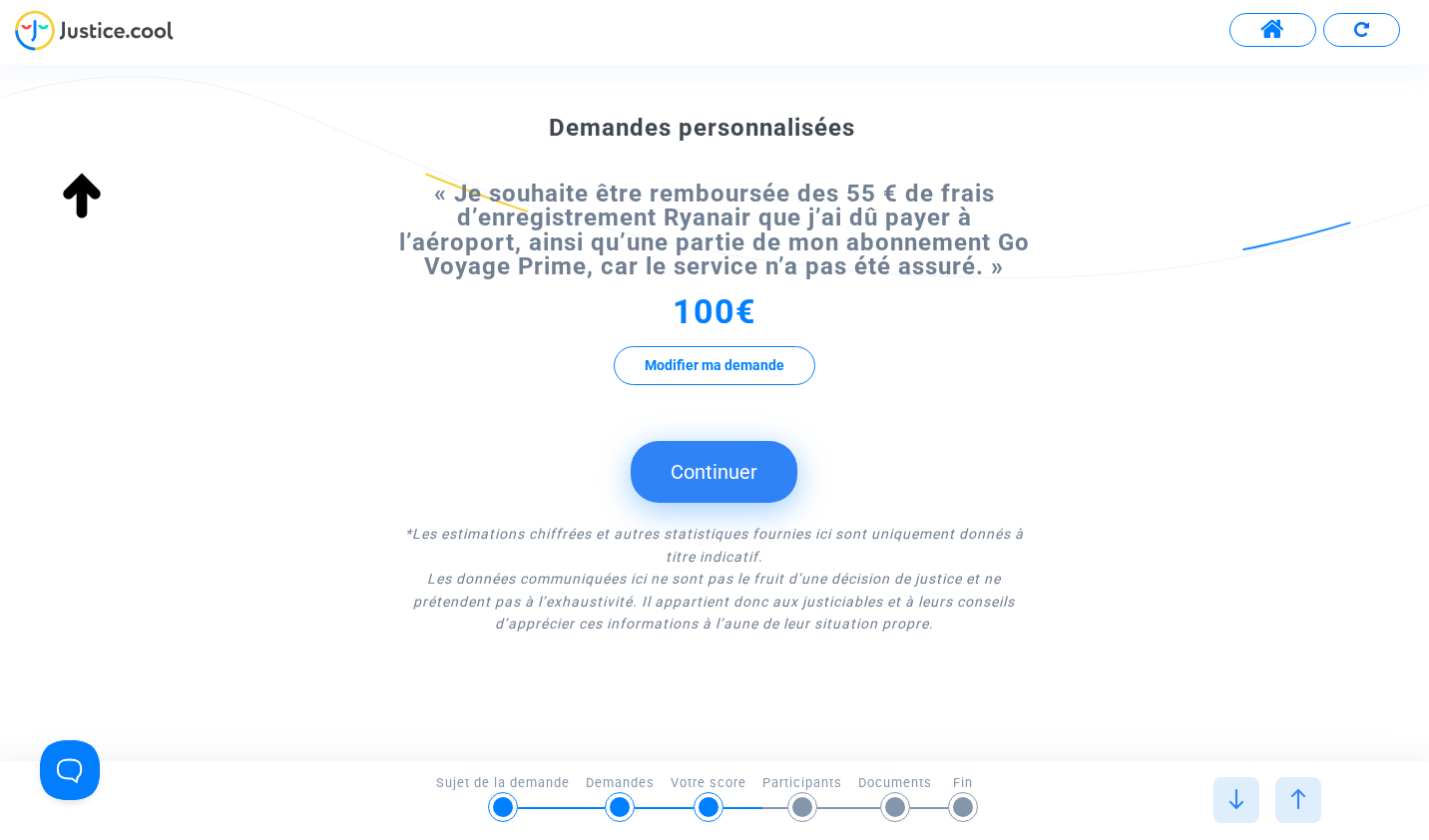 click at bounding box center (1298, 800) 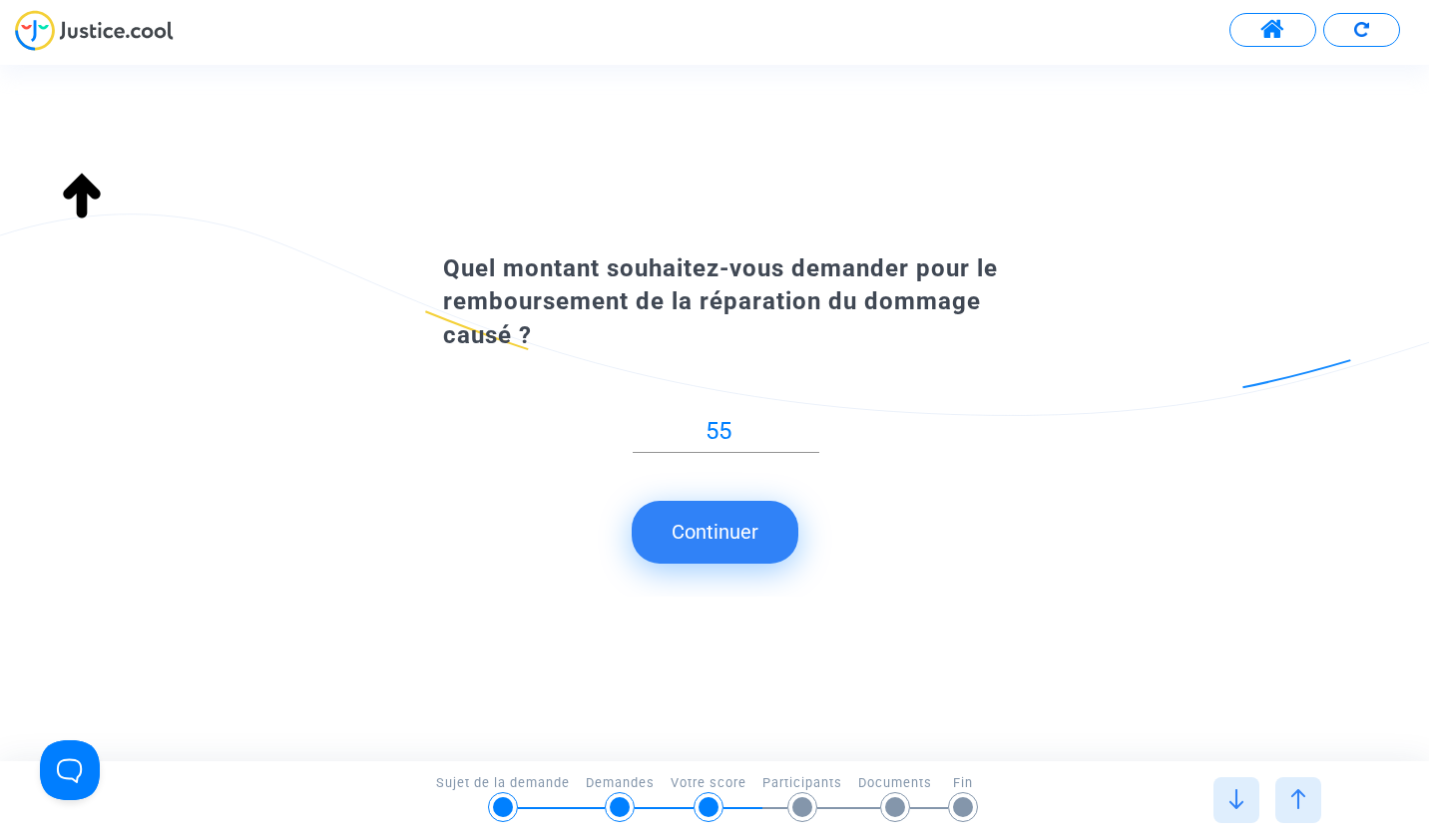 click on "55" at bounding box center (725, 431) 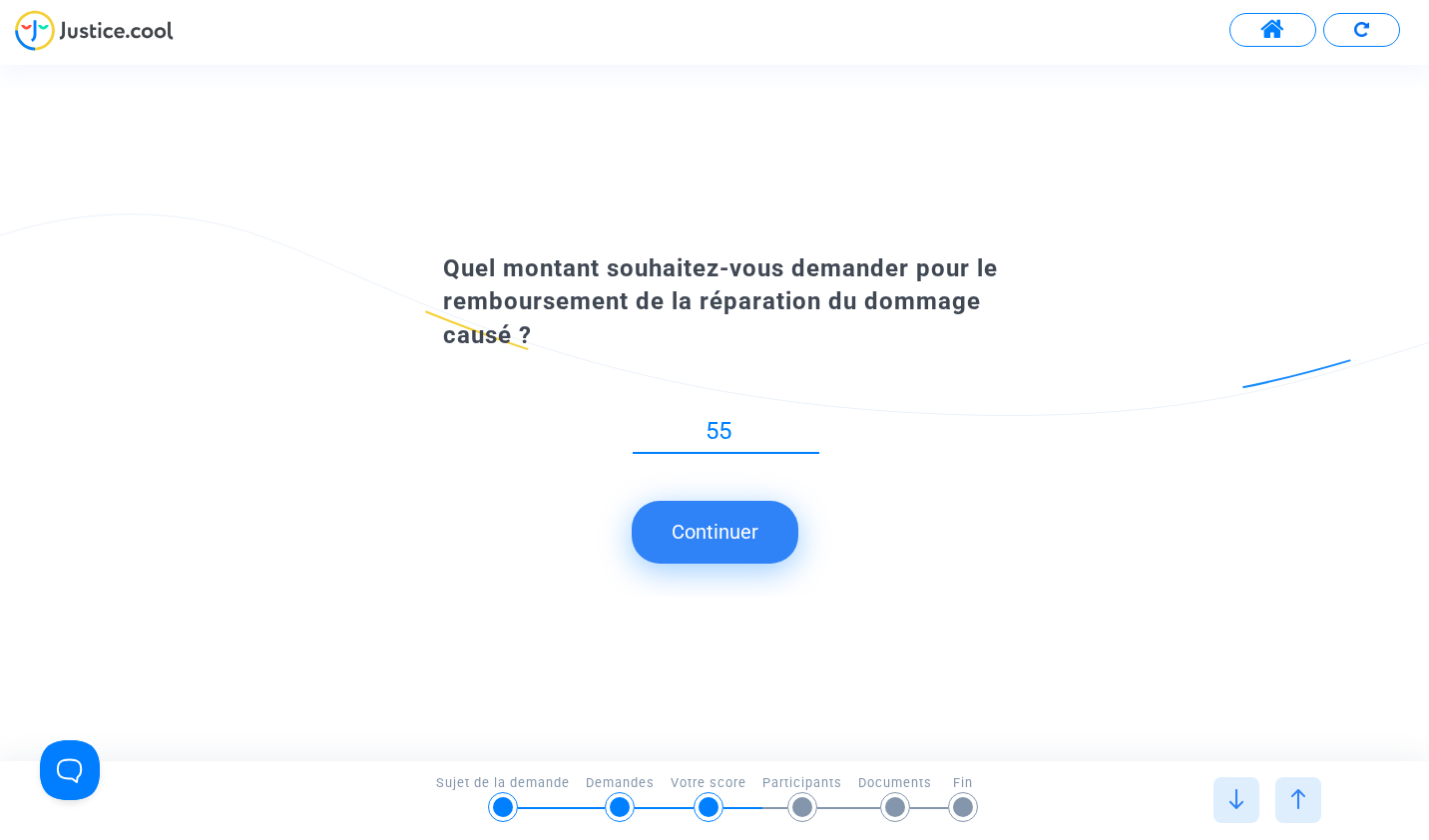 click on "55" at bounding box center (725, 431) 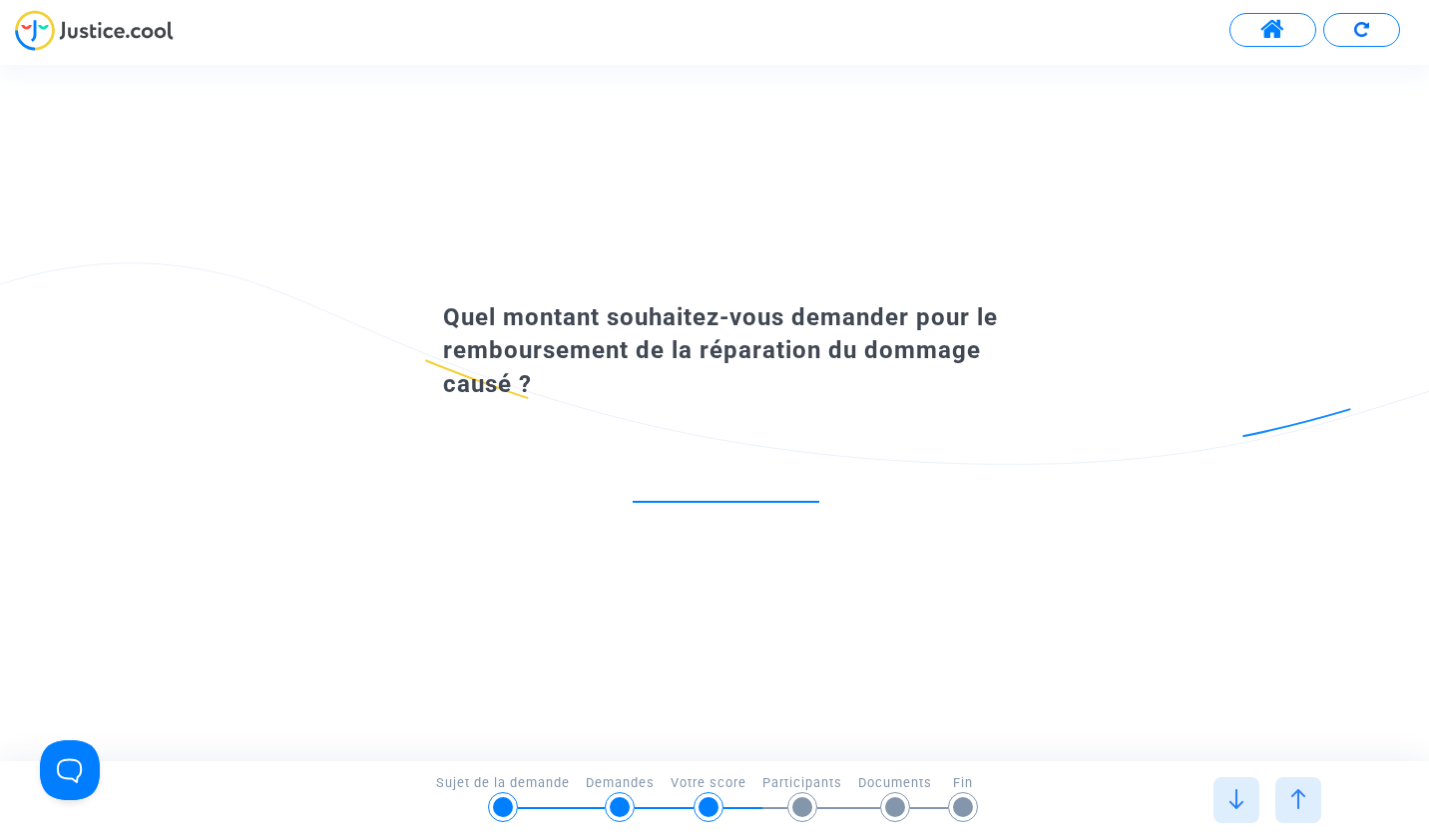 type 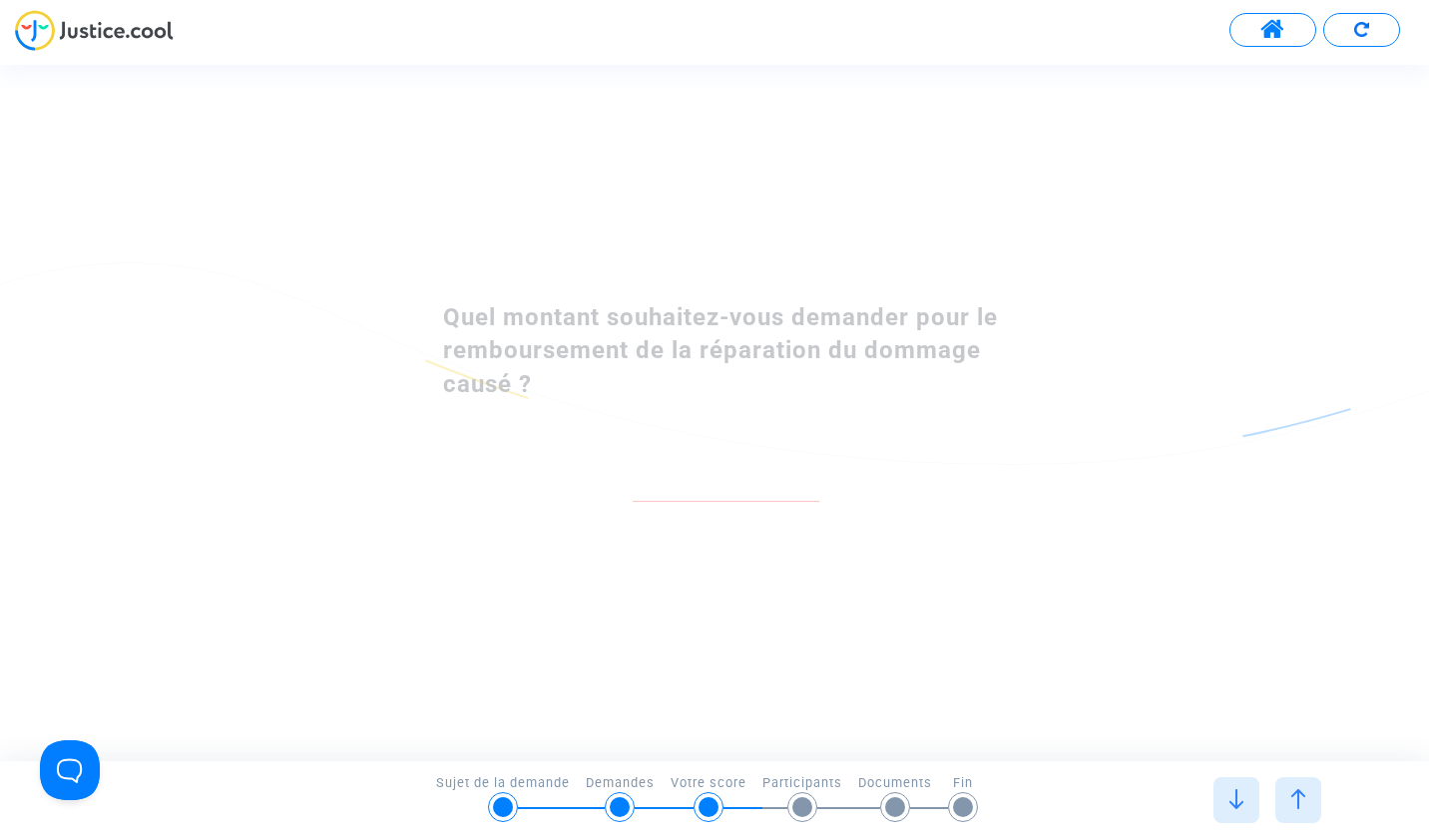 scroll, scrollTop: 0, scrollLeft: 0, axis: both 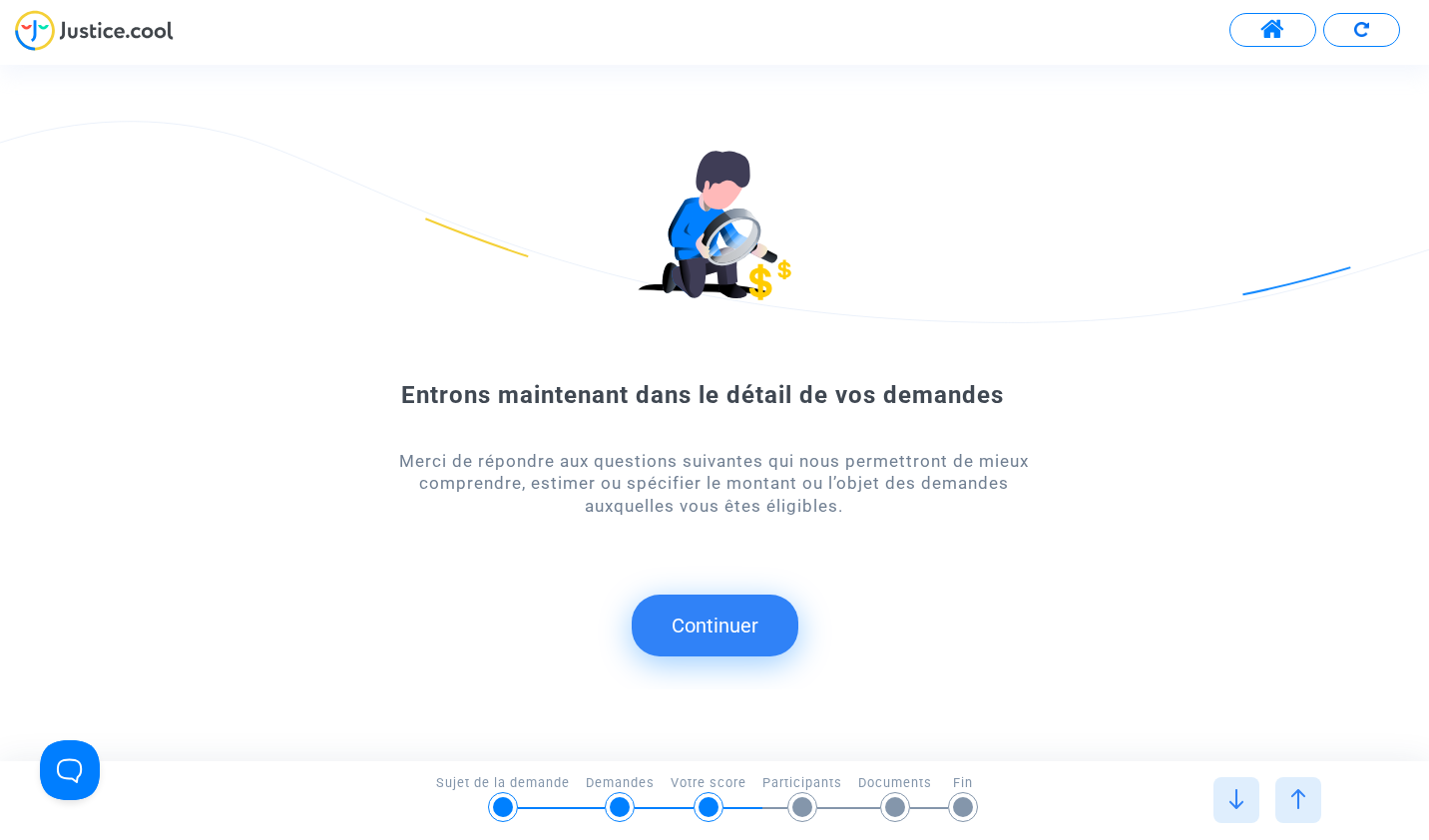 click at bounding box center [1298, 799] 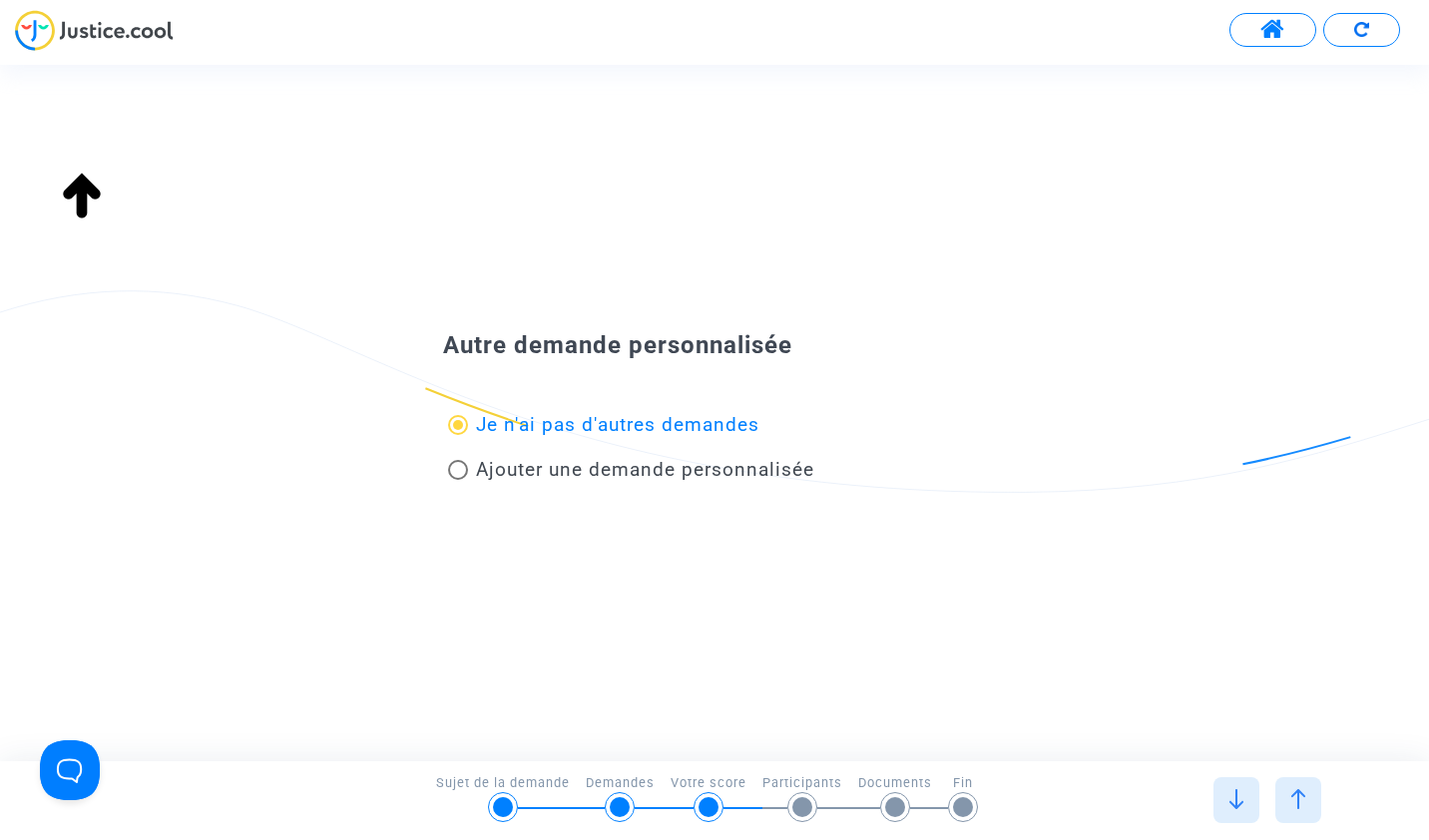 click at bounding box center (1298, 799) 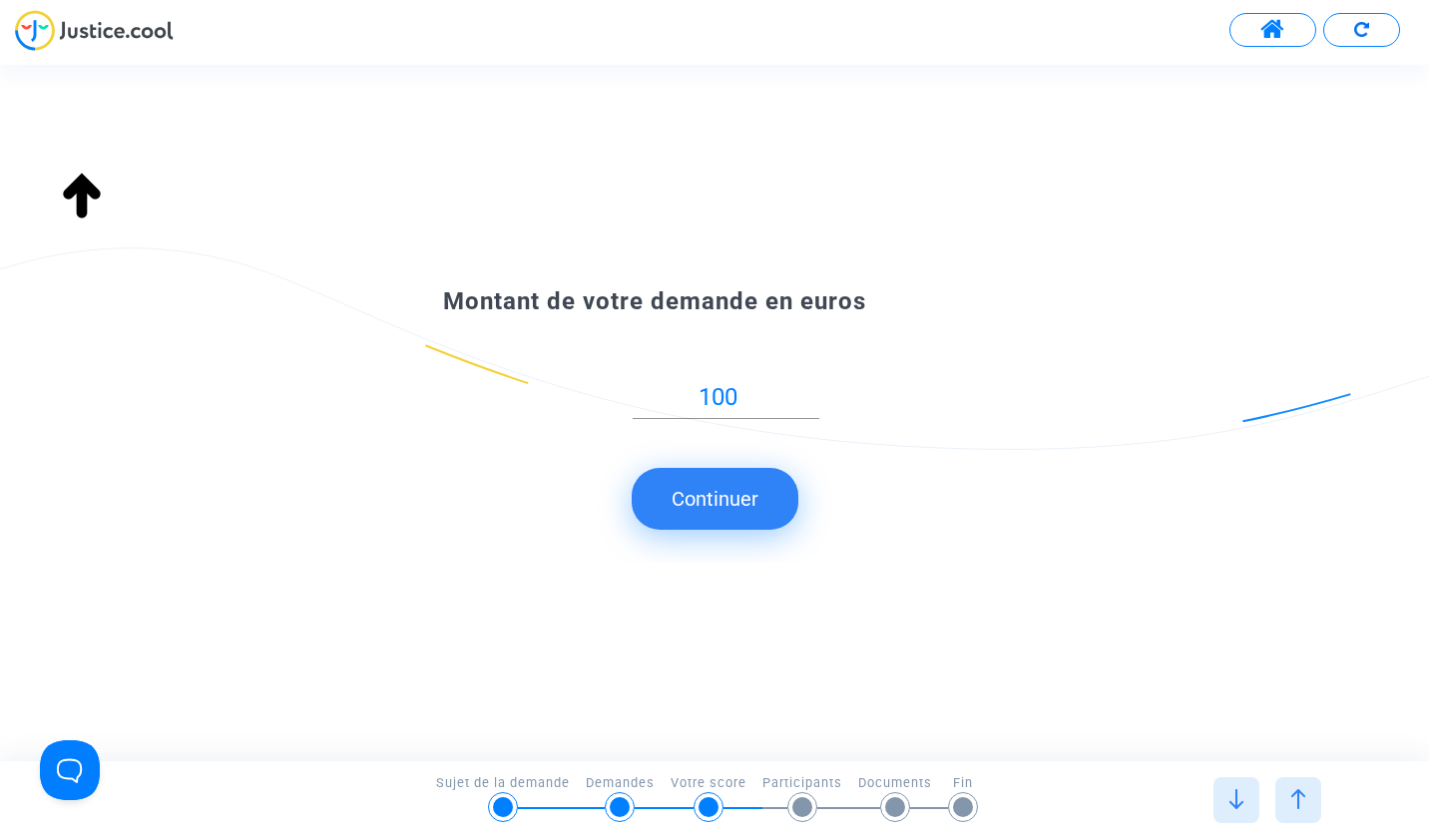 click at bounding box center [1298, 799] 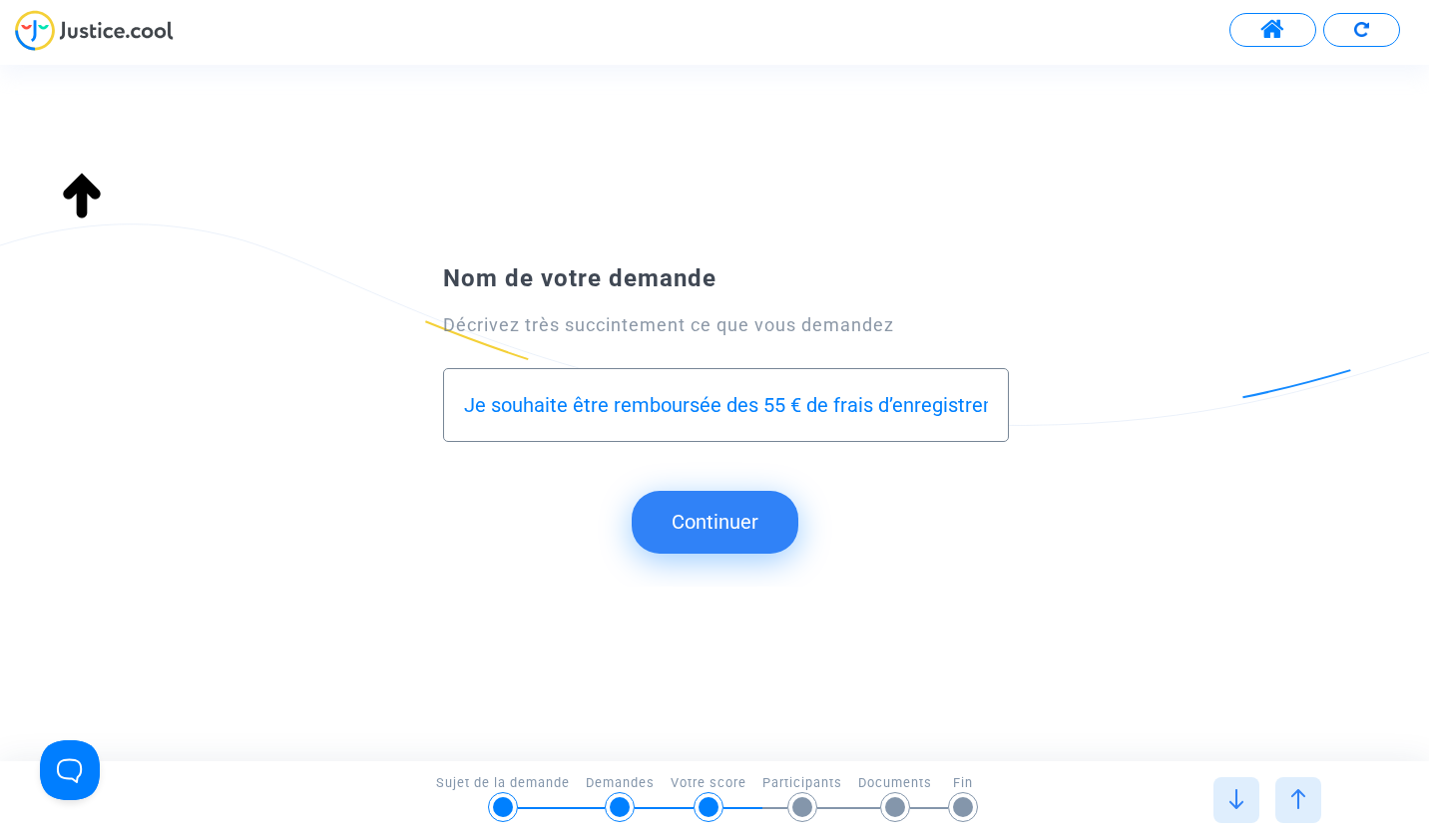 click at bounding box center (1298, 799) 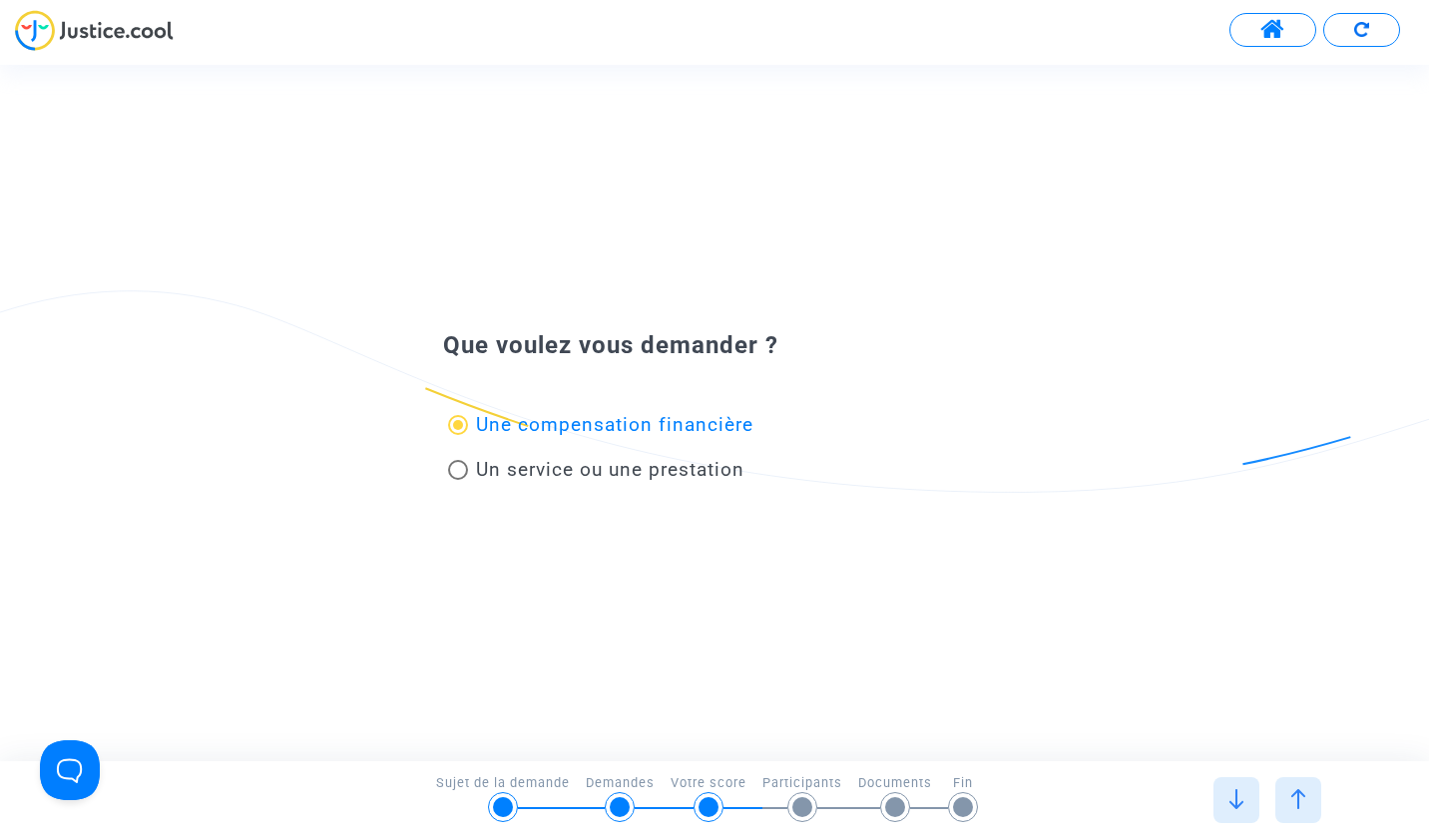 click at bounding box center (1298, 799) 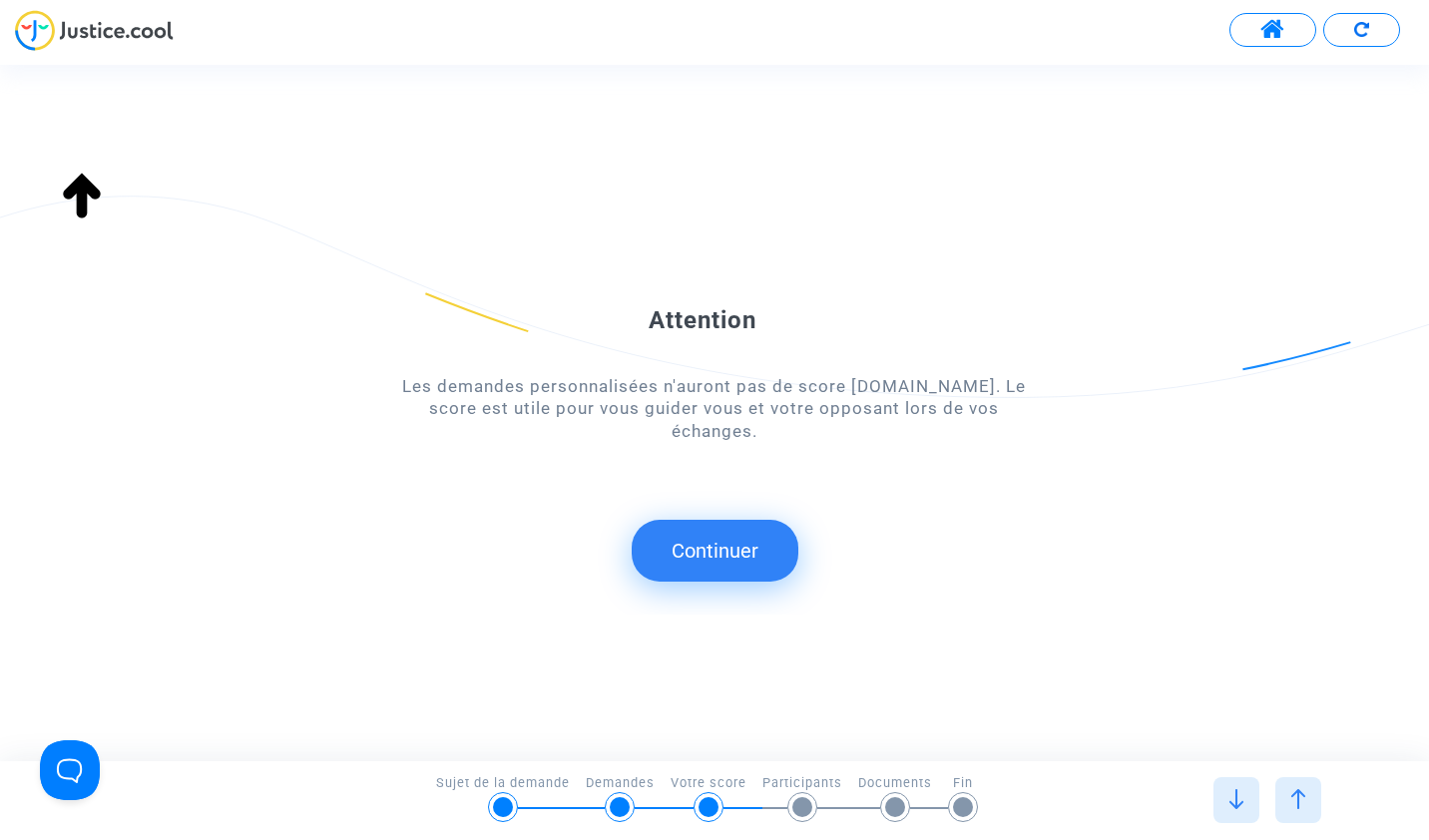 click at bounding box center (1298, 799) 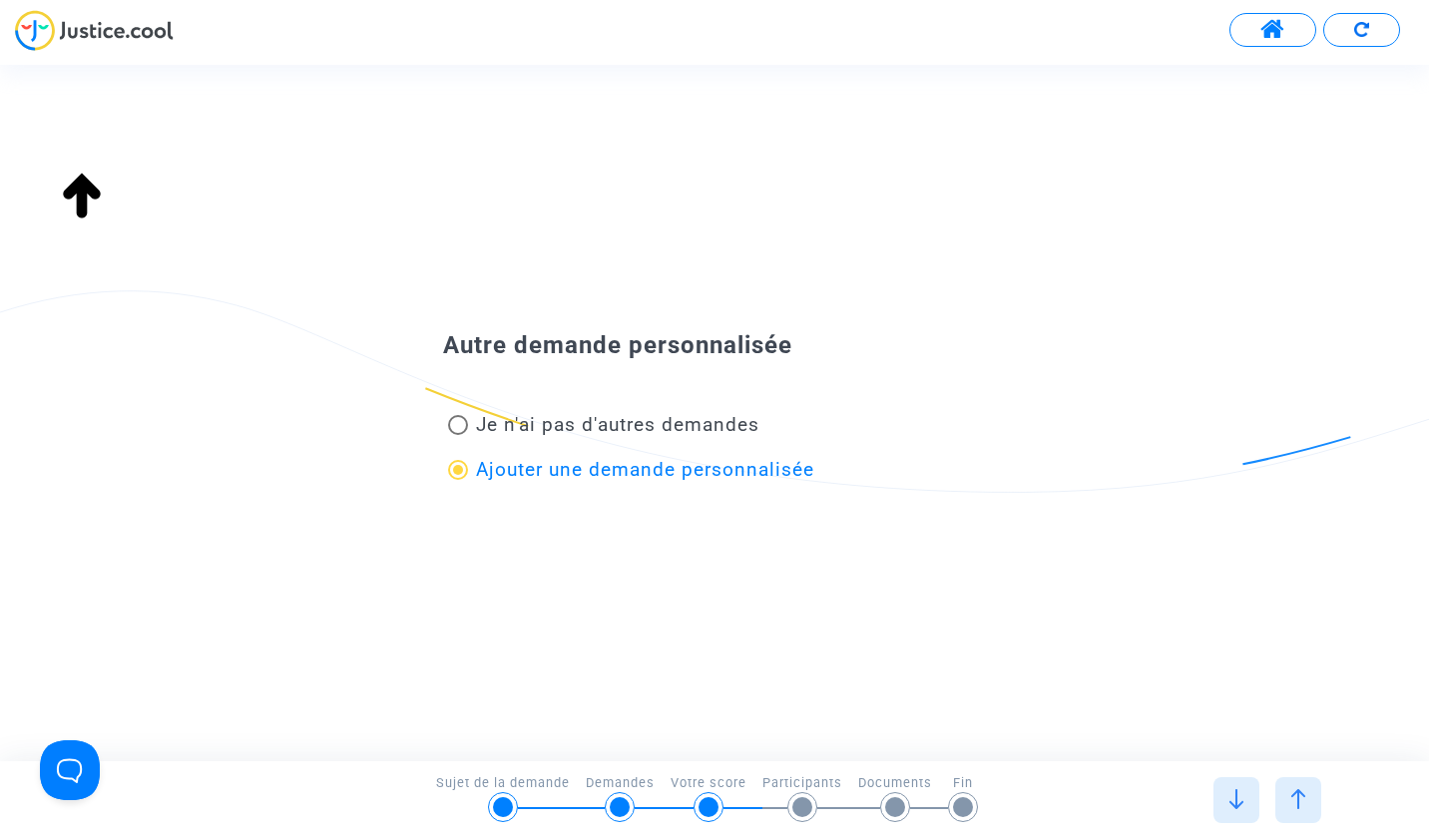 click at bounding box center [1298, 799] 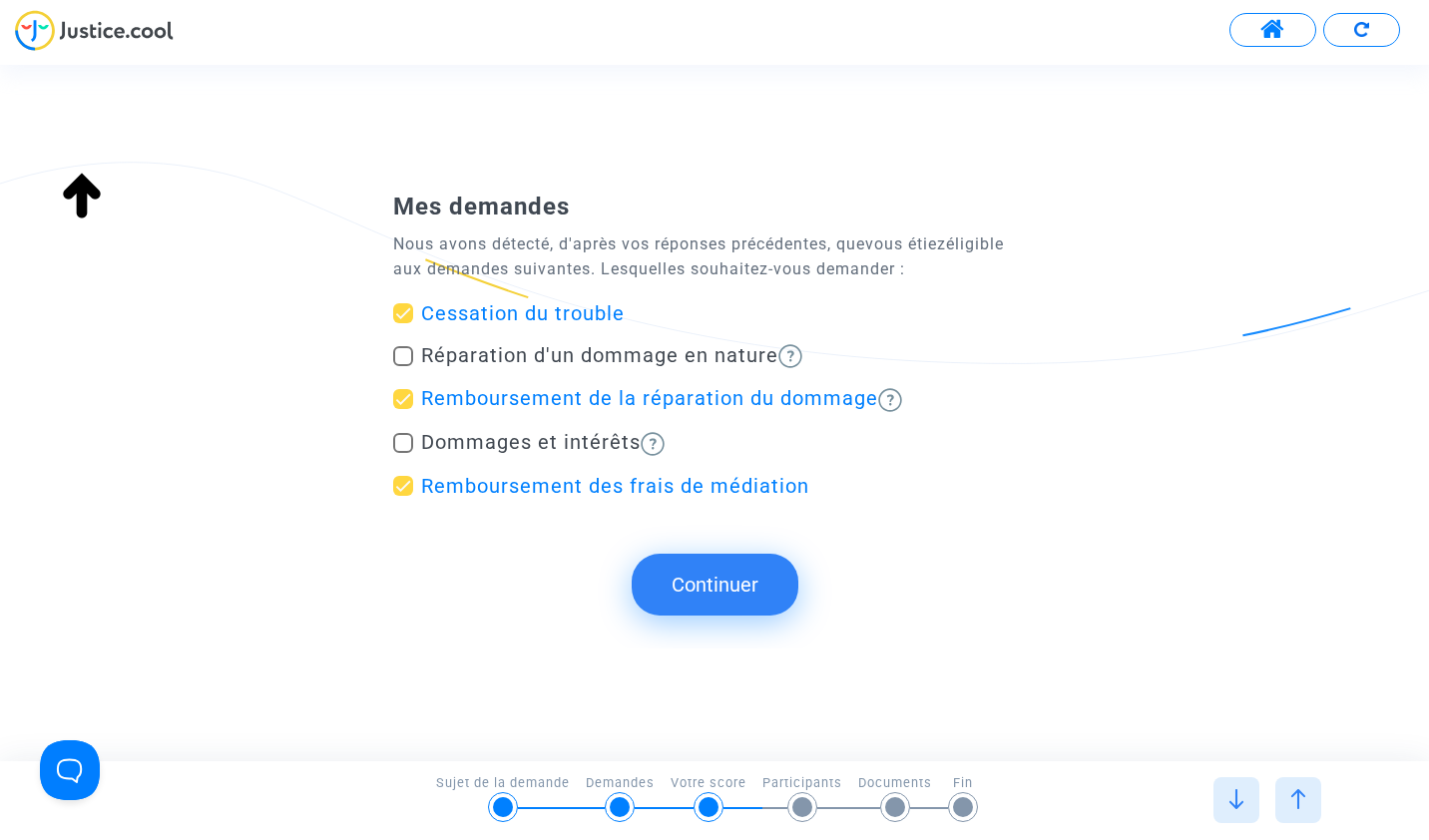 click at bounding box center [403, 313] 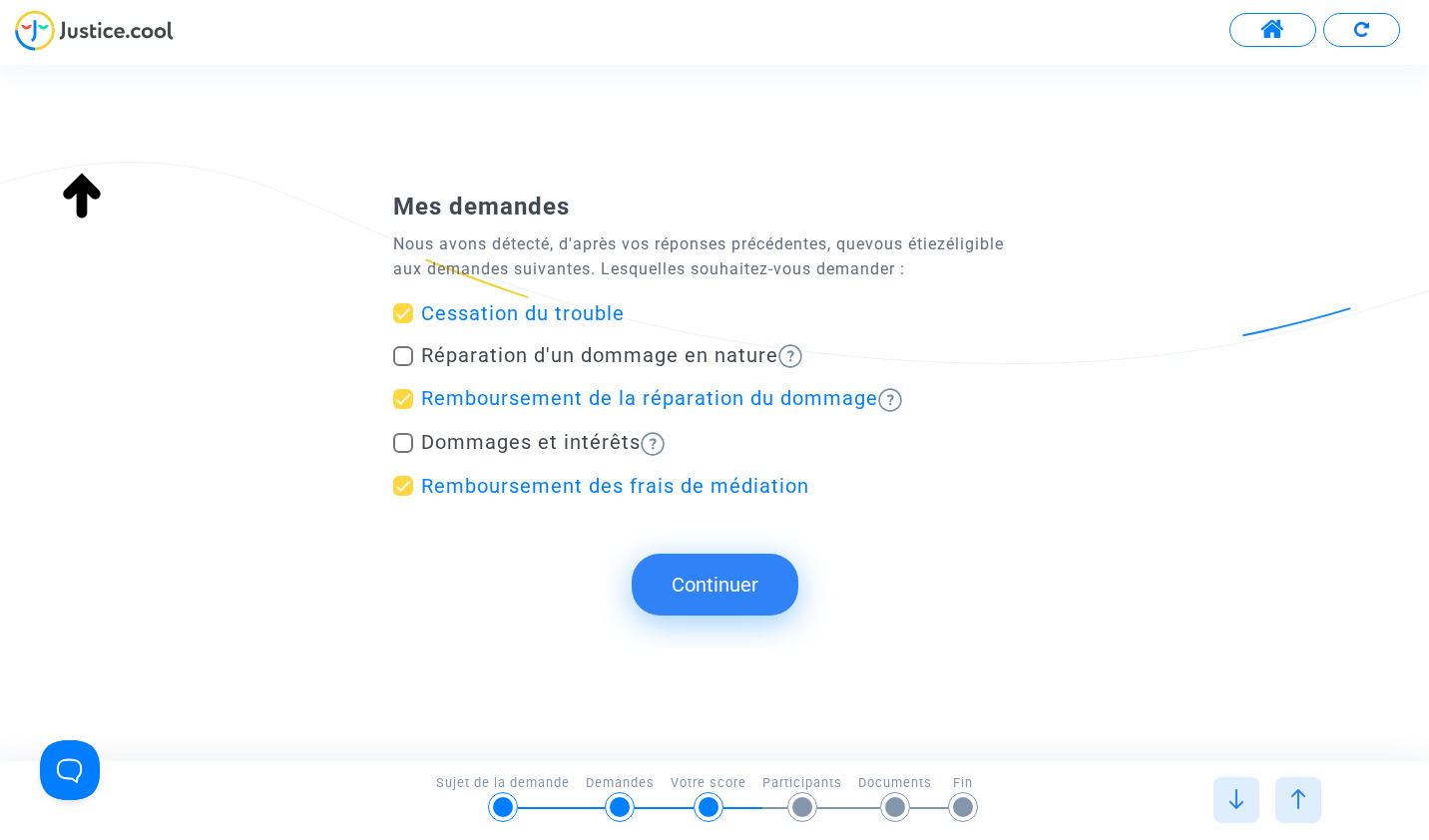 click on "Cessation du trouble" at bounding box center [402, 323] 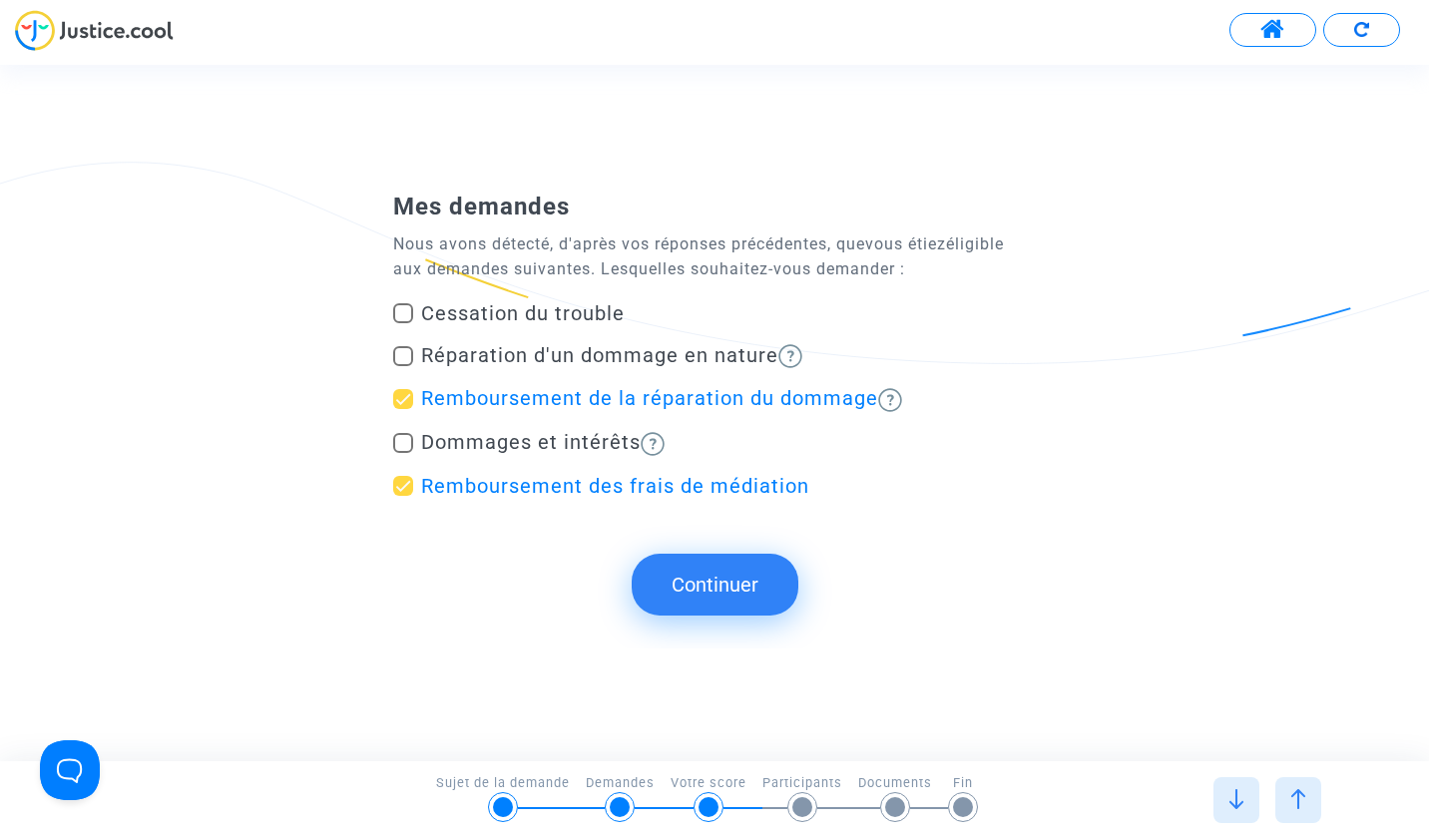 click on "Continuer" 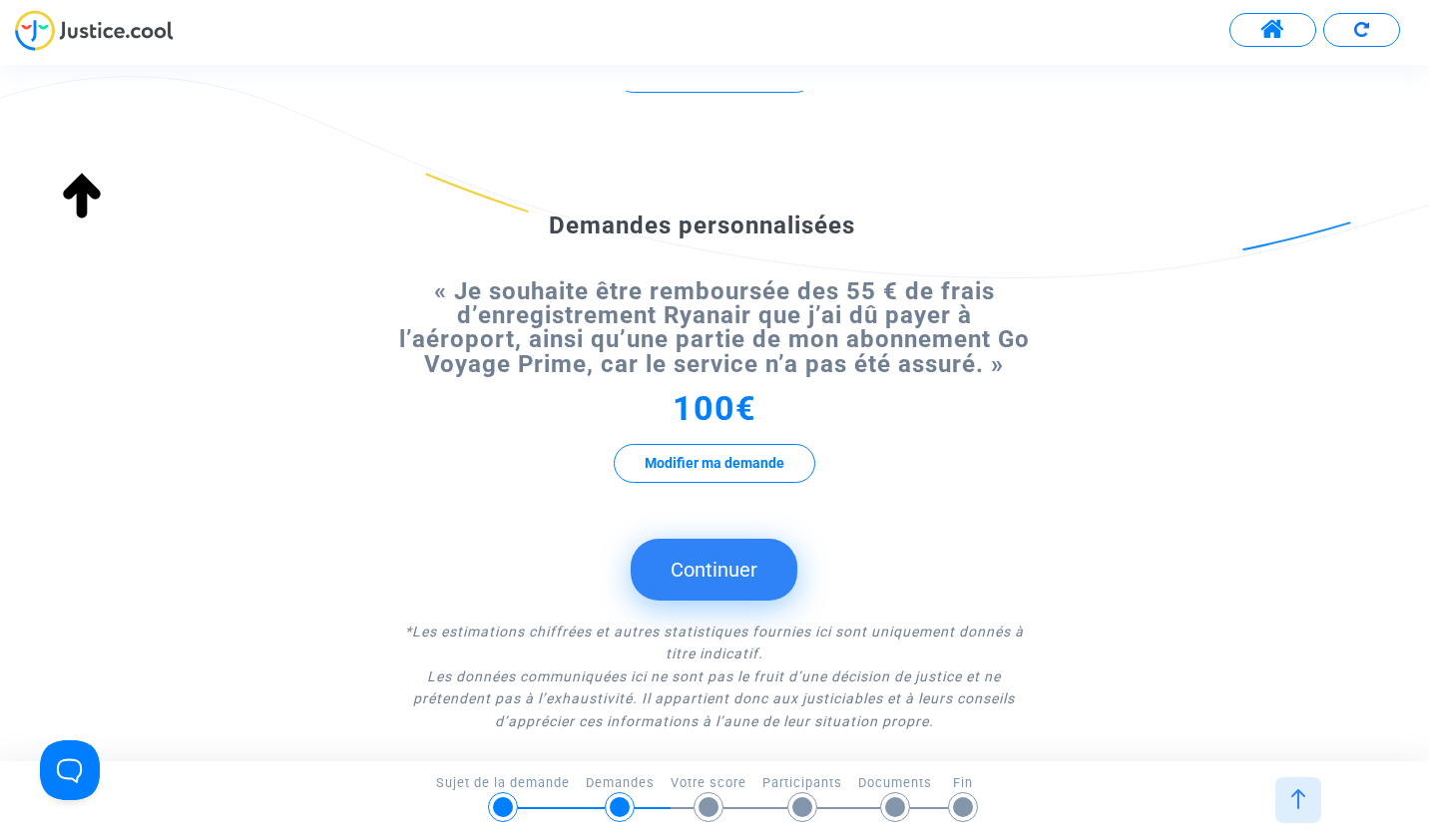 scroll, scrollTop: 543, scrollLeft: 0, axis: vertical 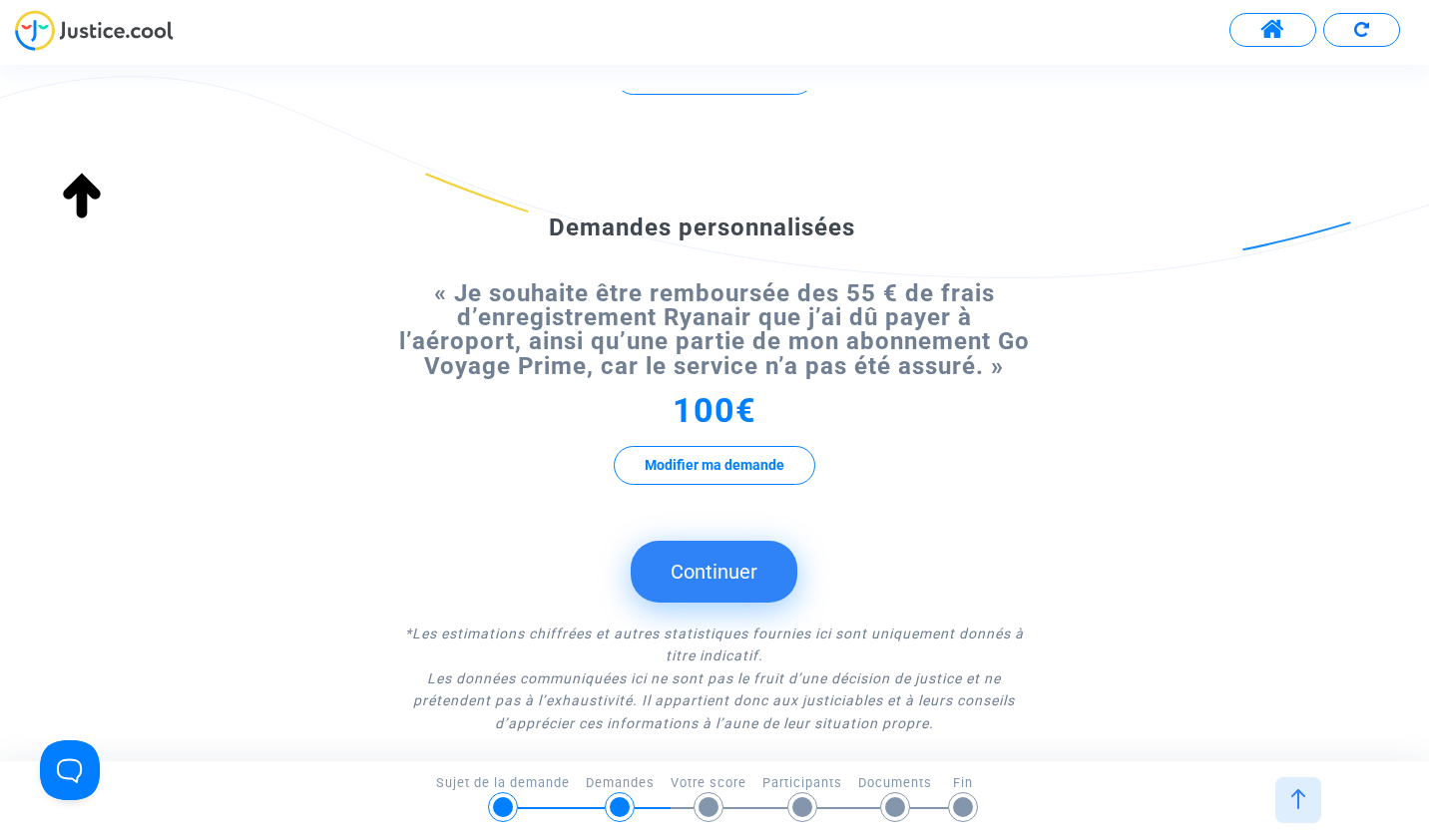 click at bounding box center [1298, 800] 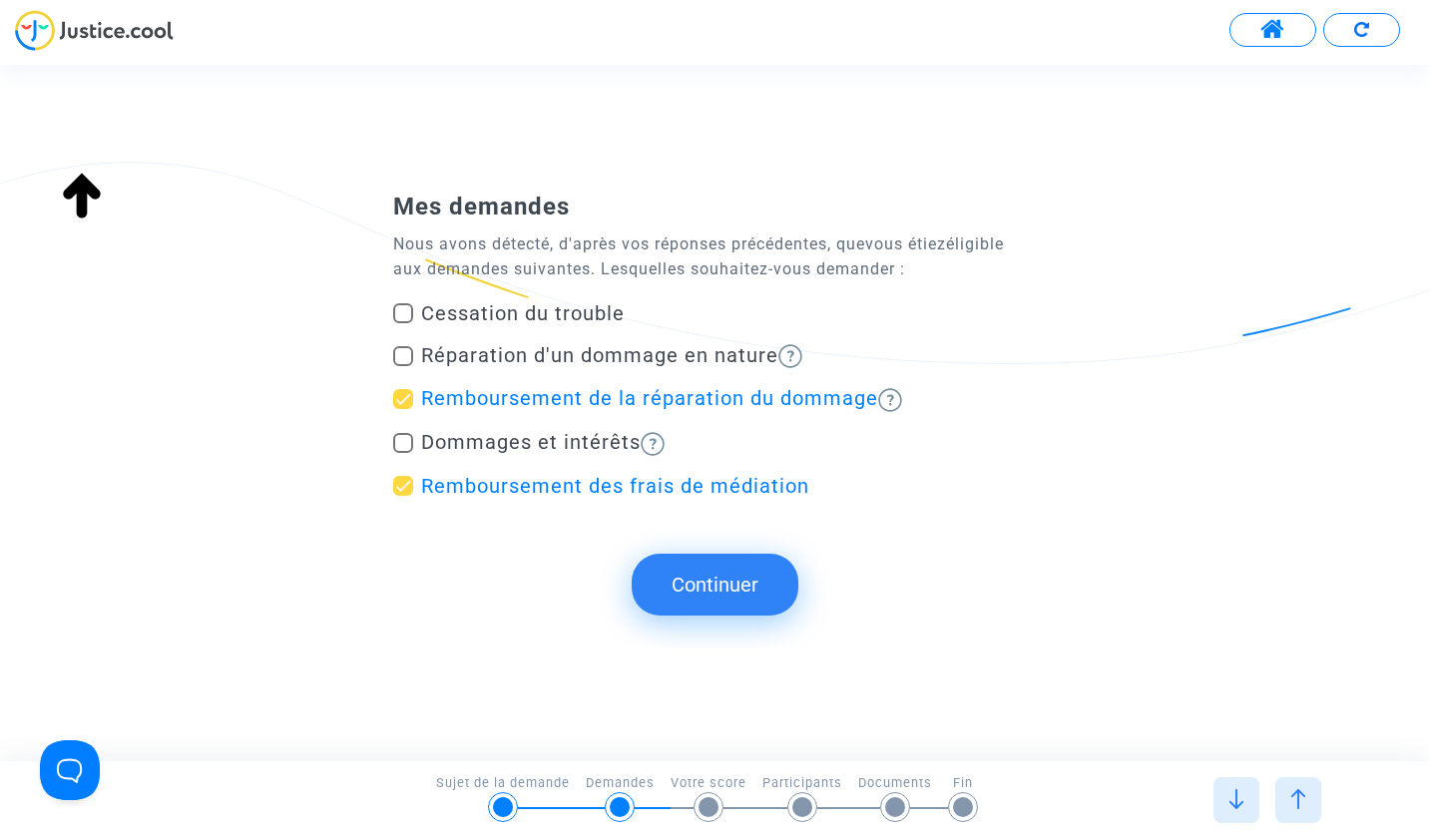 click at bounding box center (1236, 800) 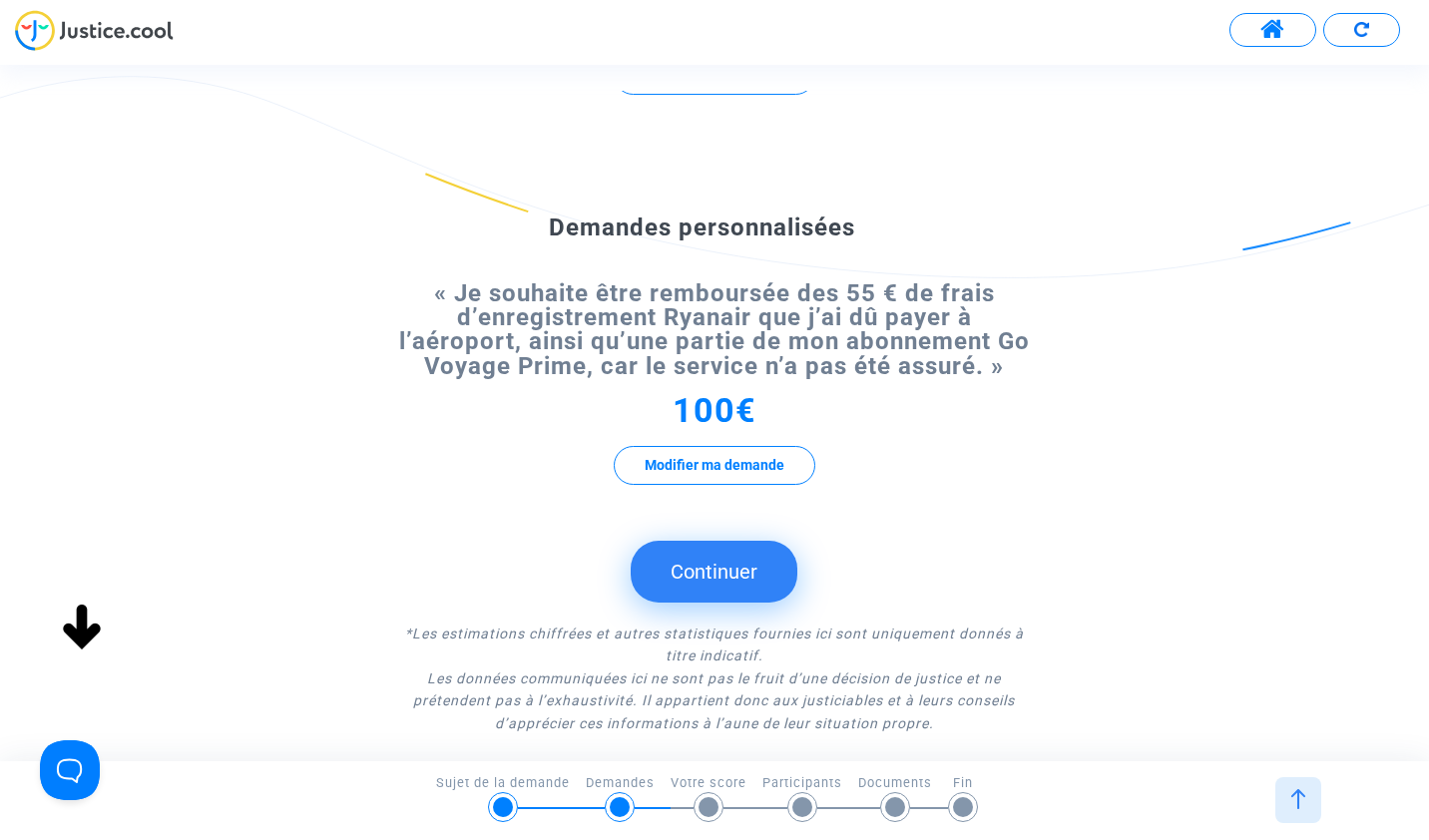 click on "Continuer" 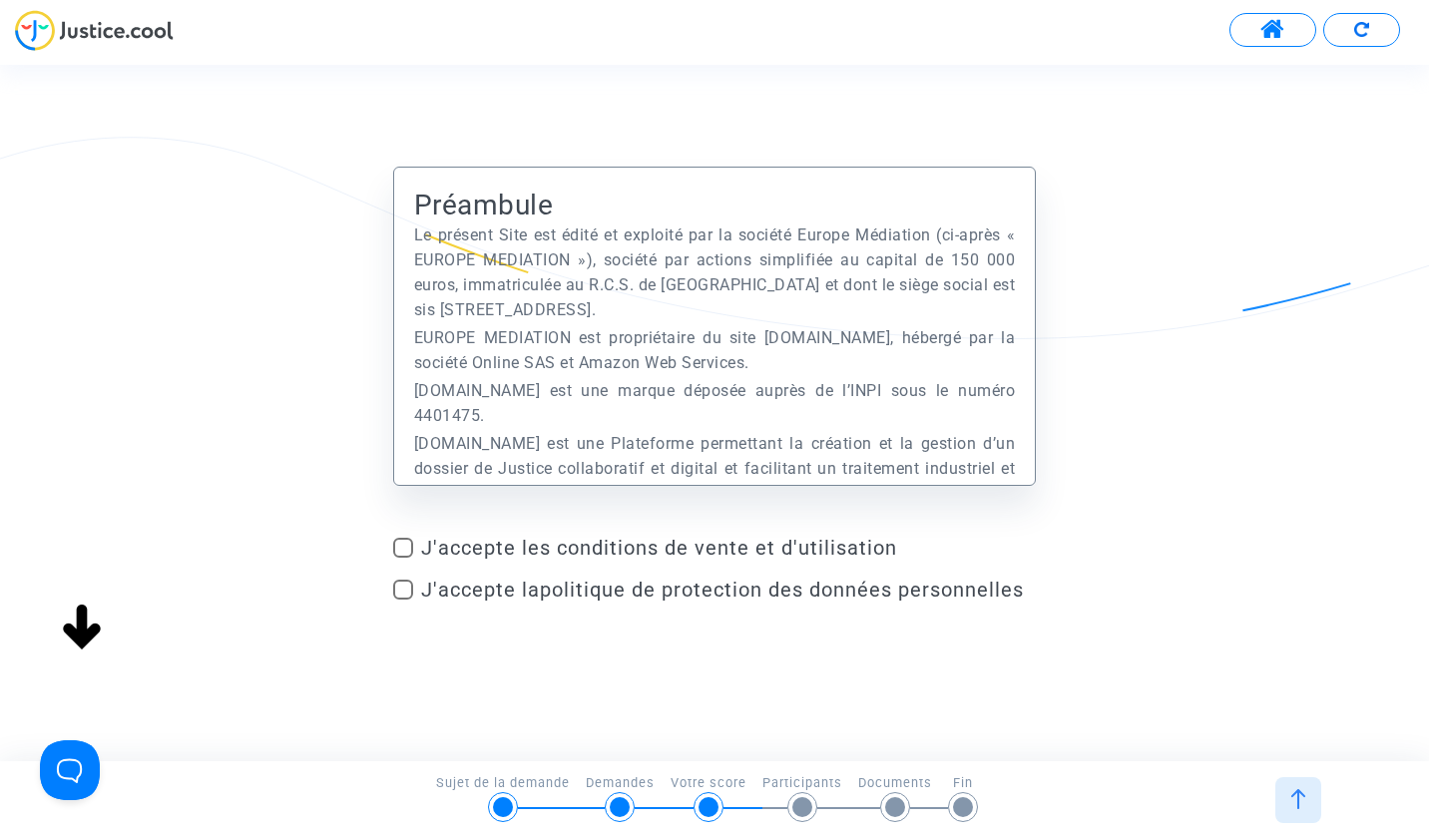 click at bounding box center (403, 548) 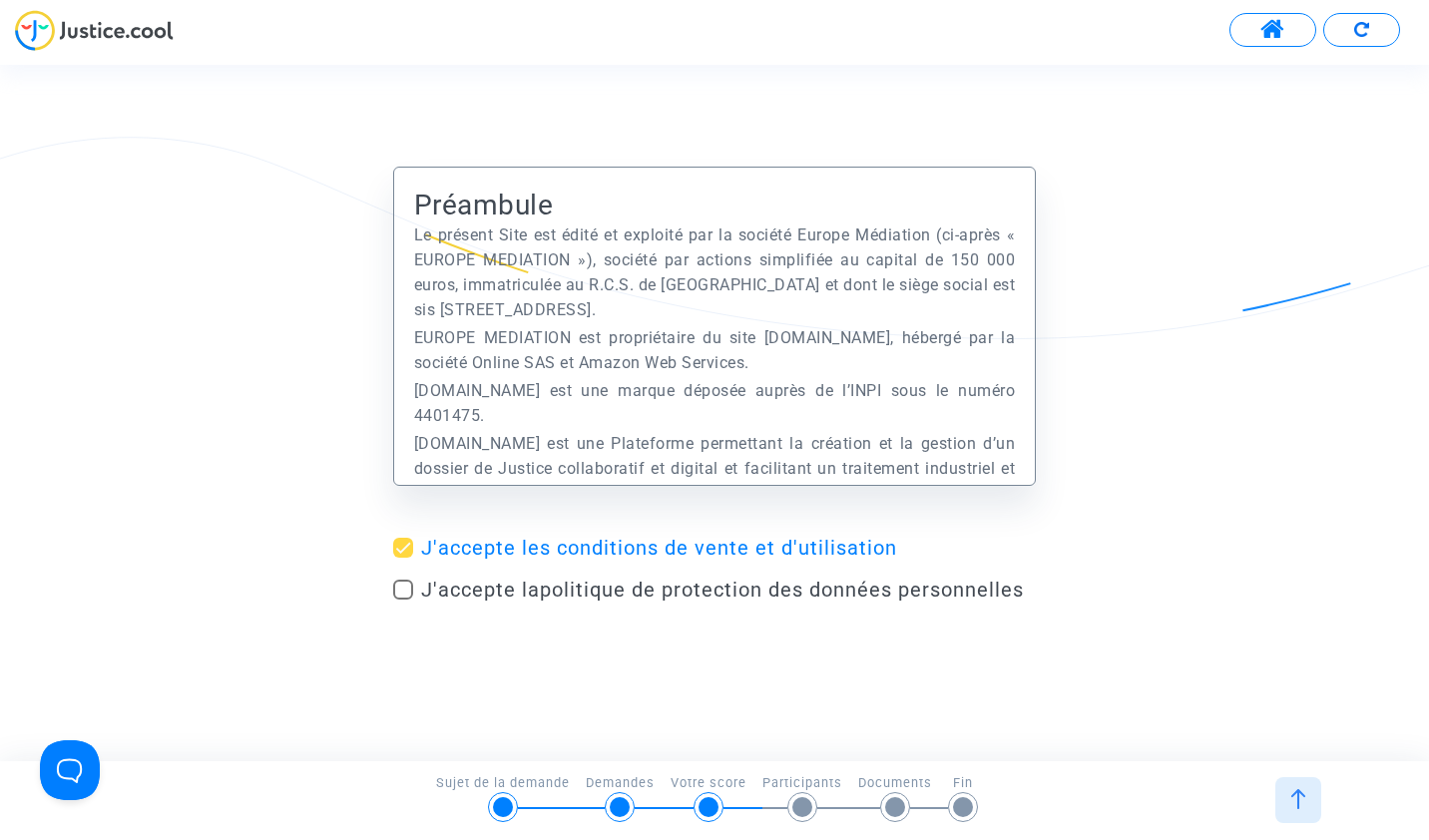 click at bounding box center (403, 590) 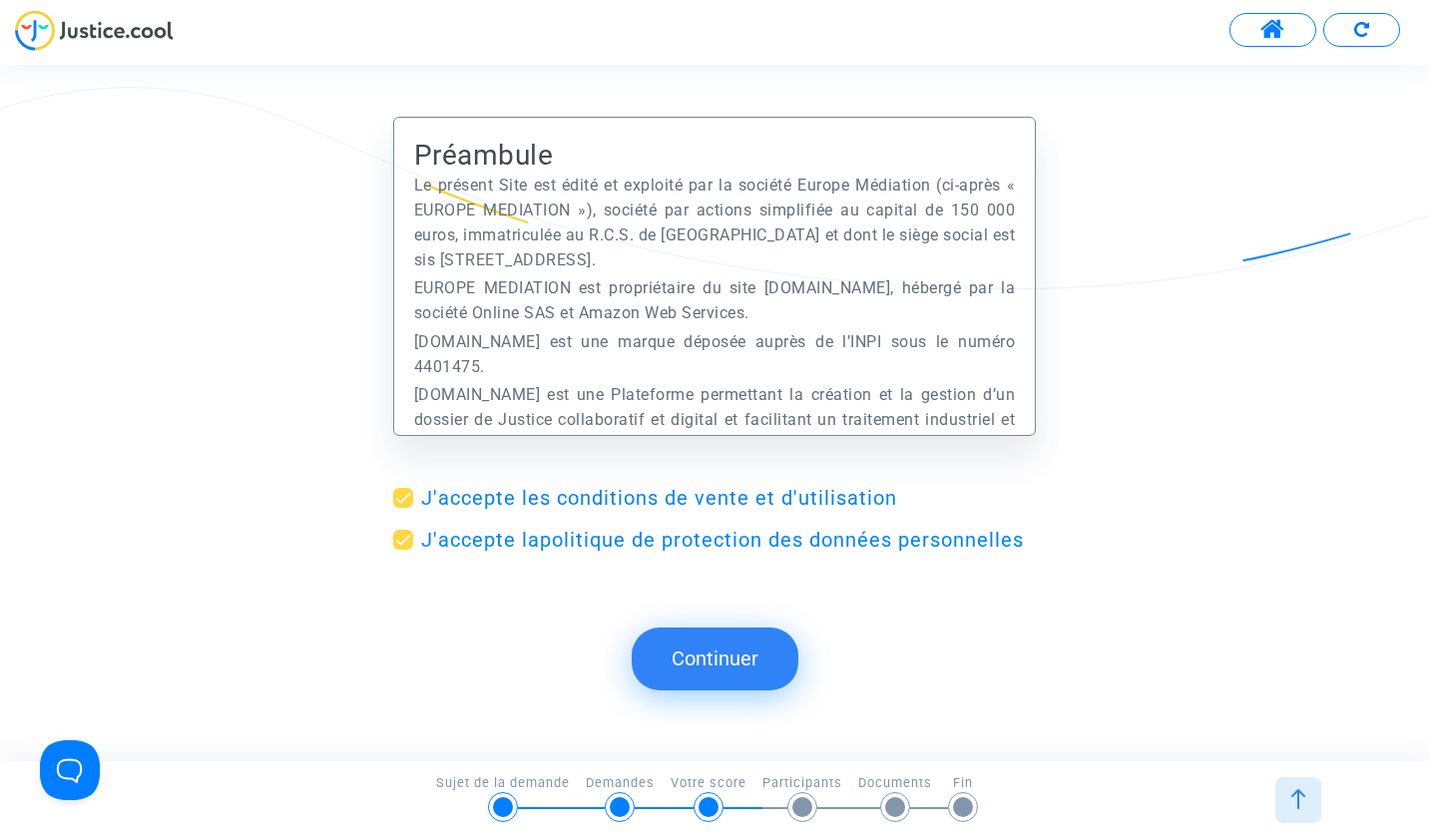 click on "Continuer" 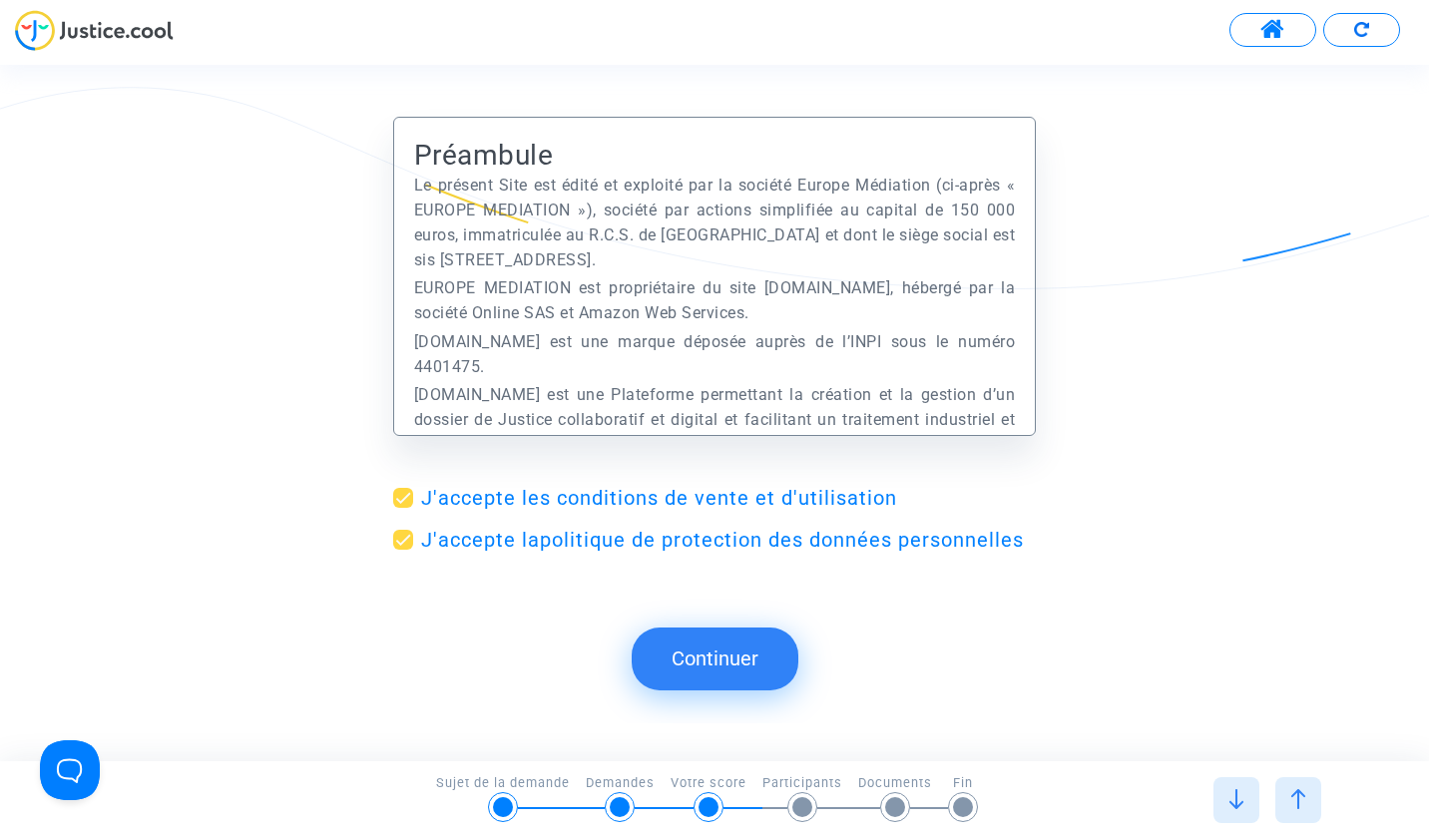 scroll, scrollTop: 0, scrollLeft: 0, axis: both 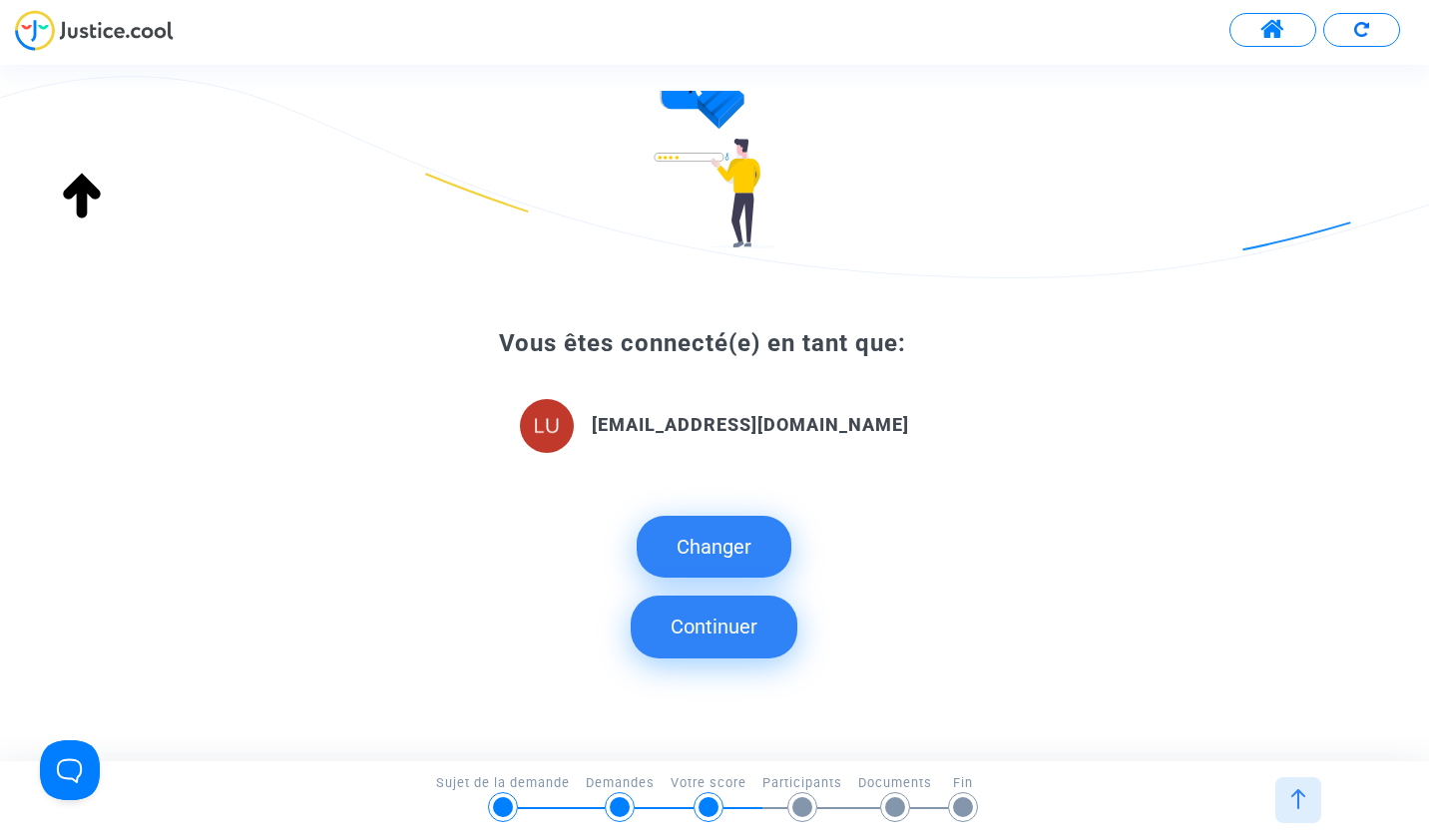click on "Continuer" 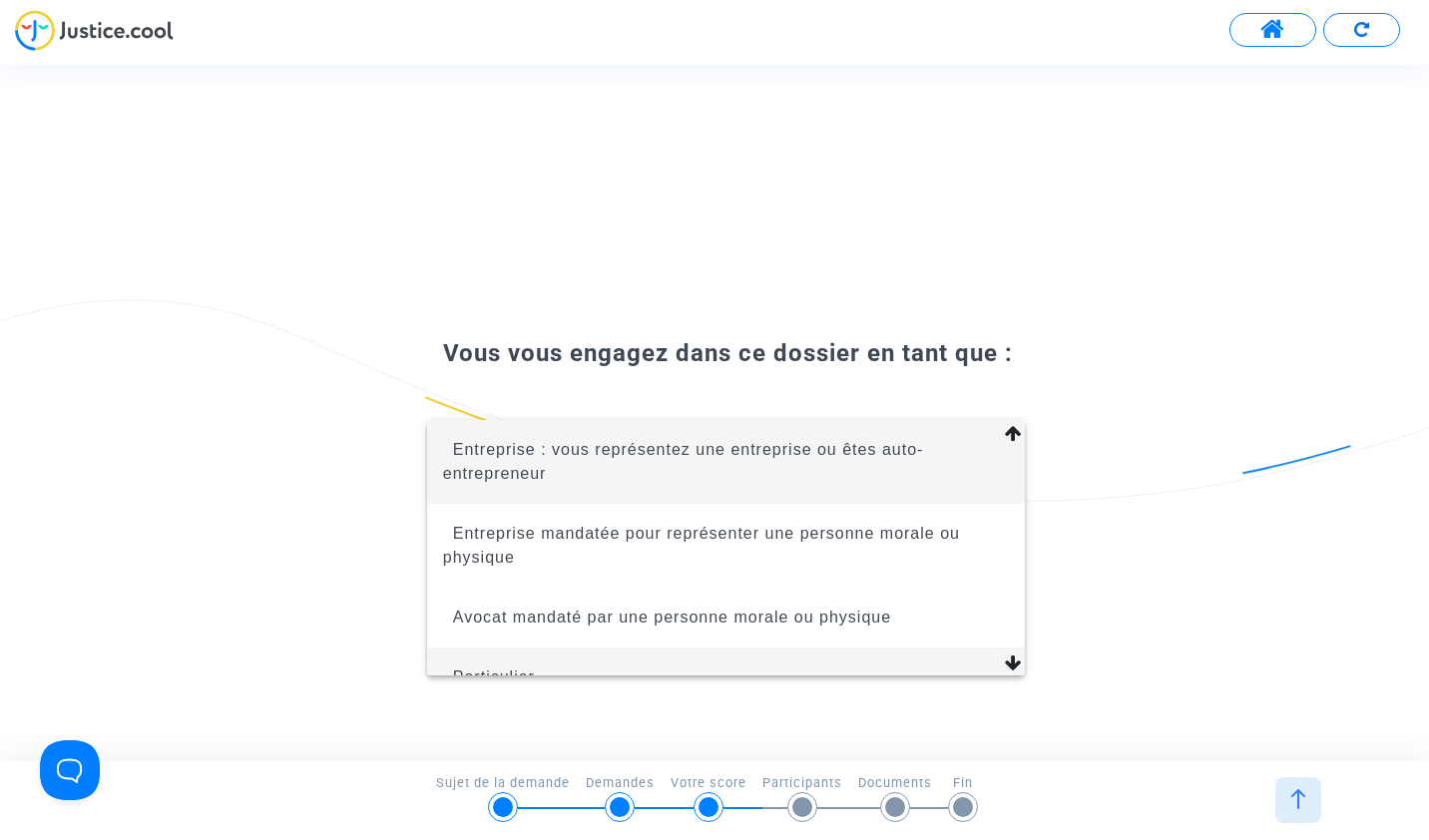scroll, scrollTop: 92, scrollLeft: 0, axis: vertical 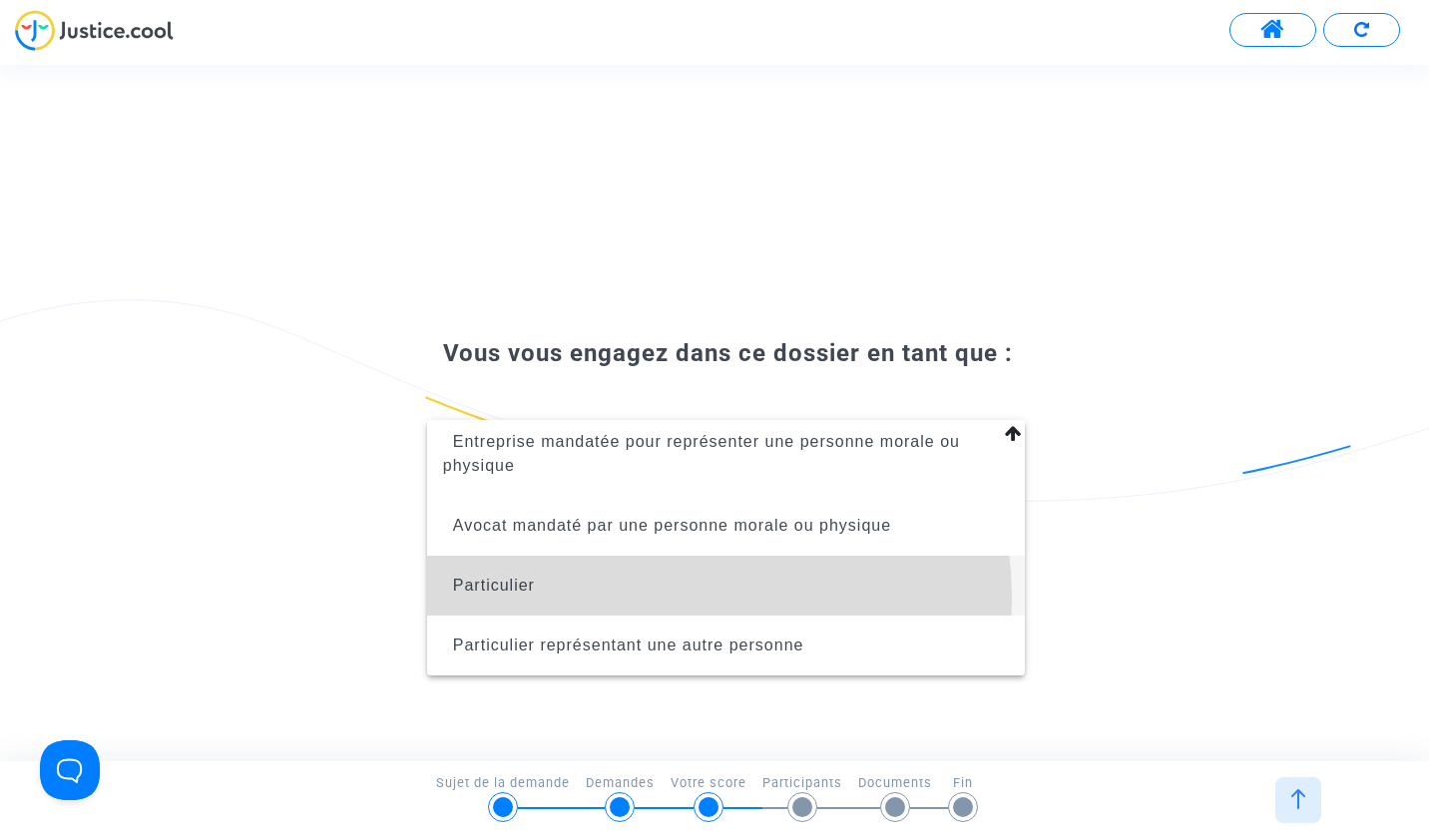 click on "Particulier" at bounding box center [725, 586] 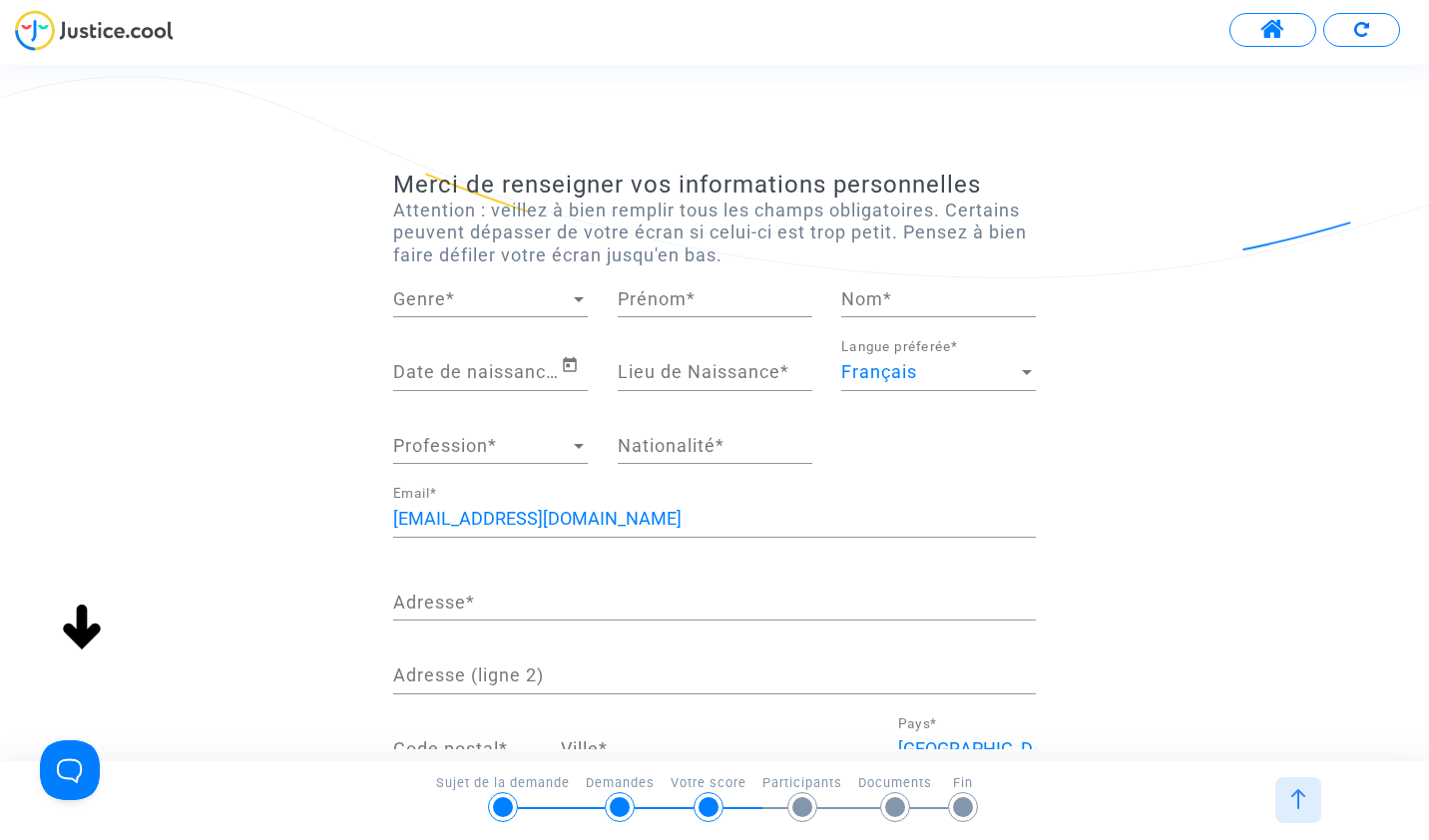 click on "Genre" at bounding box center (481, 299) 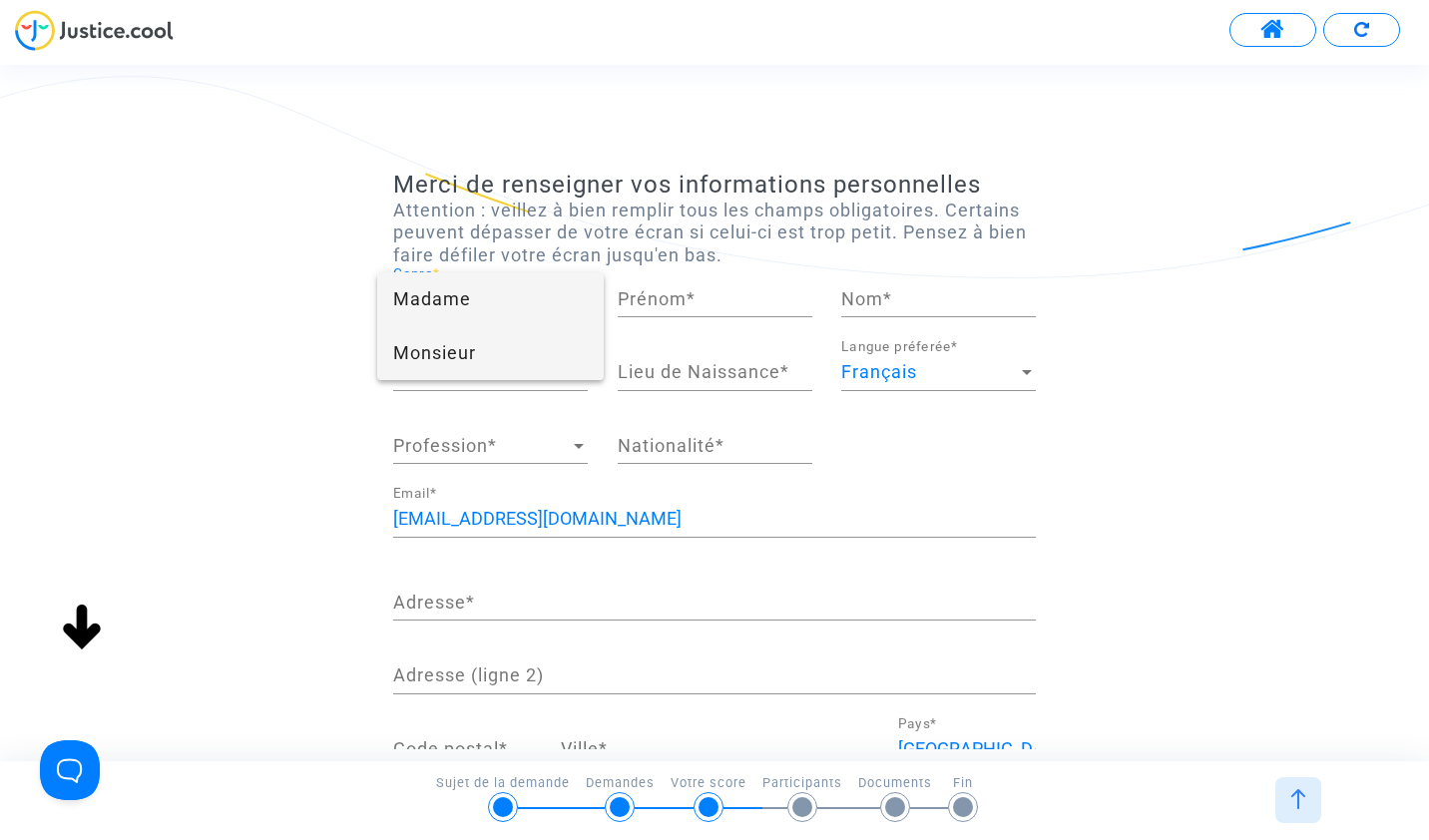 click on "Monsieur" at bounding box center (490, 353) 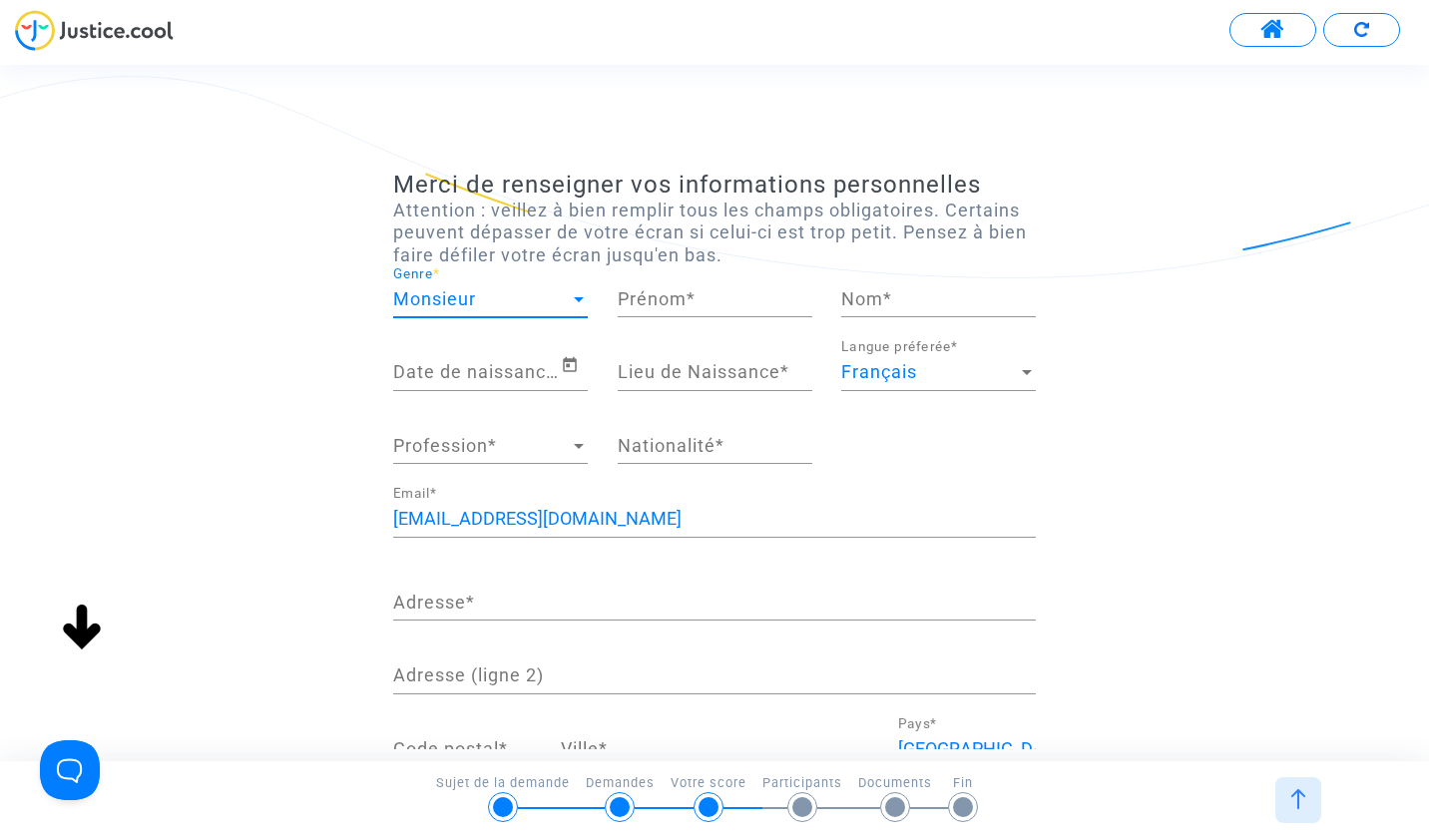 click on "Prénom  *" at bounding box center [714, 299] 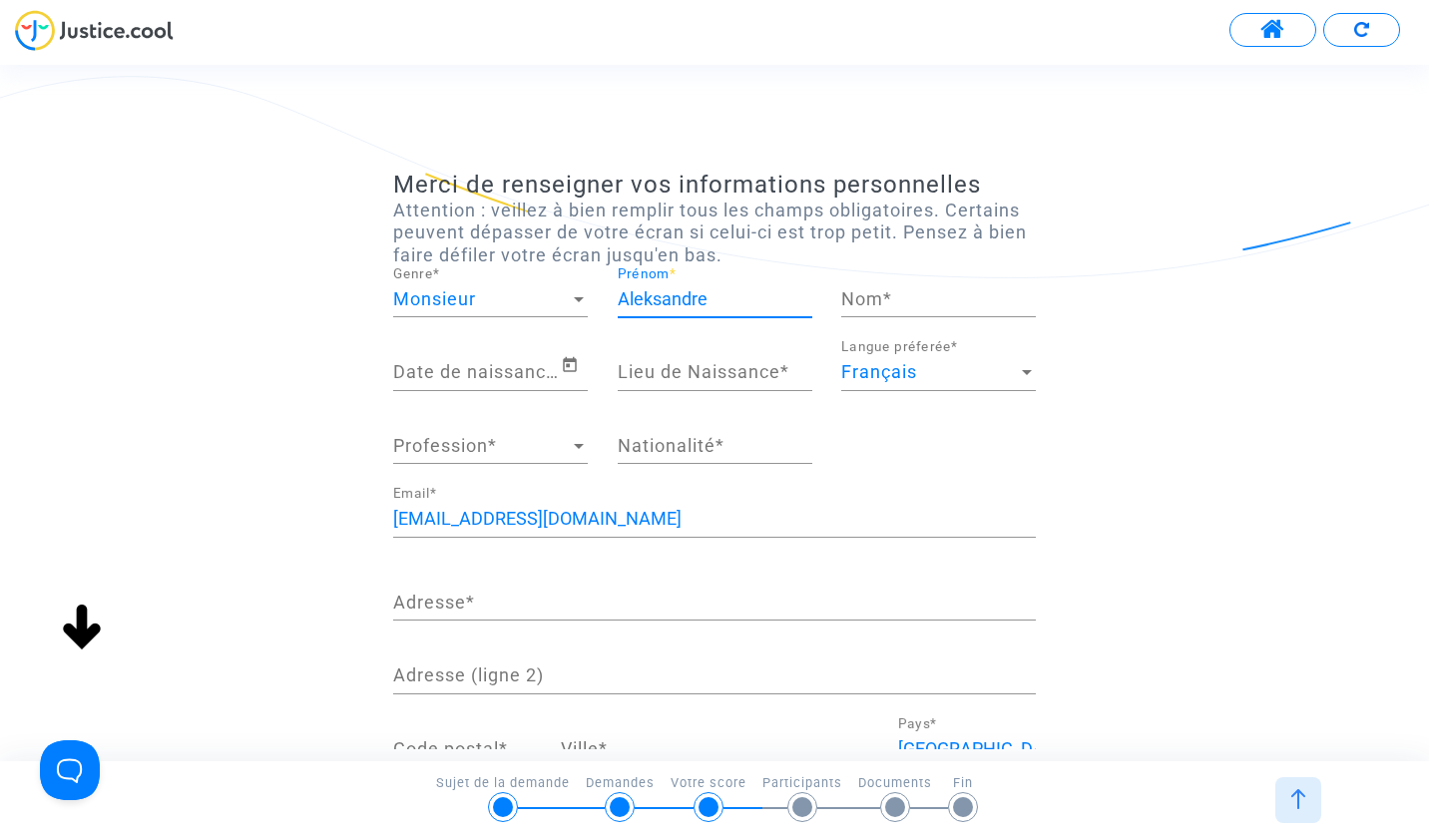 type on "Aleksandre" 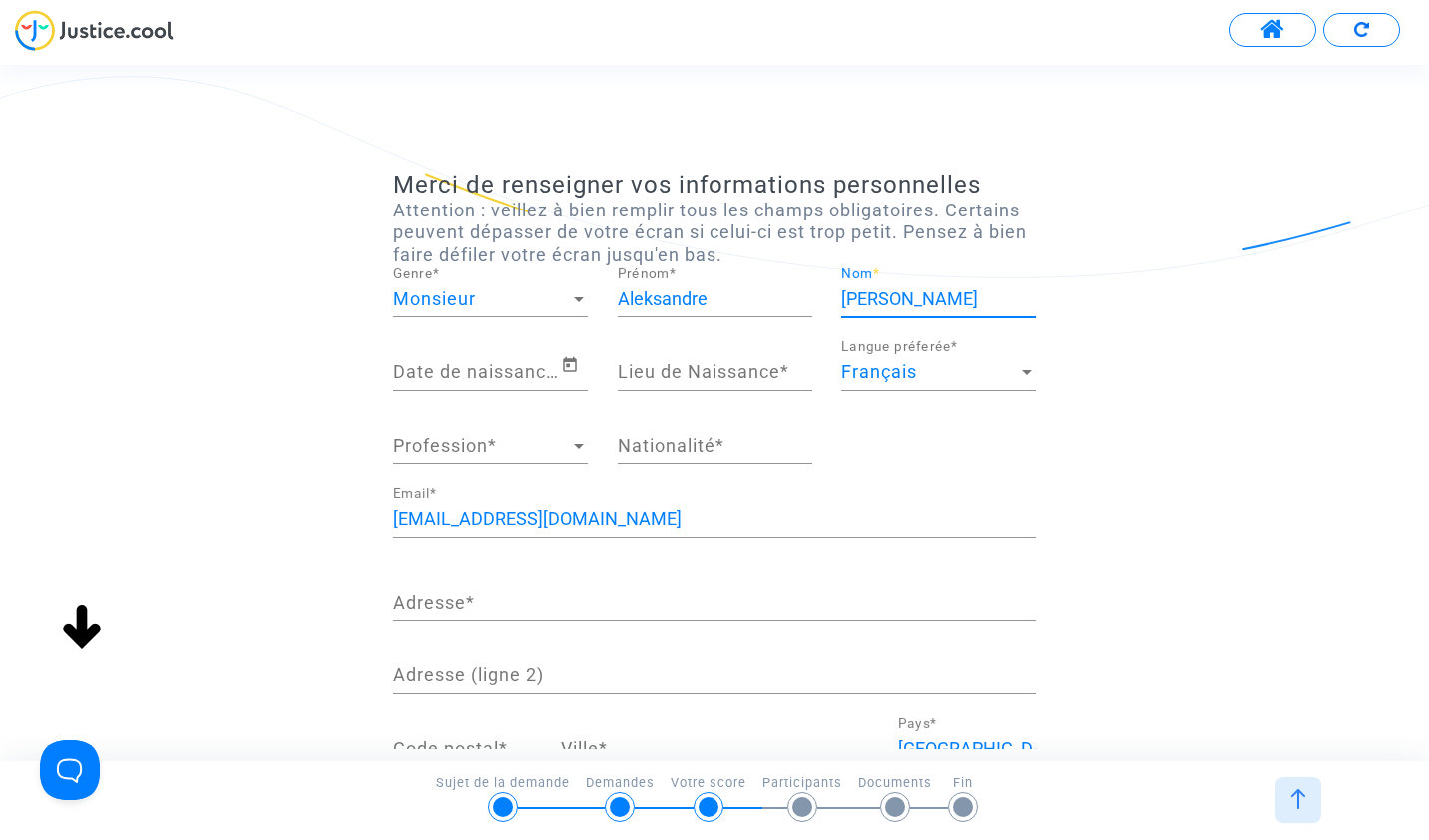 type on "[PERSON_NAME]" 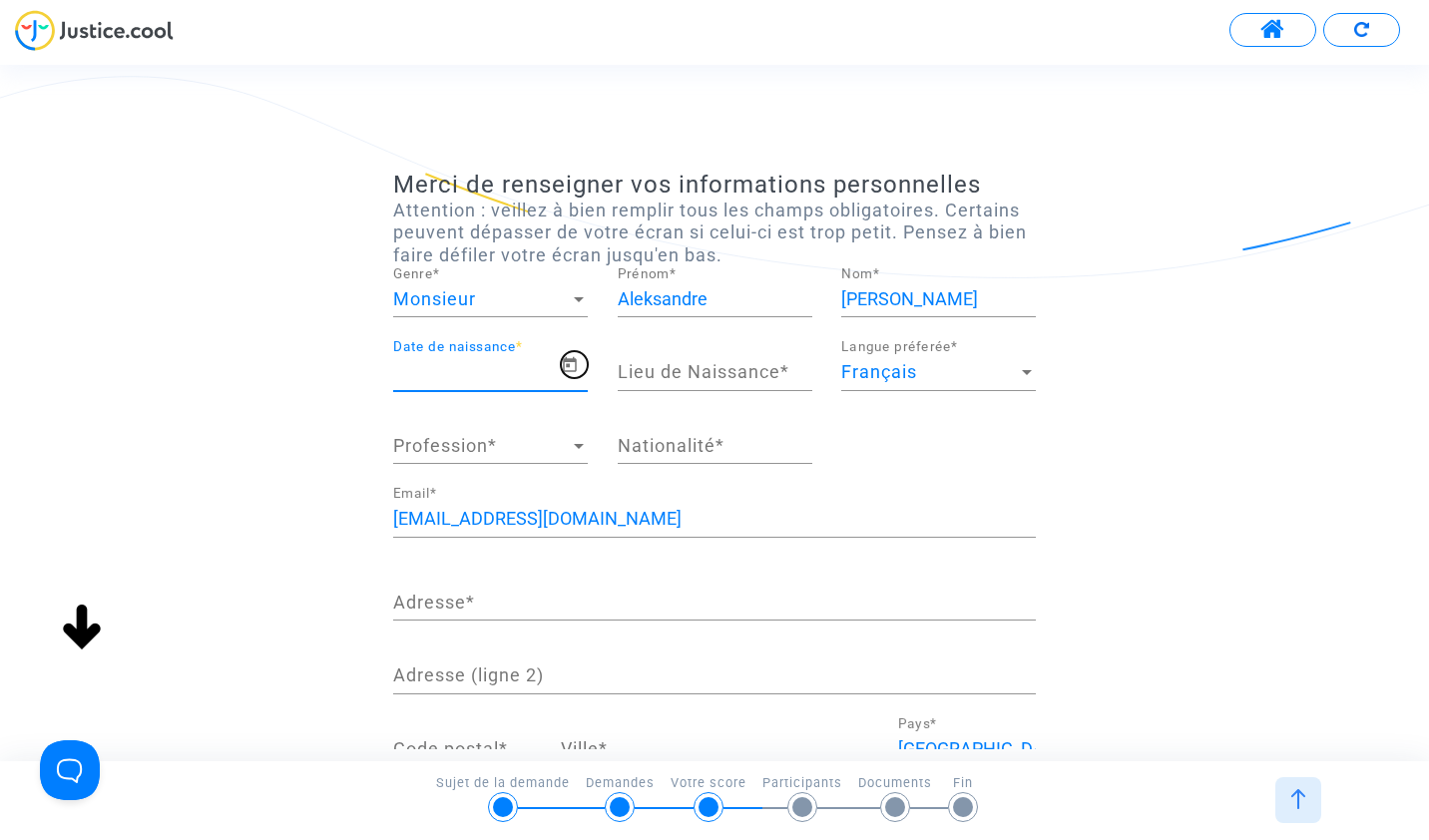 click 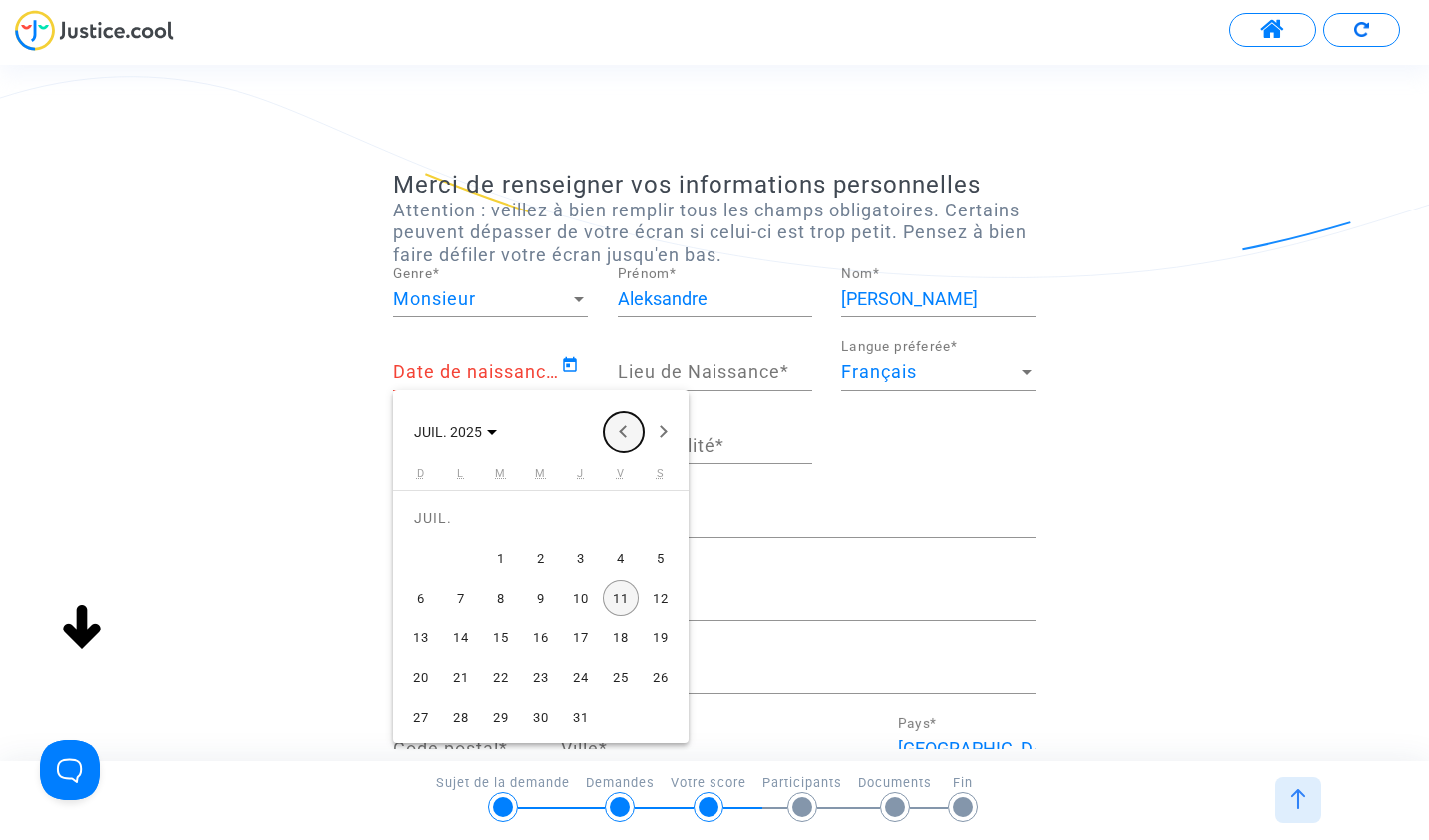 click at bounding box center [624, 432] 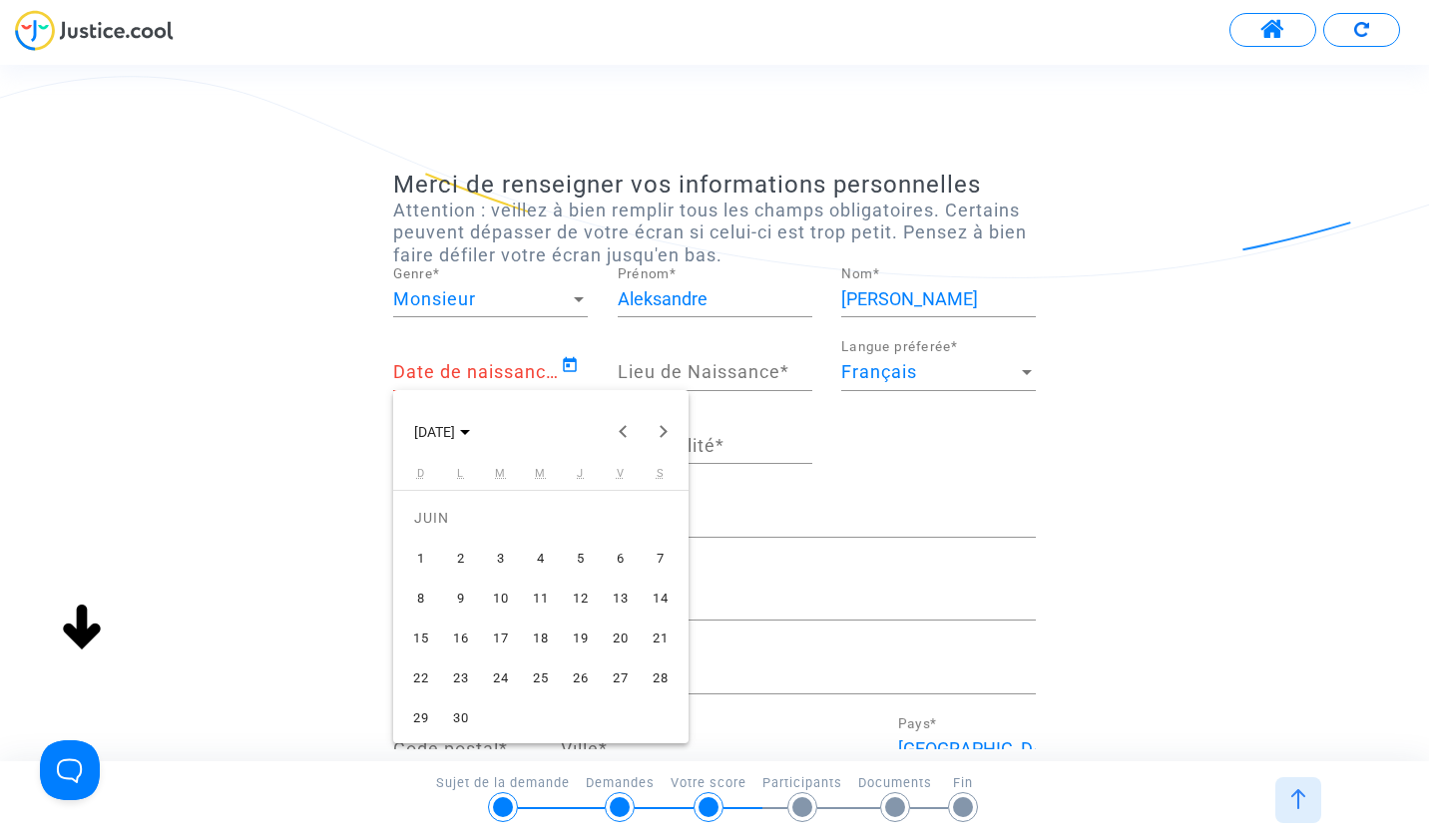 click on "14" at bounding box center (661, 598) 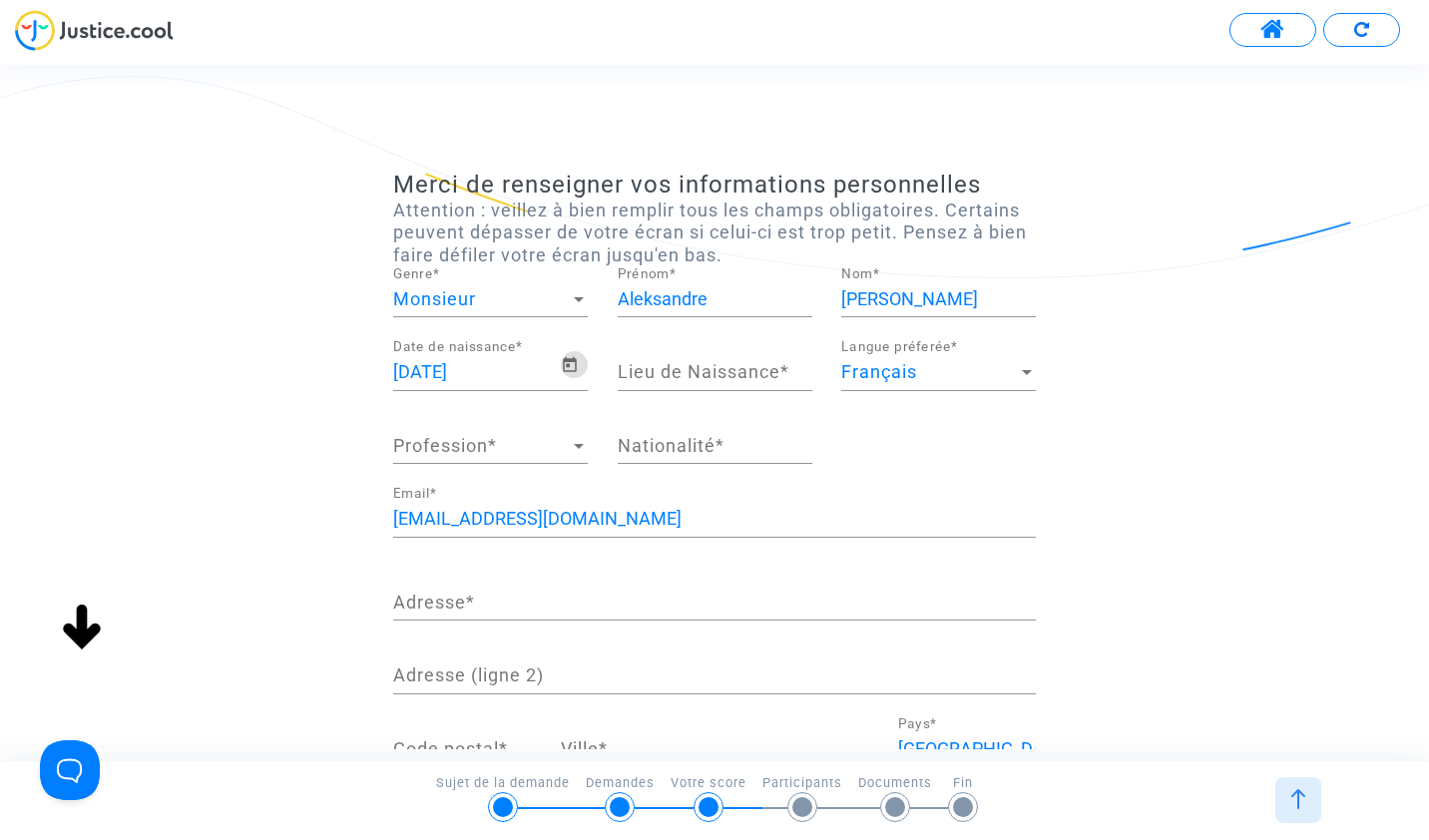 click on "[DATE]" at bounding box center [477, 372] 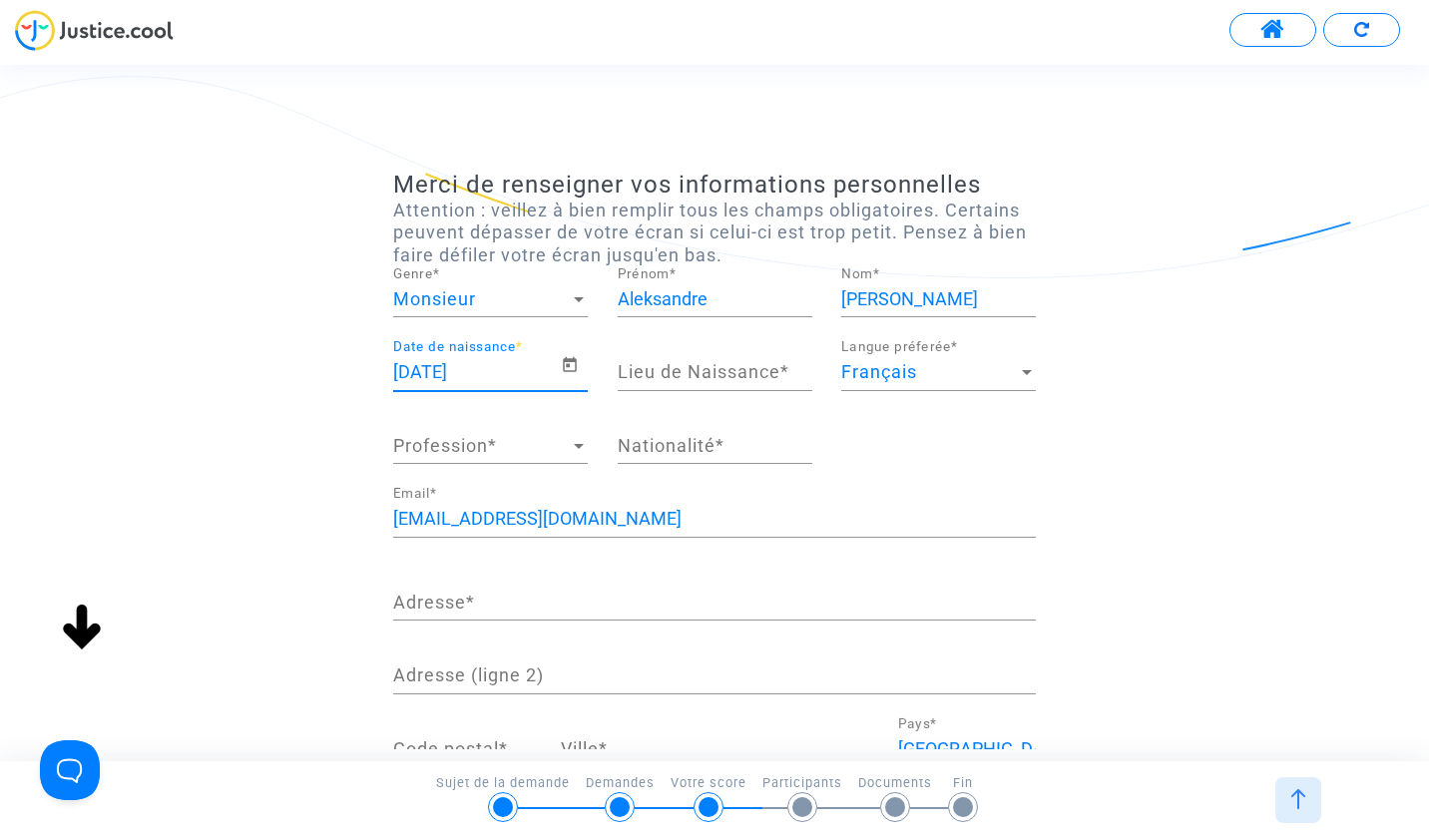 click on "[DATE]" at bounding box center (477, 372) 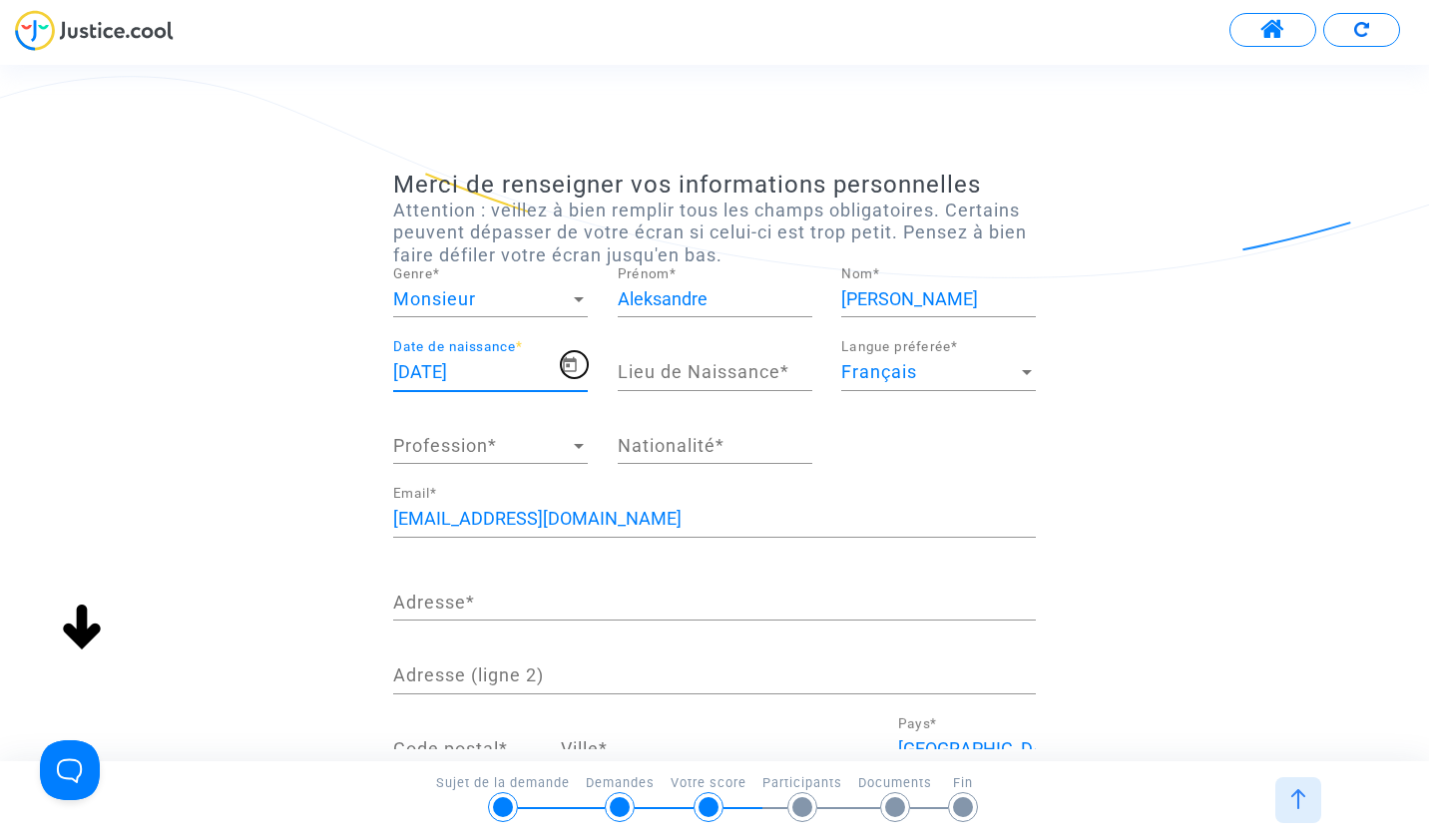 drag, startPoint x: 476, startPoint y: 375, endPoint x: 570, endPoint y: 361, distance: 95.036835 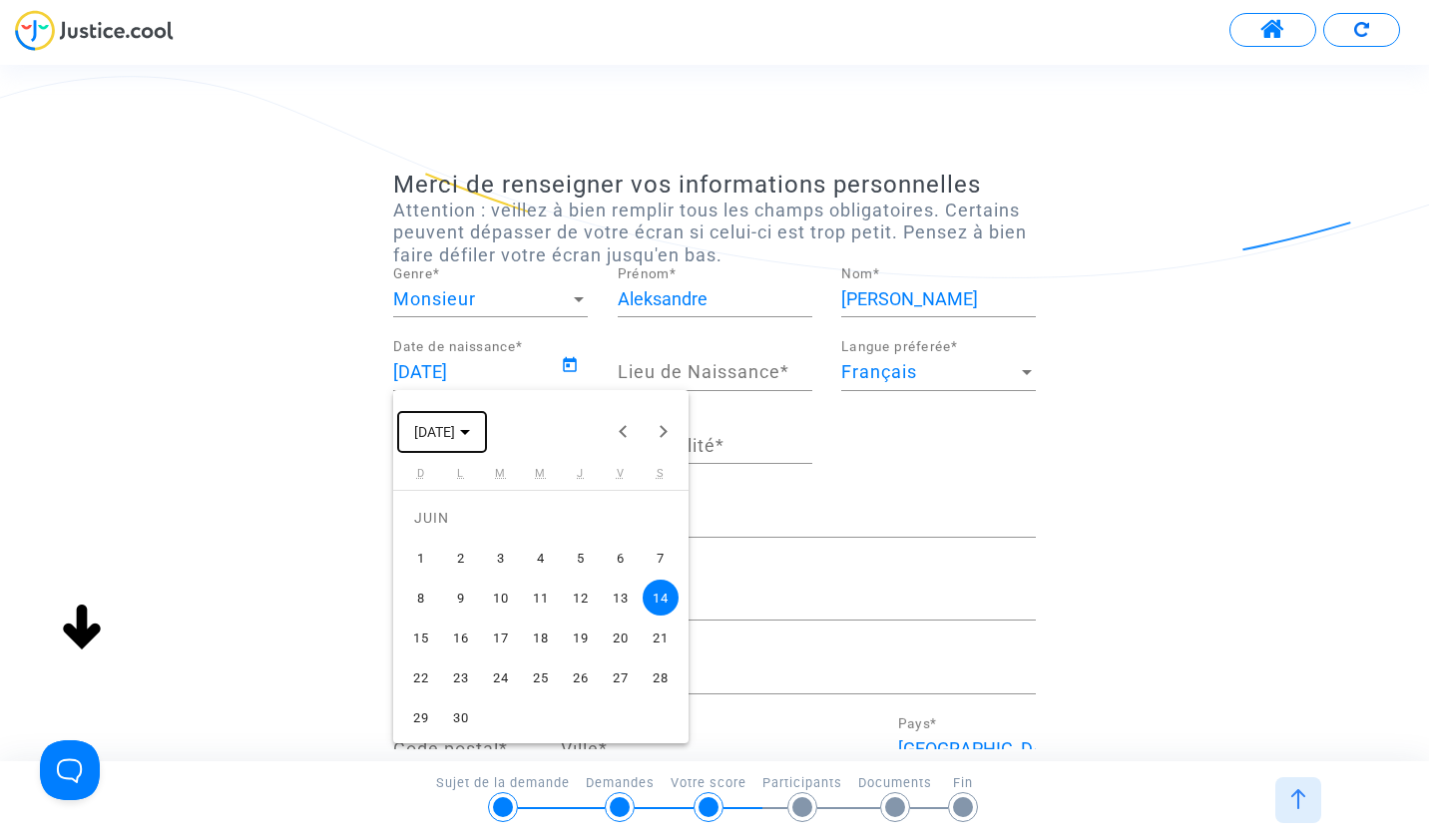 click on "[DATE]" at bounding box center [442, 431] 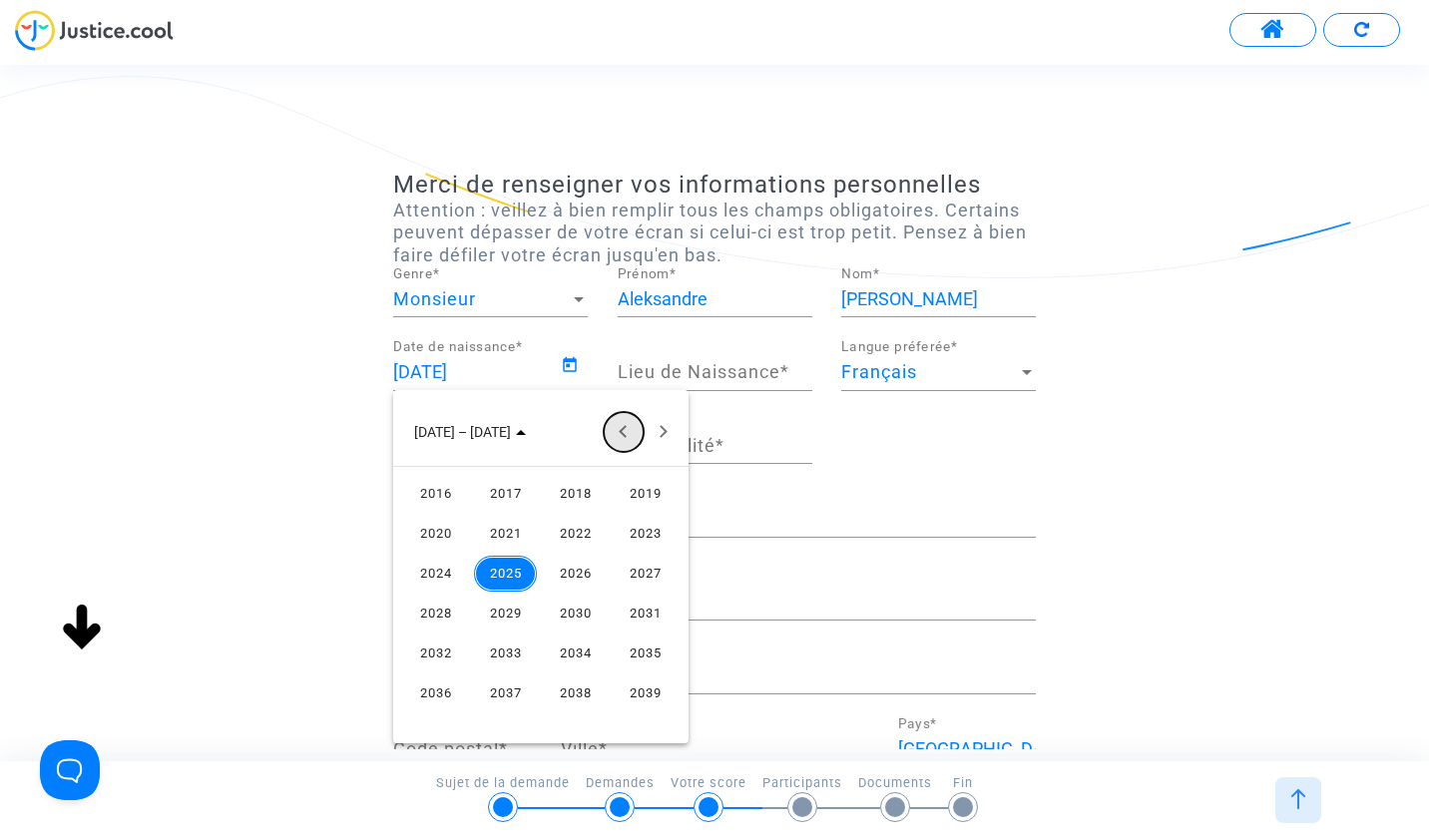 click at bounding box center (624, 432) 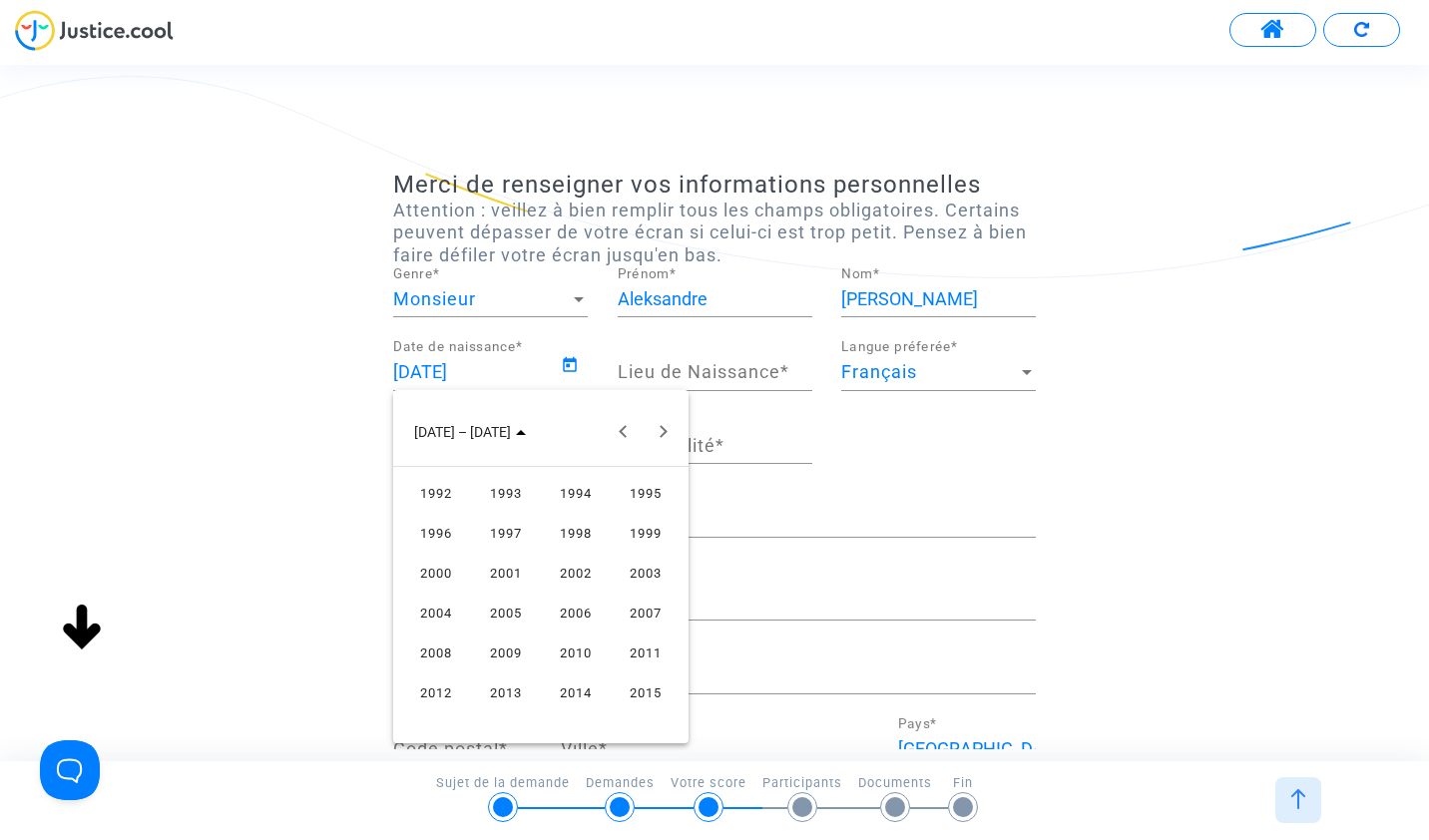 click on "1997" at bounding box center [505, 534] 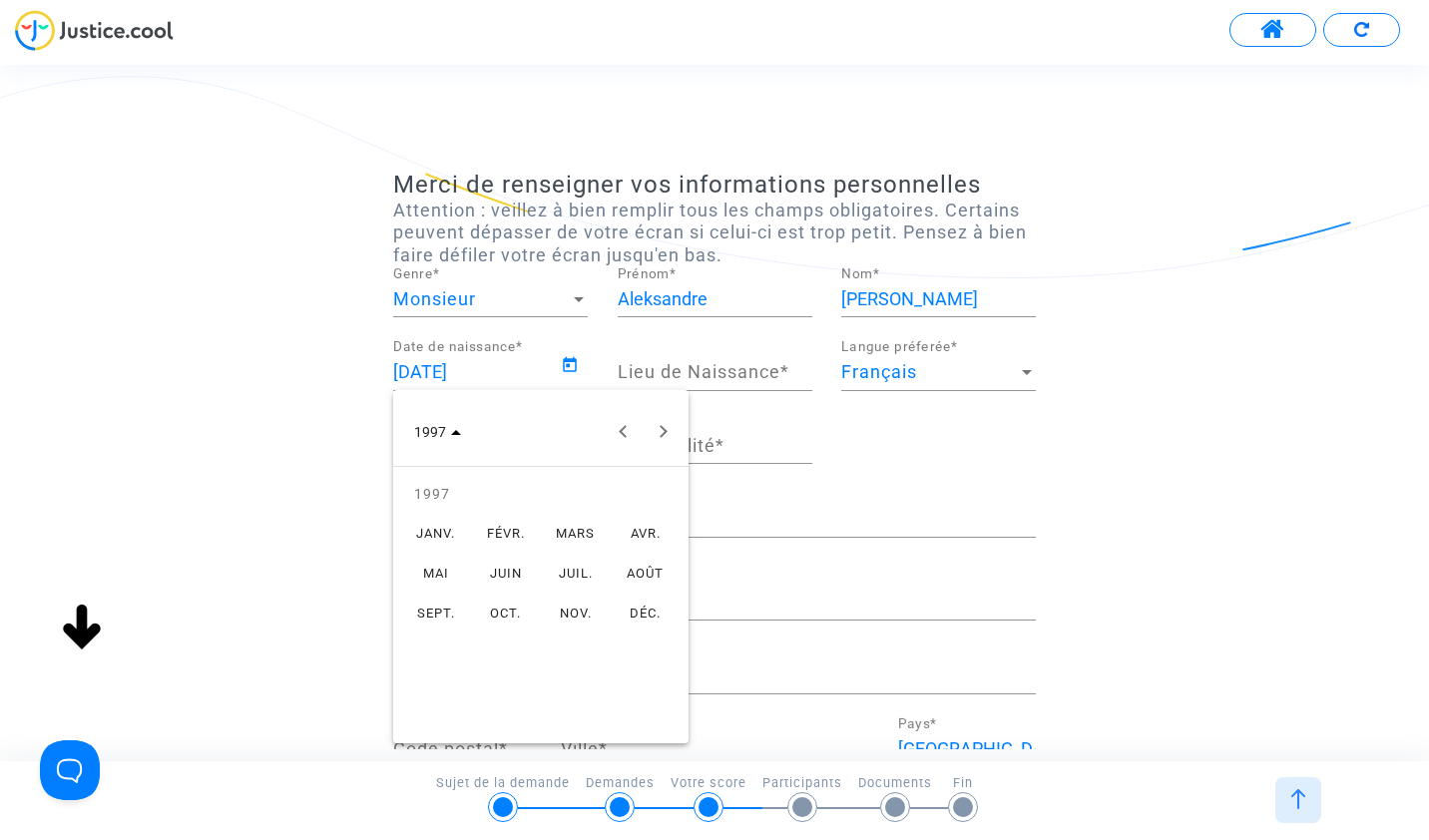 click on "JUIN" at bounding box center (505, 574) 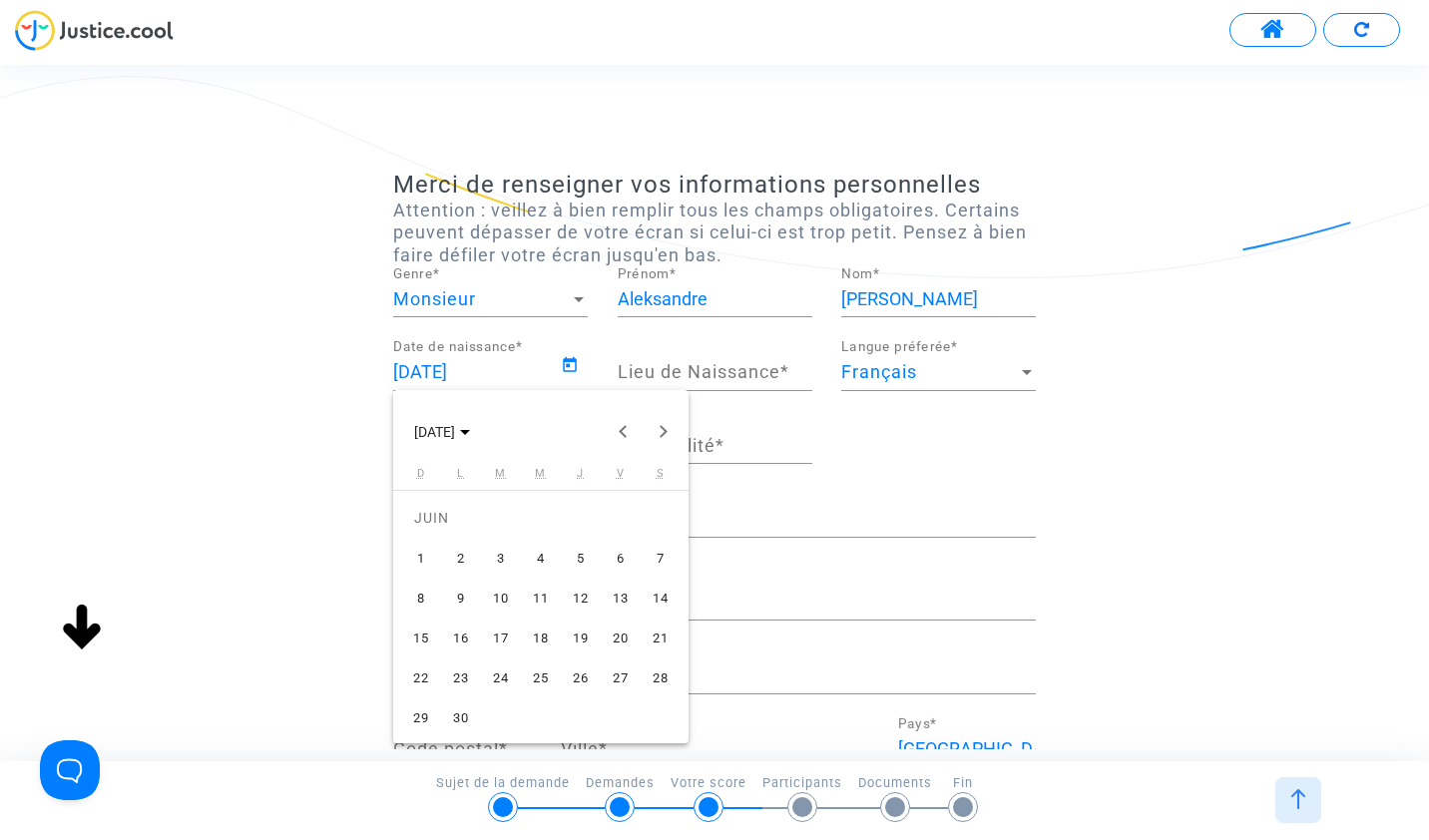 click on "14" at bounding box center [661, 598] 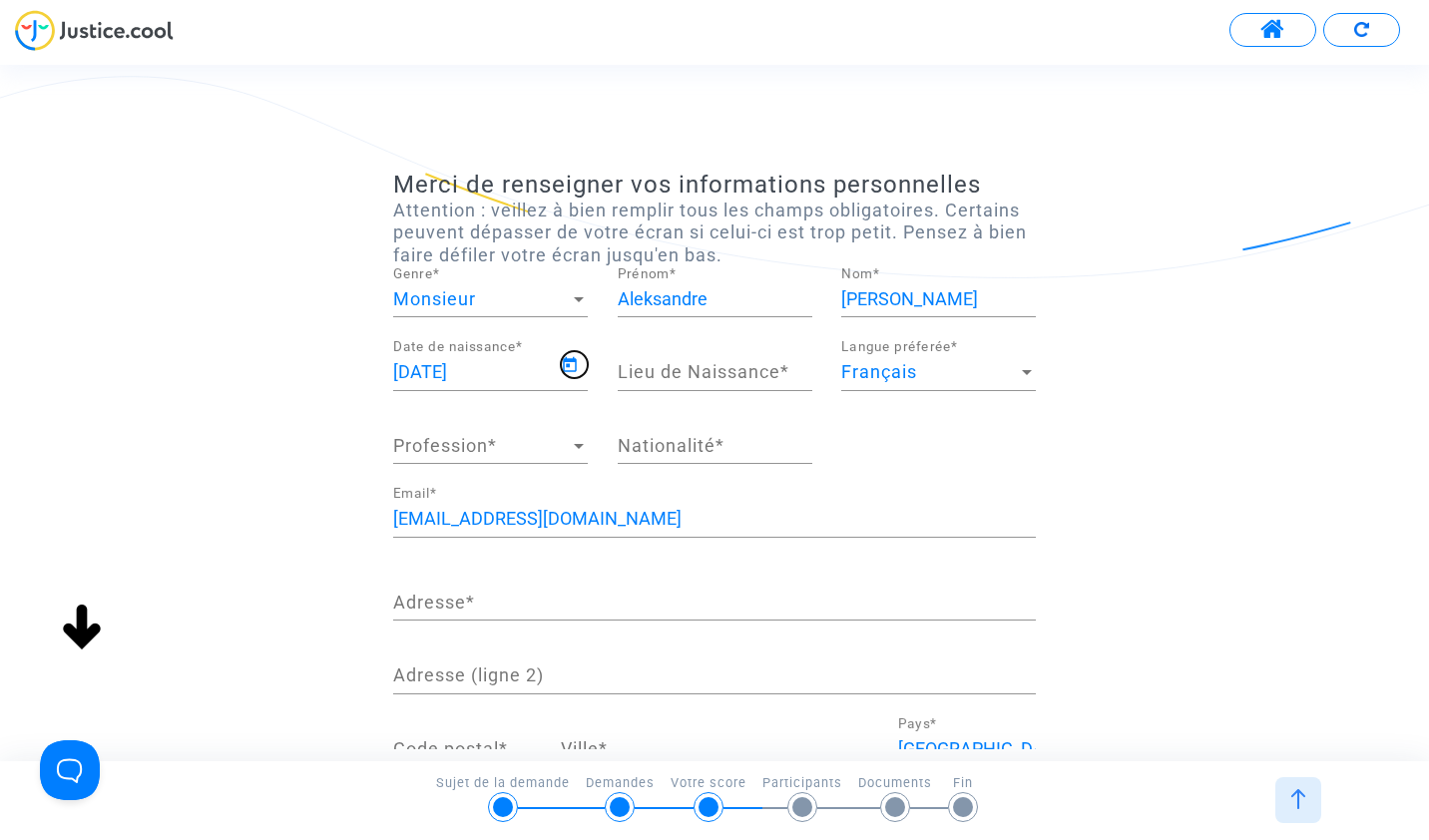 type on "[DATE]" 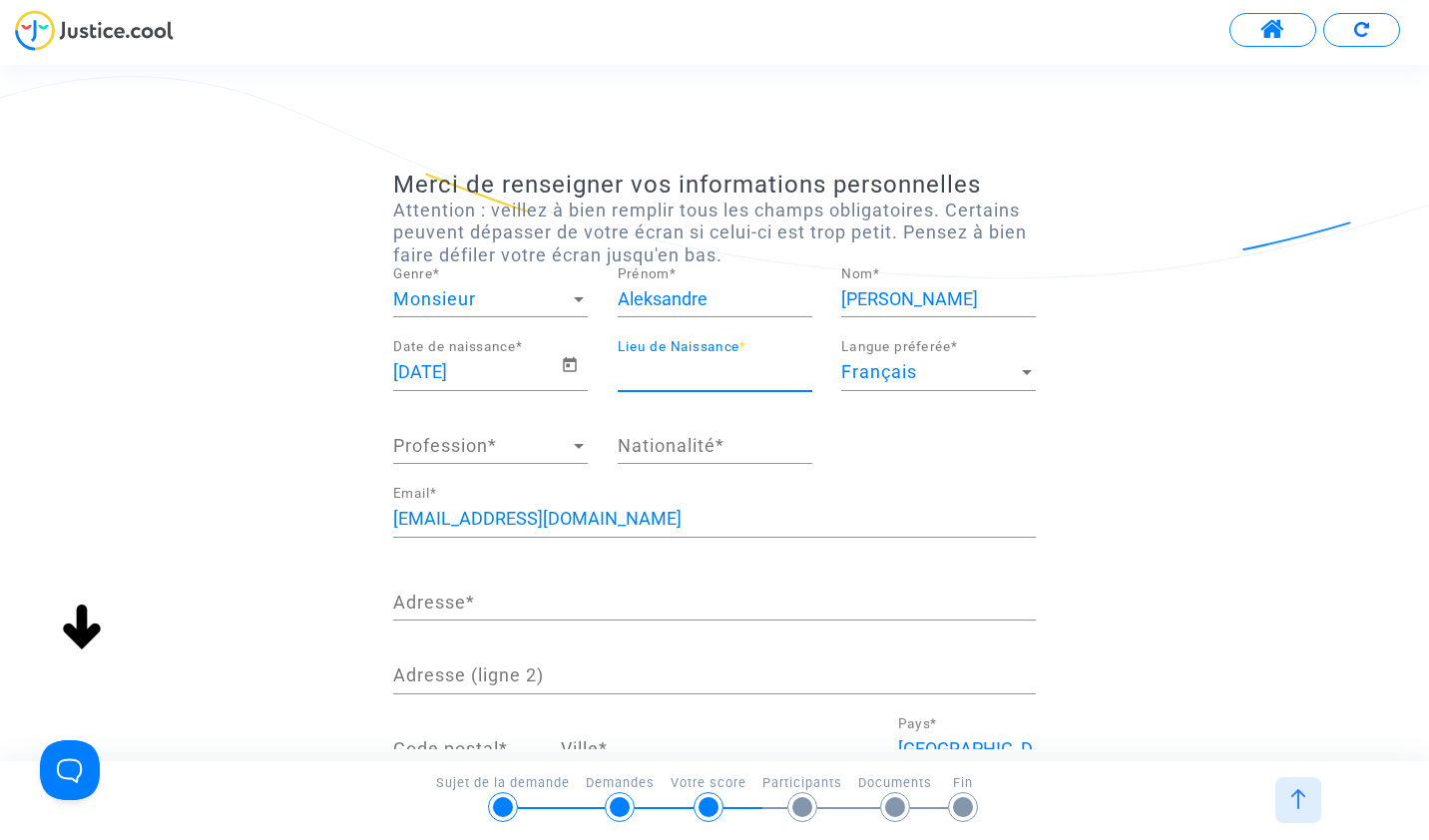 click on "Lieu de Naissance  *" at bounding box center [714, 372] 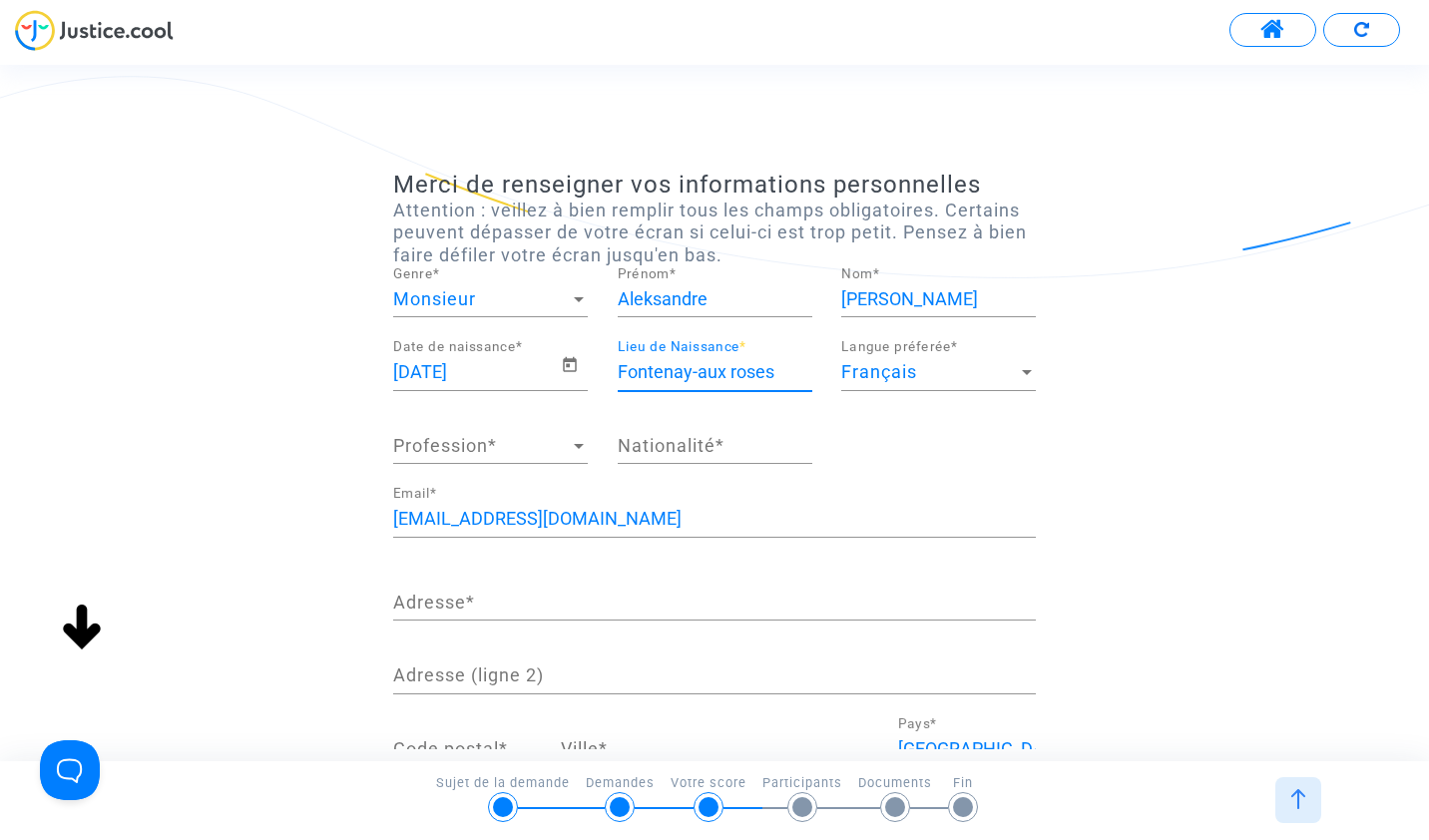 type on "Fontenay-aux roses" 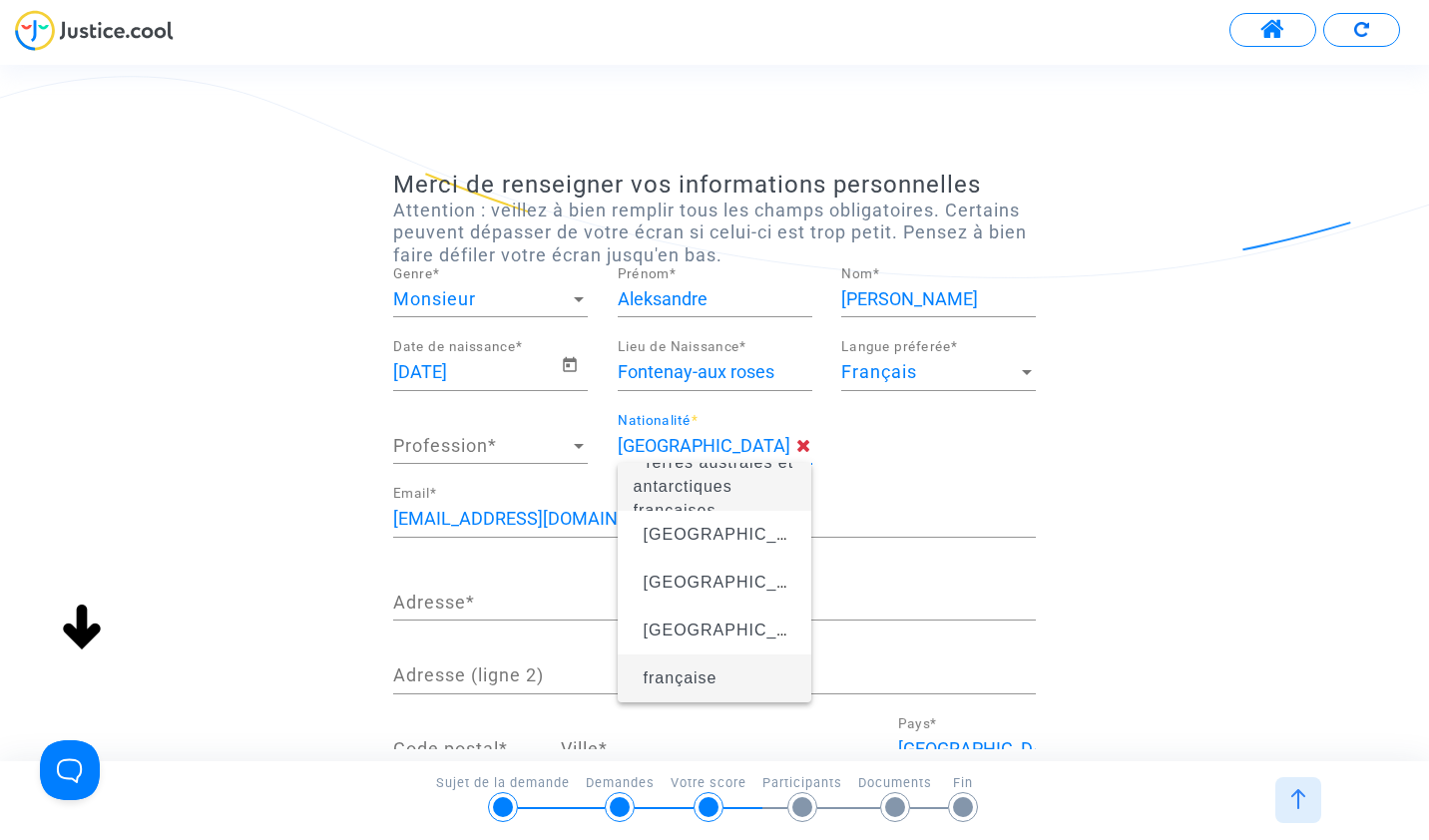 click on "française" at bounding box center (714, 678) 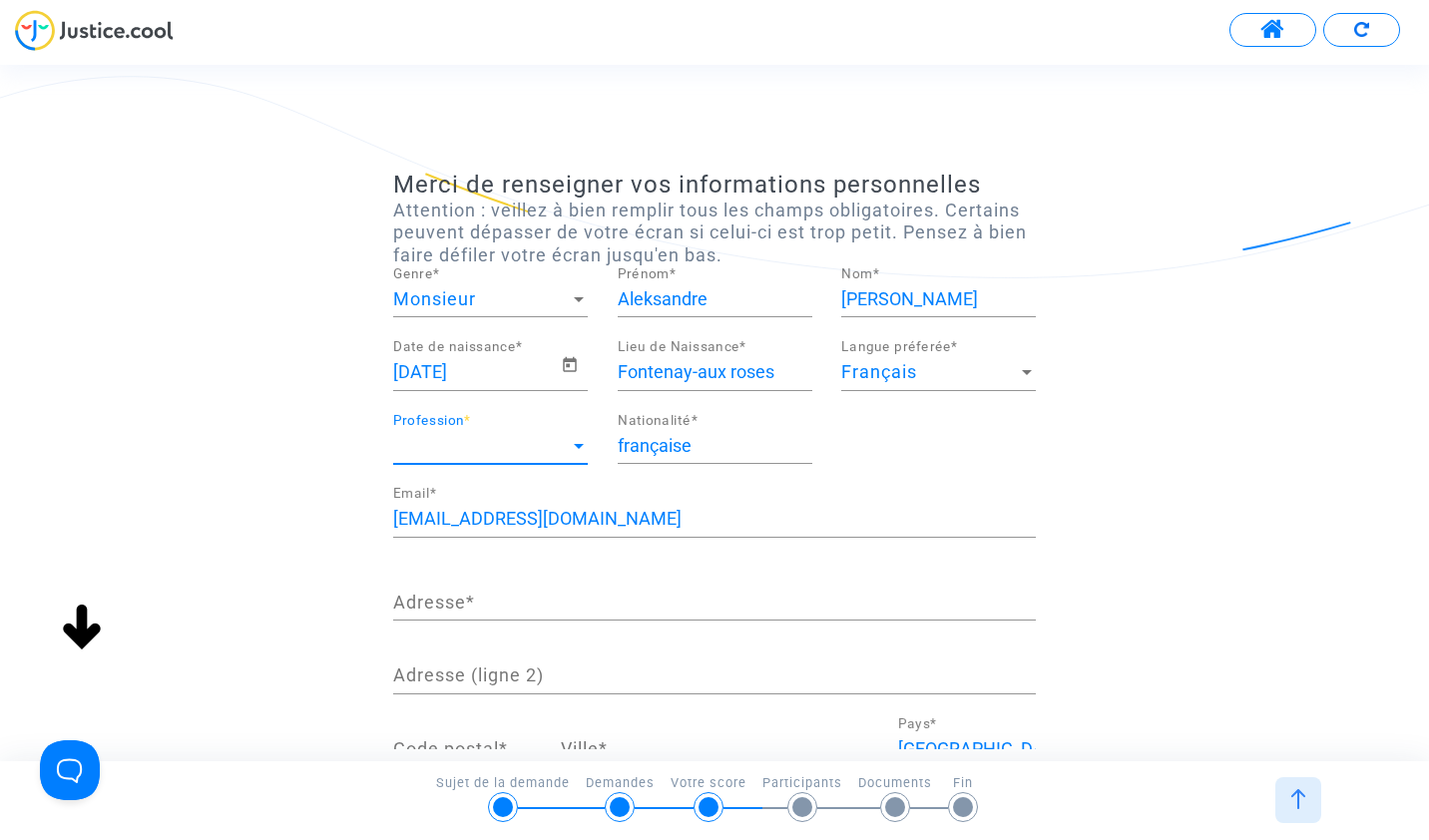 click on "Profession" at bounding box center (481, 446) 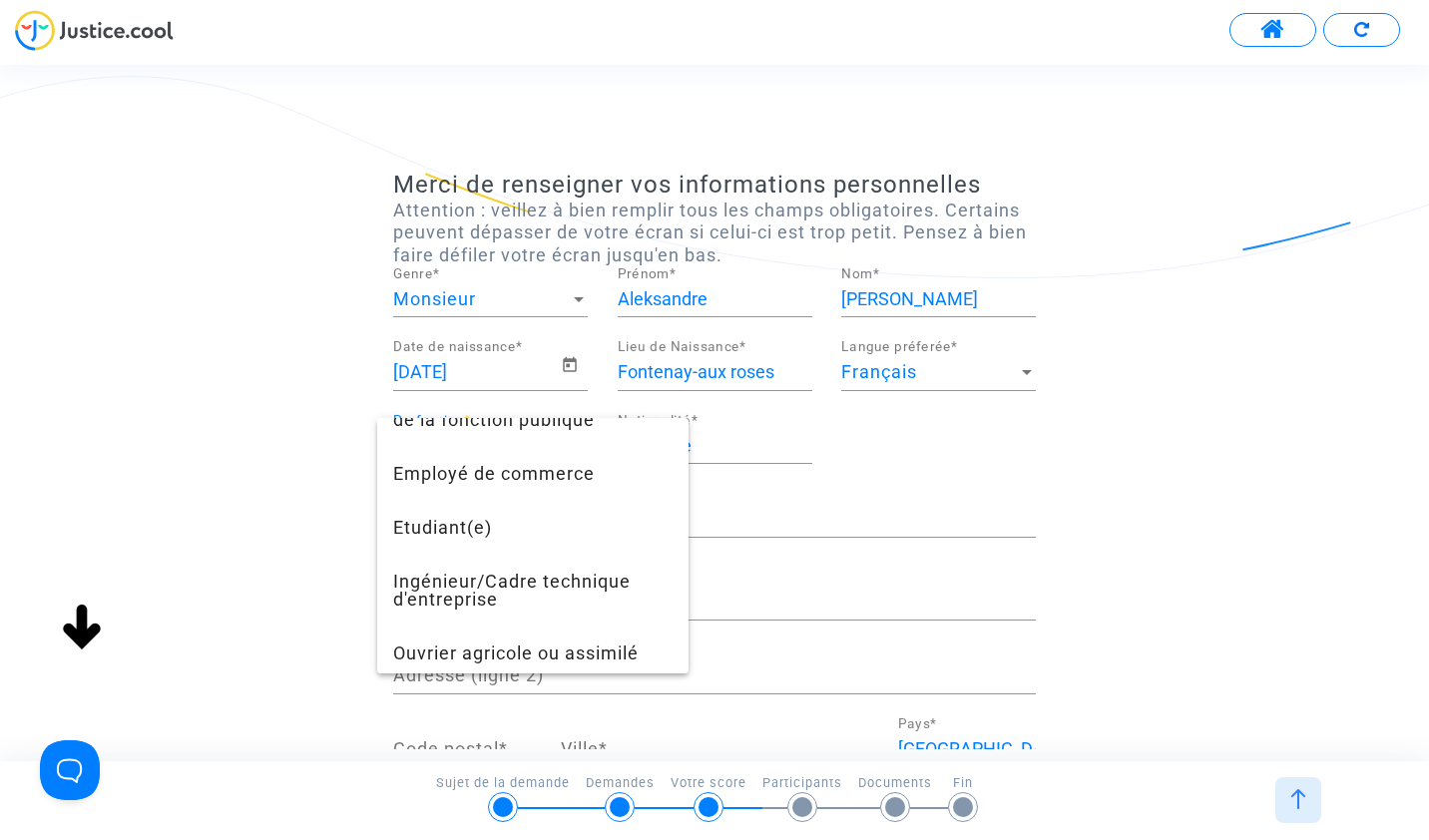 scroll, scrollTop: 637, scrollLeft: 0, axis: vertical 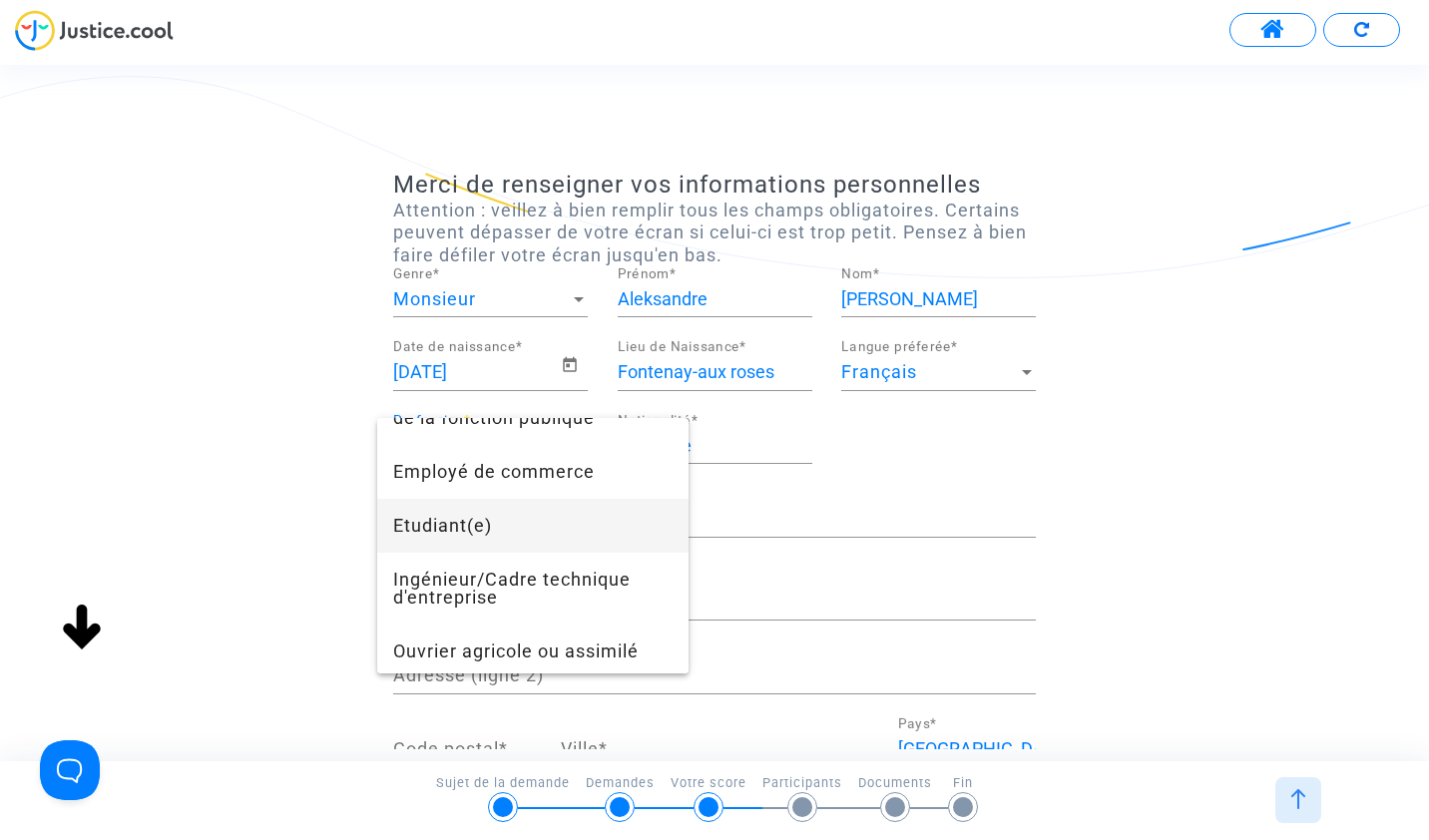 click on "Etudiant(e)" at bounding box center [533, 526] 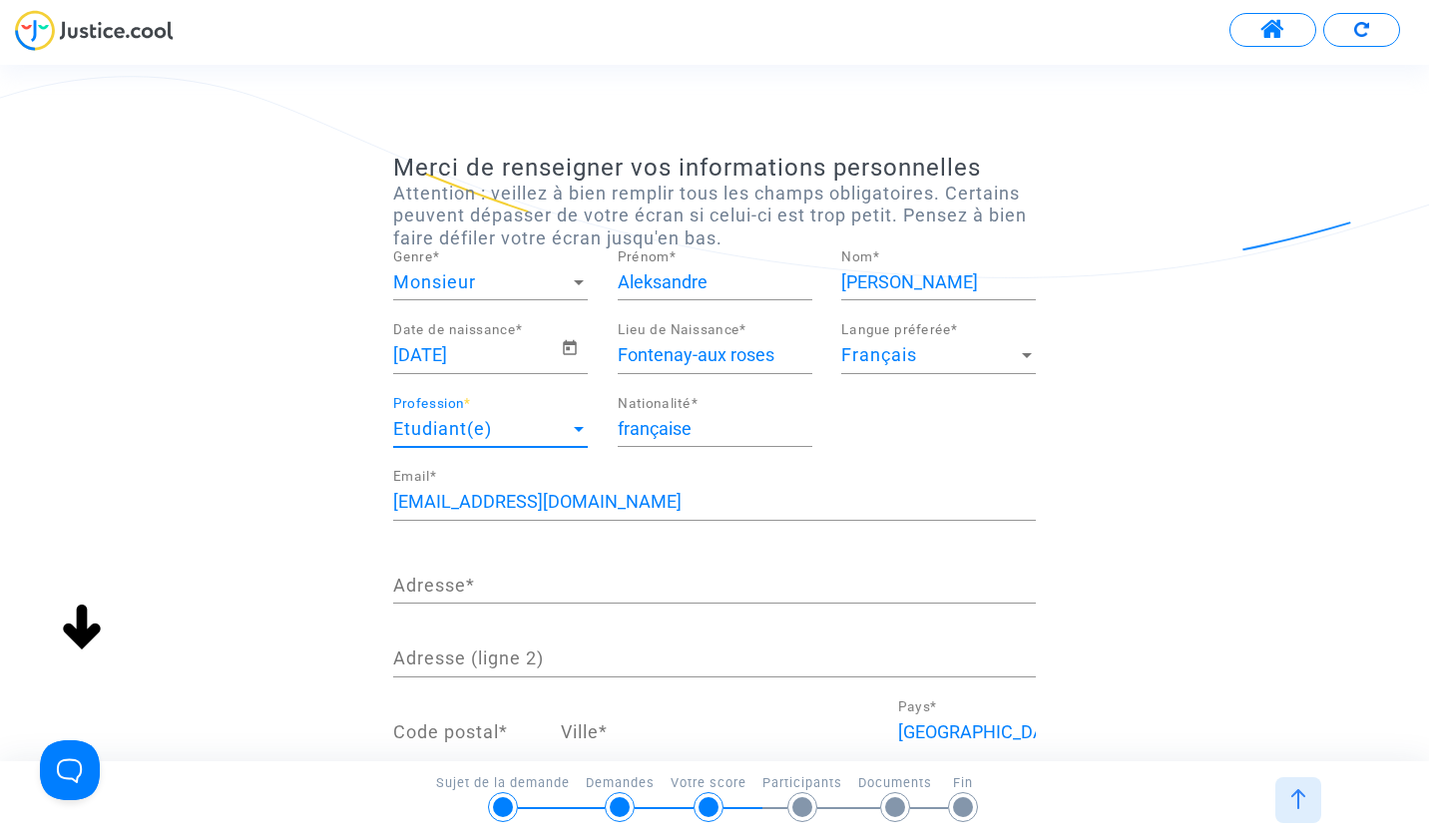 scroll, scrollTop: 18, scrollLeft: 0, axis: vertical 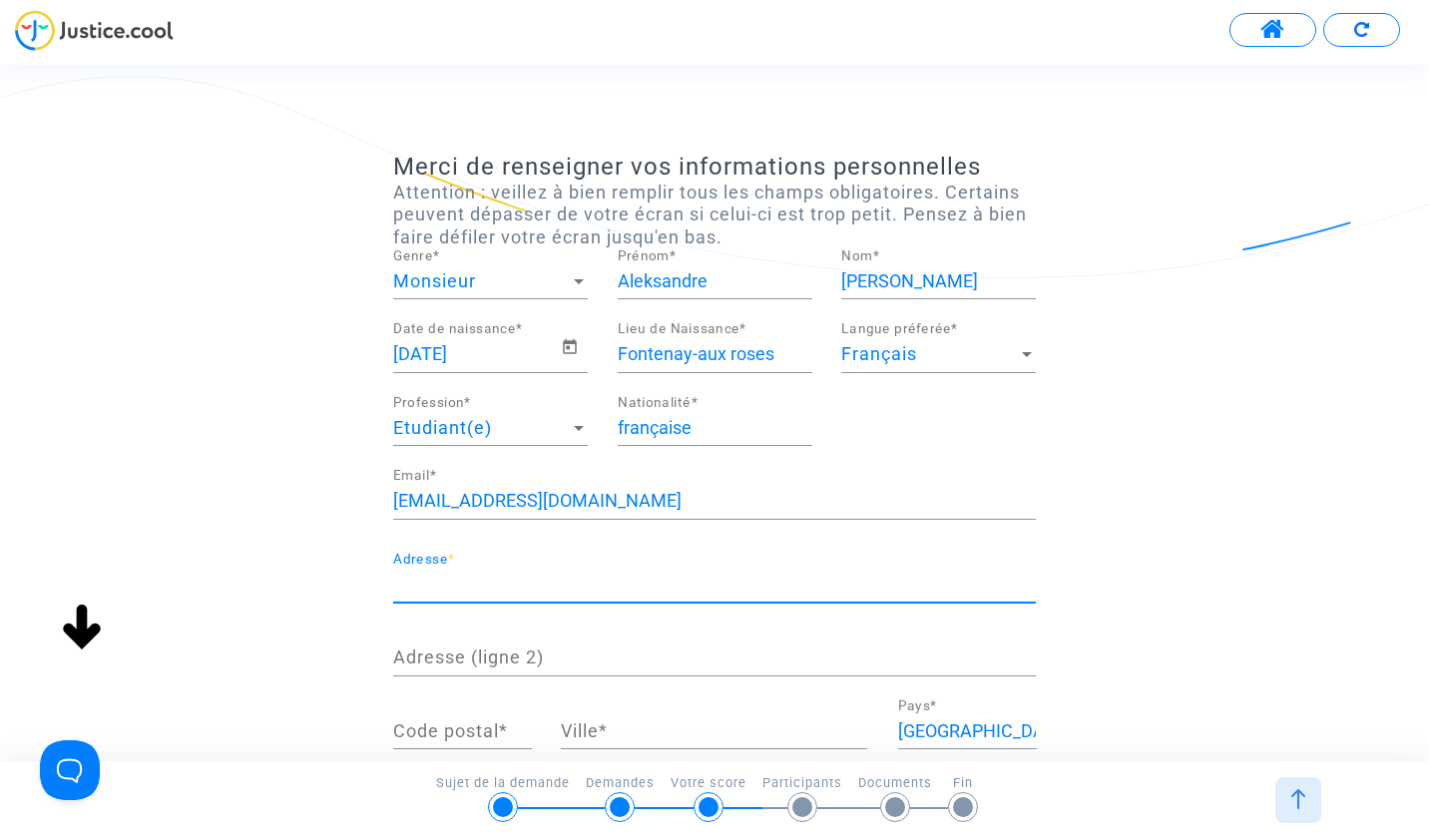click on "Adresse  *" at bounding box center [714, 585] 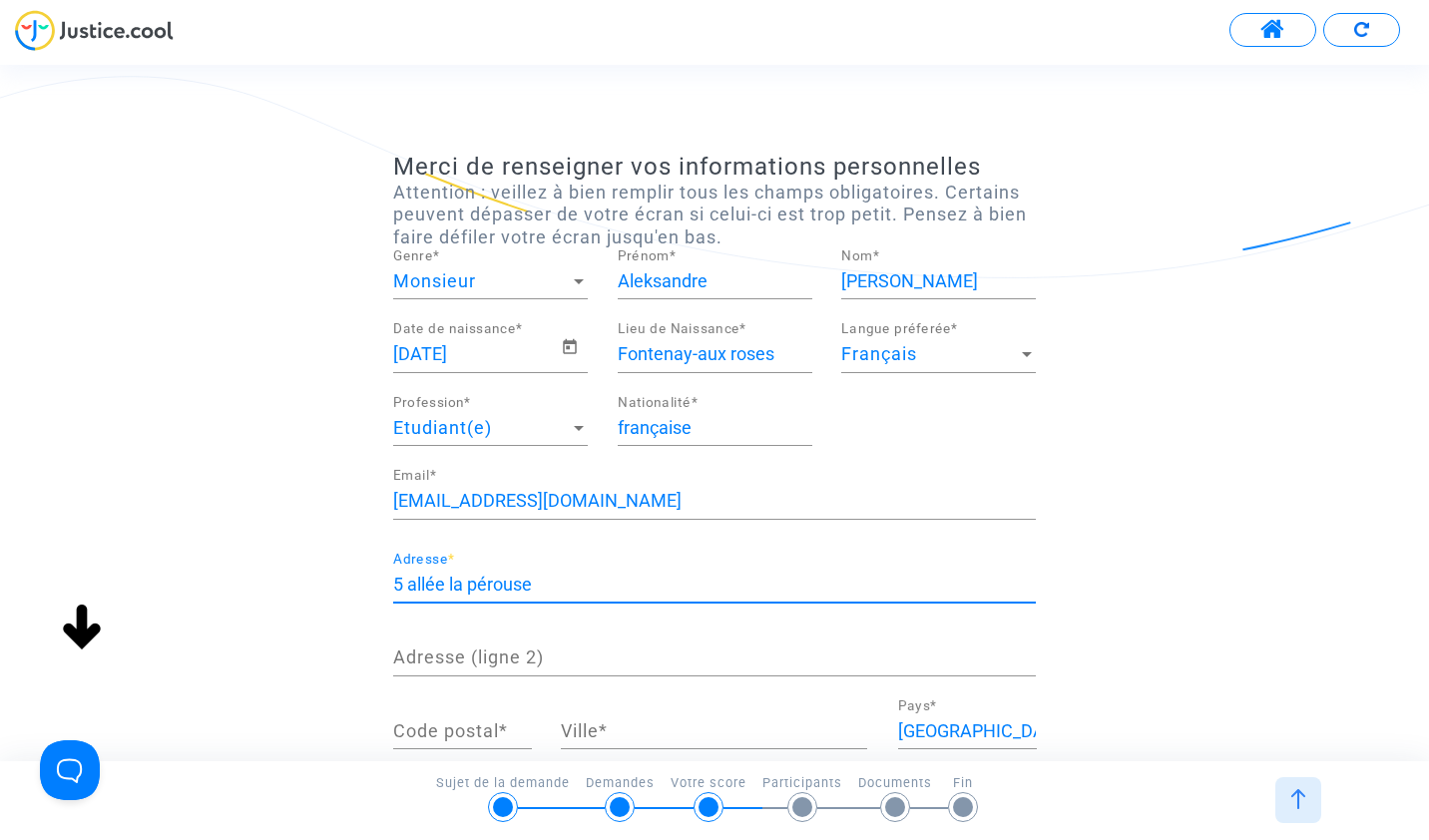 type on "5 allée la pérouse" 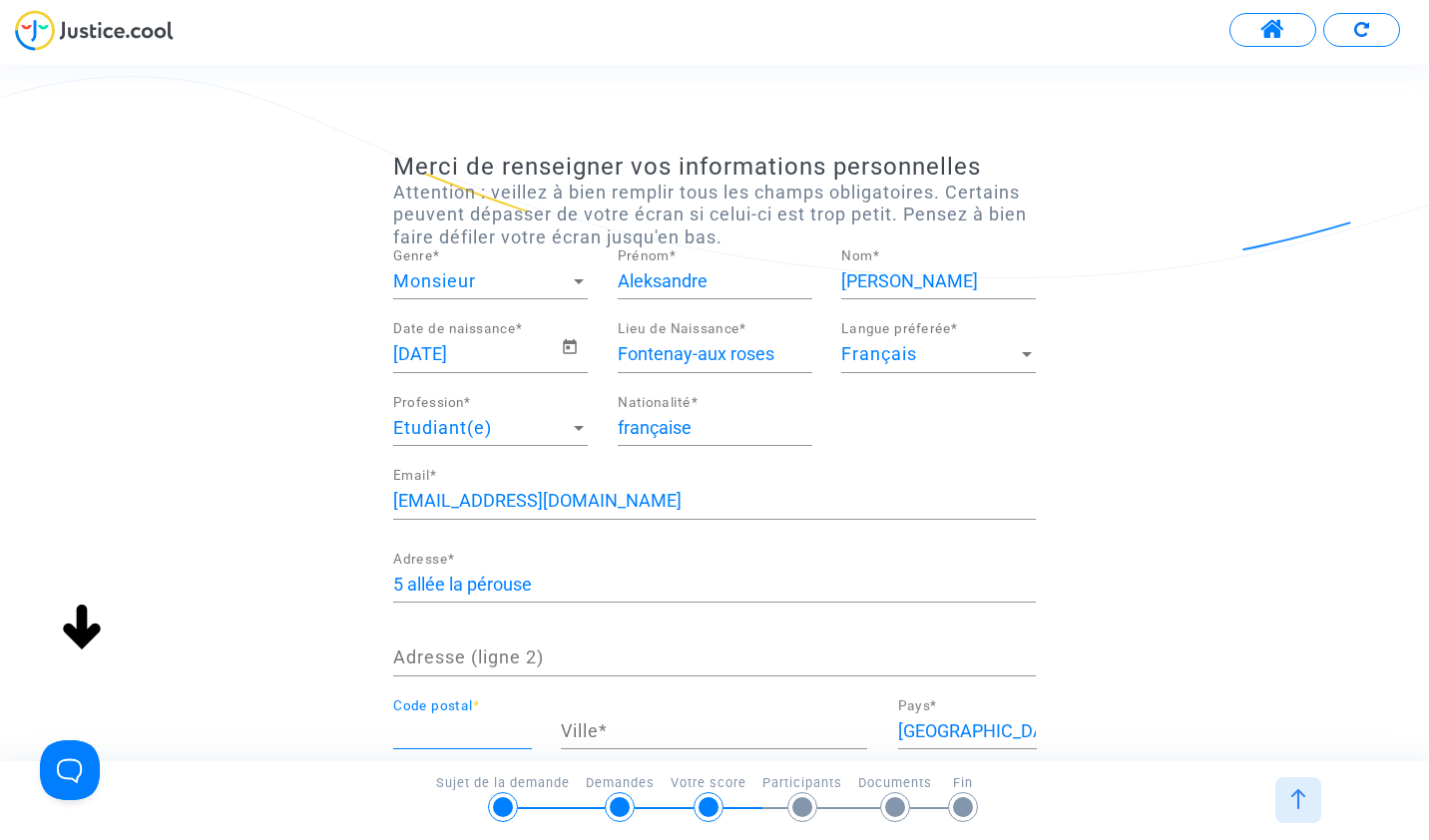 click on "Code postal  *" at bounding box center [462, 731] 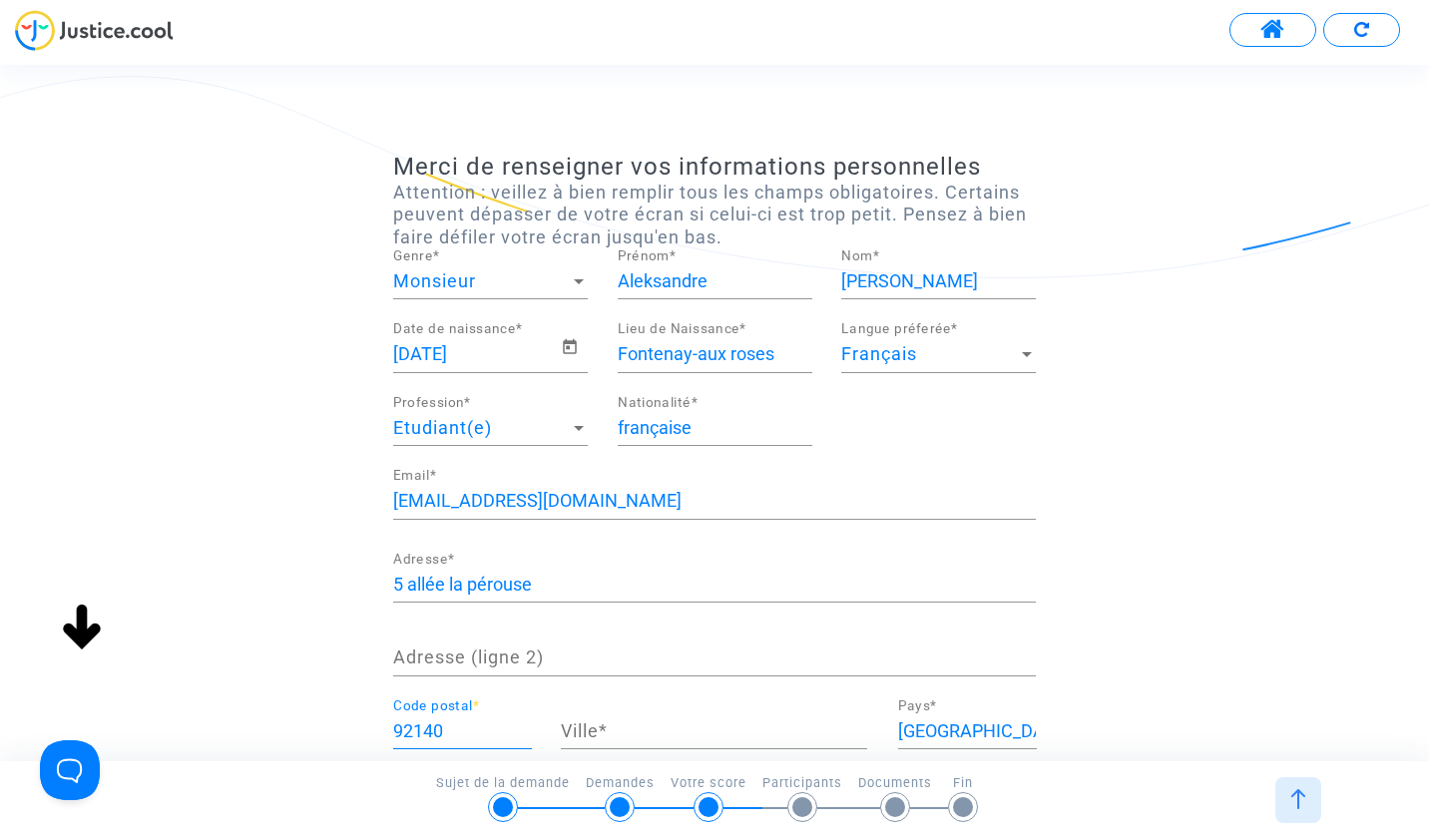 type on "92140" 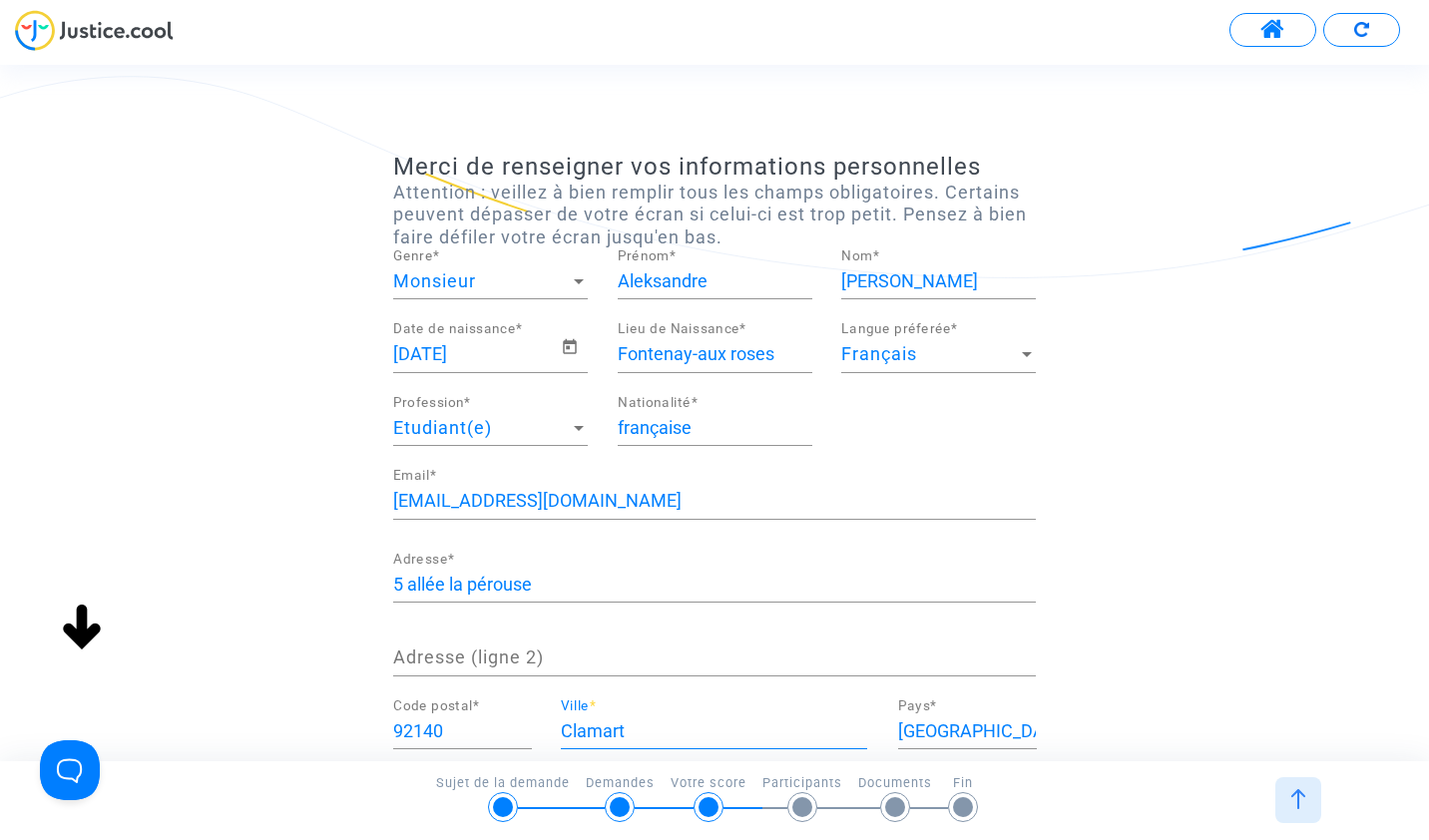 scroll, scrollTop: 0, scrollLeft: 0, axis: both 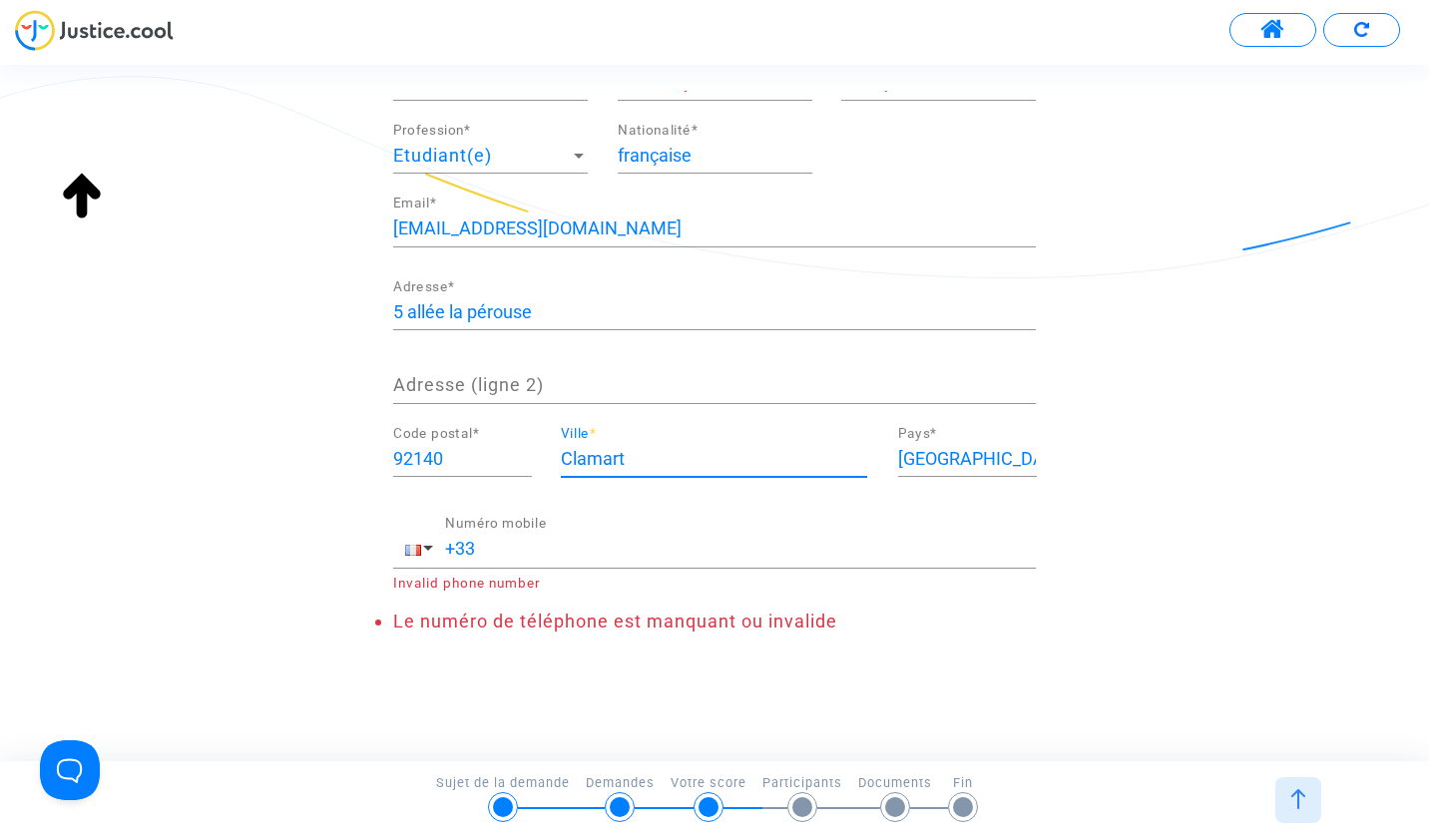 type on "Clamart" 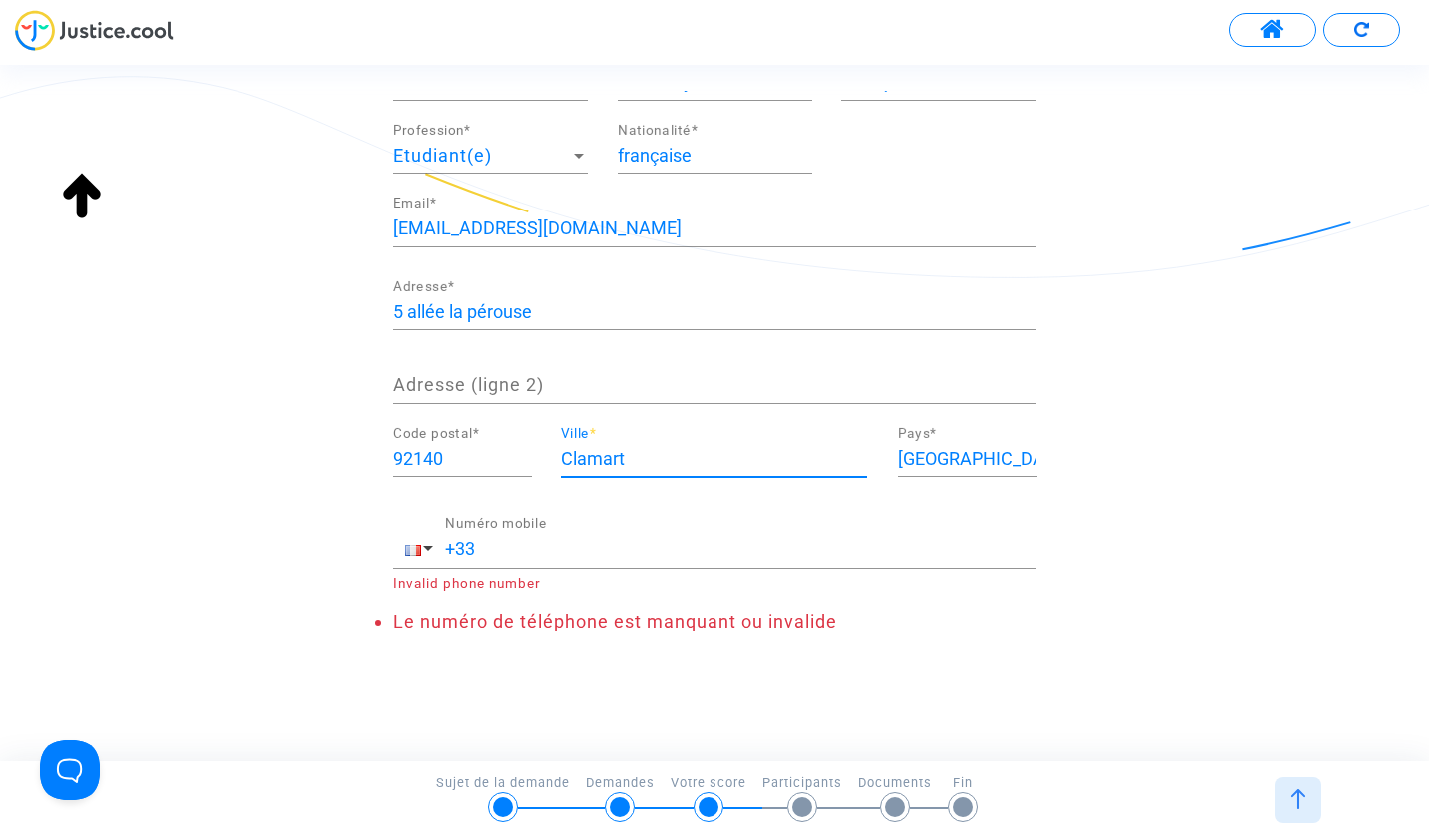 click on "+33 Numéro mobile" 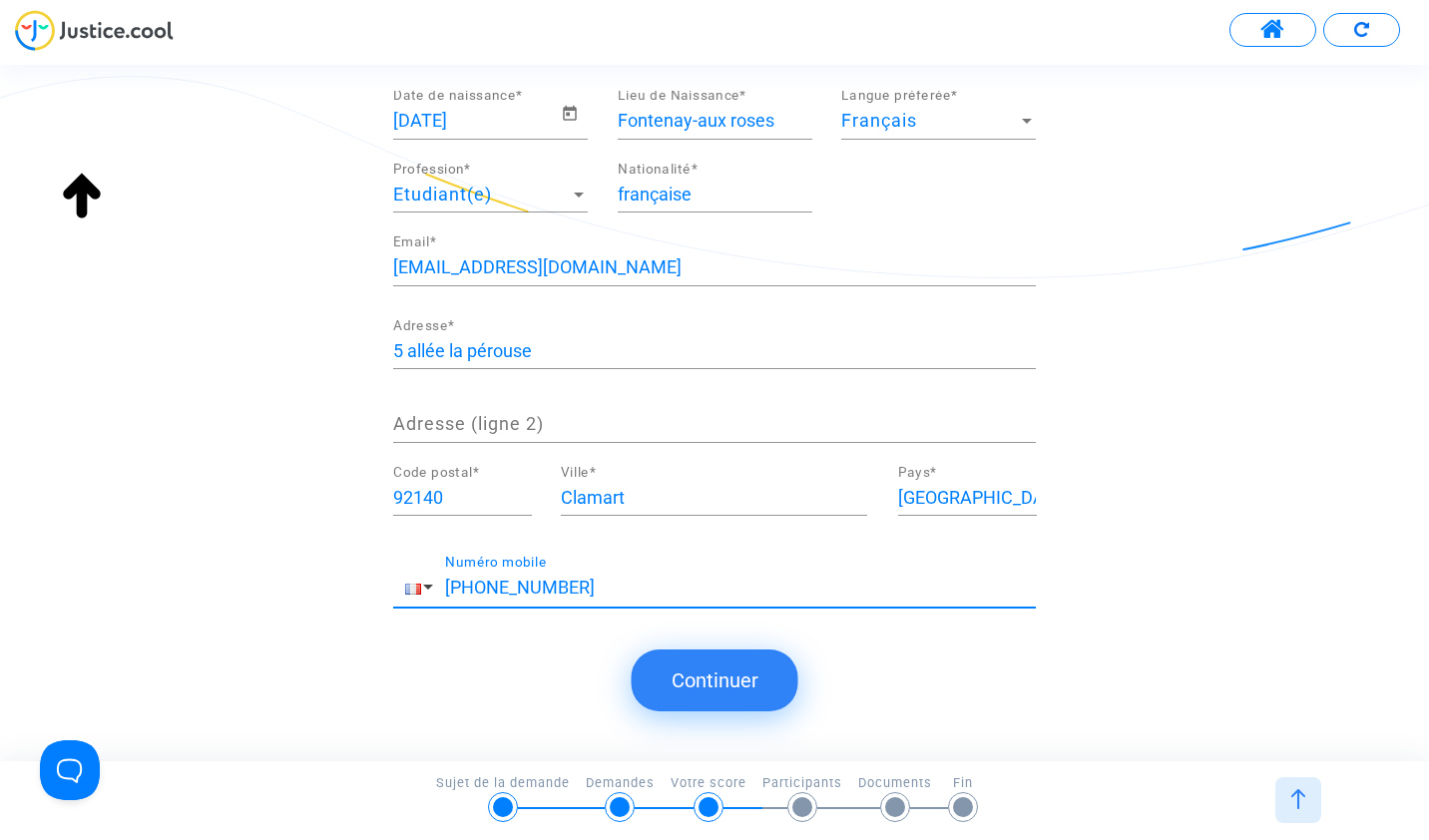 scroll, scrollTop: 248, scrollLeft: 0, axis: vertical 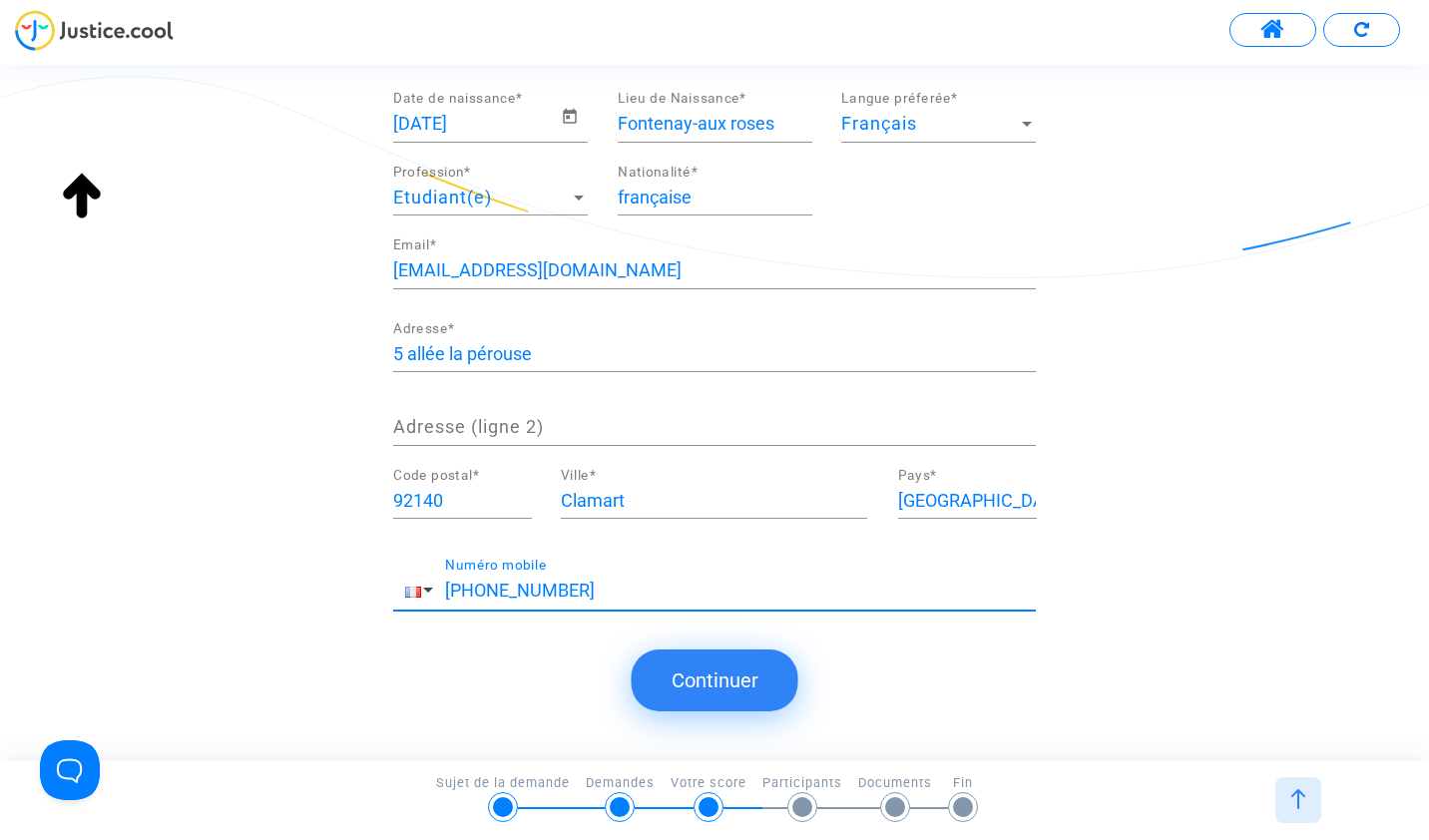 type on "[PHONE_NUMBER]" 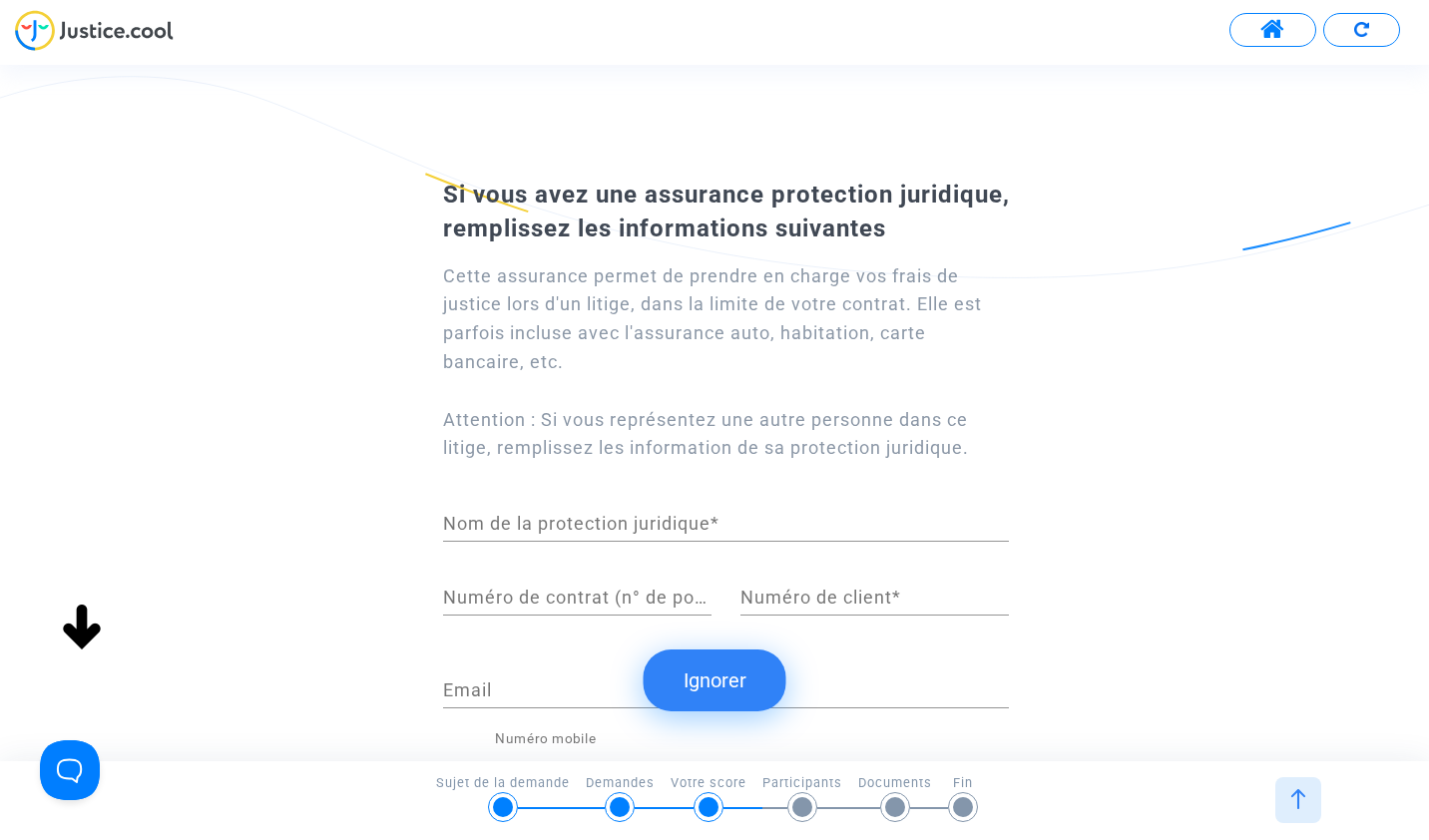 click on "Ignorer" 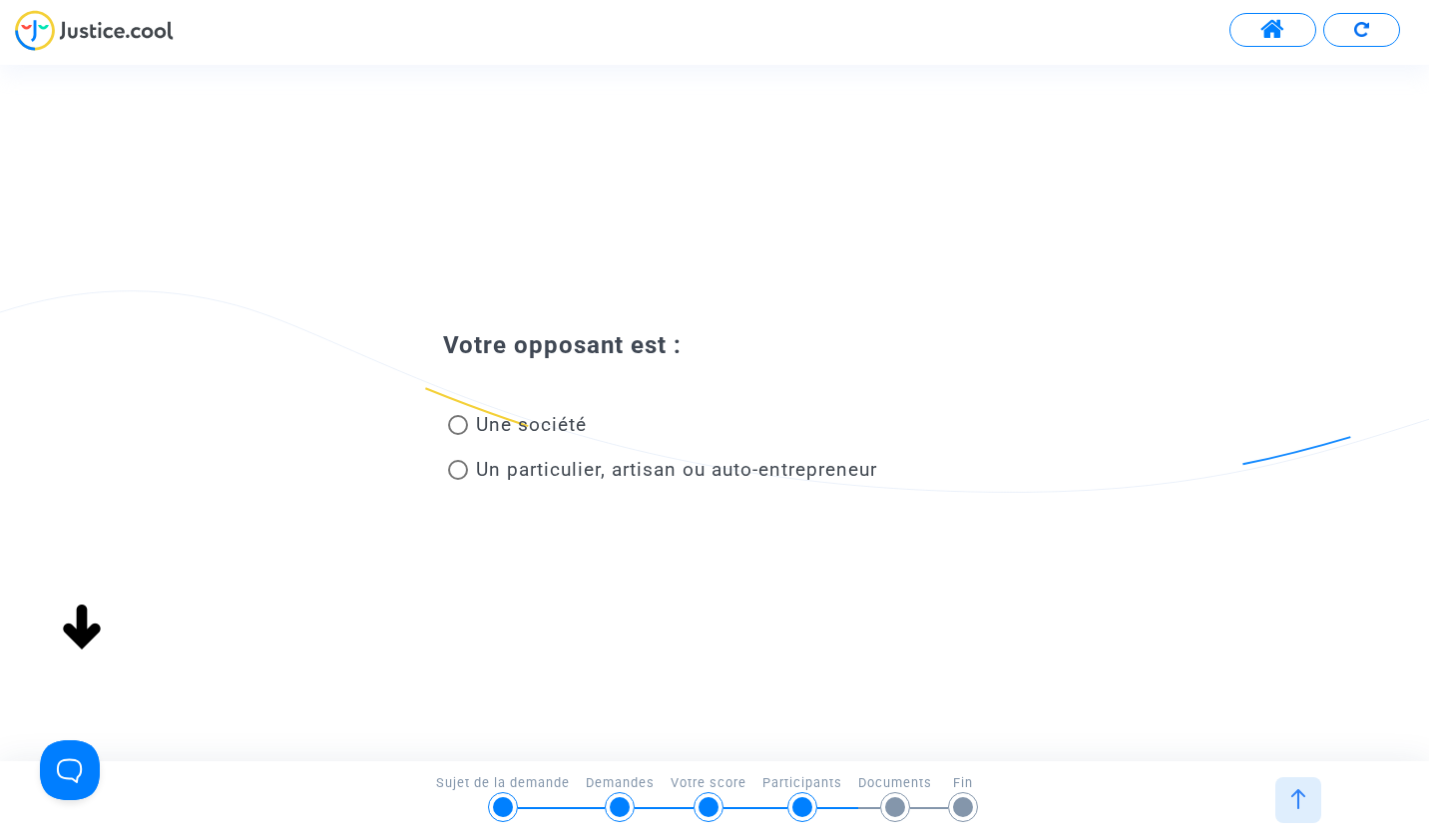 scroll, scrollTop: 0, scrollLeft: 0, axis: both 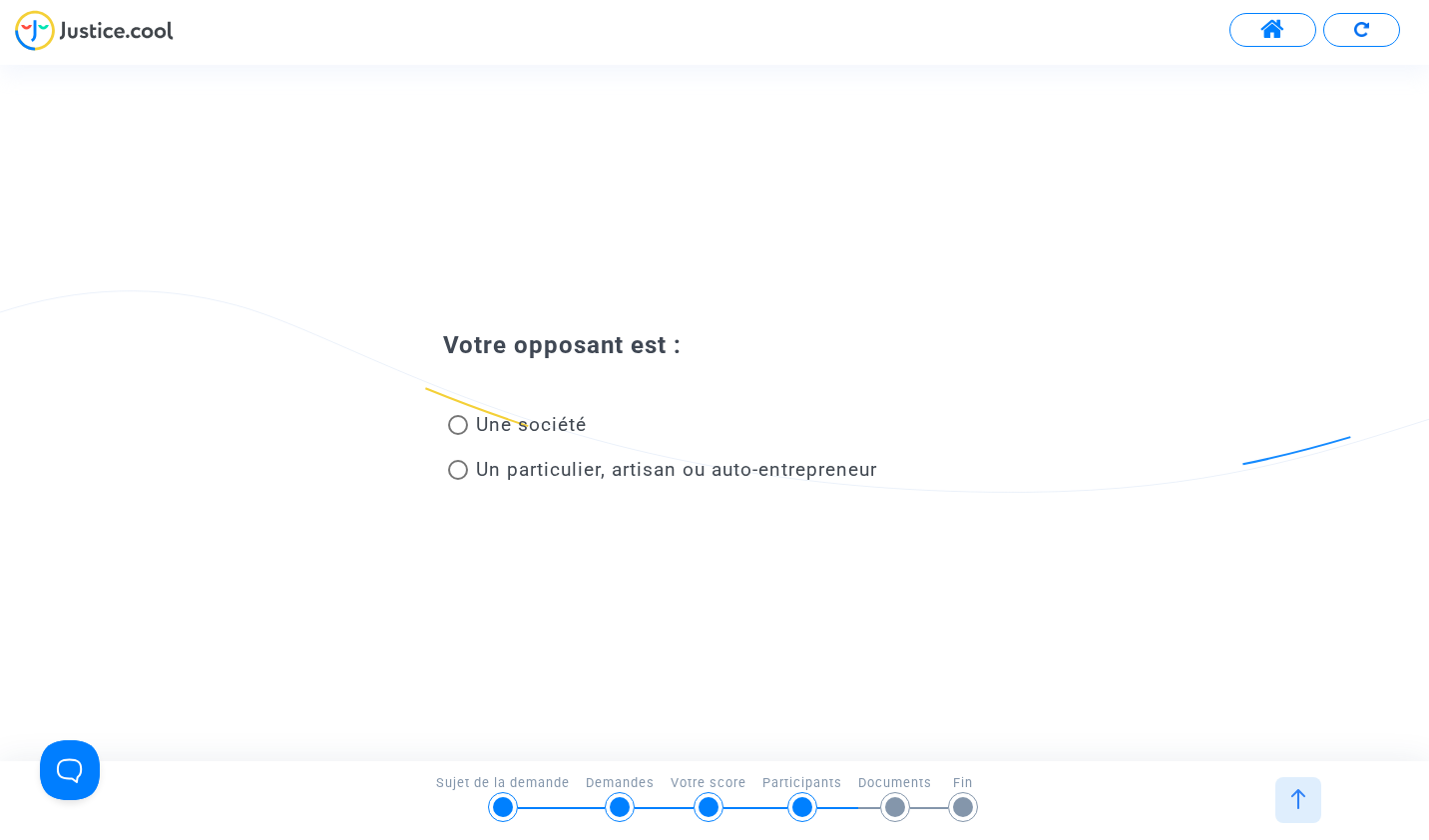 click at bounding box center [458, 425] 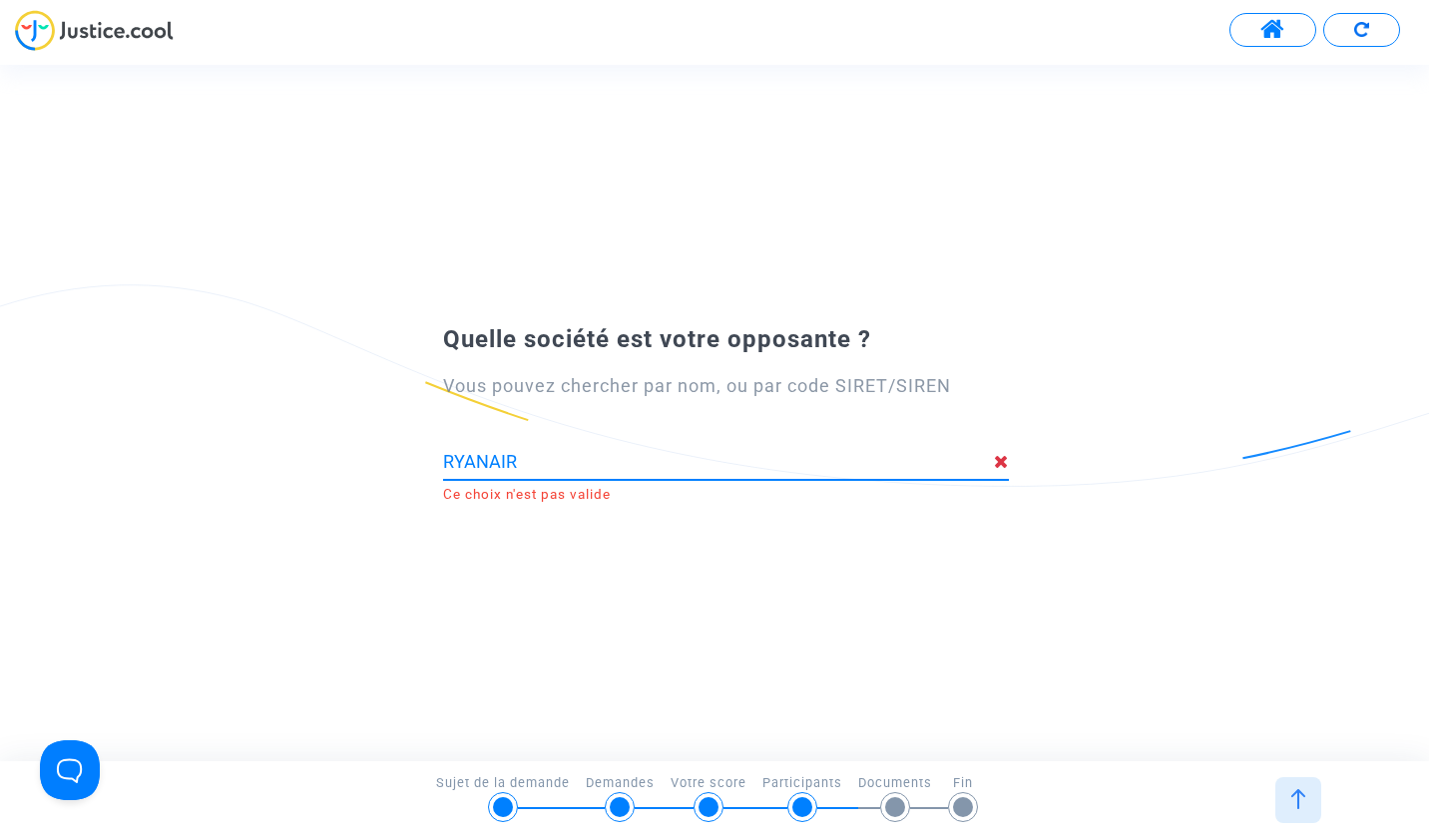 click on "RYANAIR" at bounding box center (718, 462) 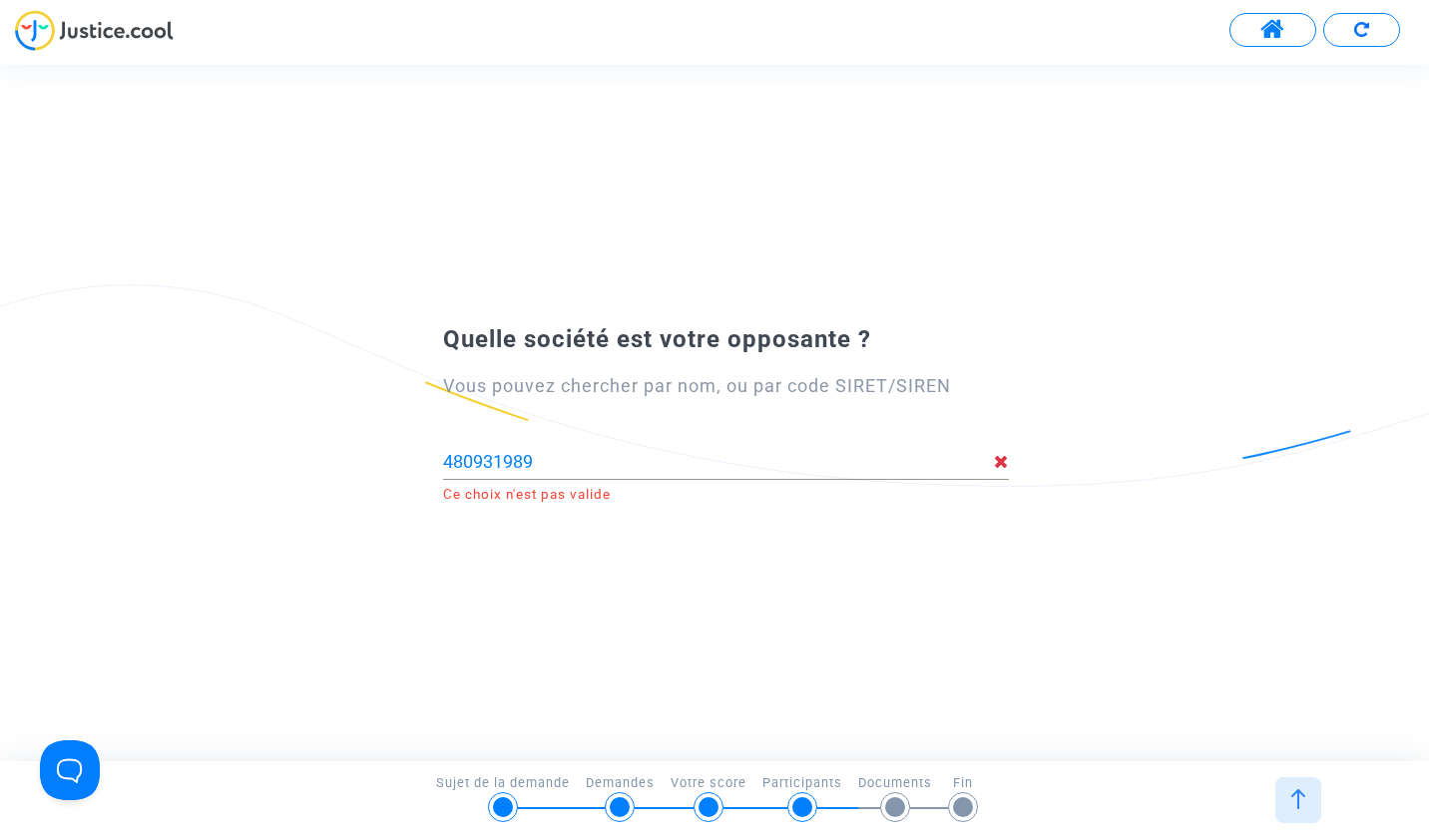 click on "Quelle société est votre opposante ?  Vous pouvez chercher par nom, ou par code SIRET/SIREN [PASSPORT] Ce choix n'est pas valide" 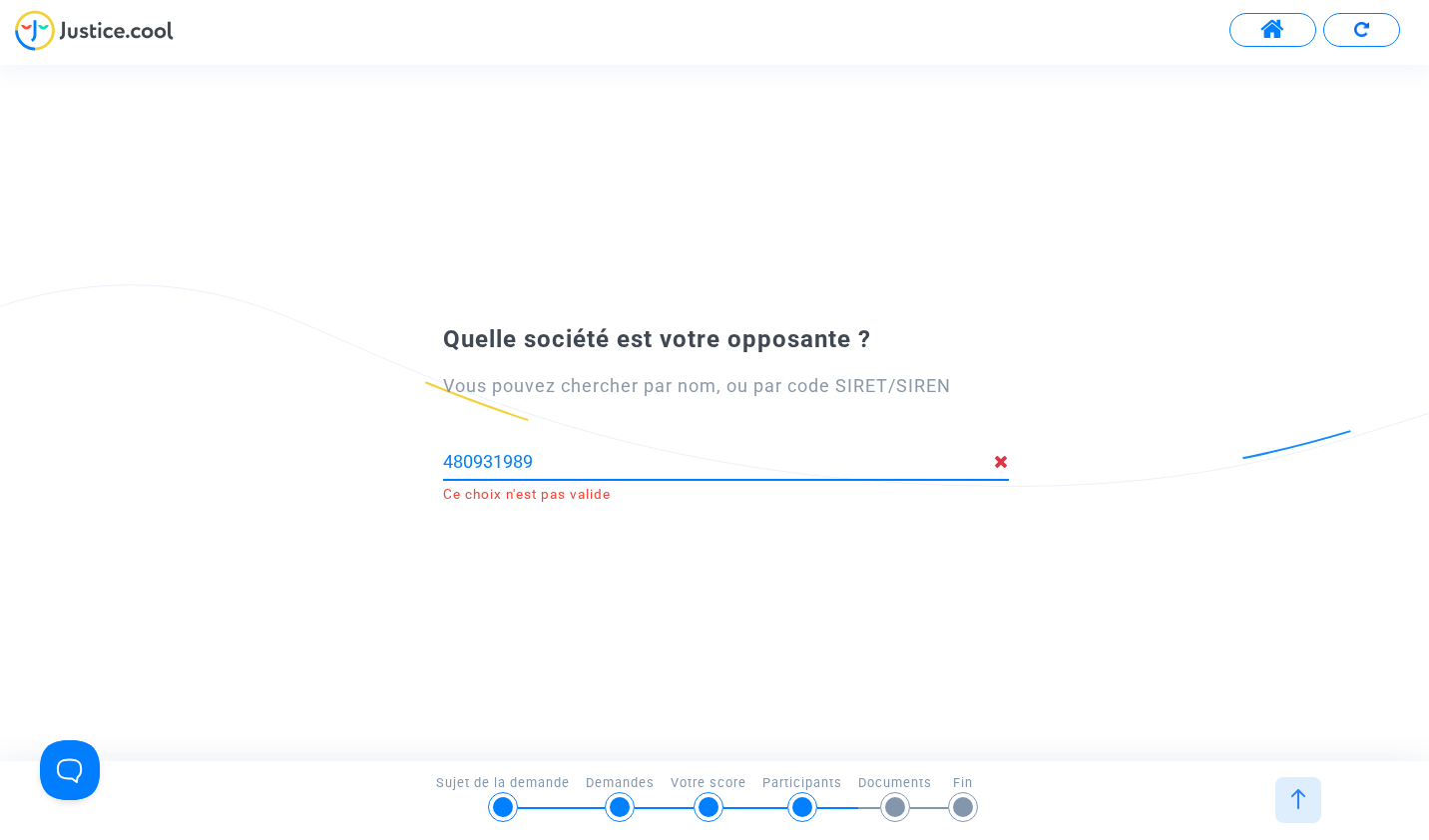 click on "480931989" at bounding box center (718, 462) 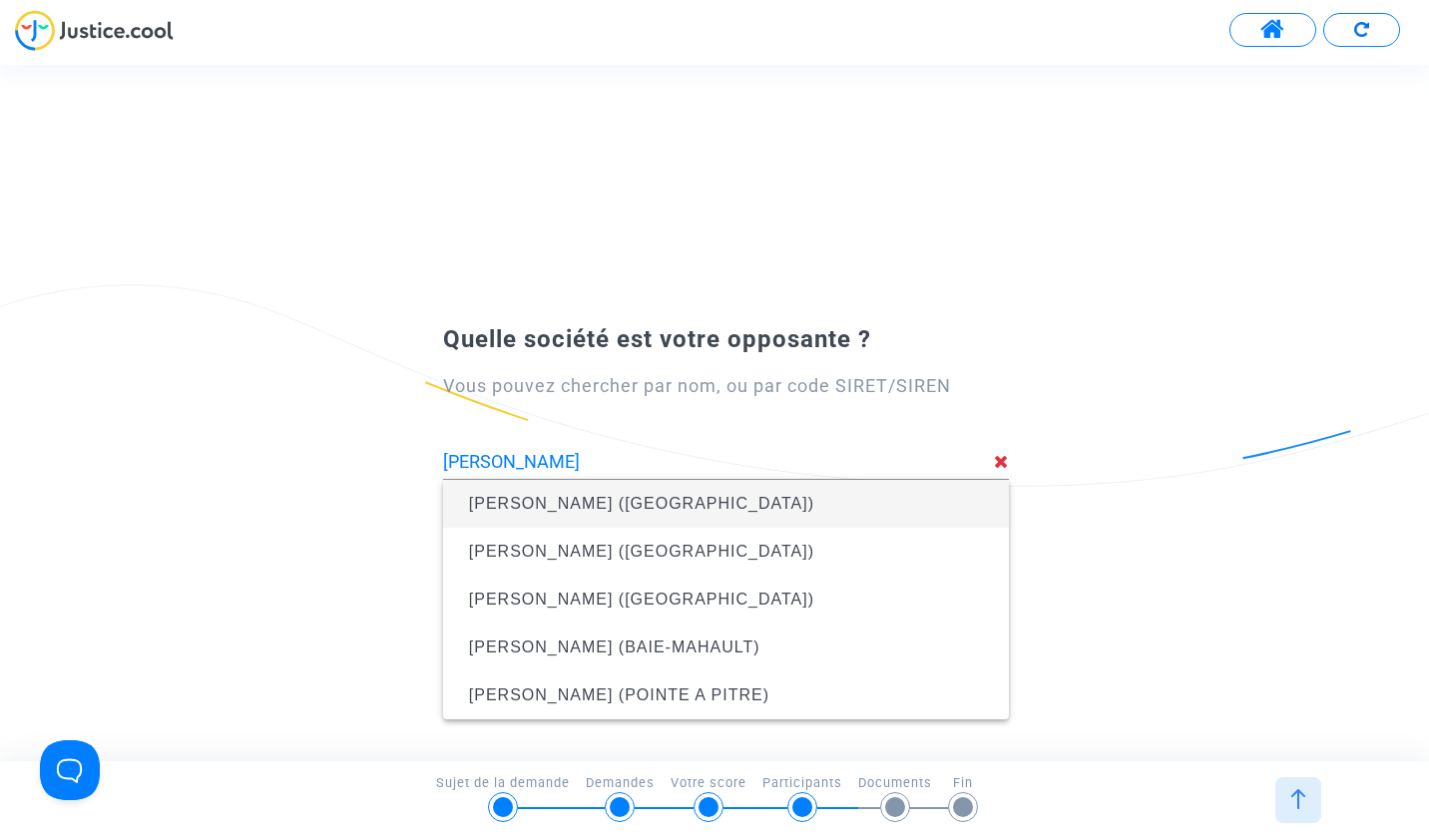 type on "[PERSON_NAME] ([GEOGRAPHIC_DATA])" 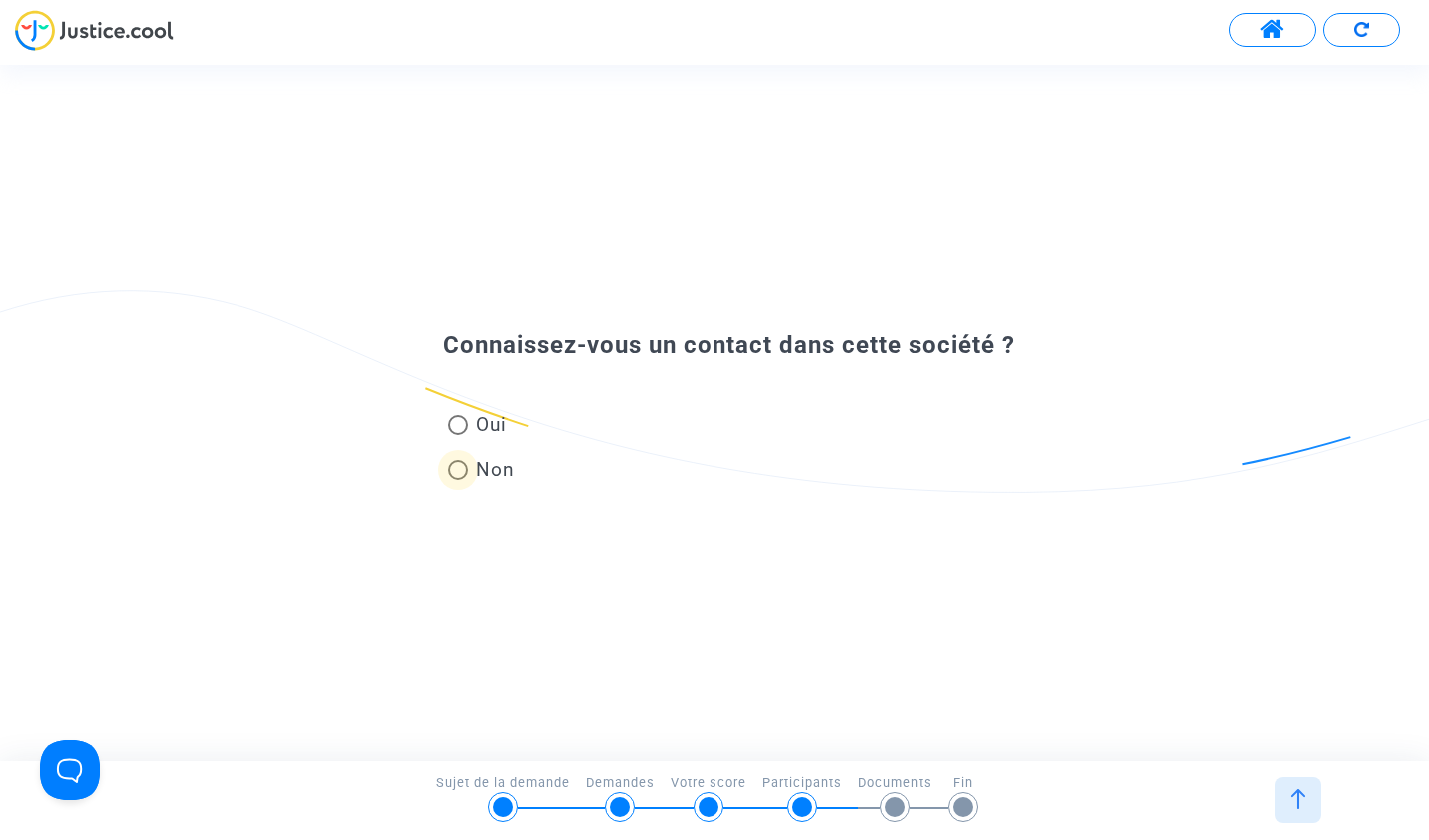 click at bounding box center (458, 470) 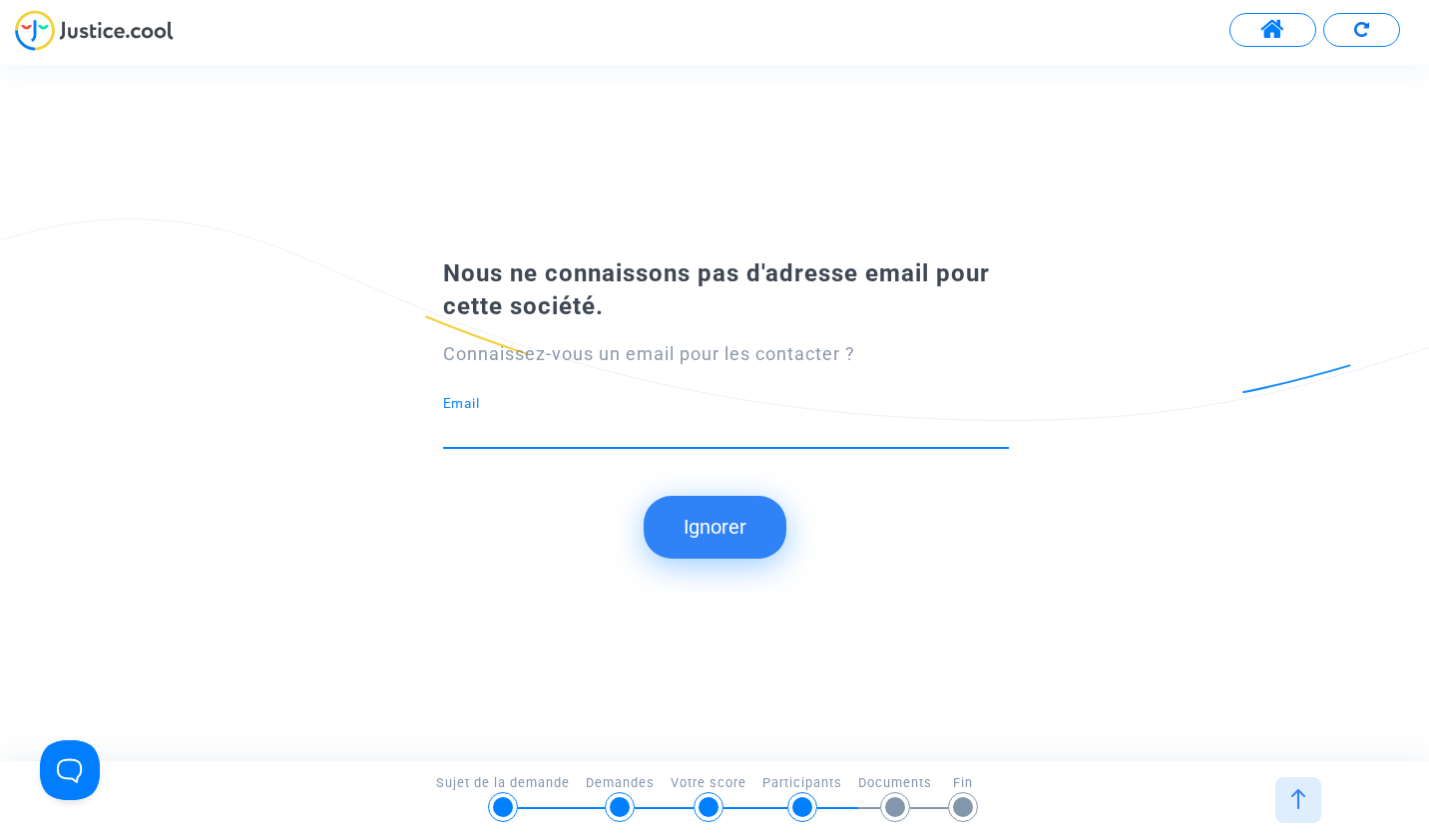 click on "Email" at bounding box center [725, 429] 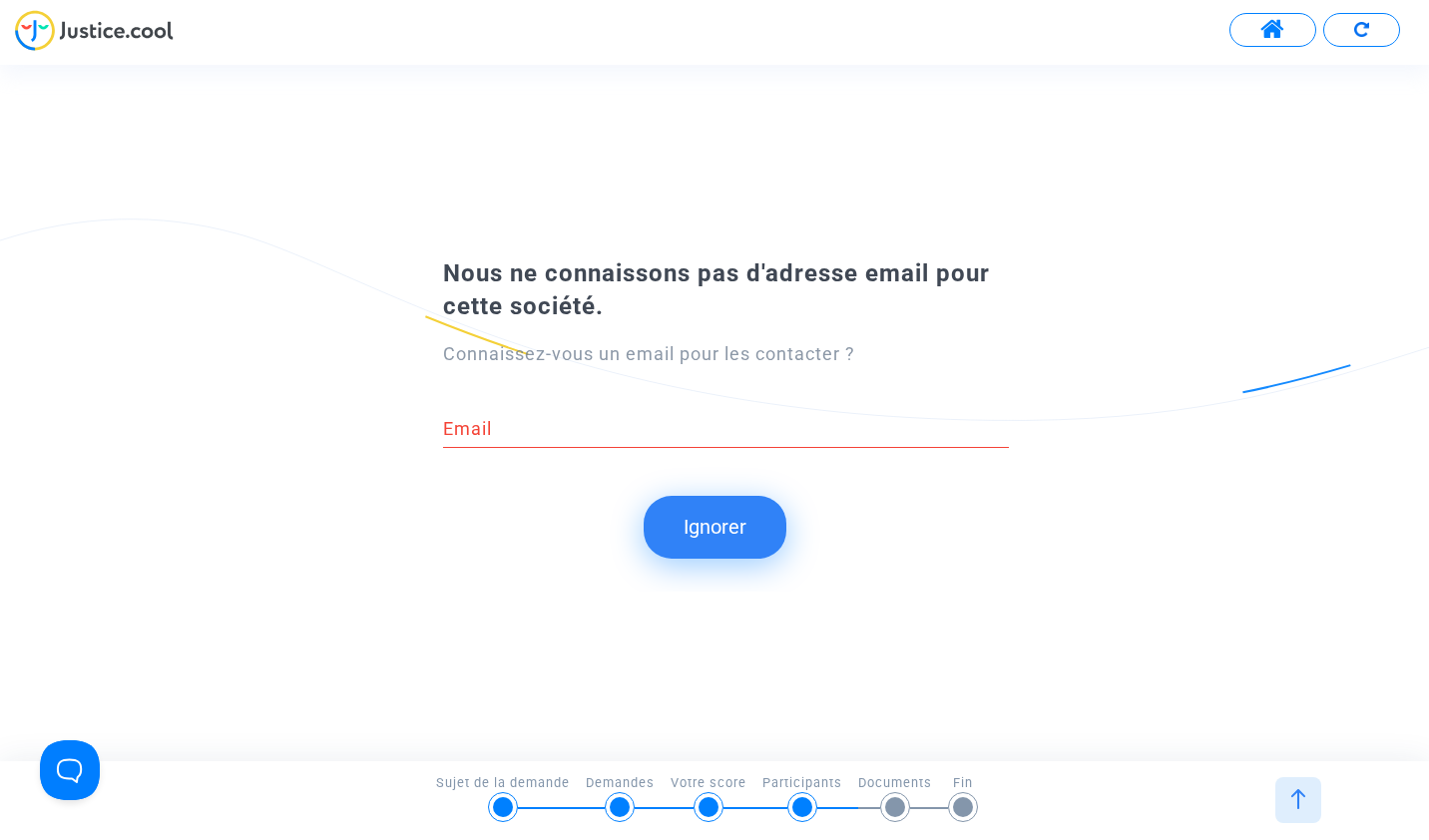 click on "Email" 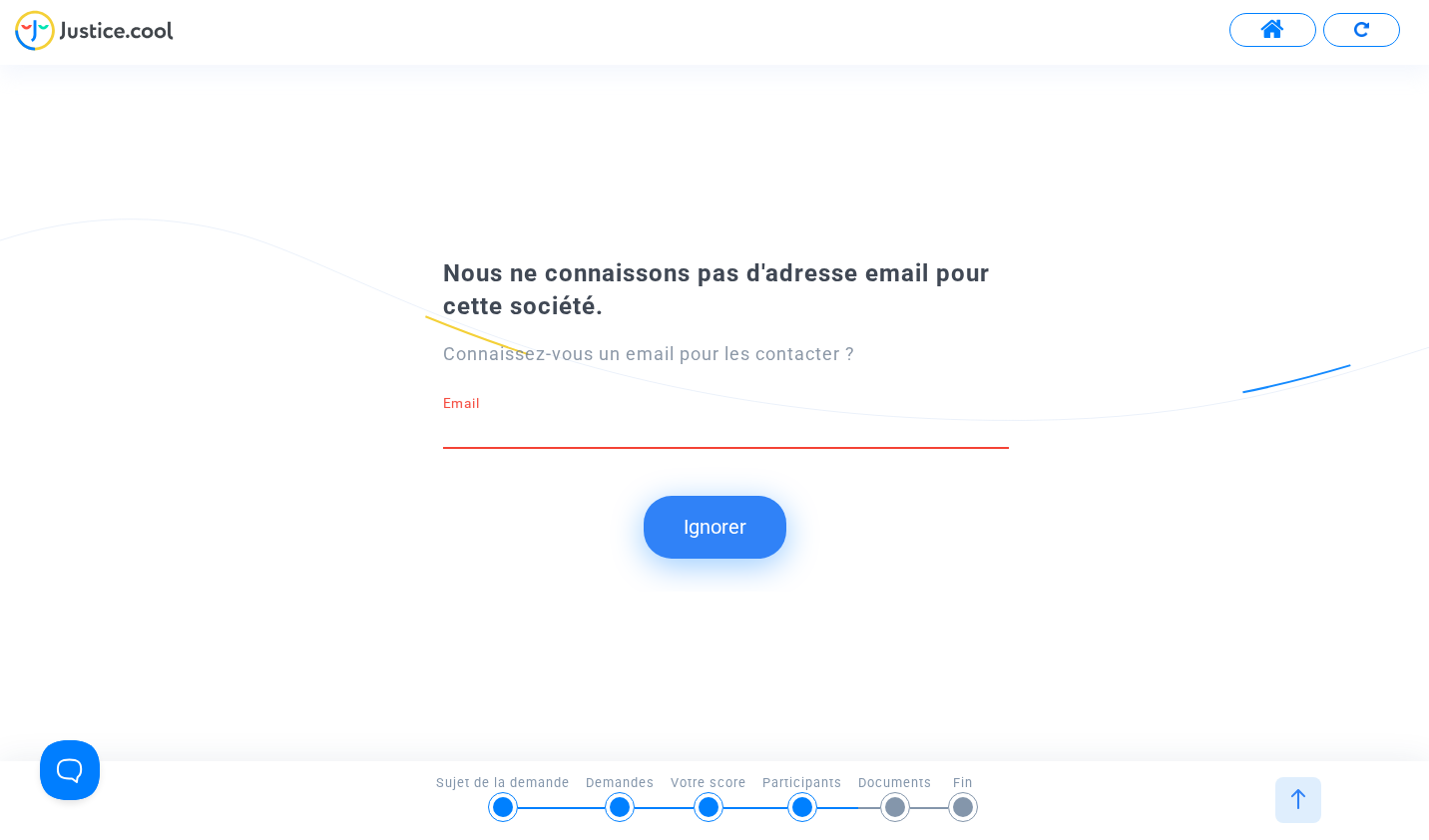 click on "Email" at bounding box center (725, 429) 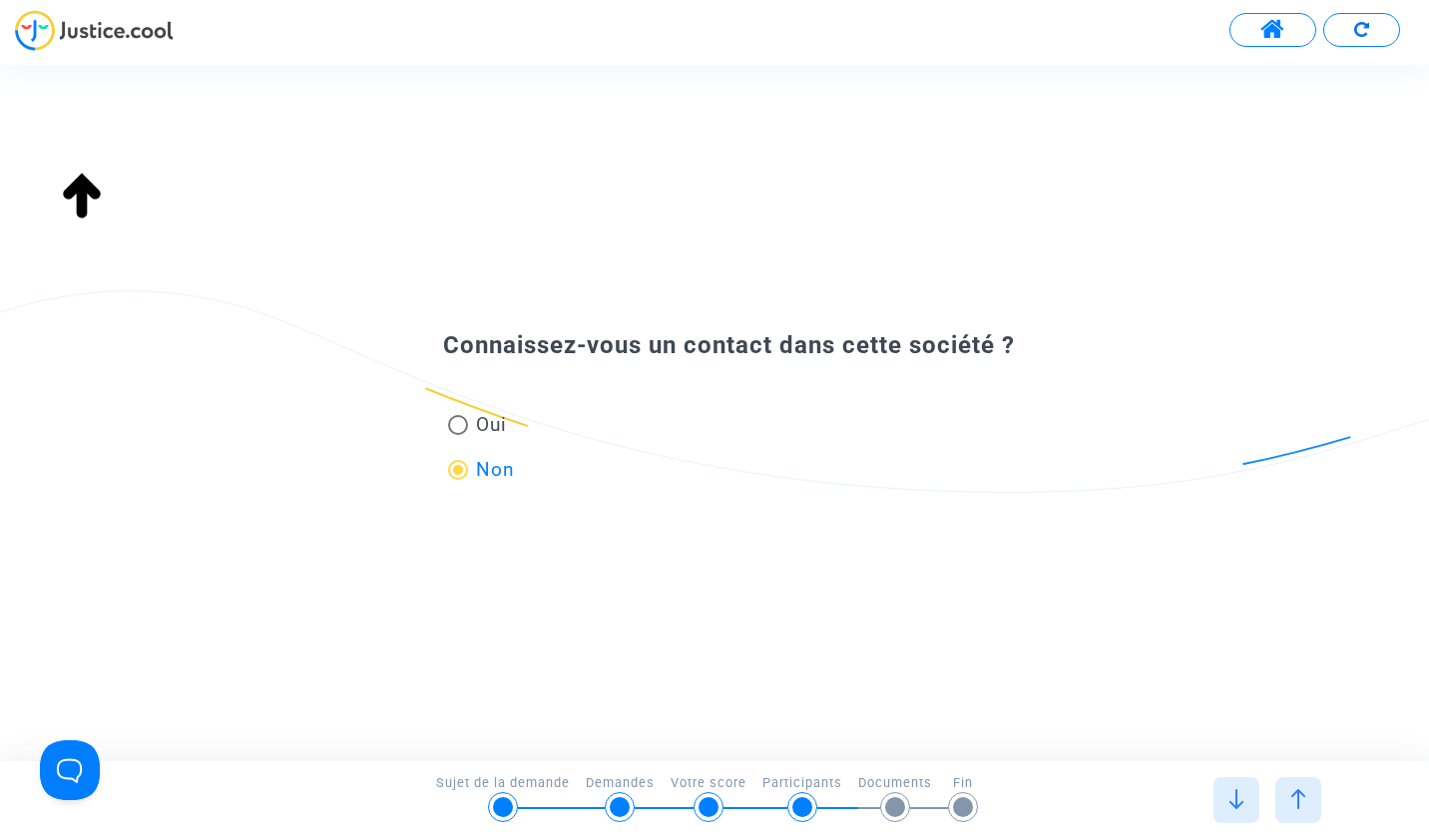 type on "[PERSON_NAME] ([GEOGRAPHIC_DATA])" 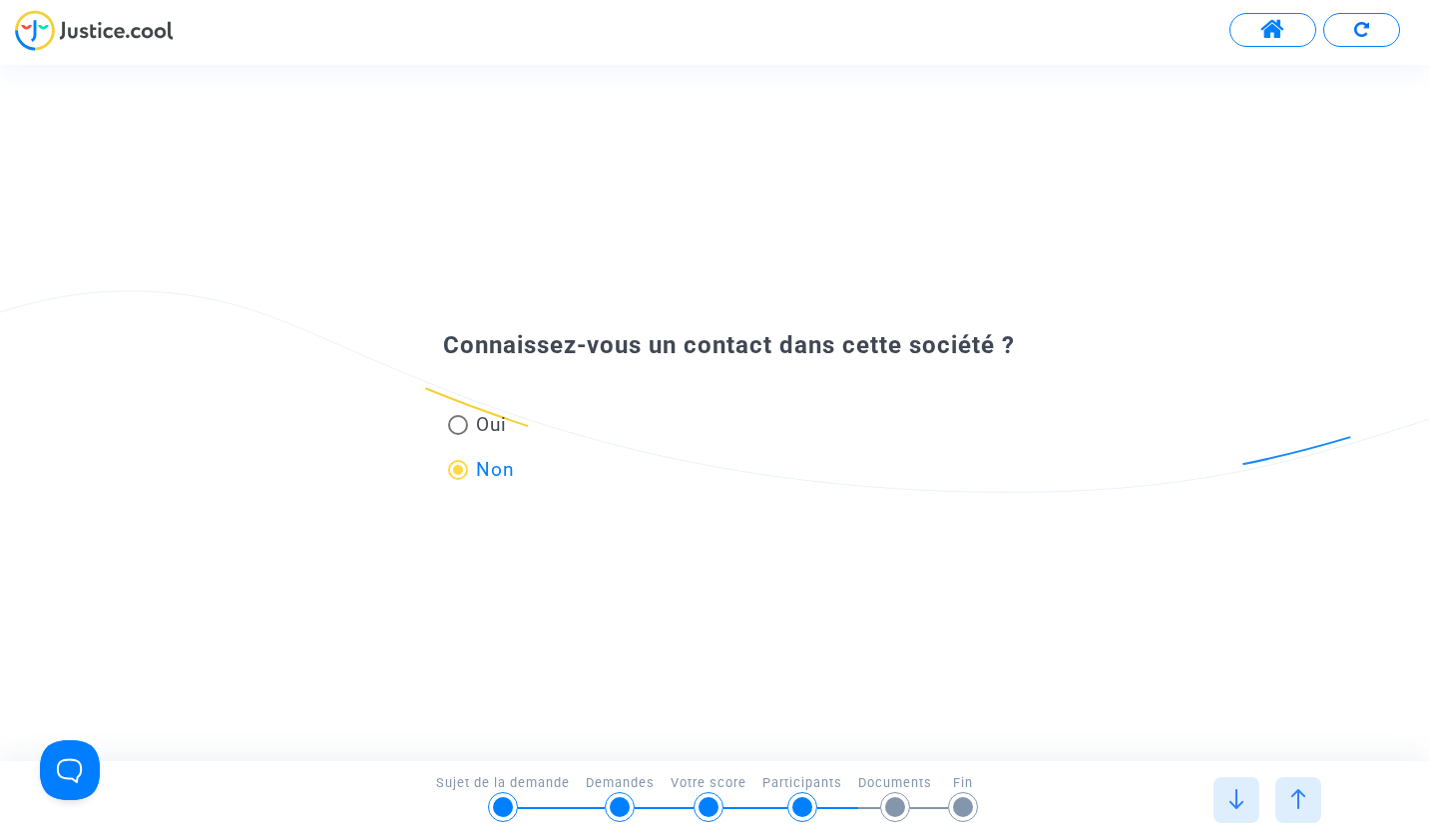 click at bounding box center [1298, 799] 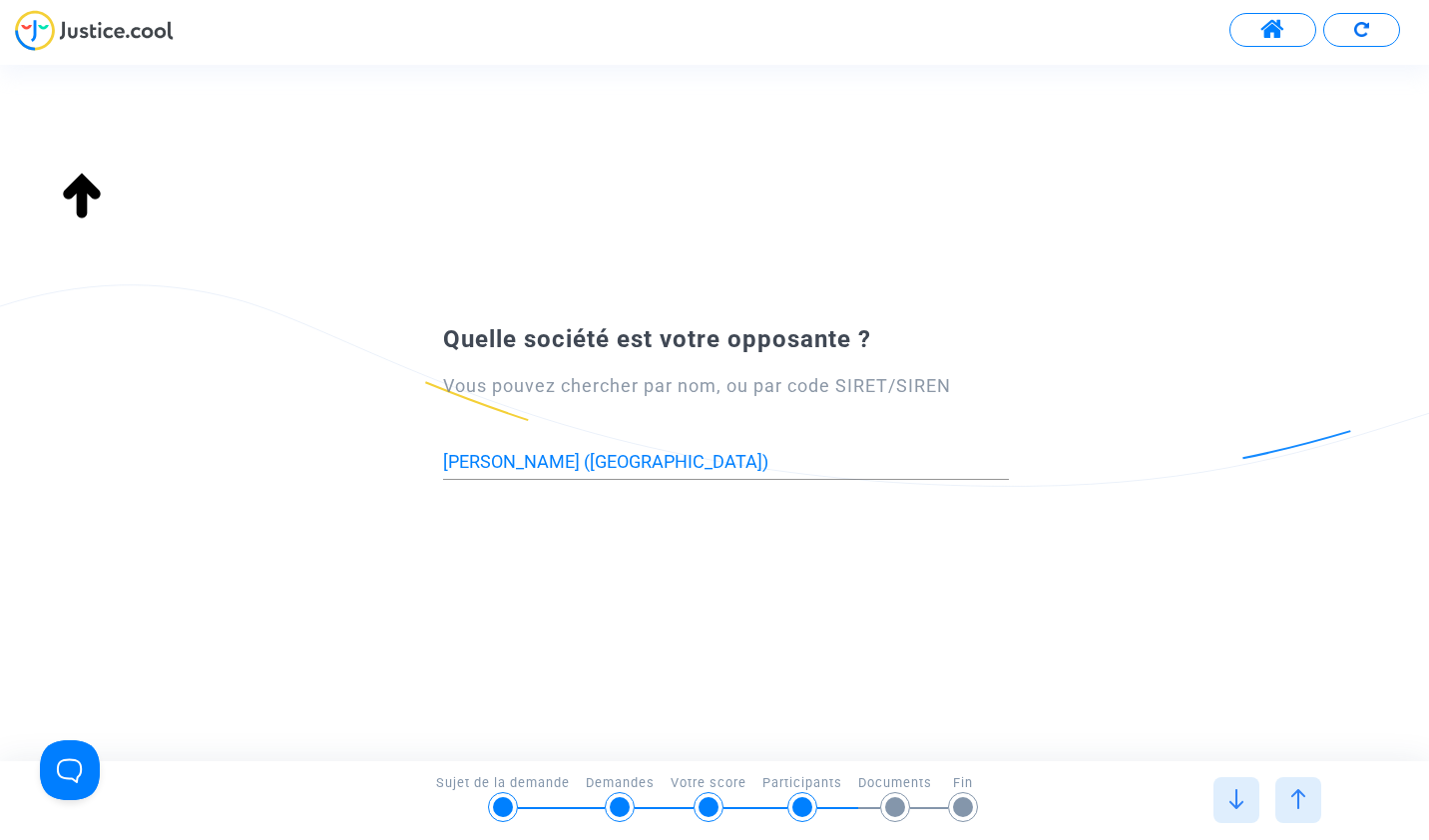 click at bounding box center (1298, 799) 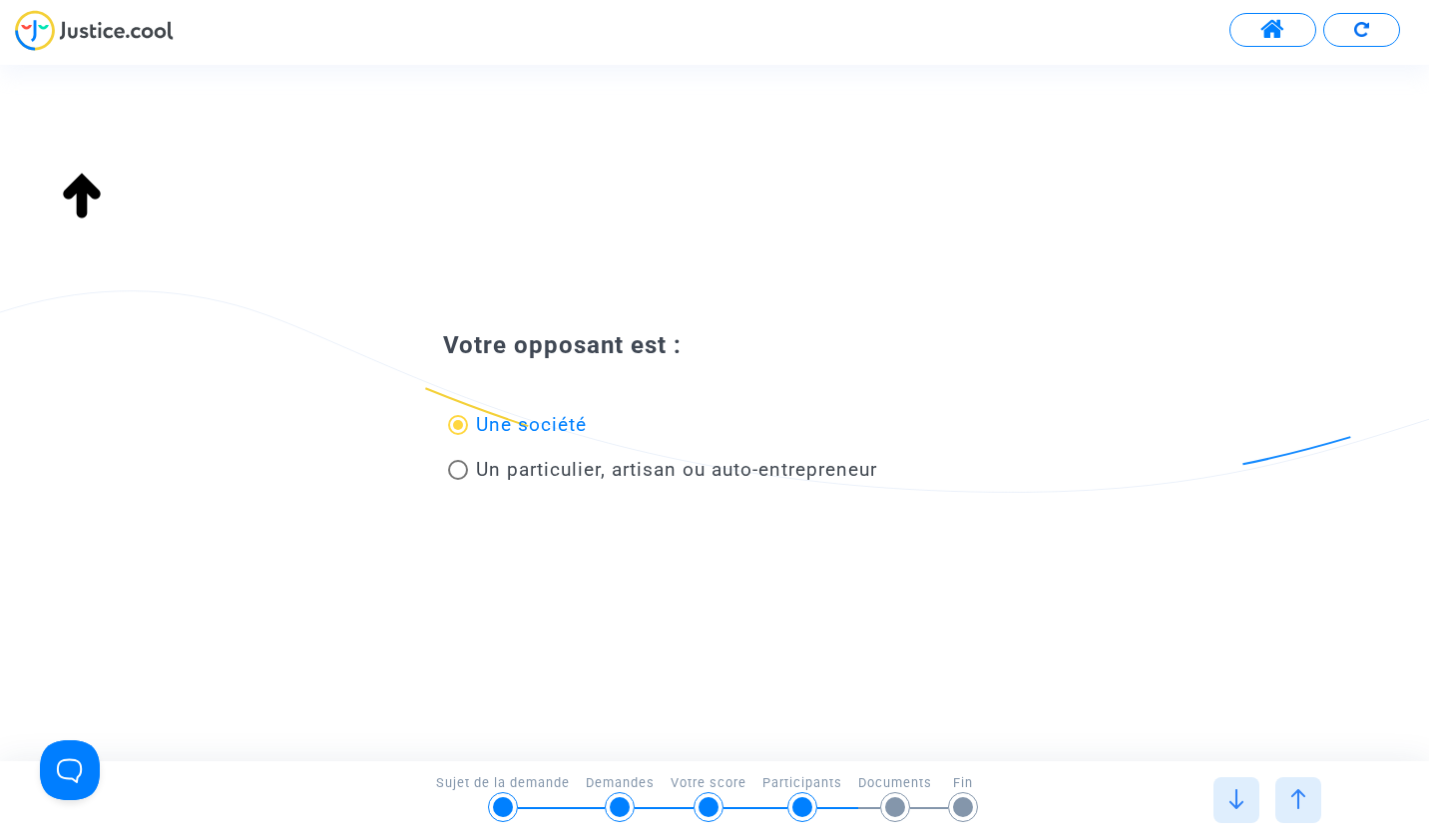 click at bounding box center (1298, 799) 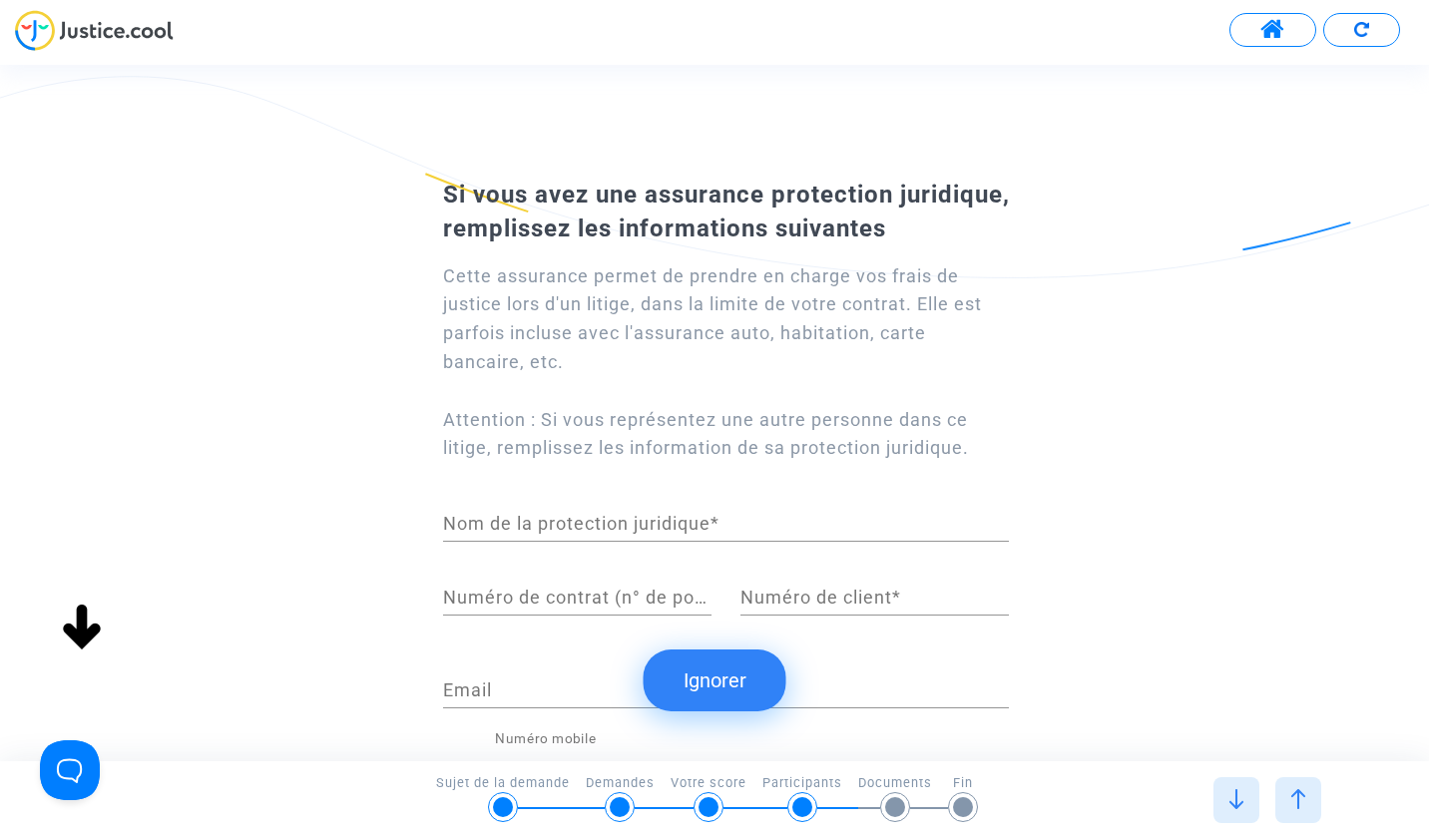 click on "Ignorer" 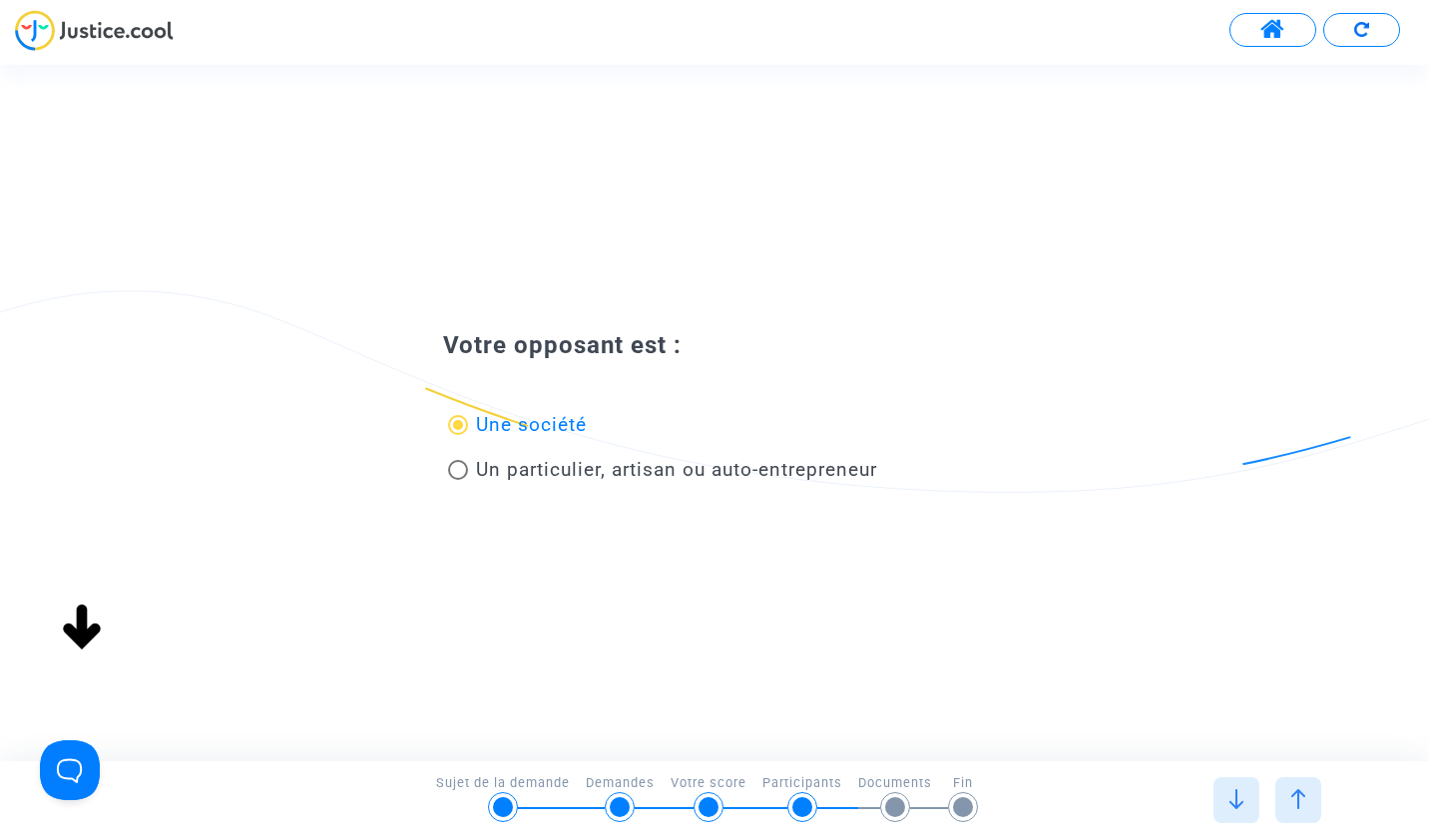 type on "[PERSON_NAME] ([GEOGRAPHIC_DATA])" 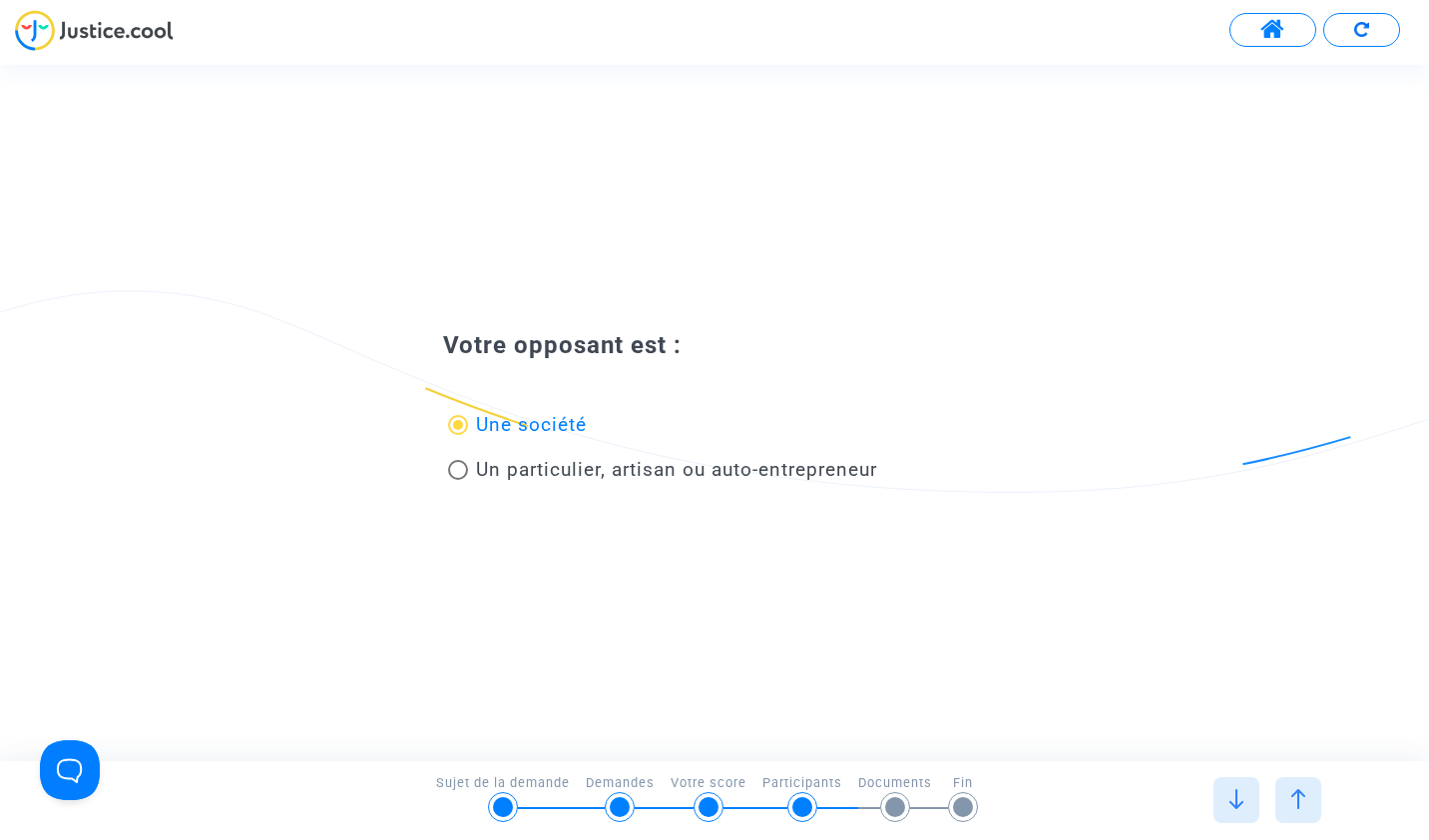 click at bounding box center [1298, 799] 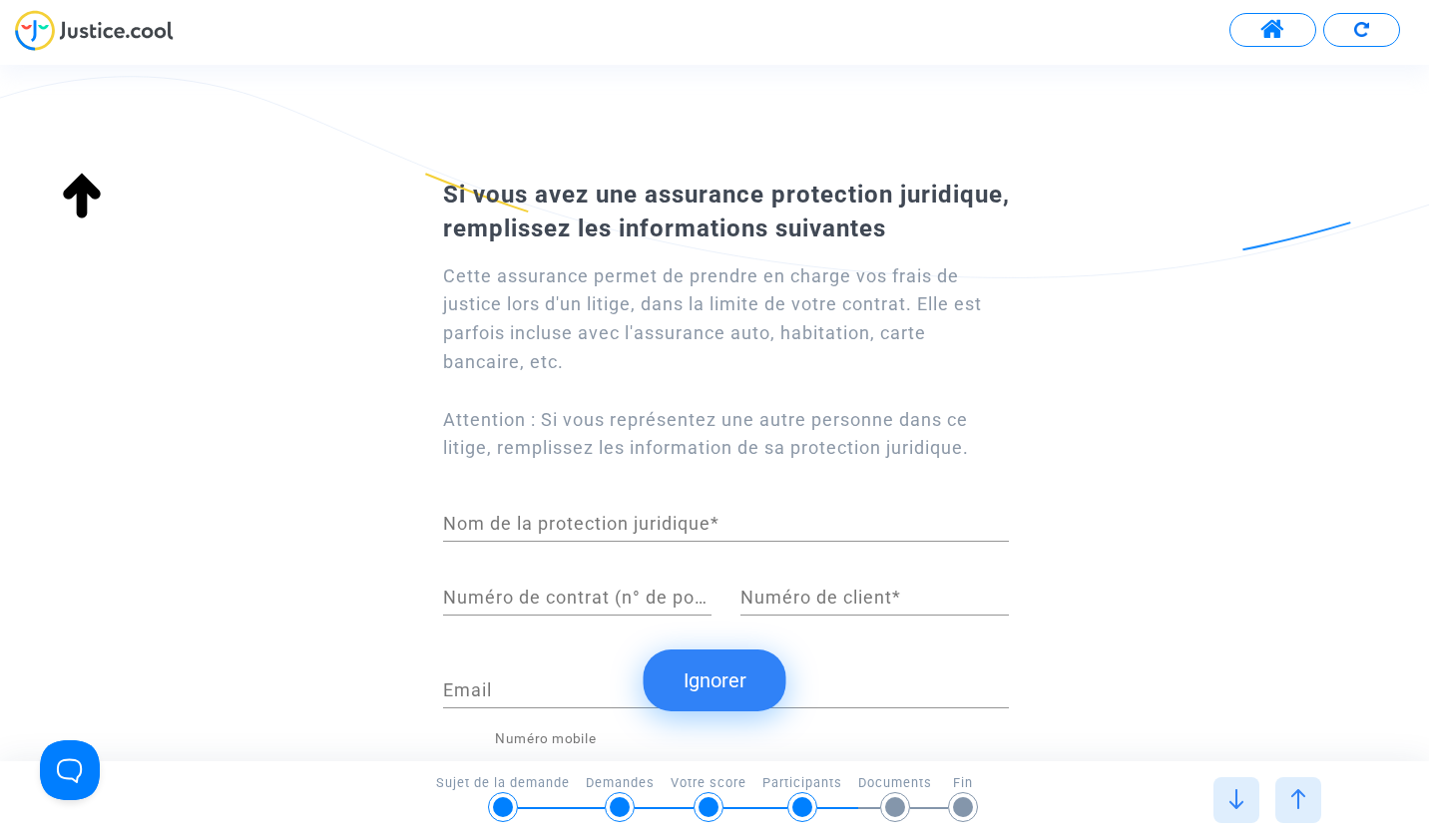click at bounding box center (1236, 799) 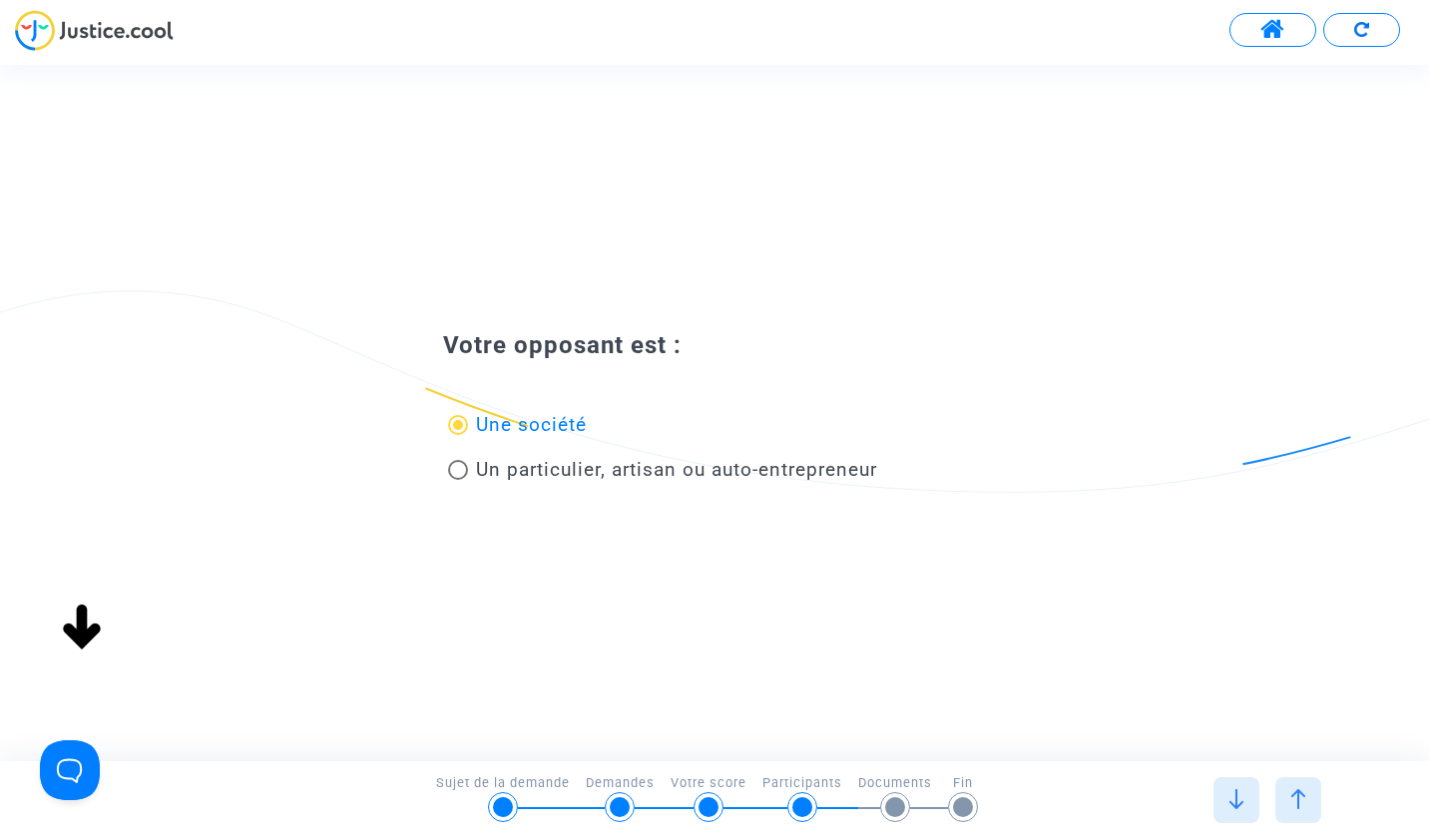click at bounding box center [1236, 799] 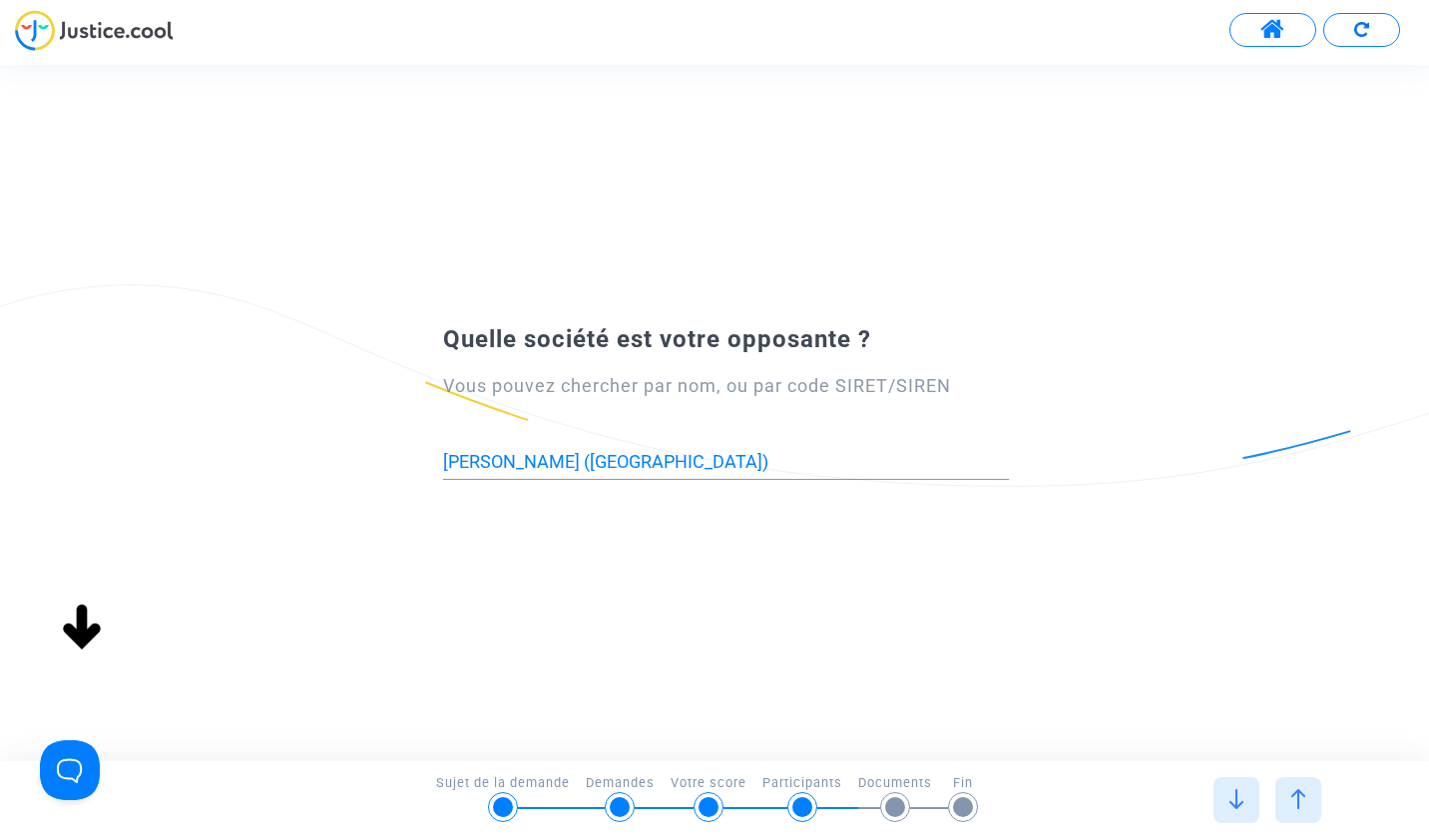 click on "[PERSON_NAME] ([GEOGRAPHIC_DATA])" at bounding box center [725, 462] 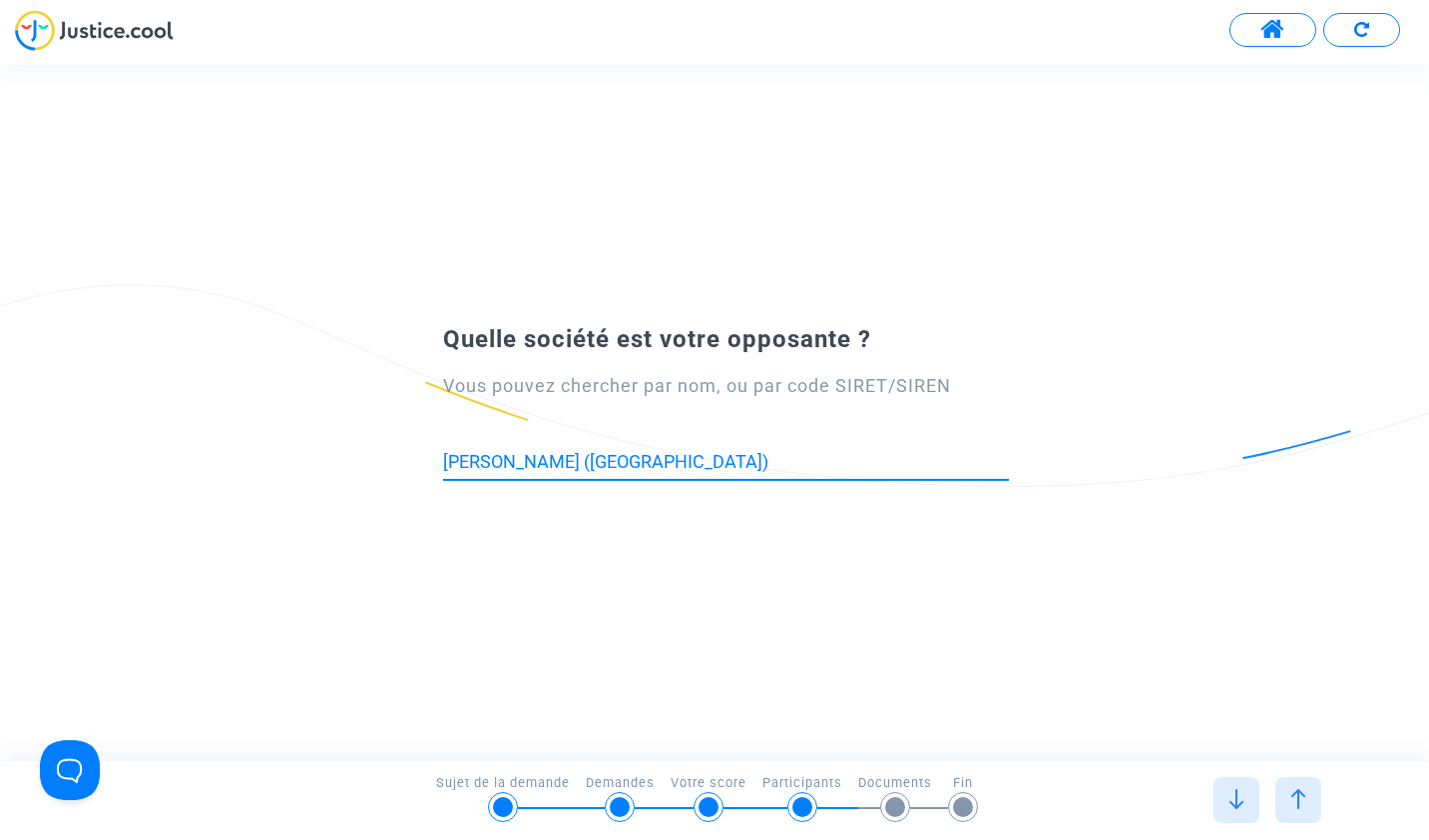 click on "[PERSON_NAME] ([GEOGRAPHIC_DATA])" at bounding box center (725, 462) 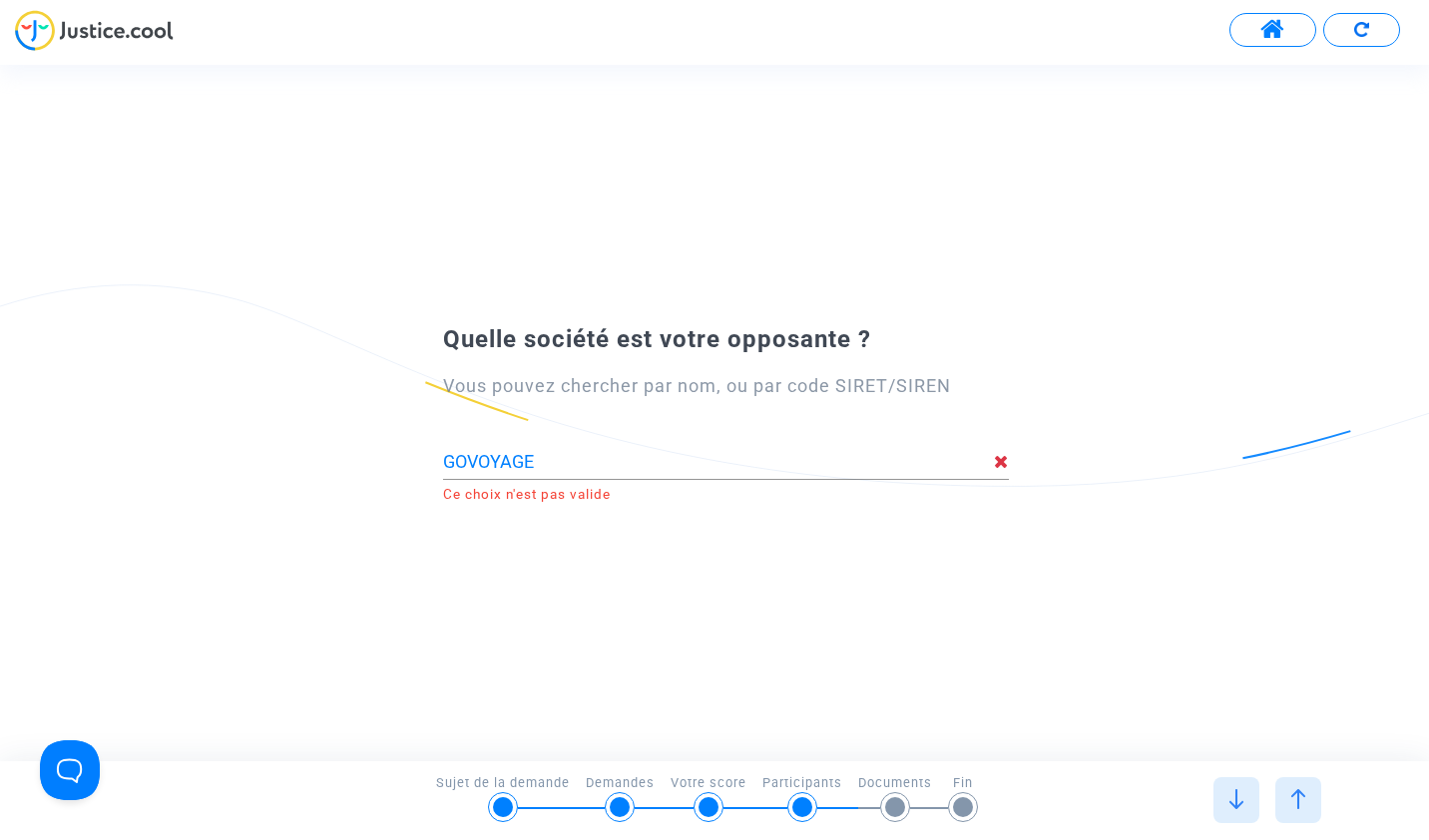 click on "GOVOYAGE" 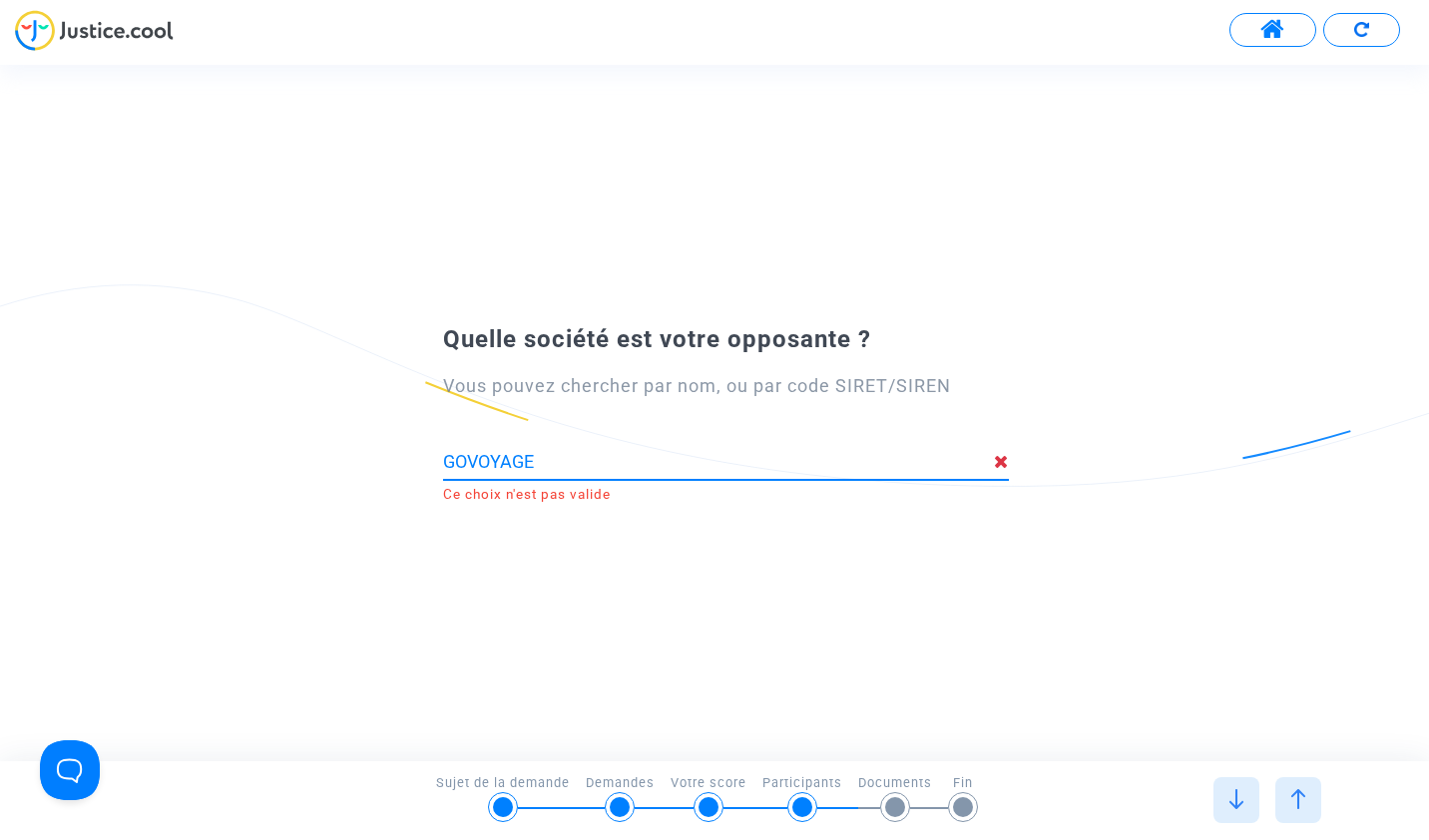 click on "GOVOYAGE" at bounding box center [718, 462] 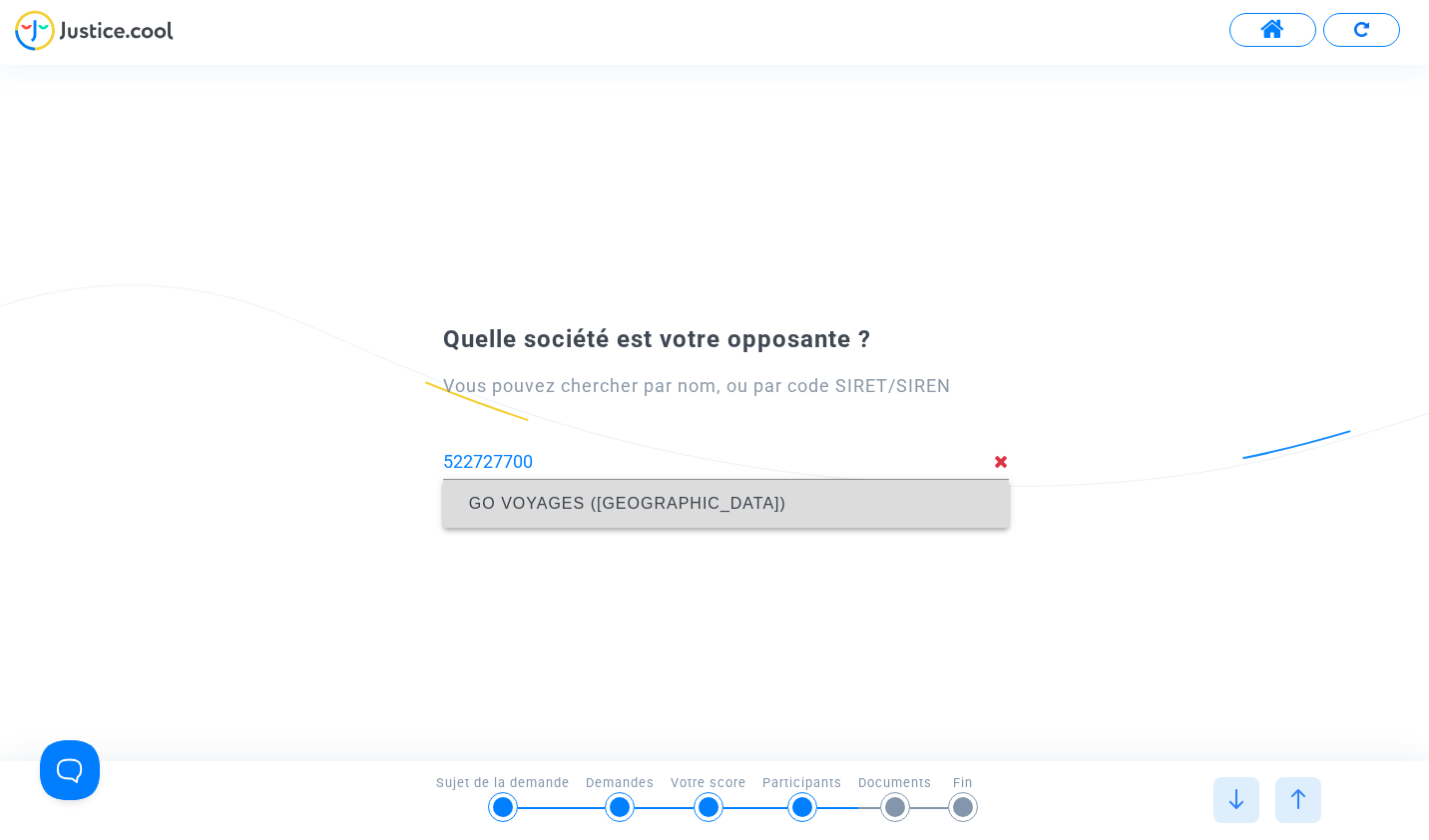 click on "GO VOYAGES ([GEOGRAPHIC_DATA])" at bounding box center (725, 504) 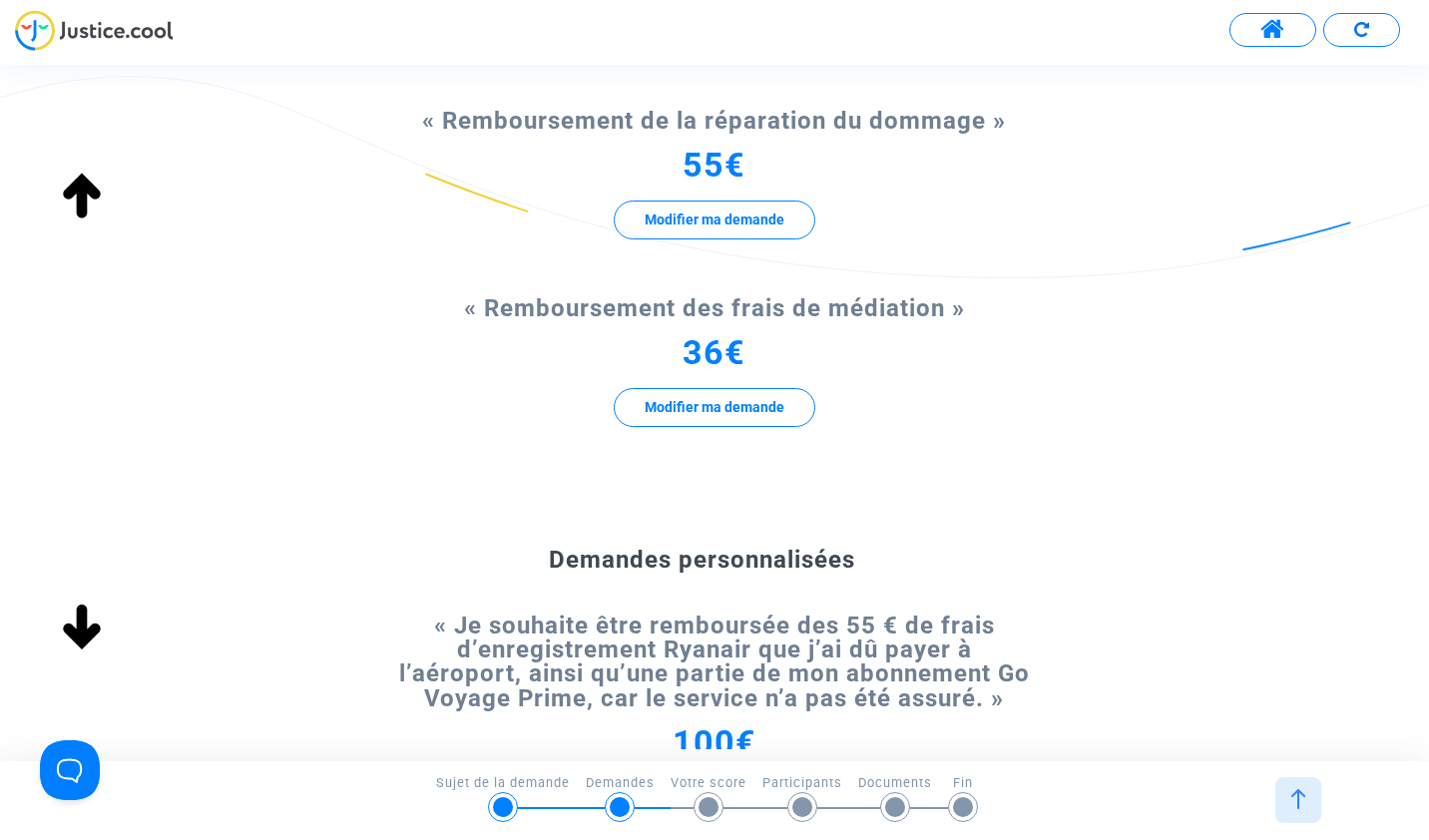 scroll, scrollTop: 642, scrollLeft: 0, axis: vertical 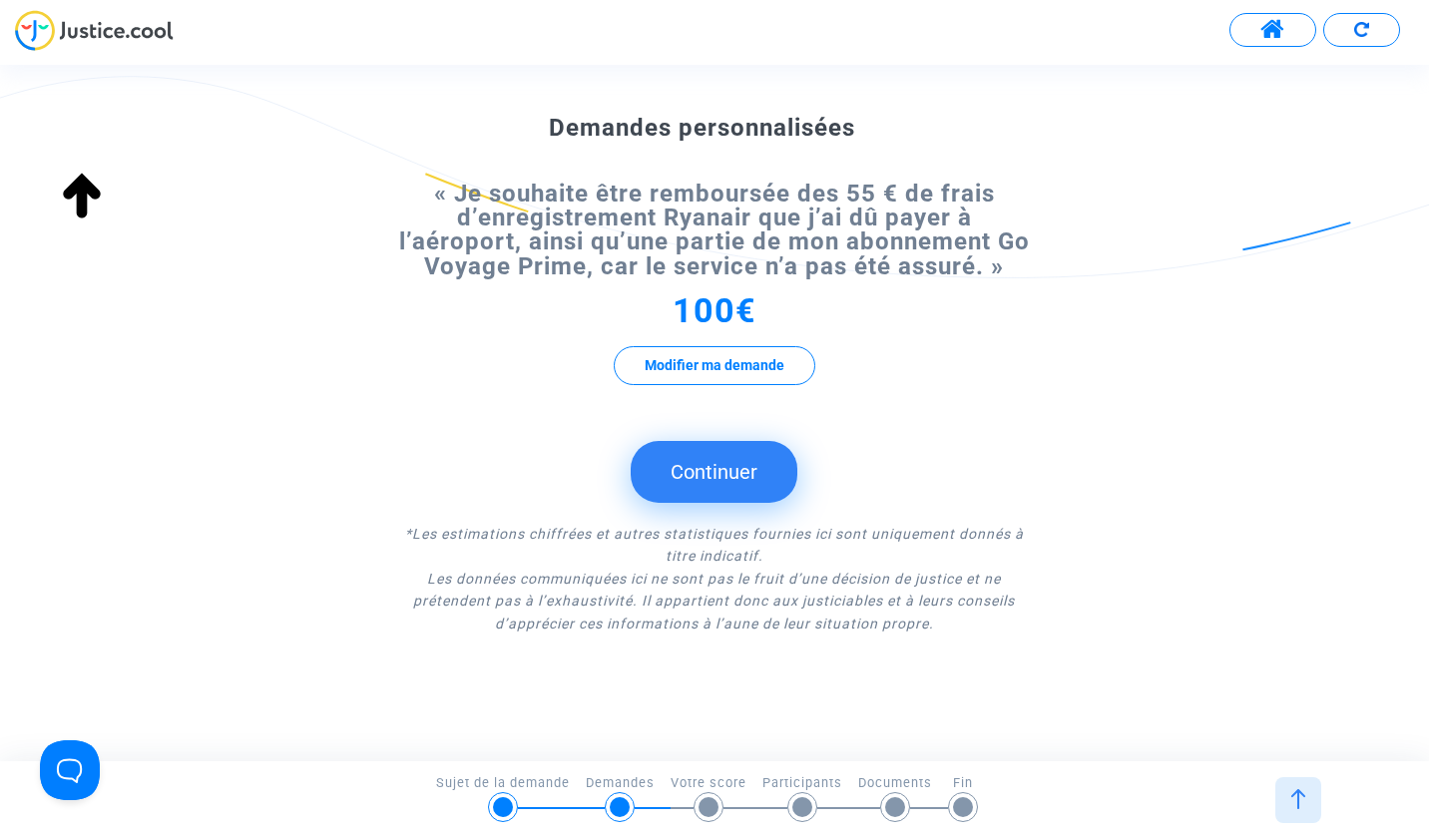 click on "Continuer" 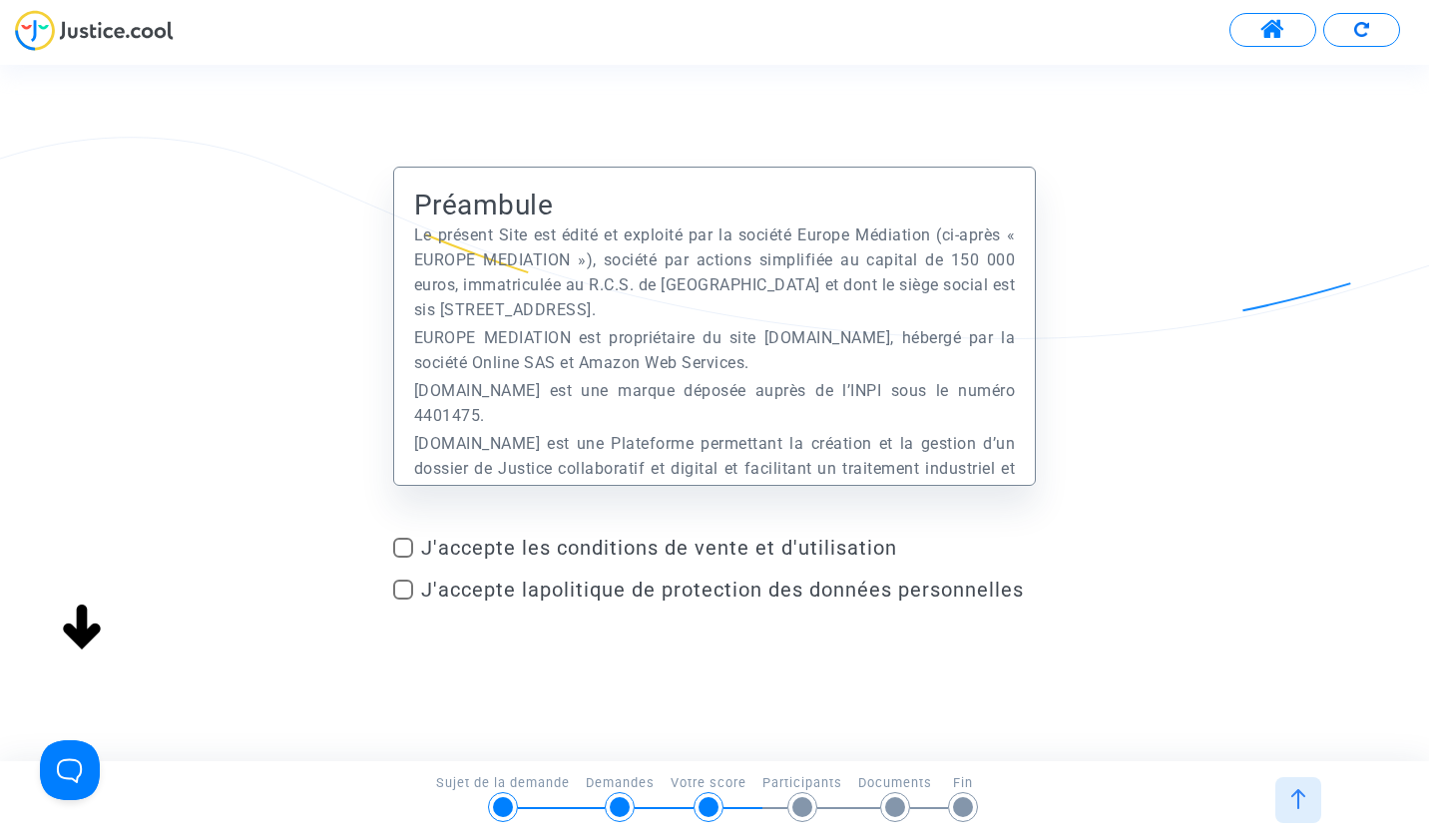 click at bounding box center [403, 548] 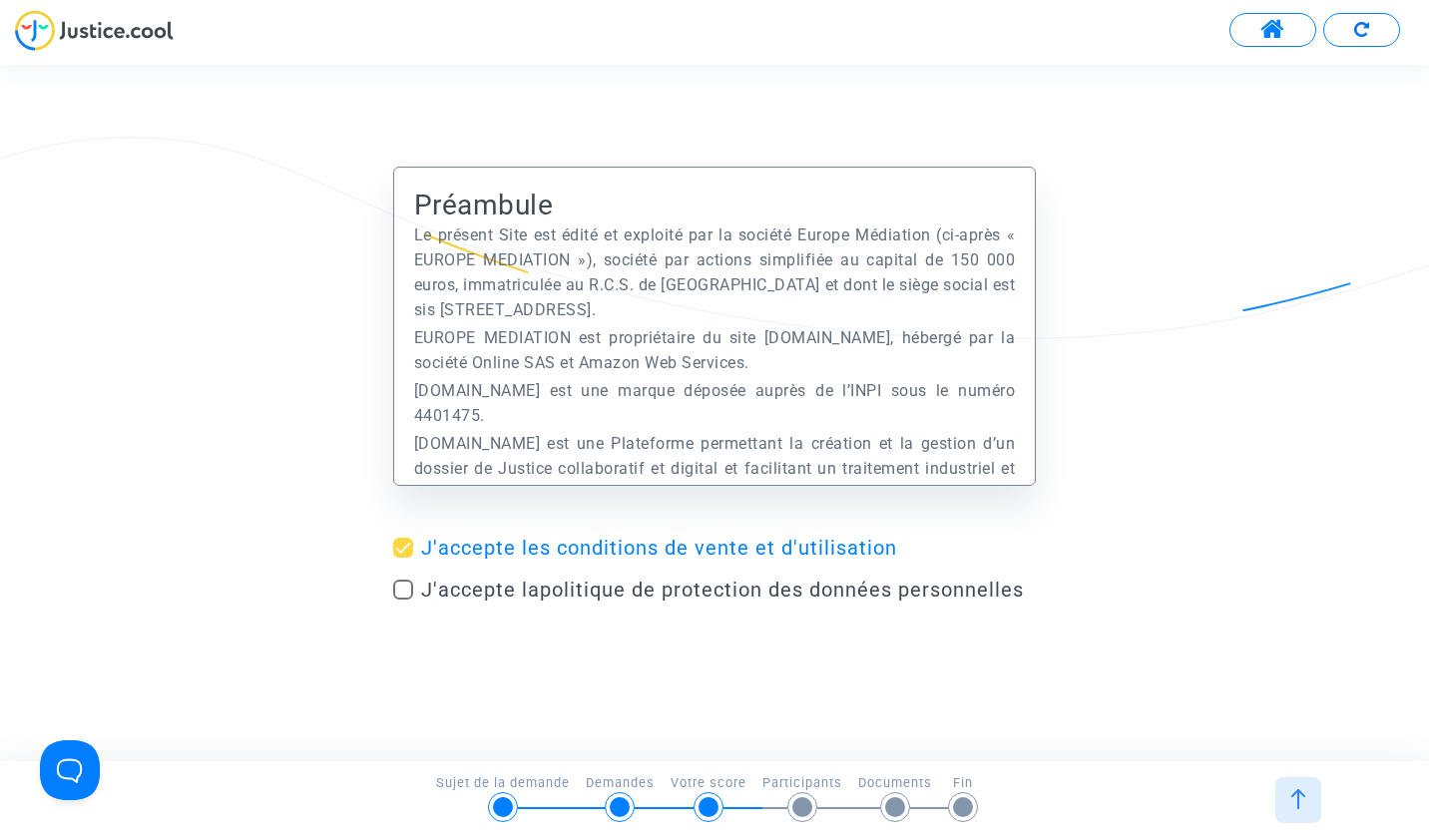click at bounding box center (403, 590) 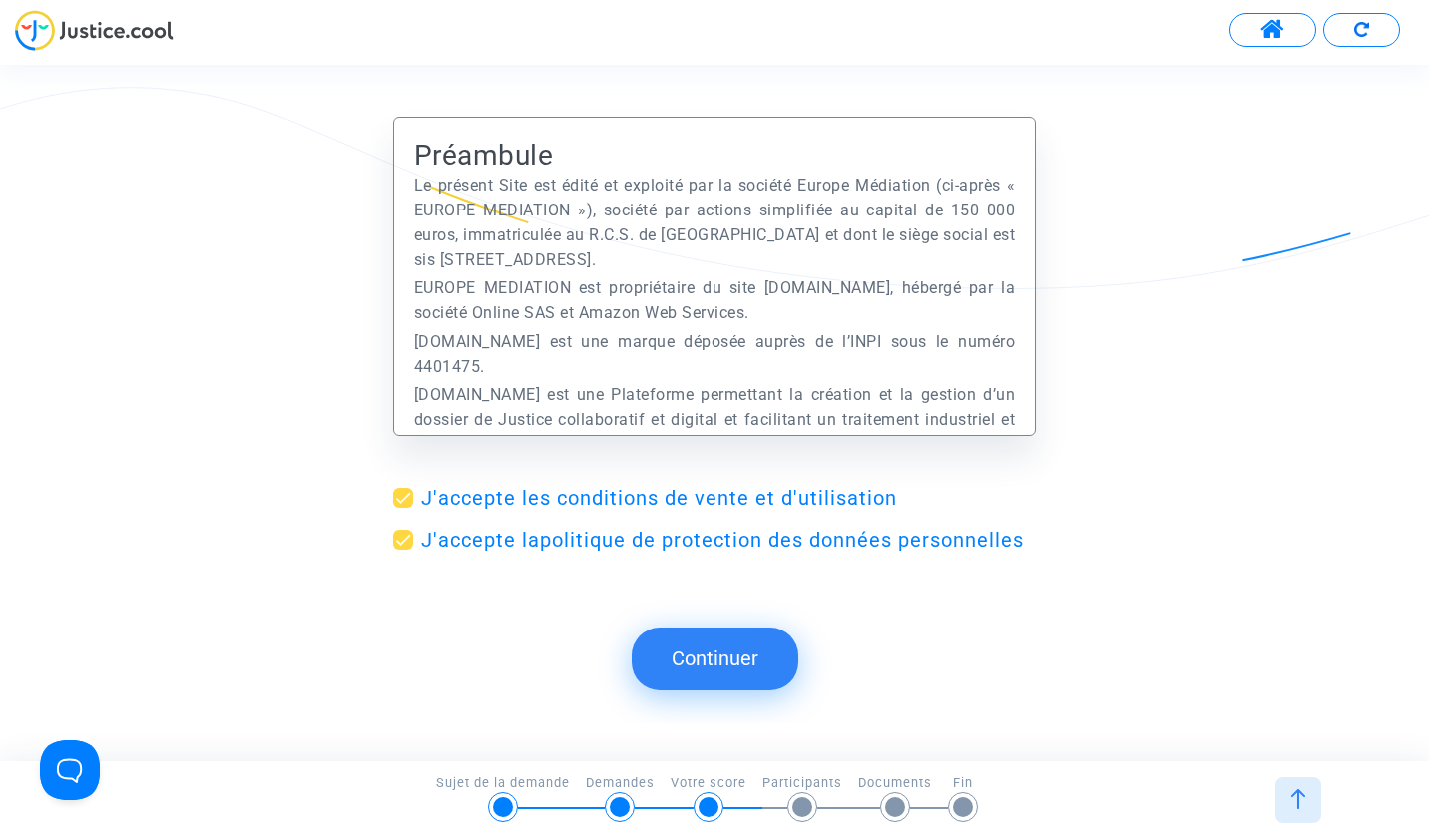 click on "Continuer" 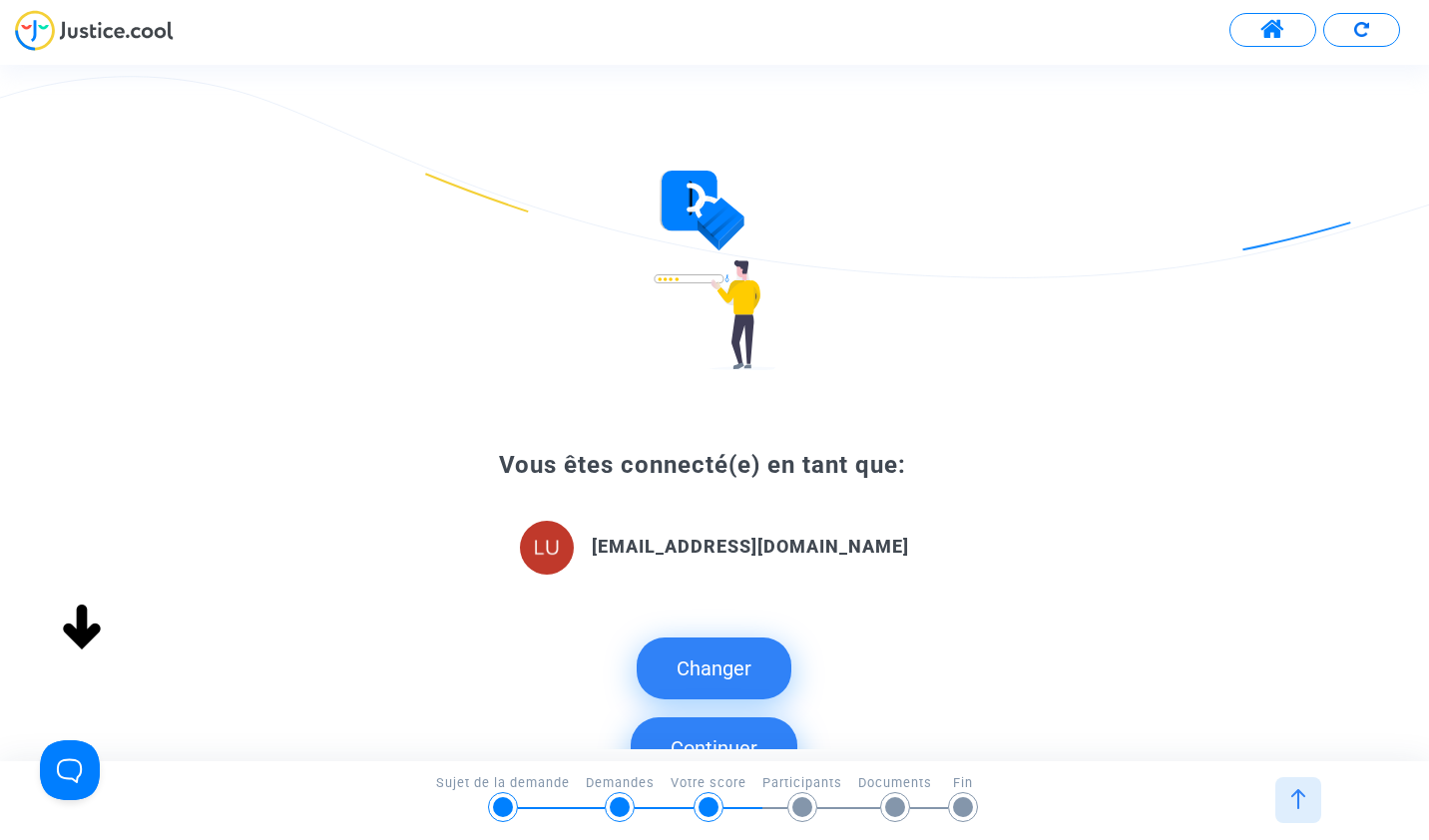 scroll, scrollTop: 0, scrollLeft: 0, axis: both 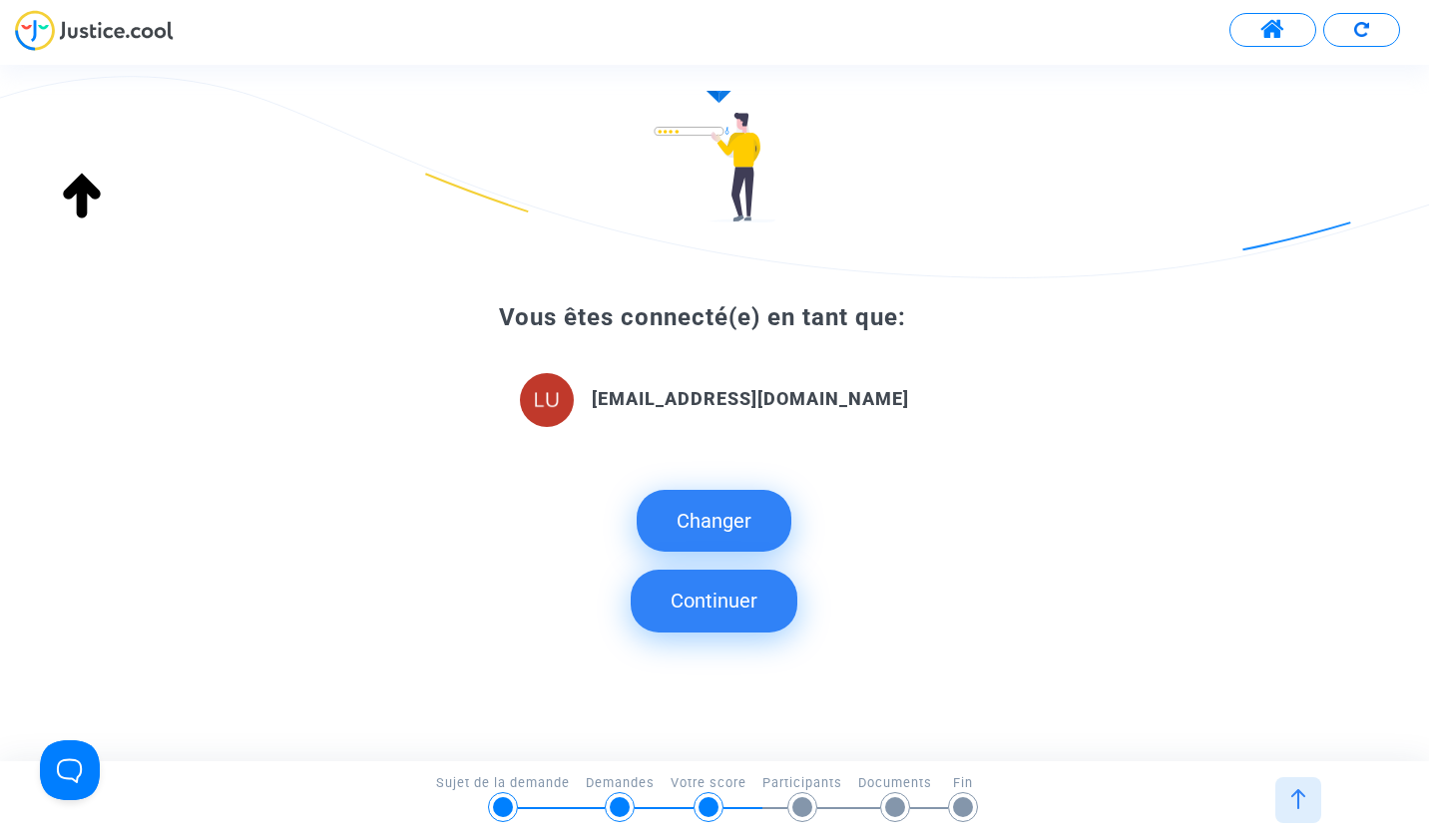 click on "Continuer" 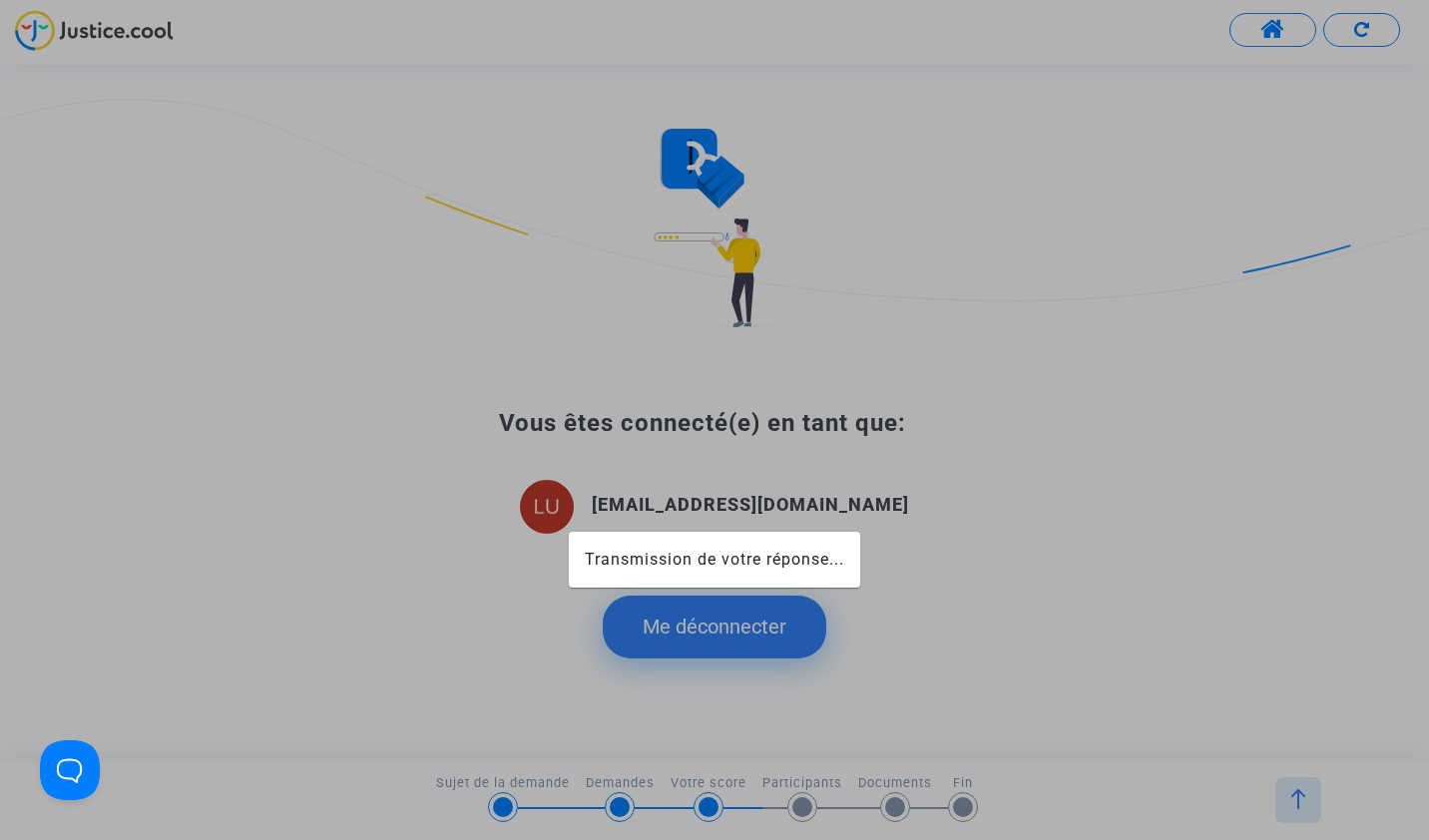 scroll, scrollTop: 0, scrollLeft: 0, axis: both 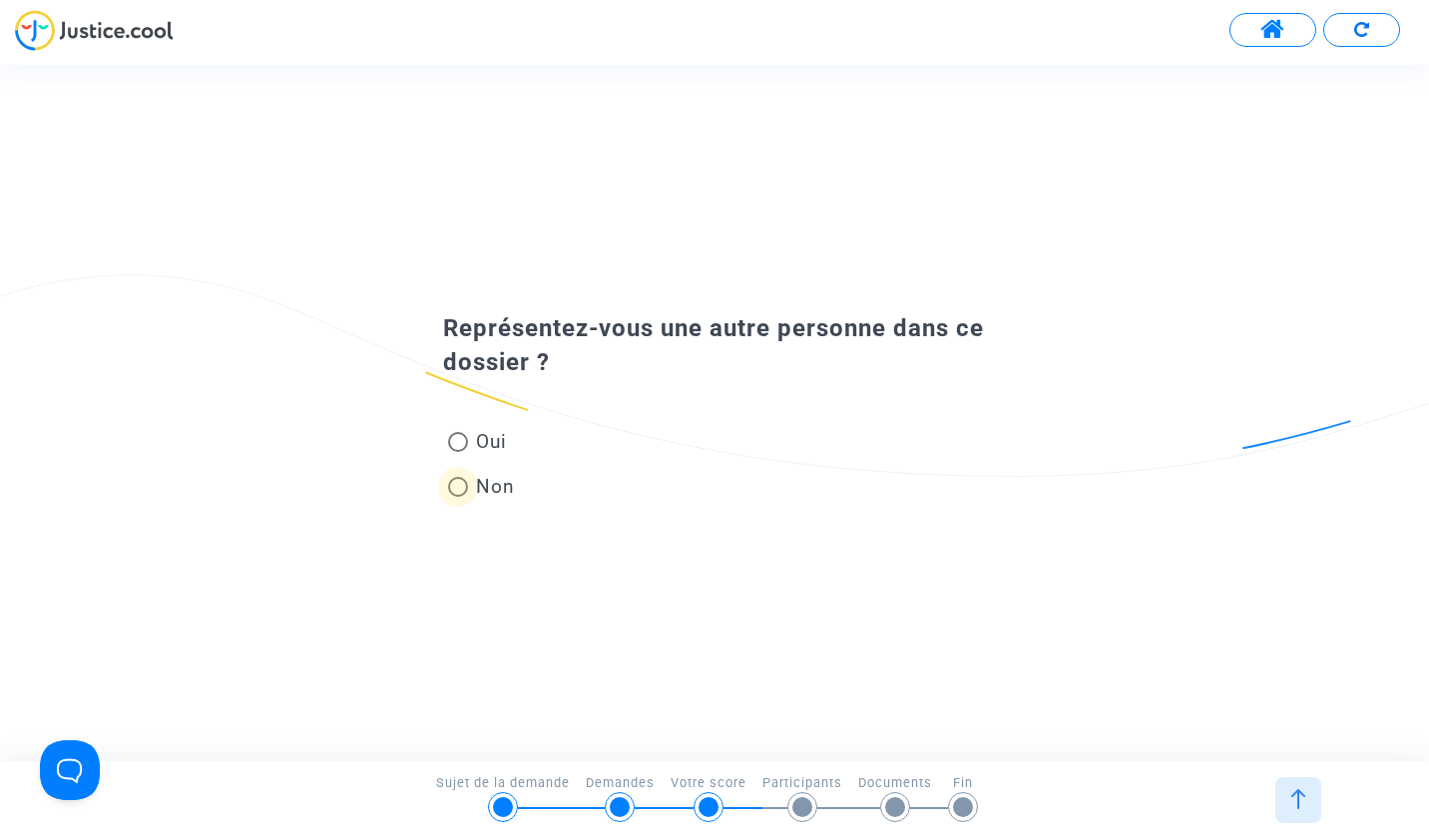click at bounding box center (458, 487) 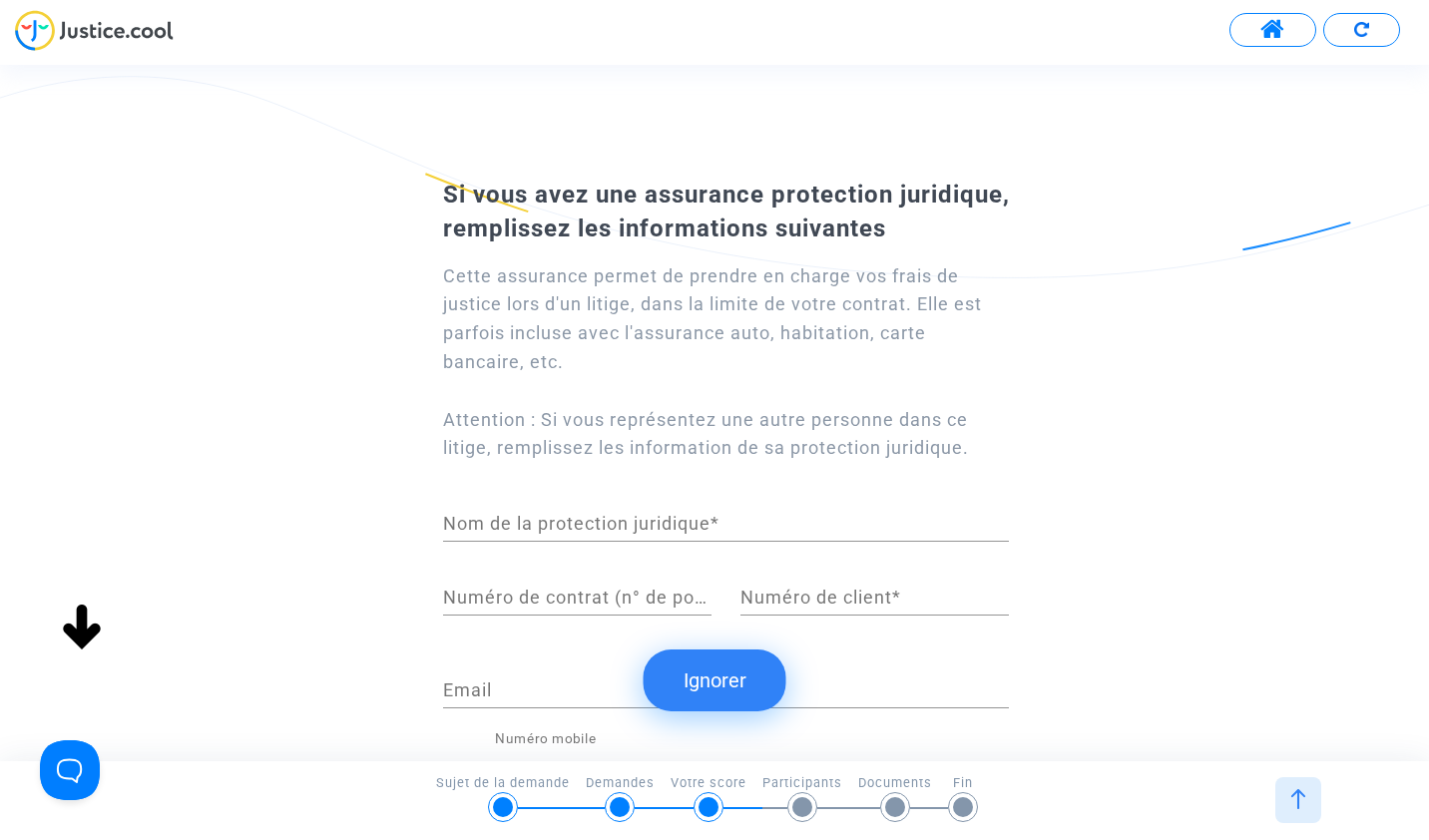 scroll, scrollTop: 126, scrollLeft: 0, axis: vertical 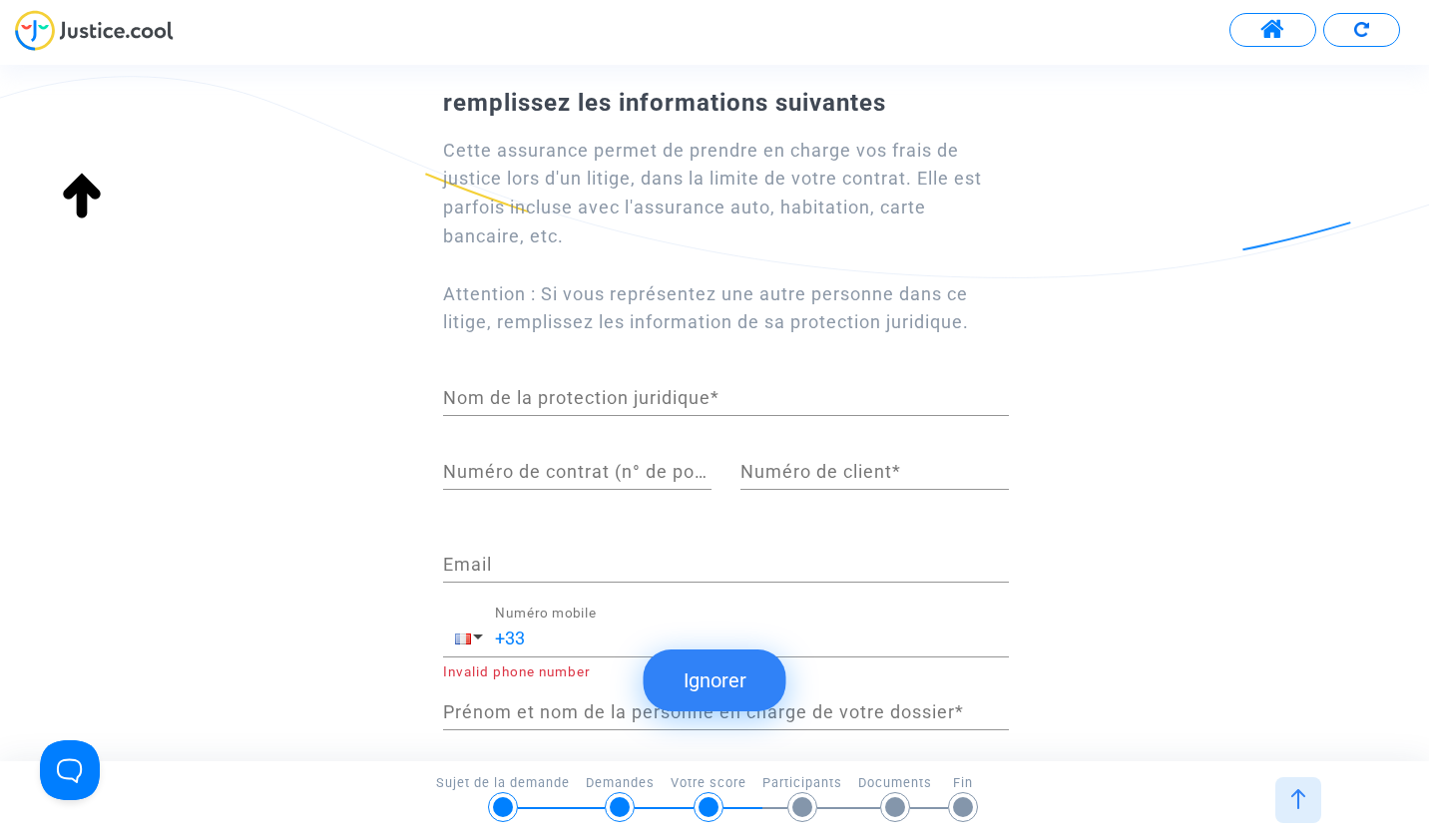 click on "Ignorer" 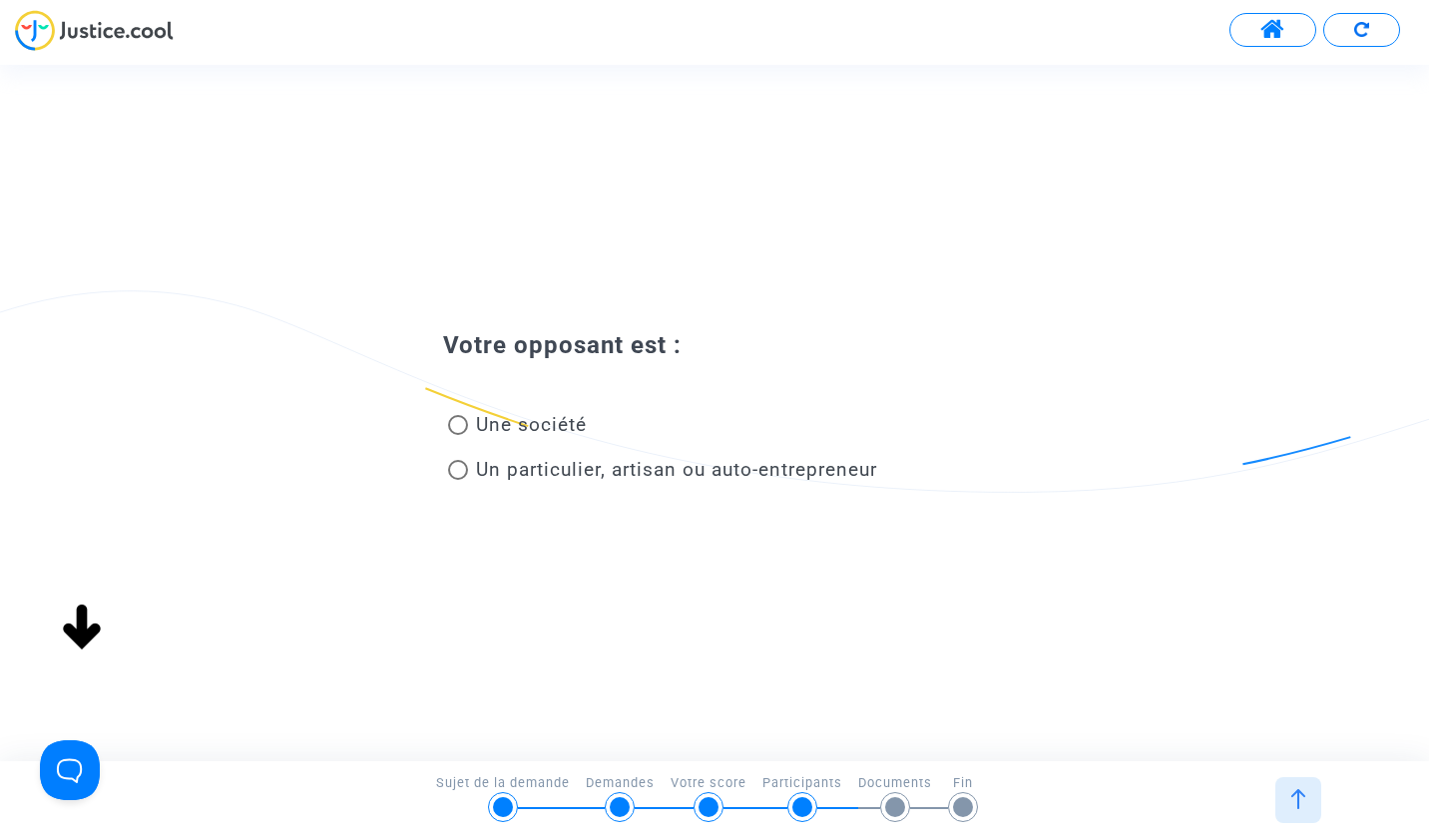 click on "Une société" at bounding box center (531, 424) 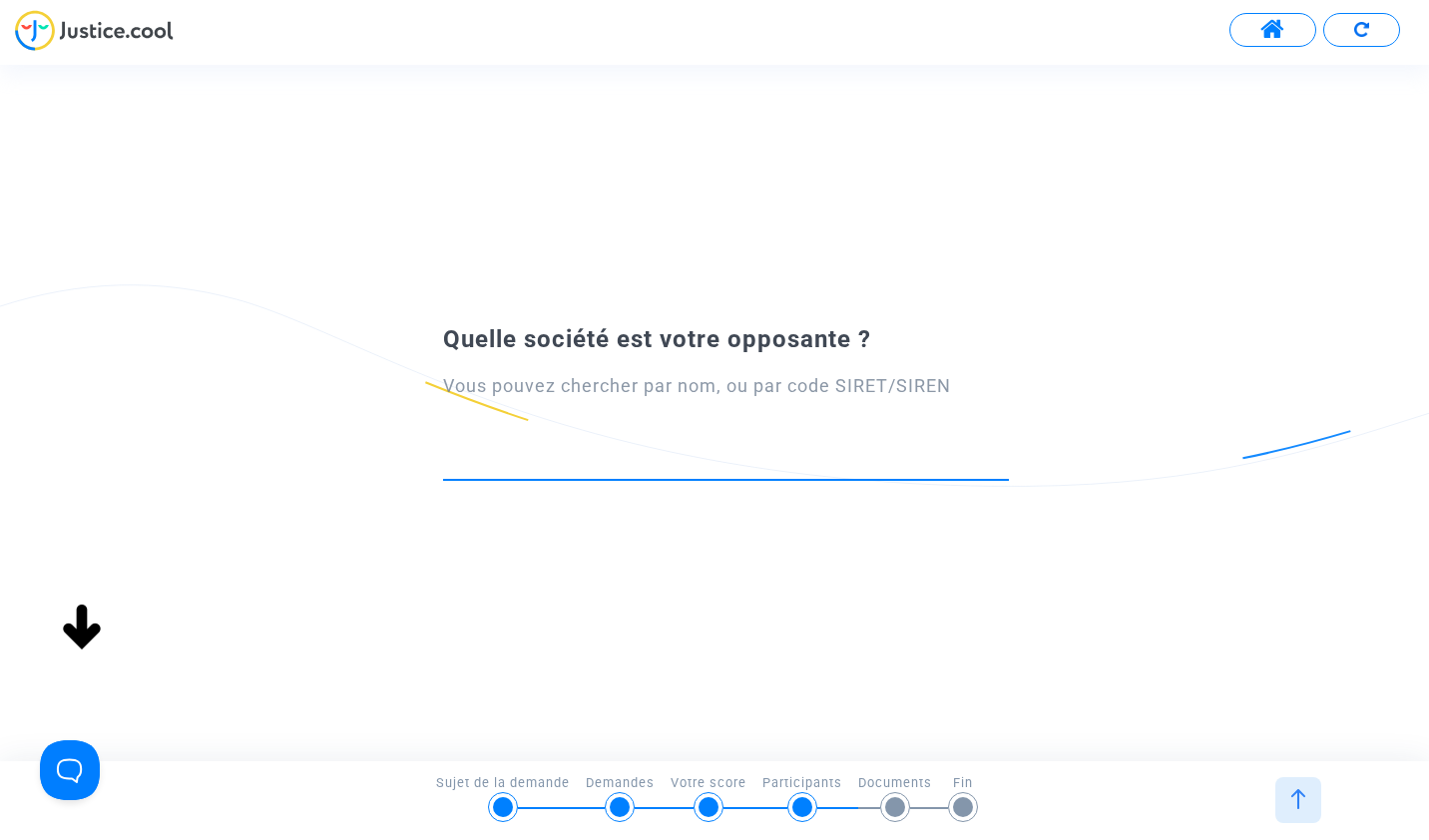 scroll, scrollTop: 0, scrollLeft: 0, axis: both 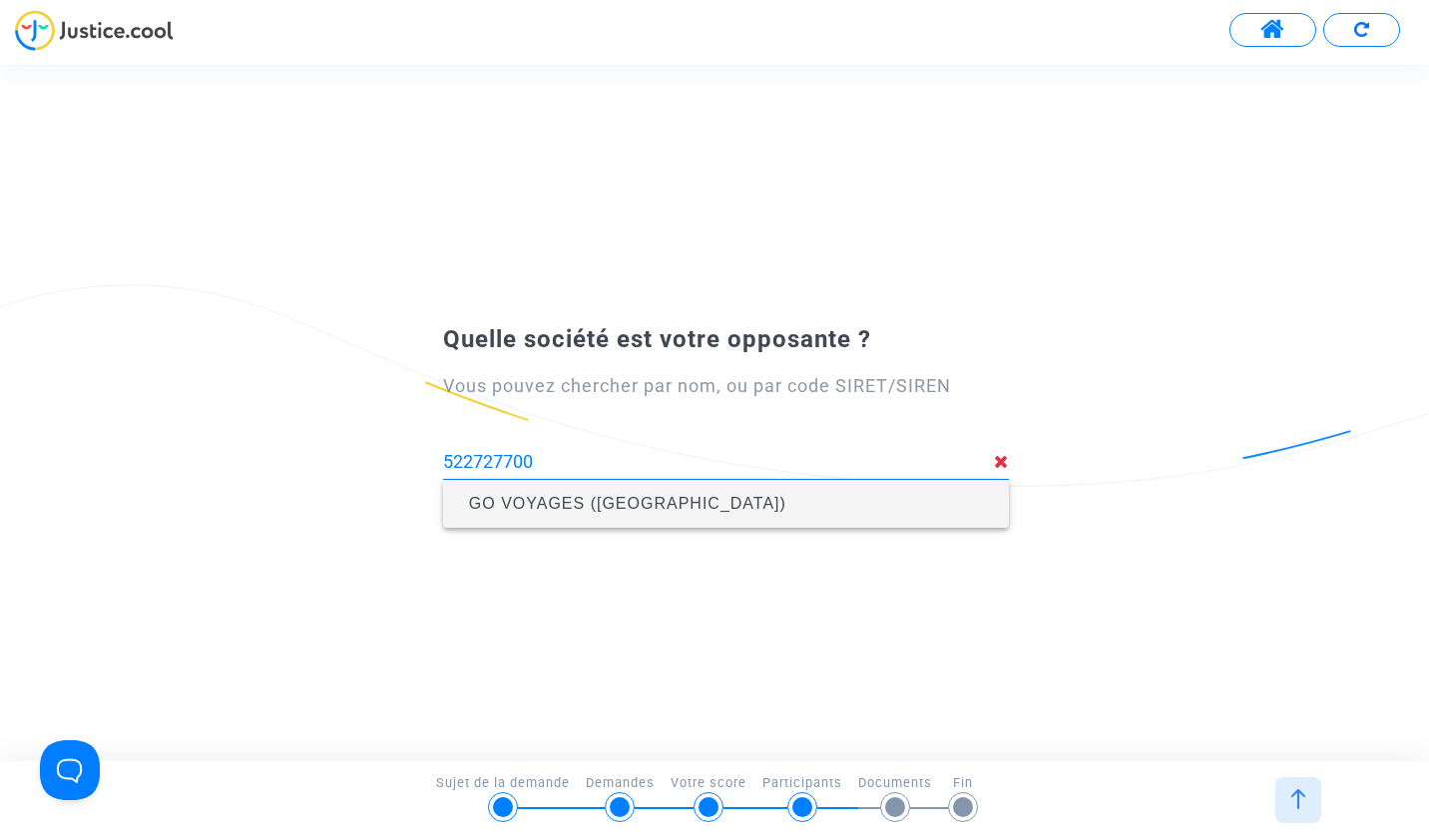 click on "GO VOYAGES ([GEOGRAPHIC_DATA])" at bounding box center (628, 503) 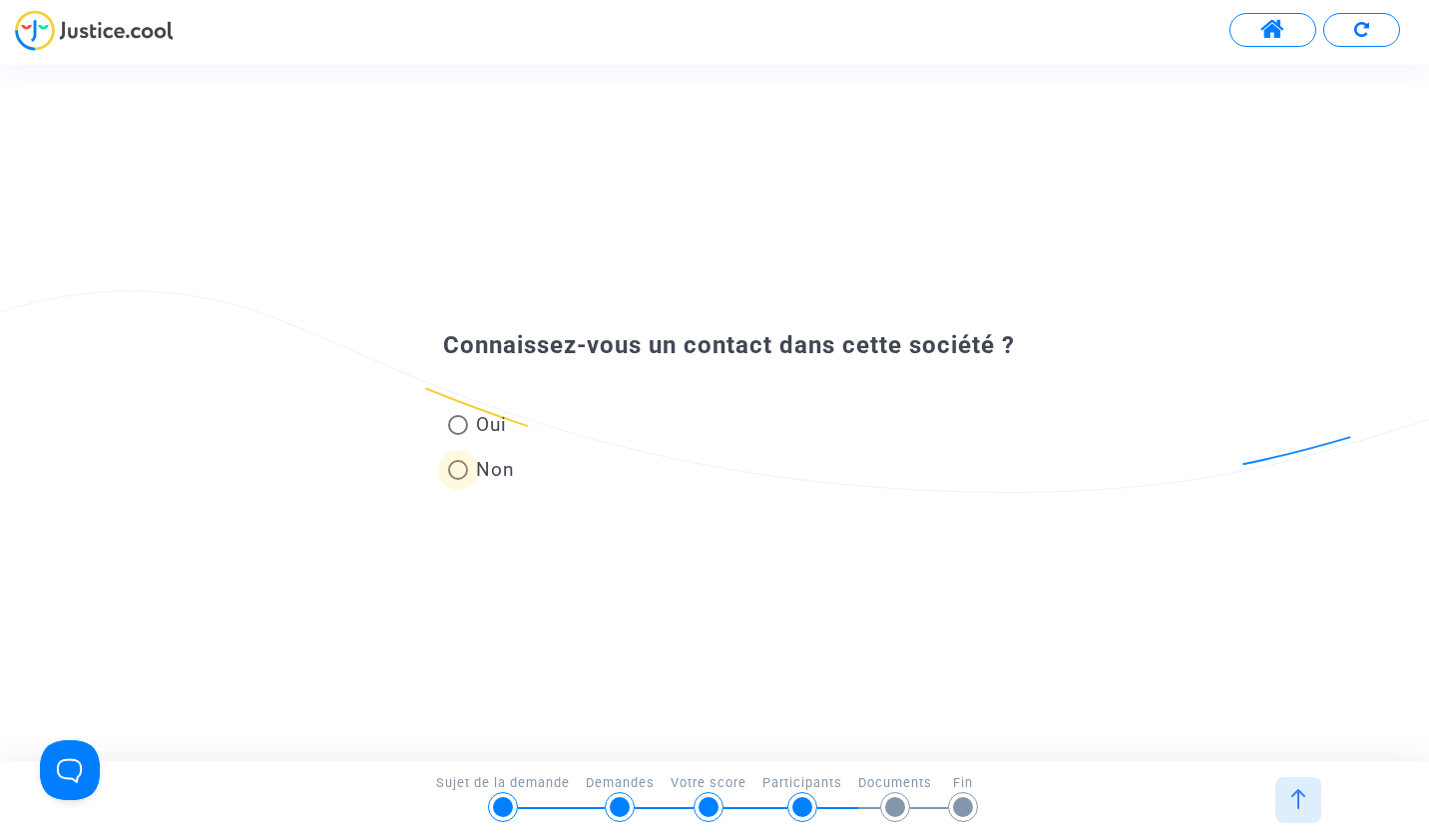 click at bounding box center [458, 470] 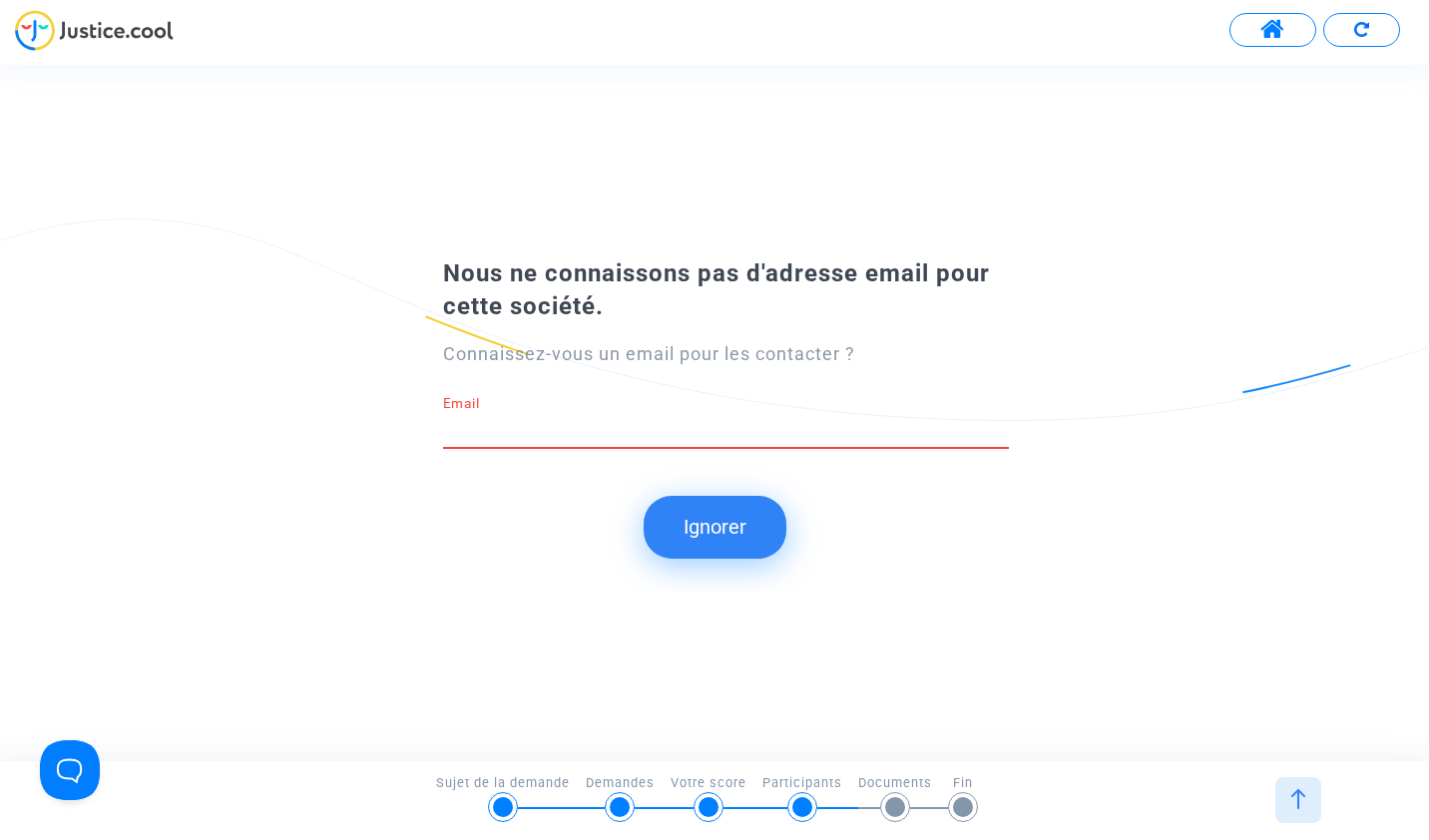paste on "[EMAIL_ADDRESS][DOMAIN_NAME]" 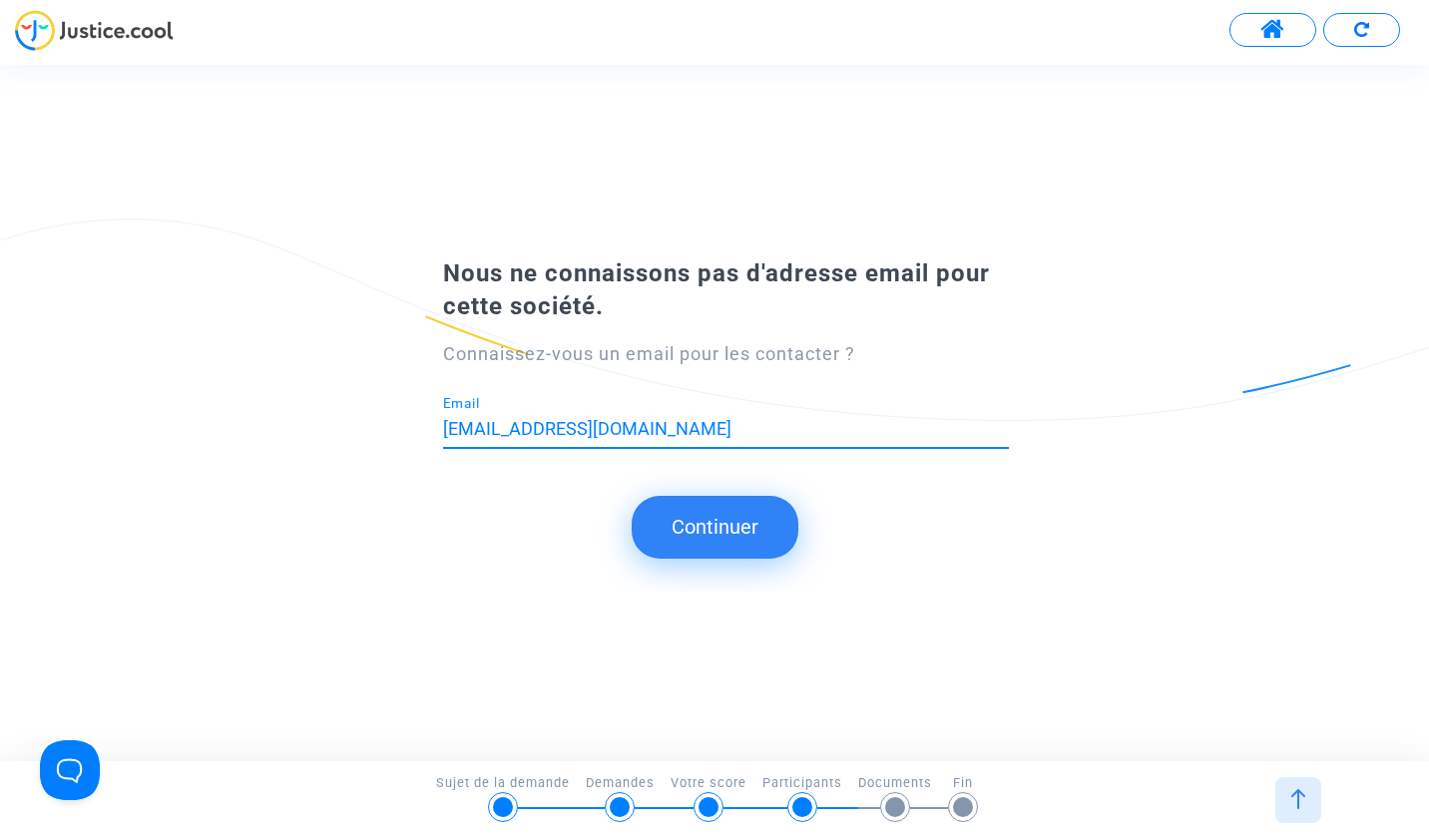 type on "[EMAIL_ADDRESS][DOMAIN_NAME]" 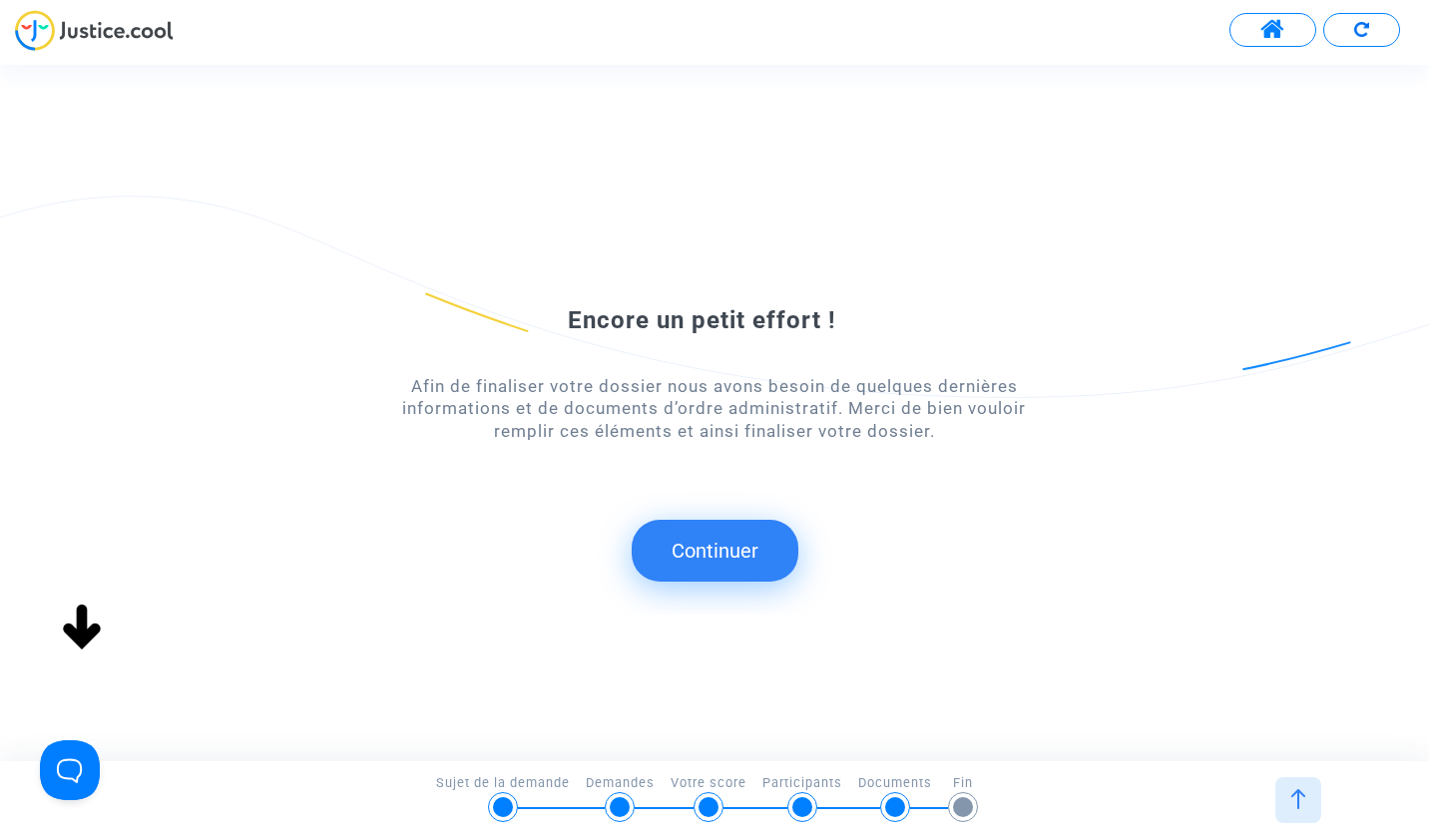 click on "Continuer" 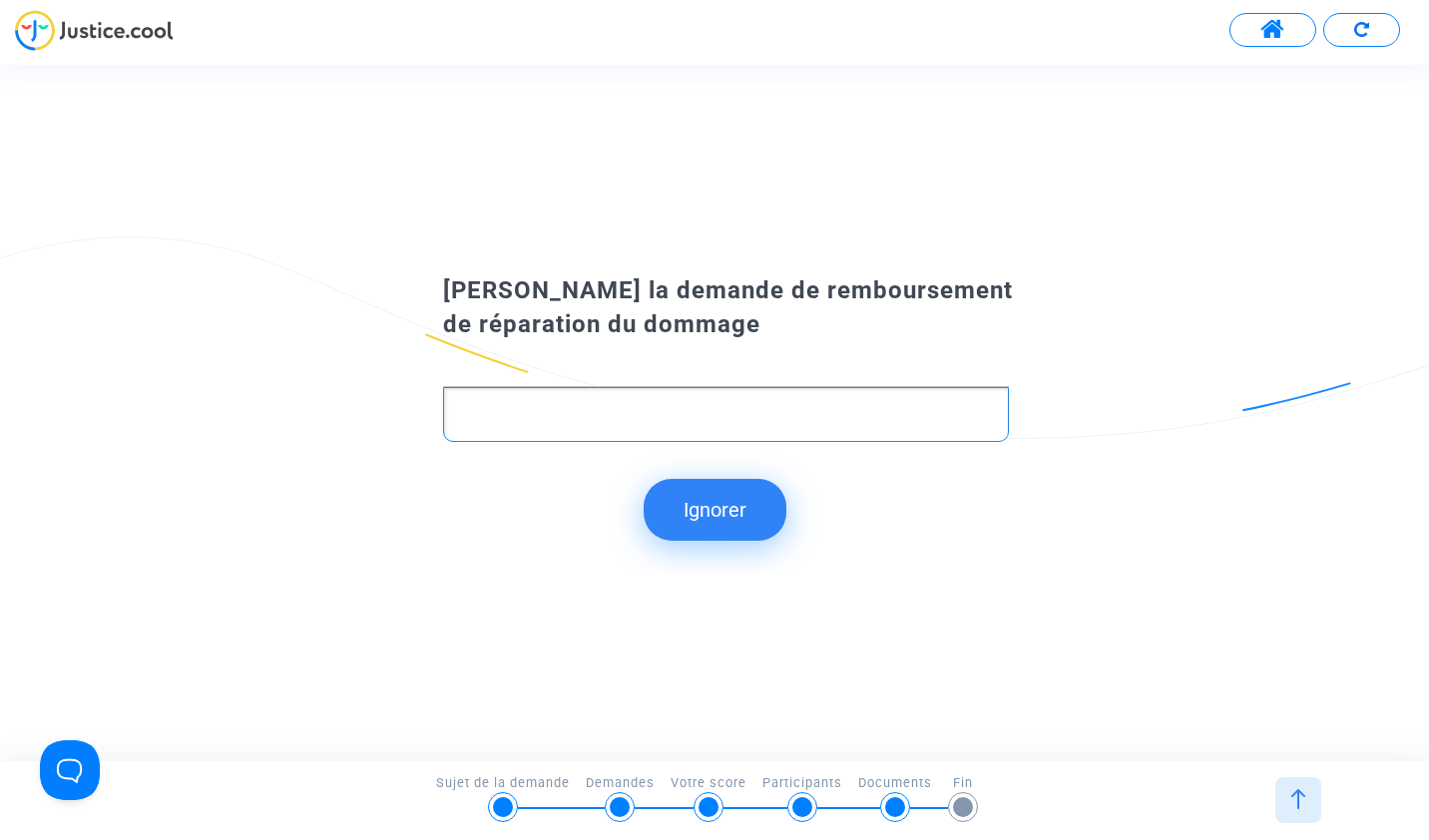 click 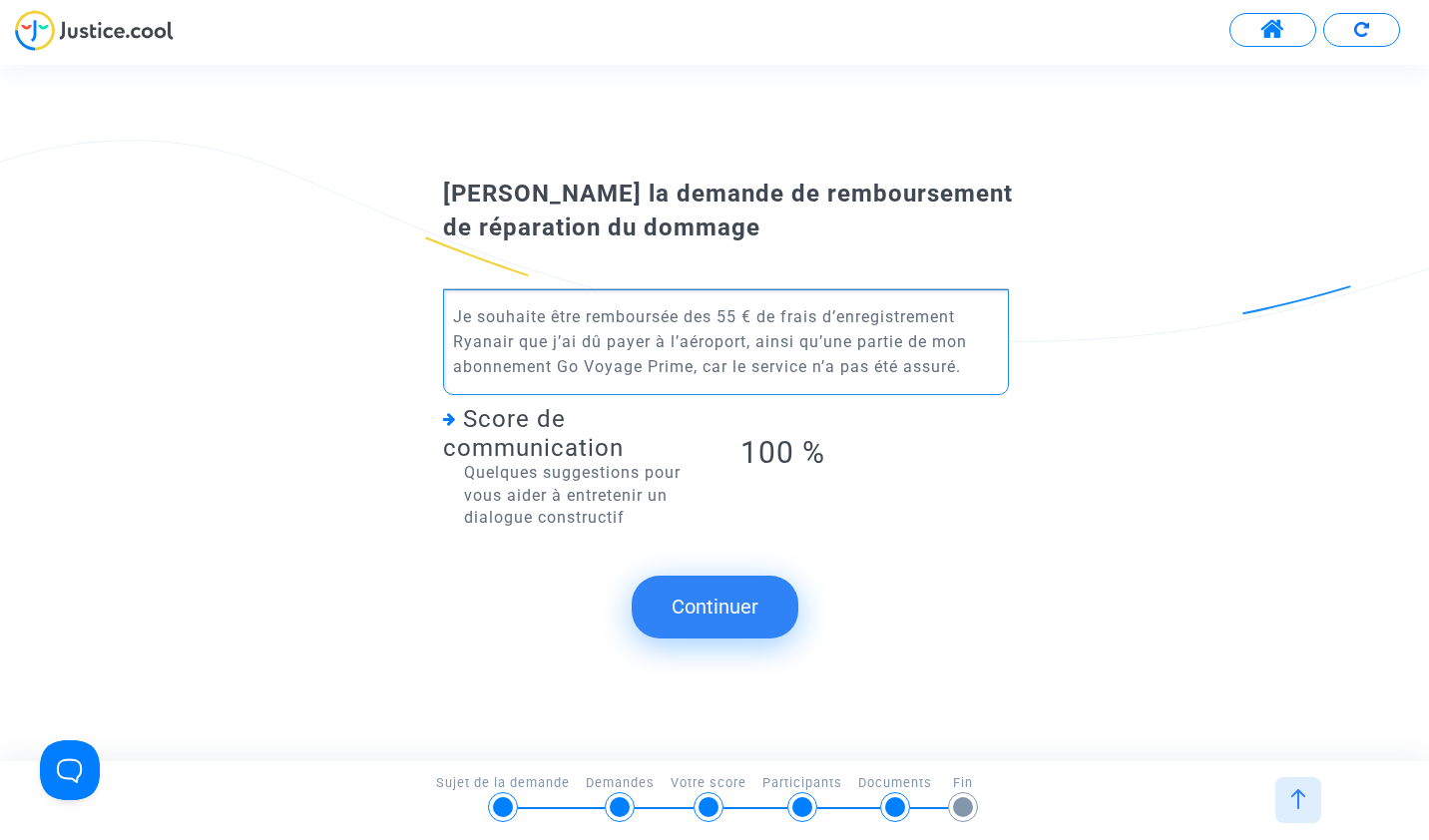 click on "Continuer" 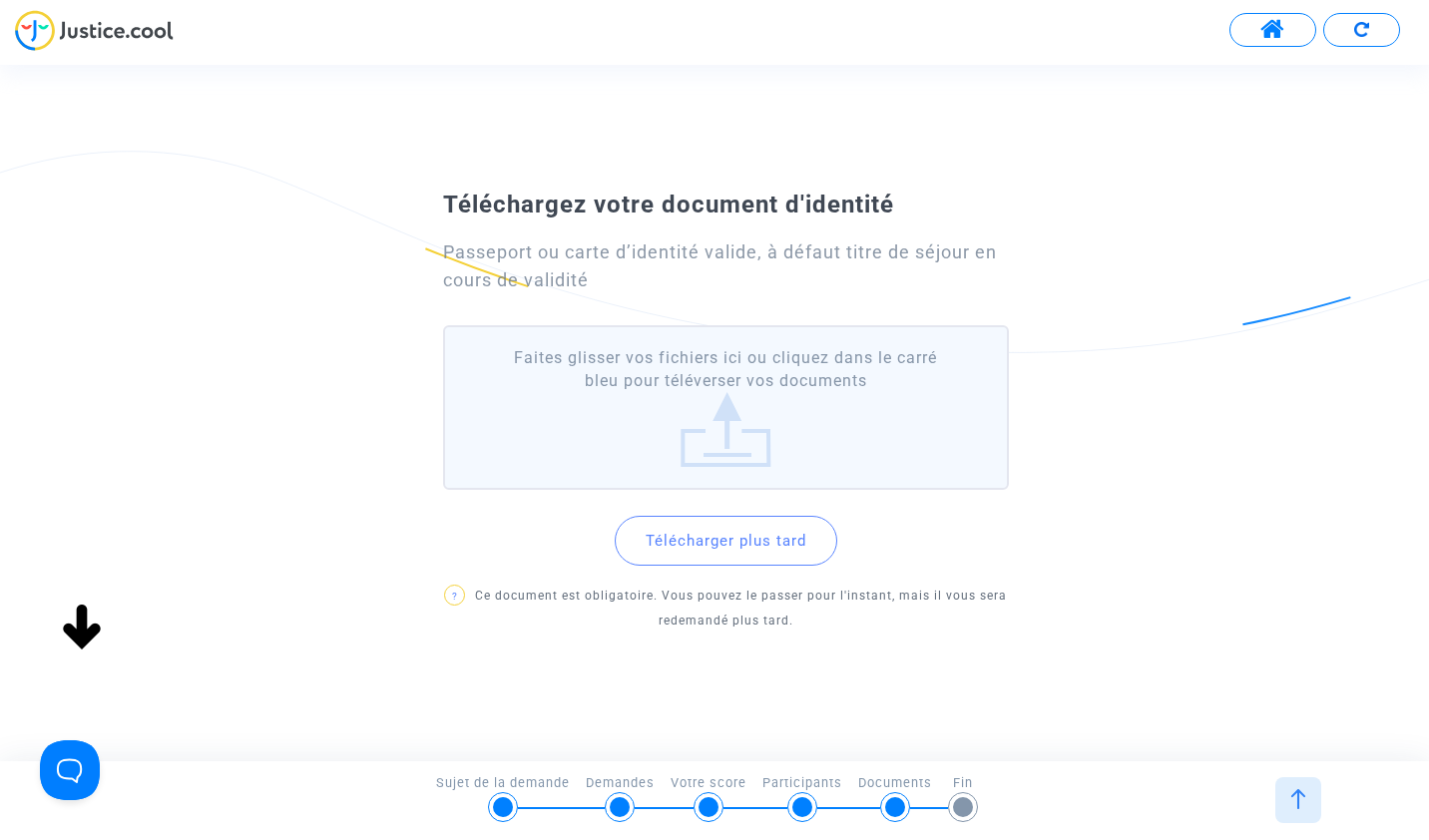 click on "Télécharger plus tard" 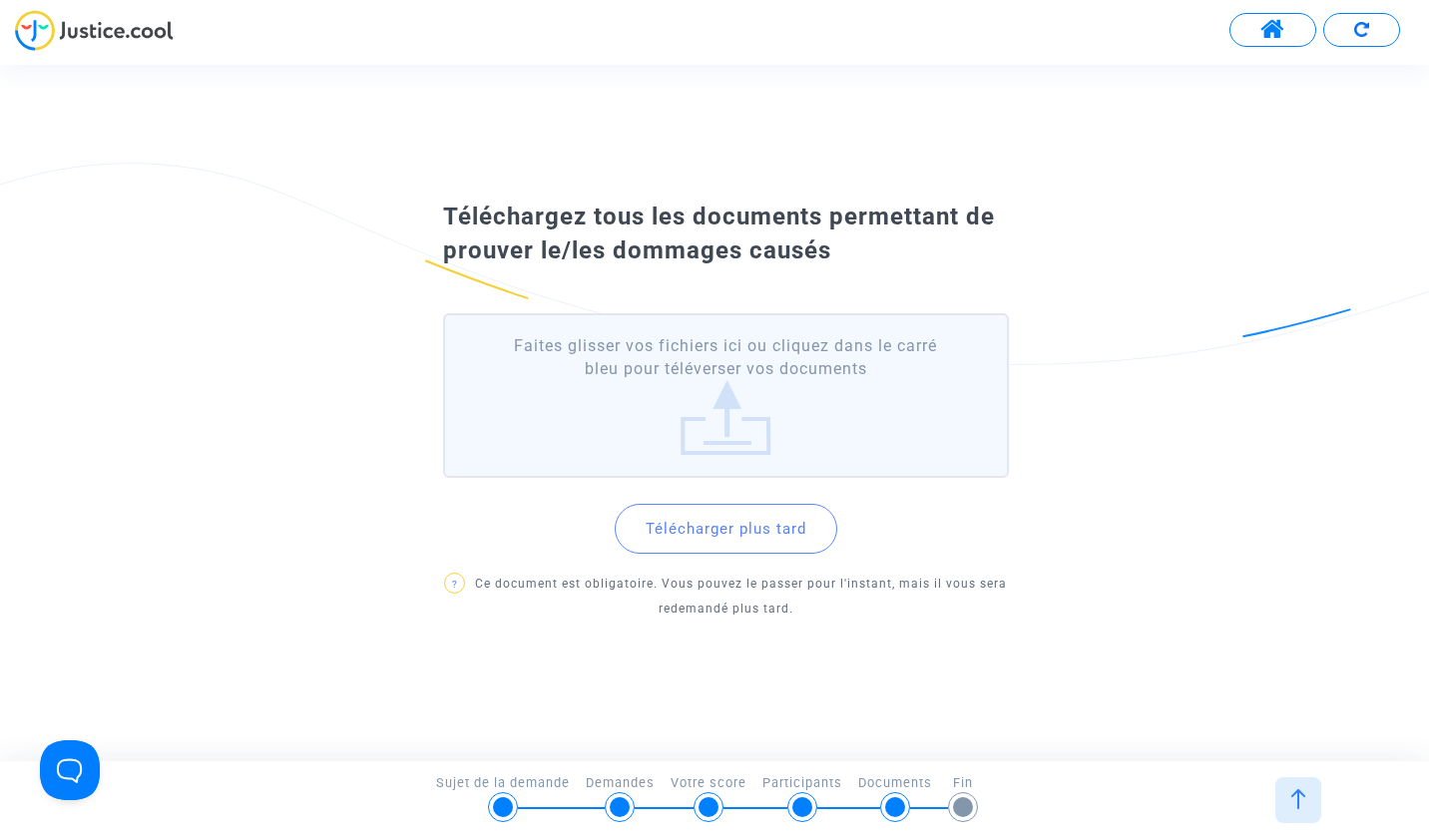 click at bounding box center (1298, 799) 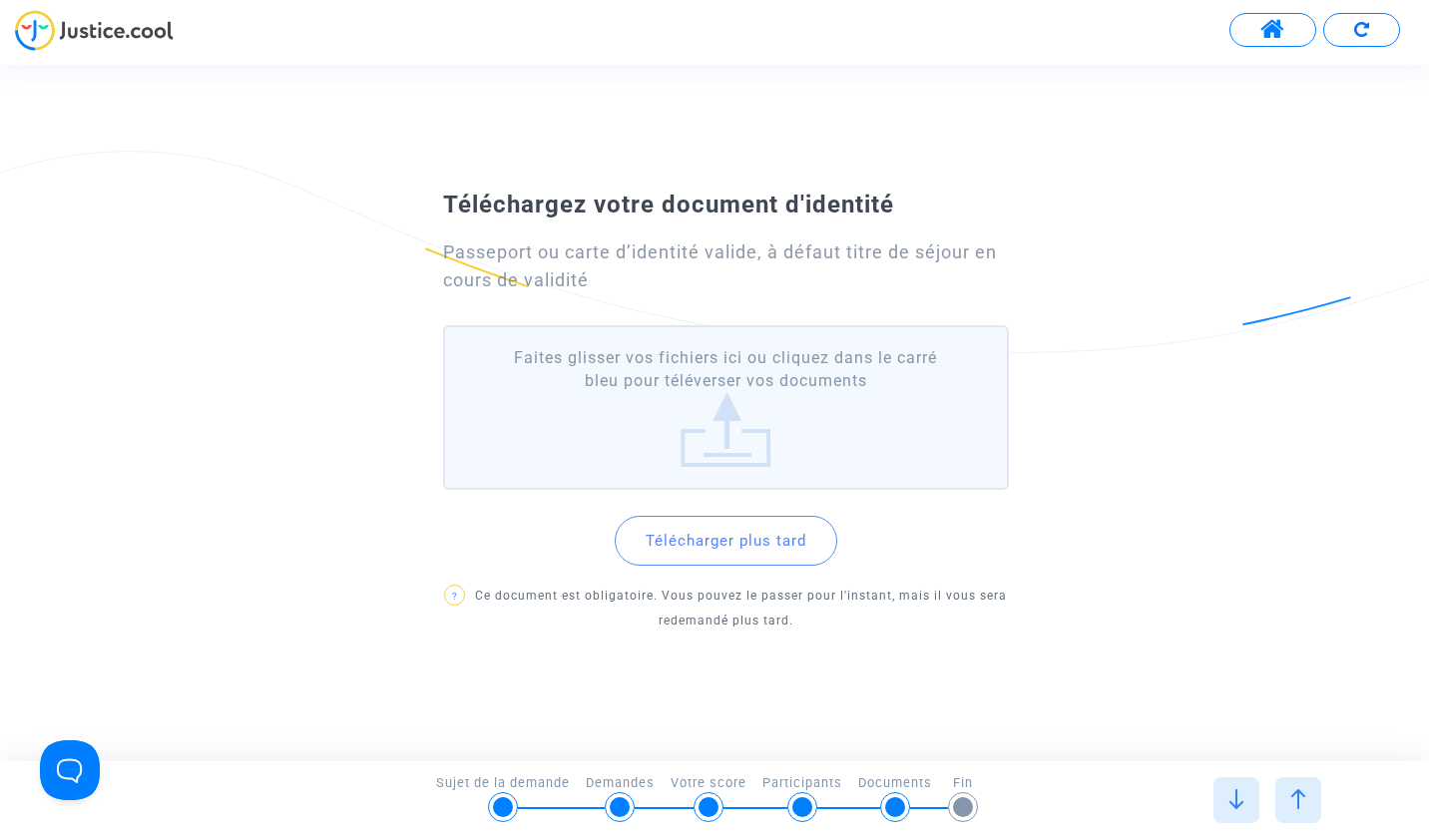 click on "Faites glisser vos fichiers ici ou cliquez dans le carré bleu pour téléverser vos documents" 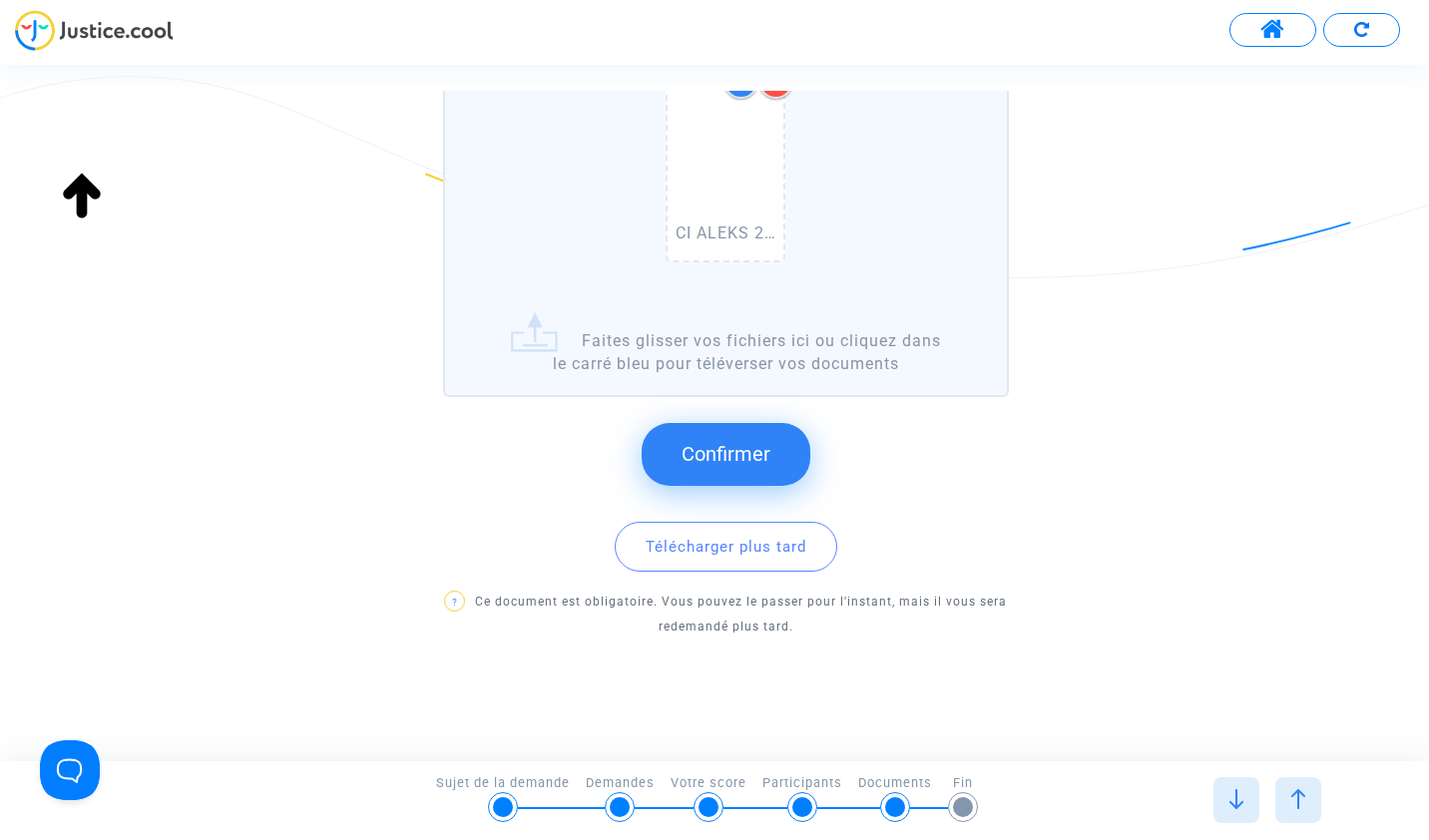 click on "Confirmer" 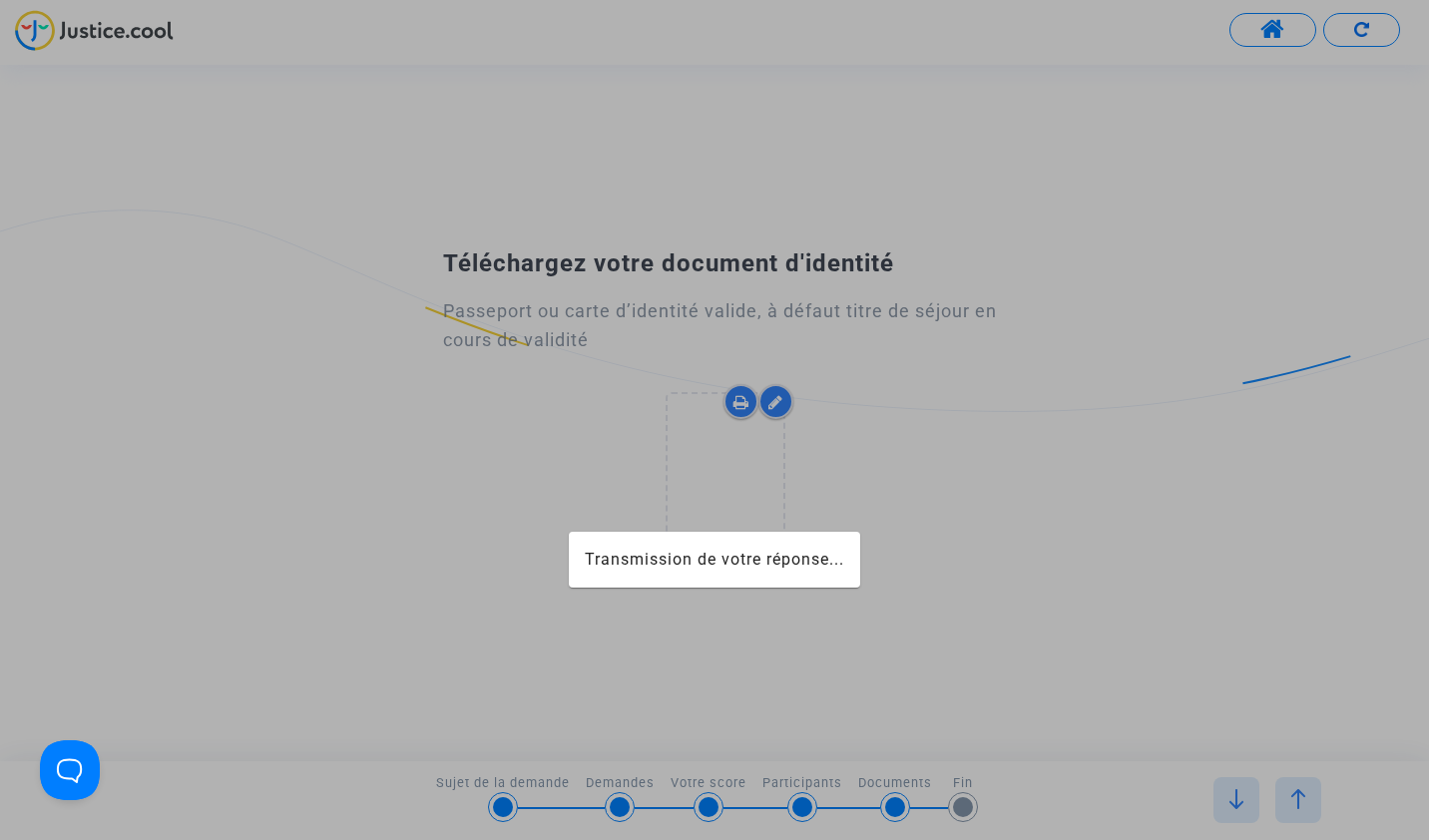 scroll, scrollTop: 0, scrollLeft: 0, axis: both 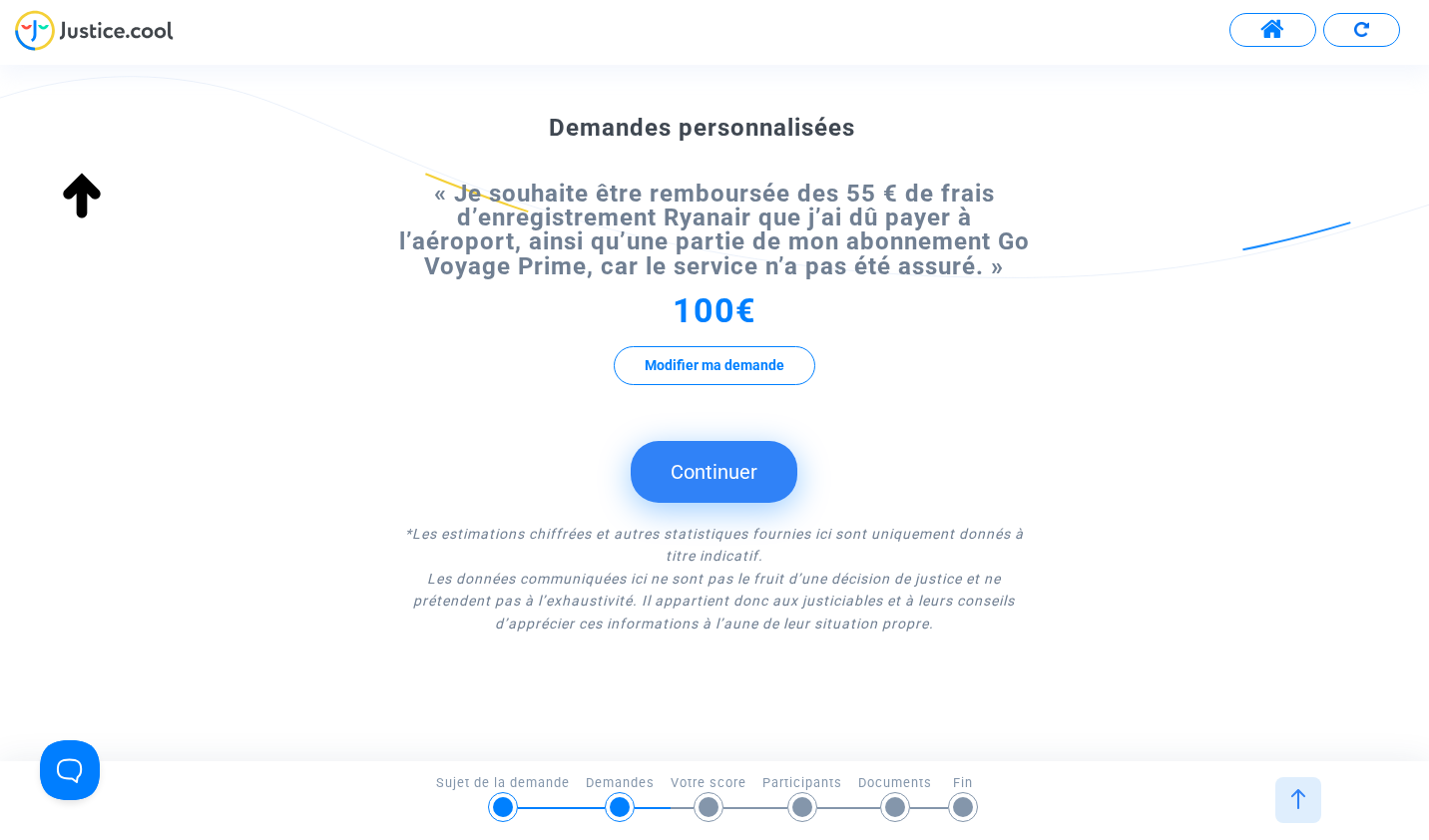 click on "Continuer" 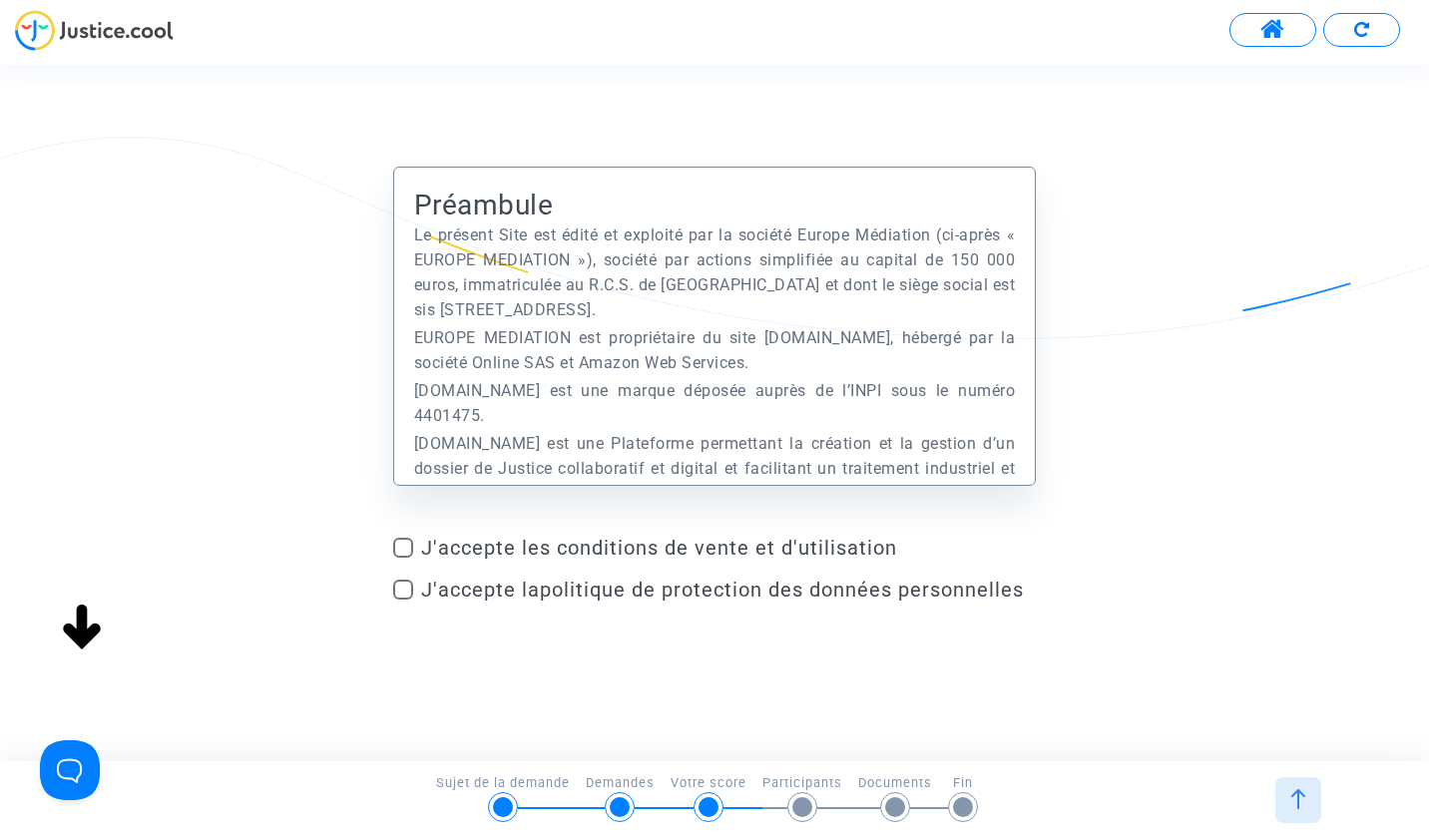 click at bounding box center (403, 548) 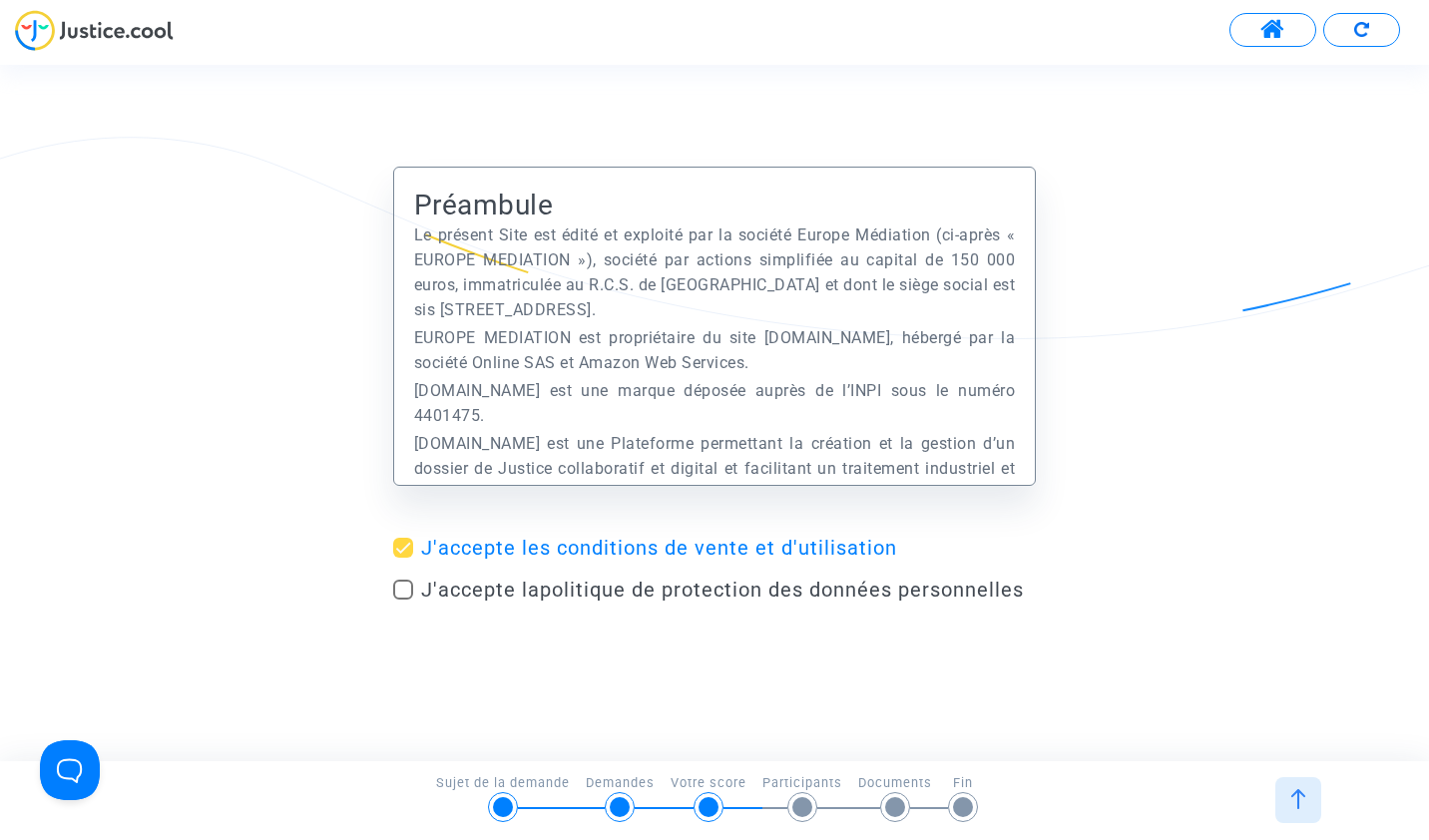 click on "J'accepte la  politique de protection des données personnelles" at bounding box center (714, 590) 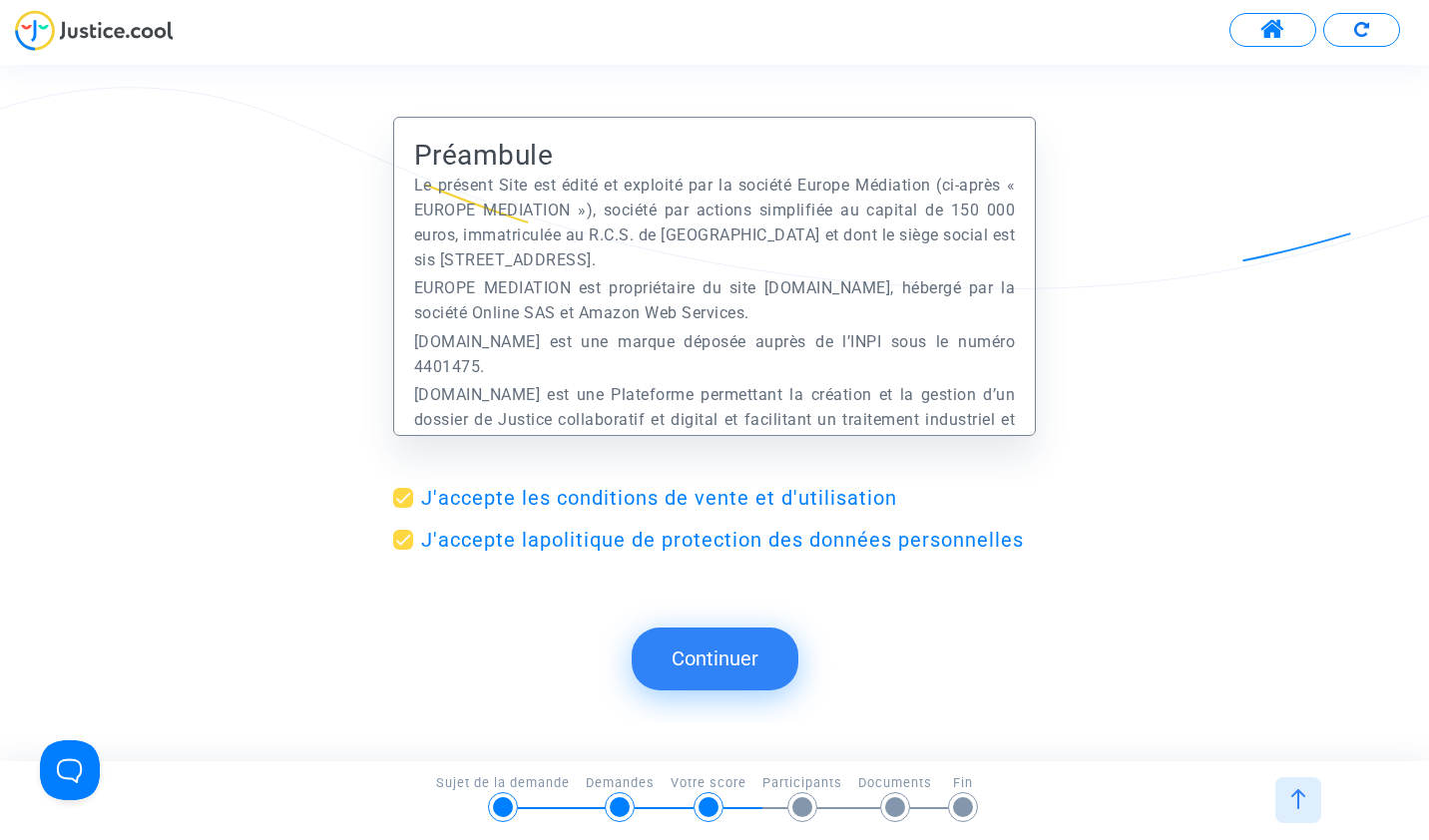click on "Continuer" 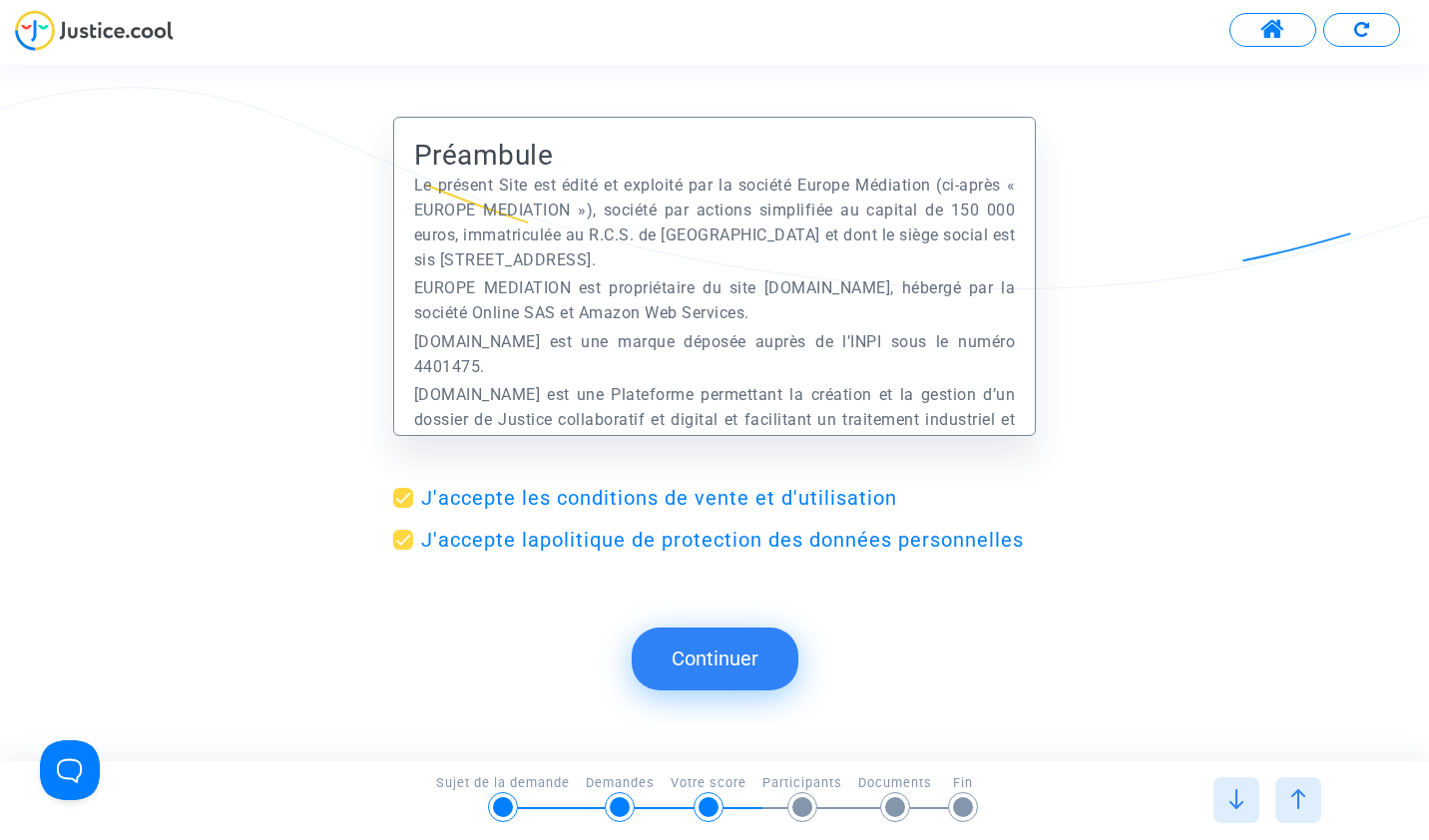scroll, scrollTop: 0, scrollLeft: 0, axis: both 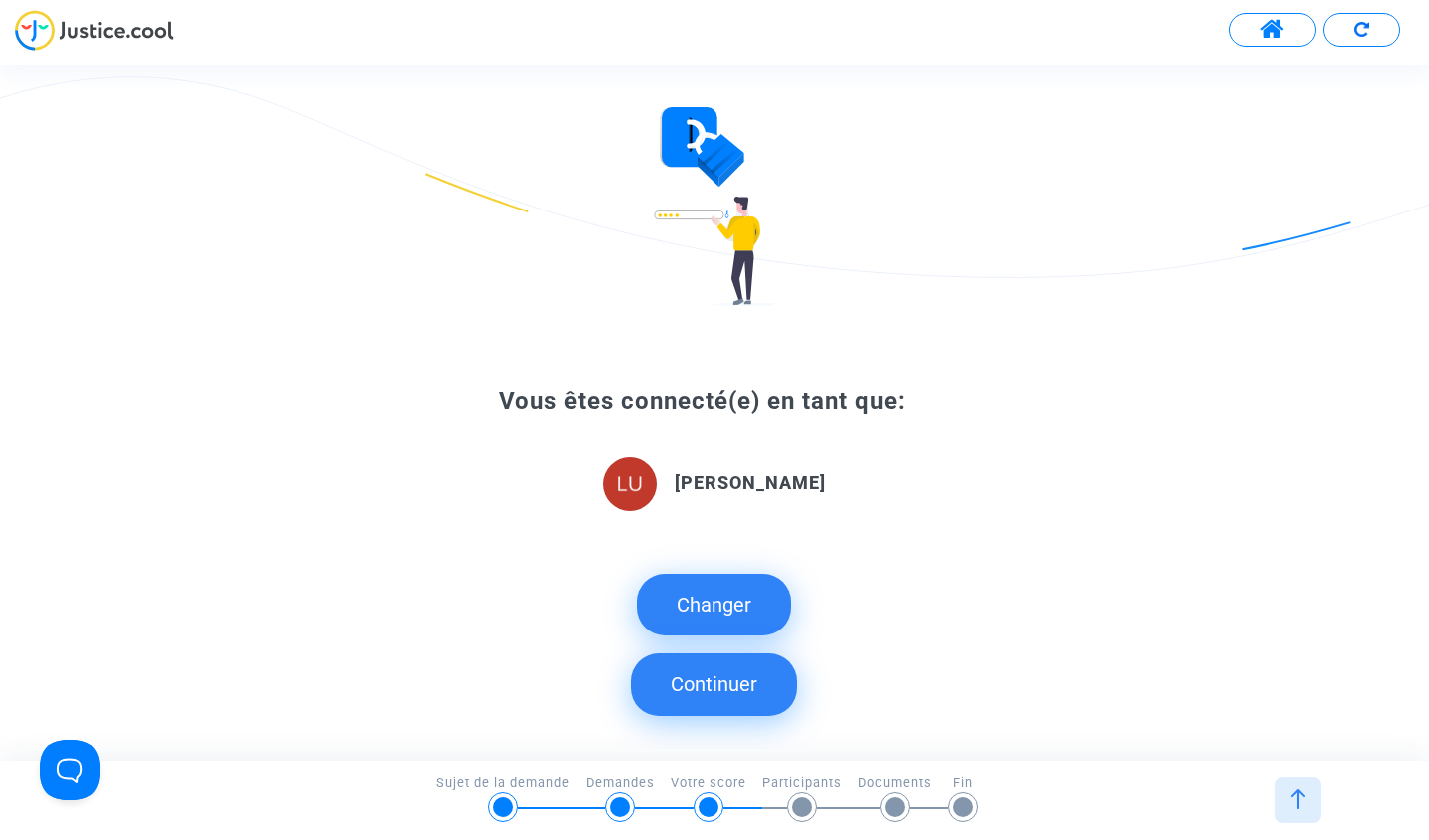 click on "Continuer" 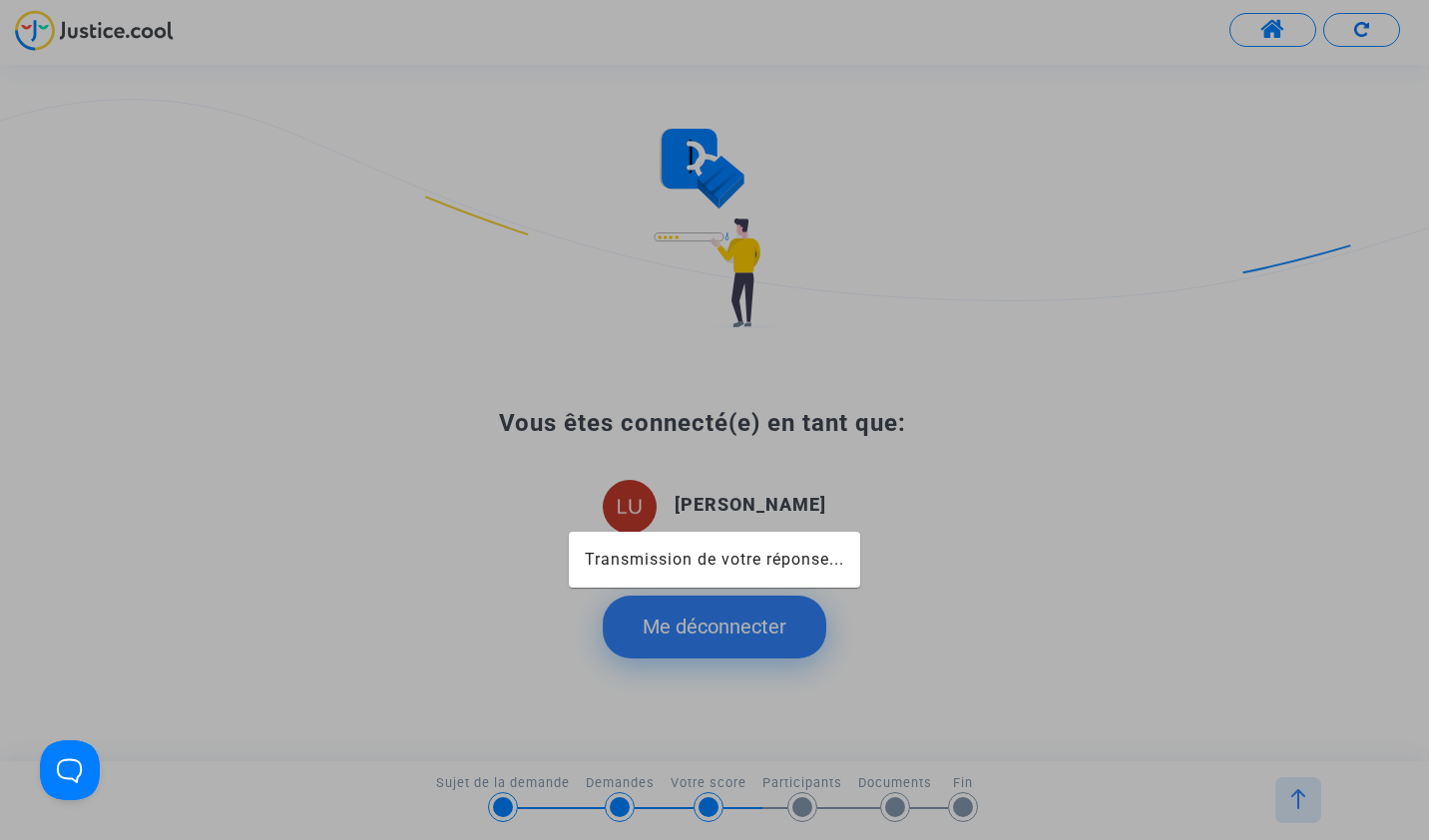 scroll, scrollTop: 0, scrollLeft: 0, axis: both 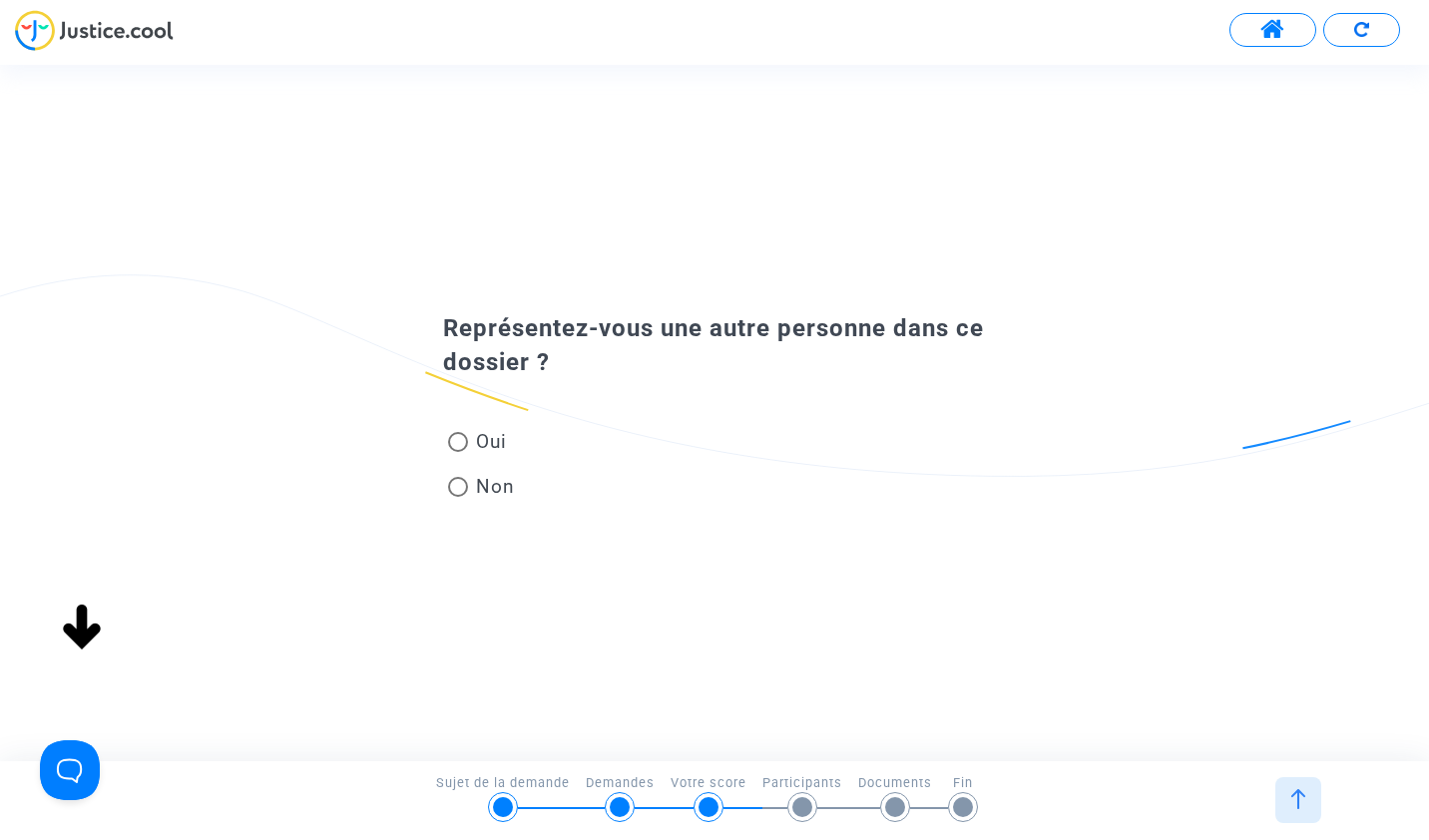 click at bounding box center [458, 487] 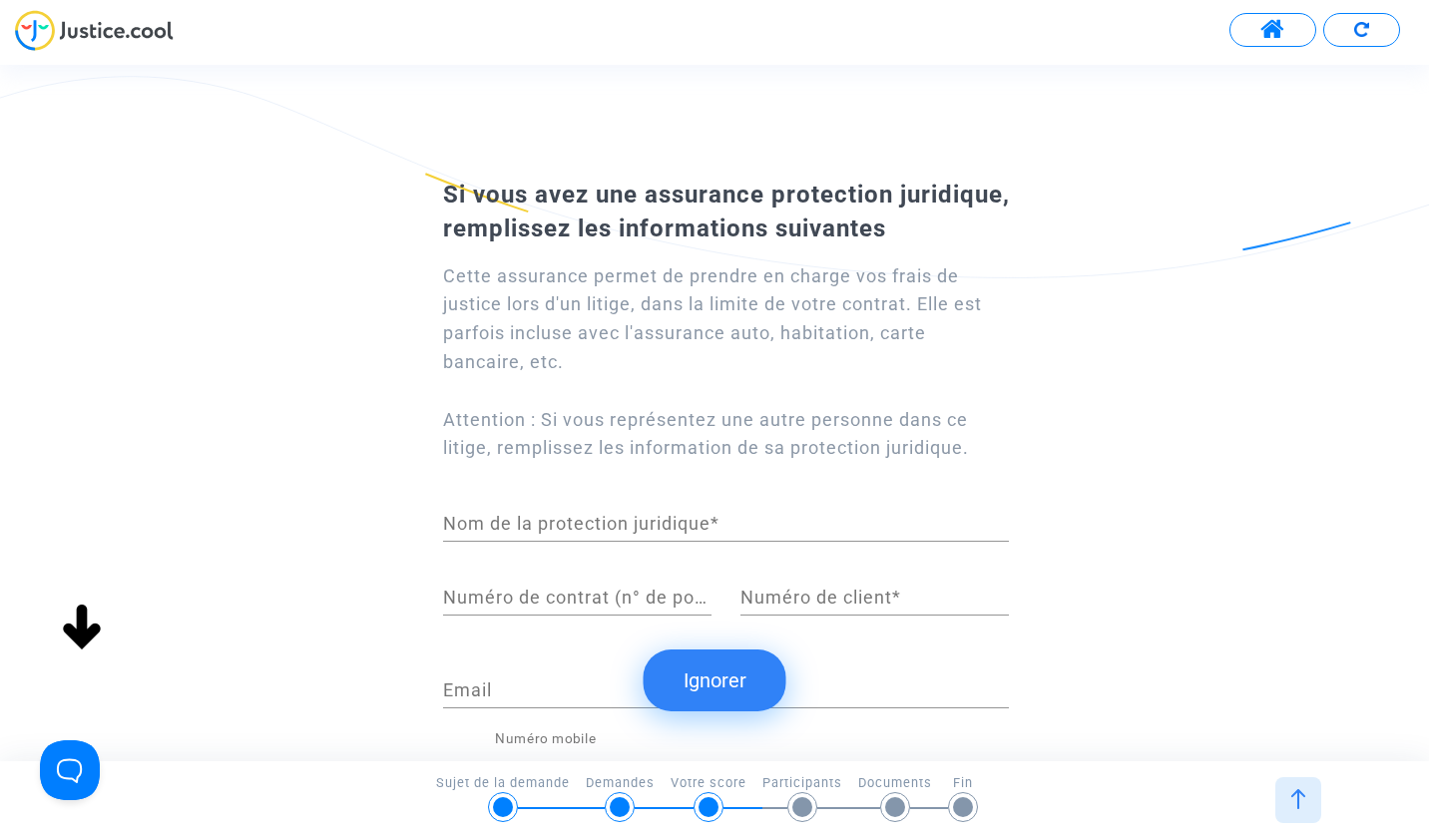 click on "Ignorer" 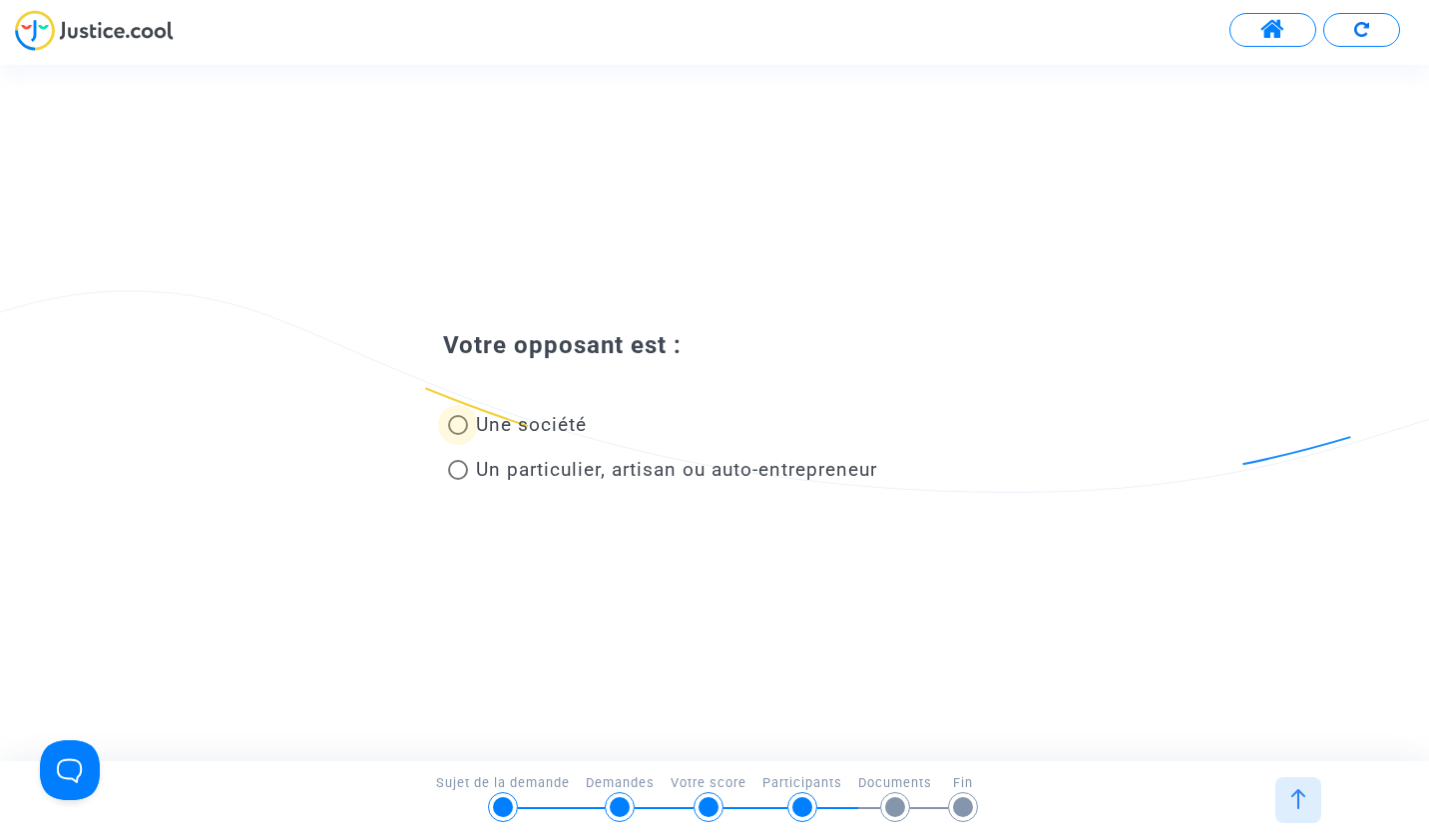 click on "Une société" at bounding box center (531, 424) 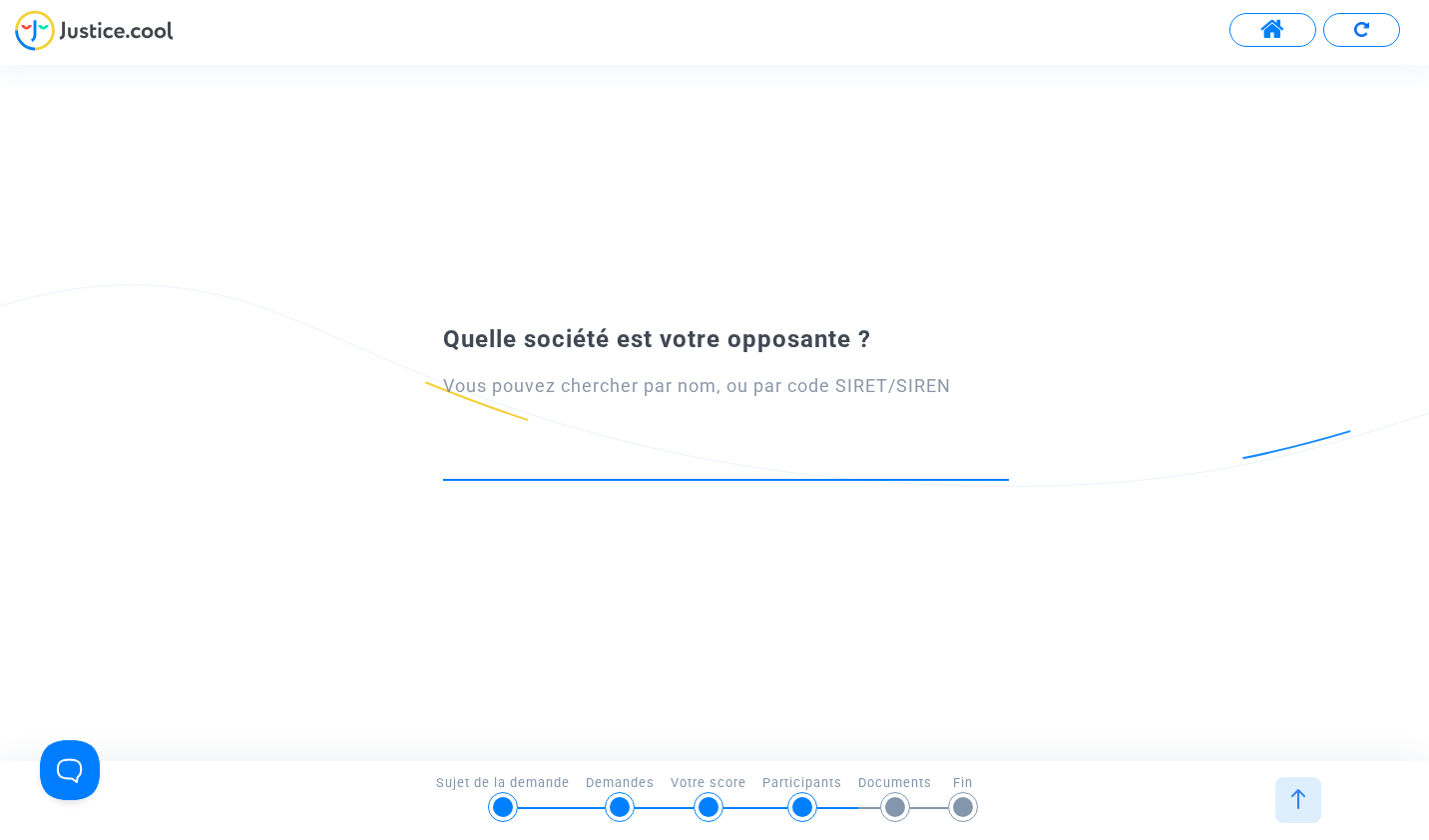 paste on "522727700" 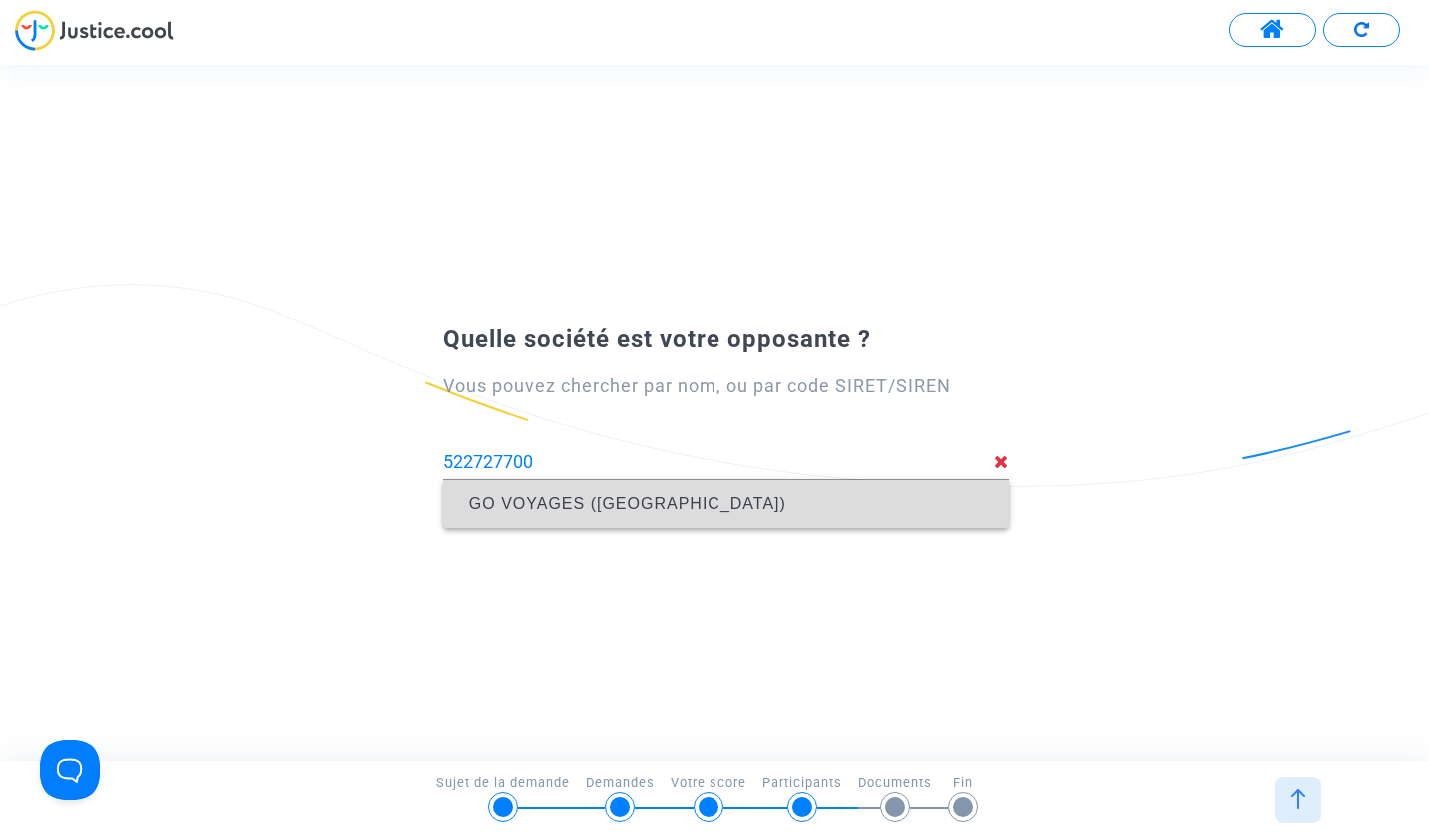 click on "GO VOYAGES ([GEOGRAPHIC_DATA])" at bounding box center (725, 504) 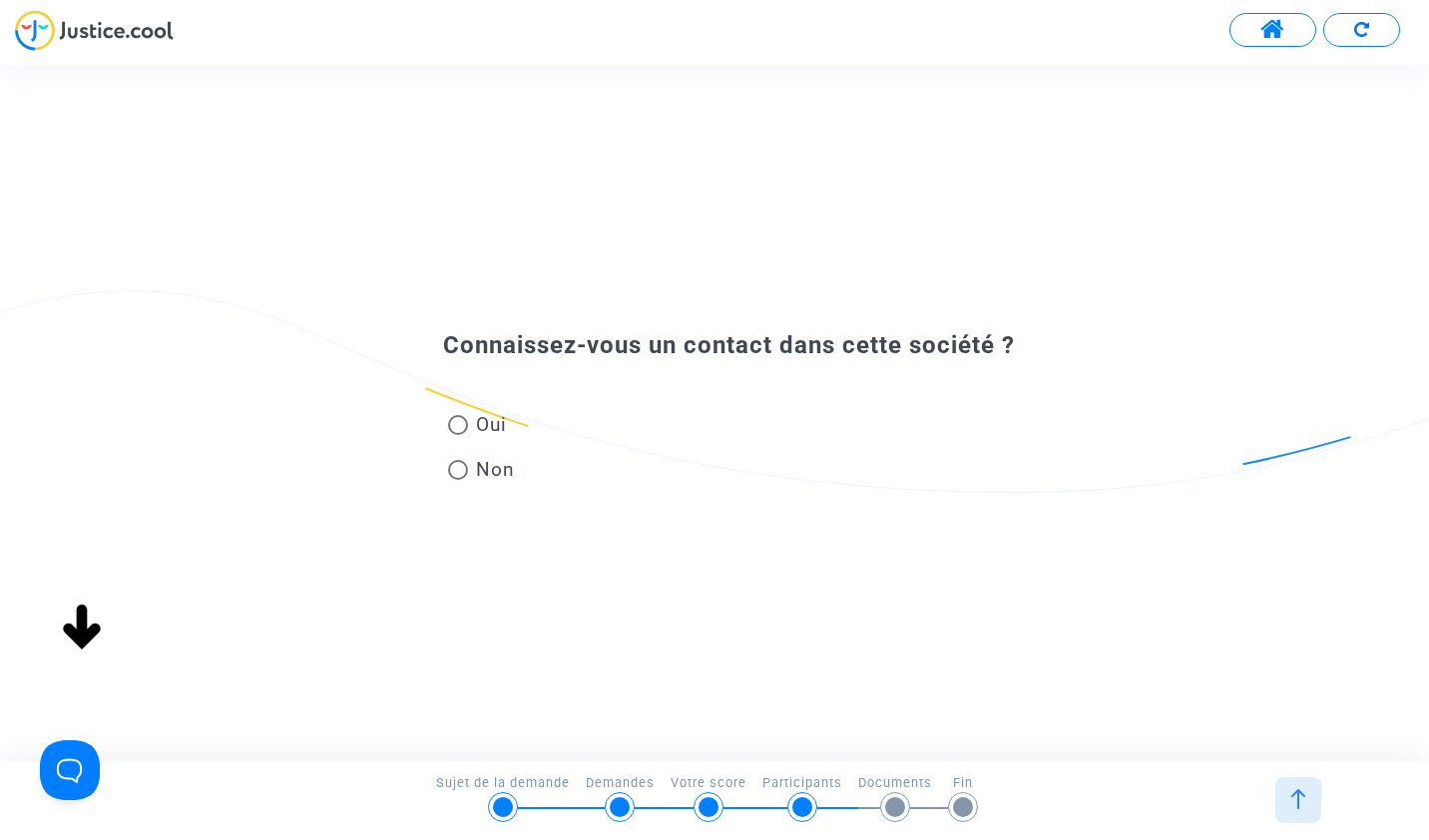 click at bounding box center (458, 470) 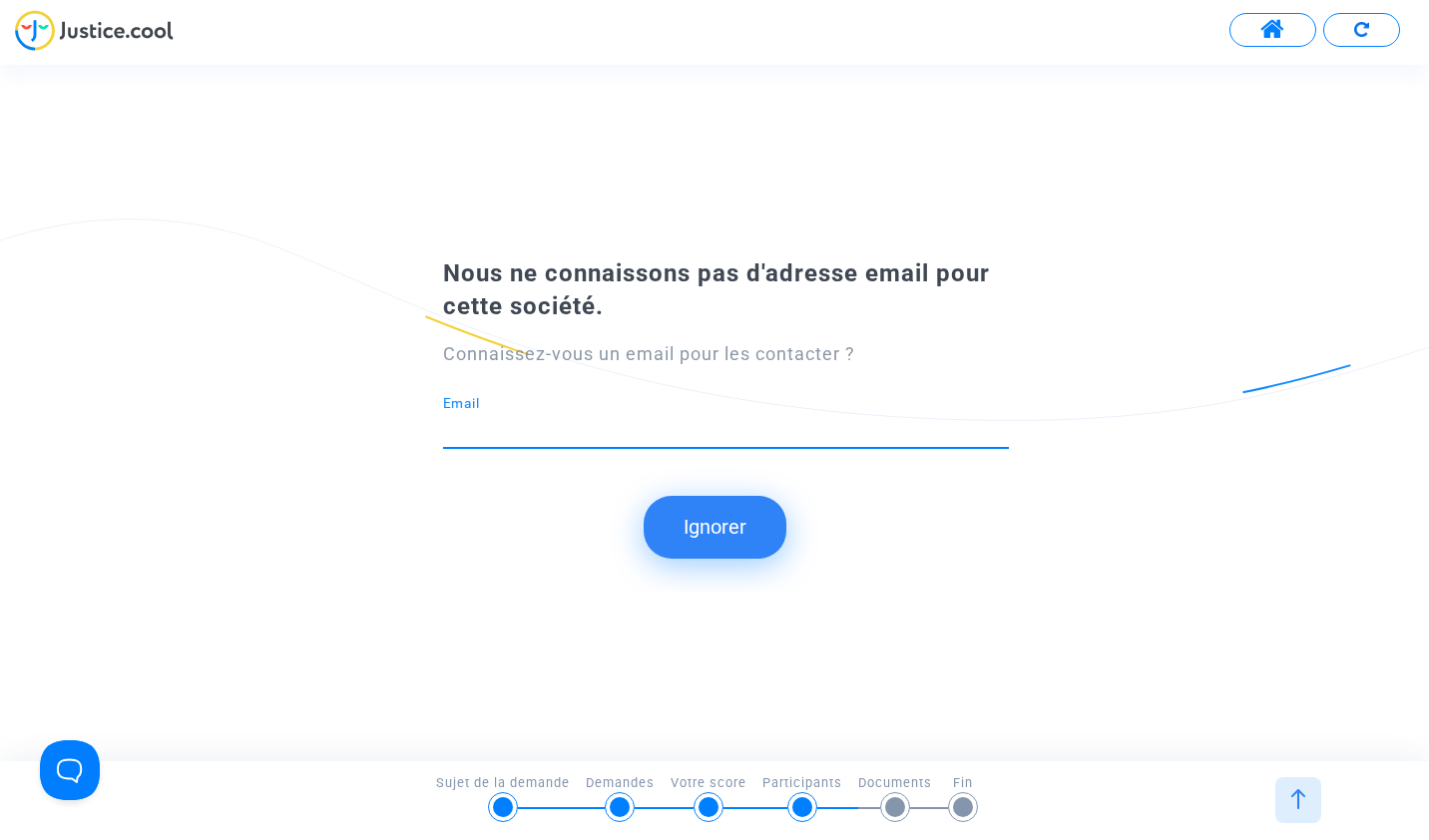 click on "Email" at bounding box center (725, 429) 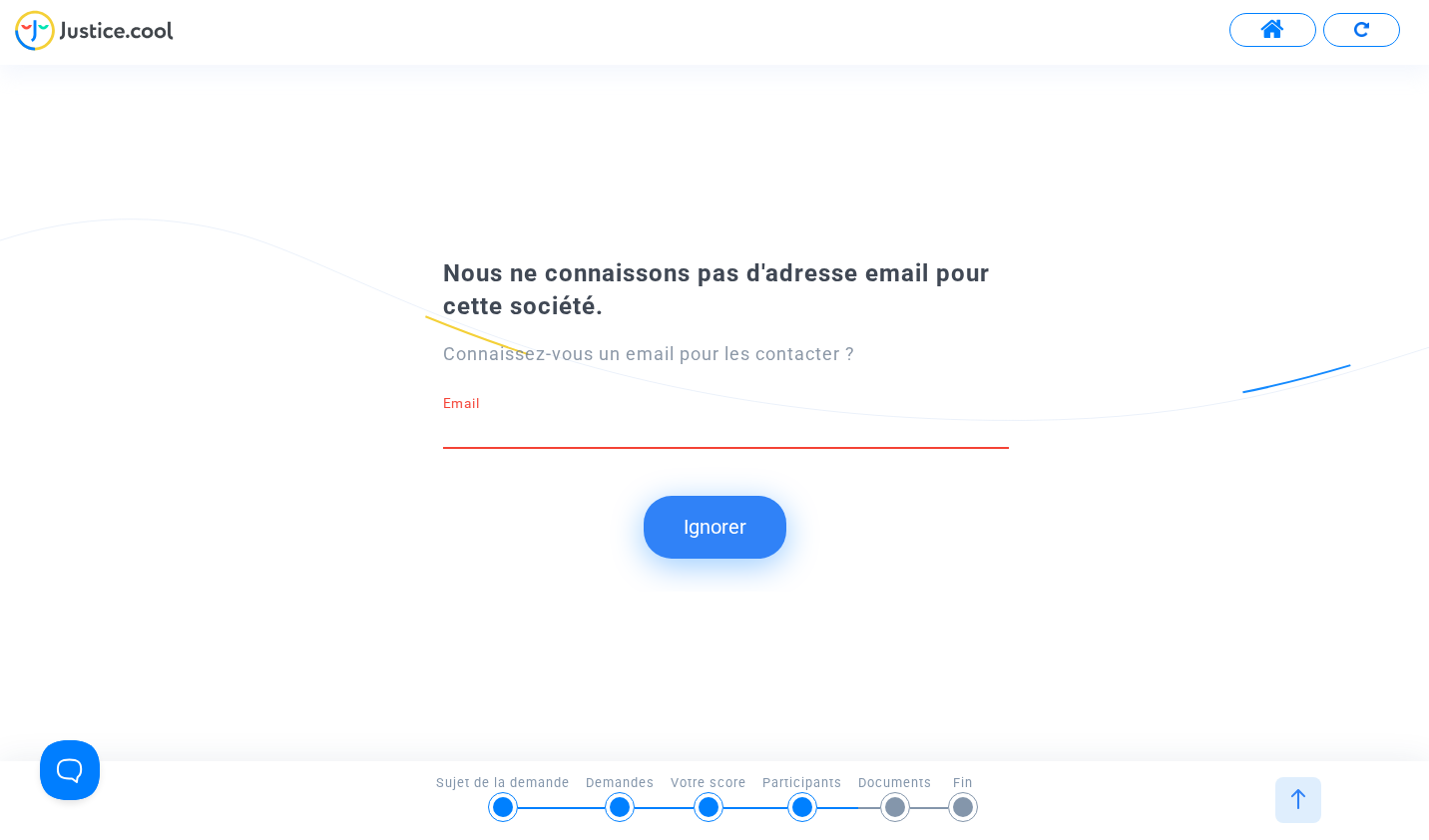 paste on "522727700" 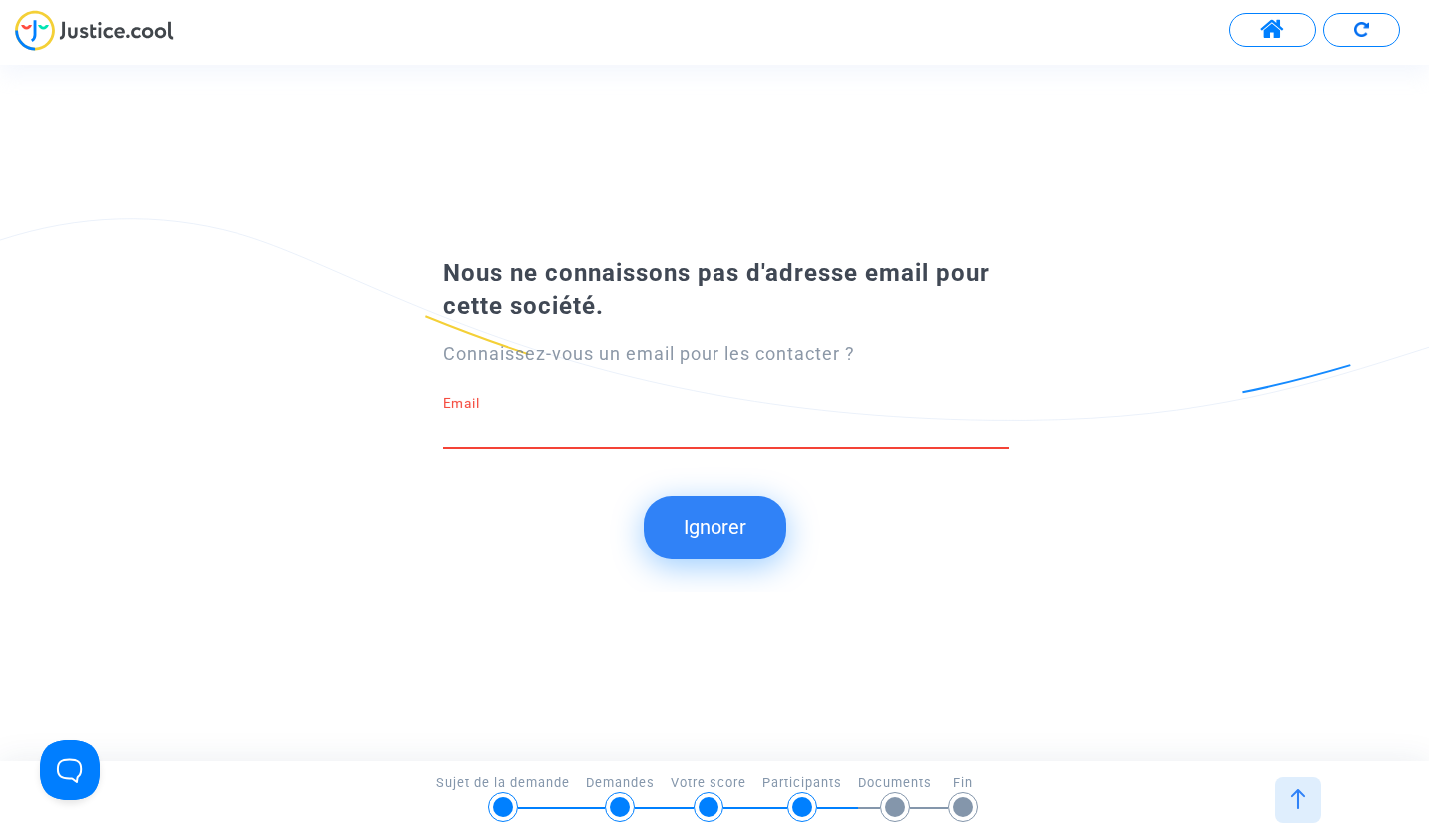 type on "522727700" 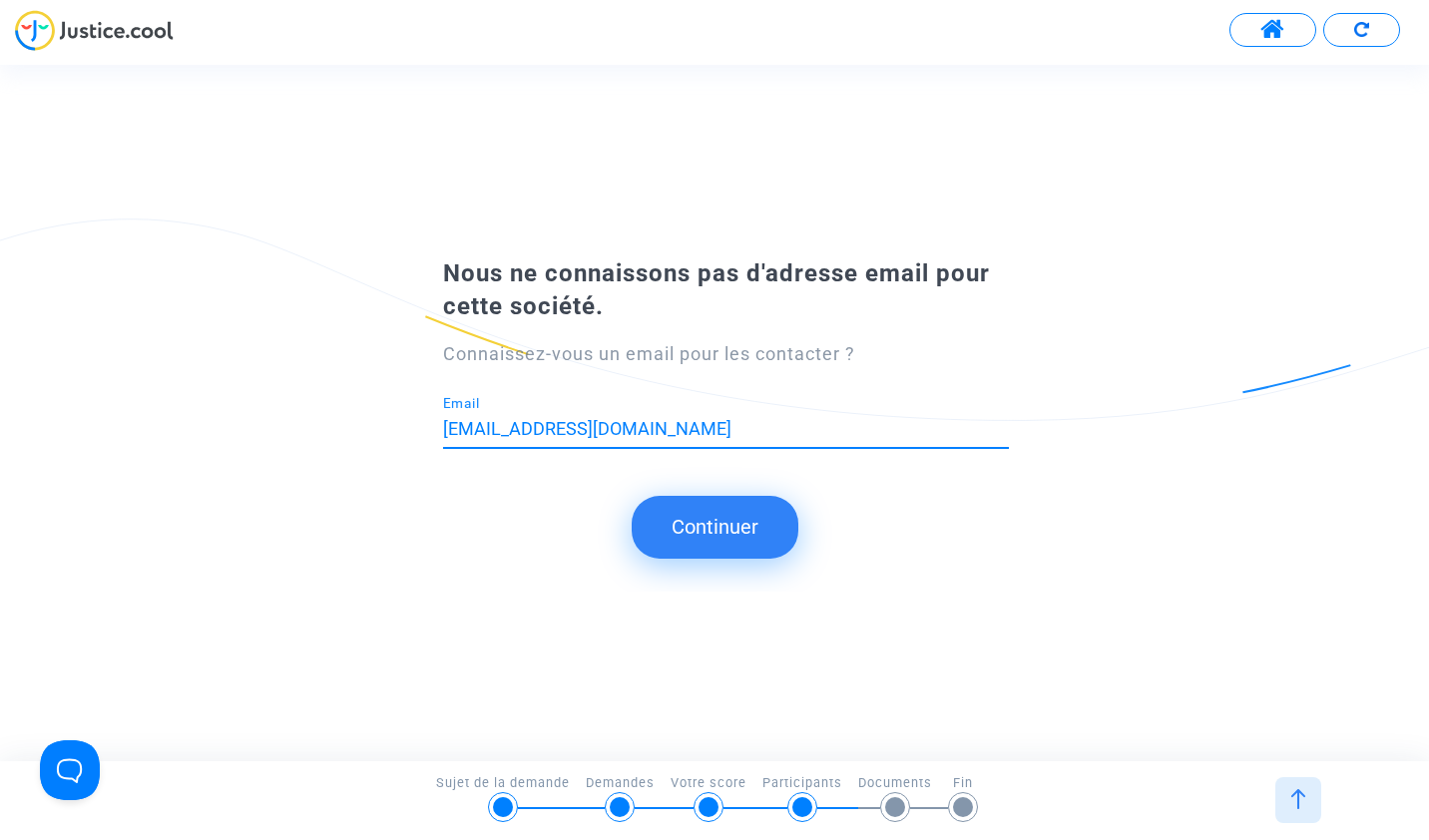 type on "[EMAIL_ADDRESS][DOMAIN_NAME]" 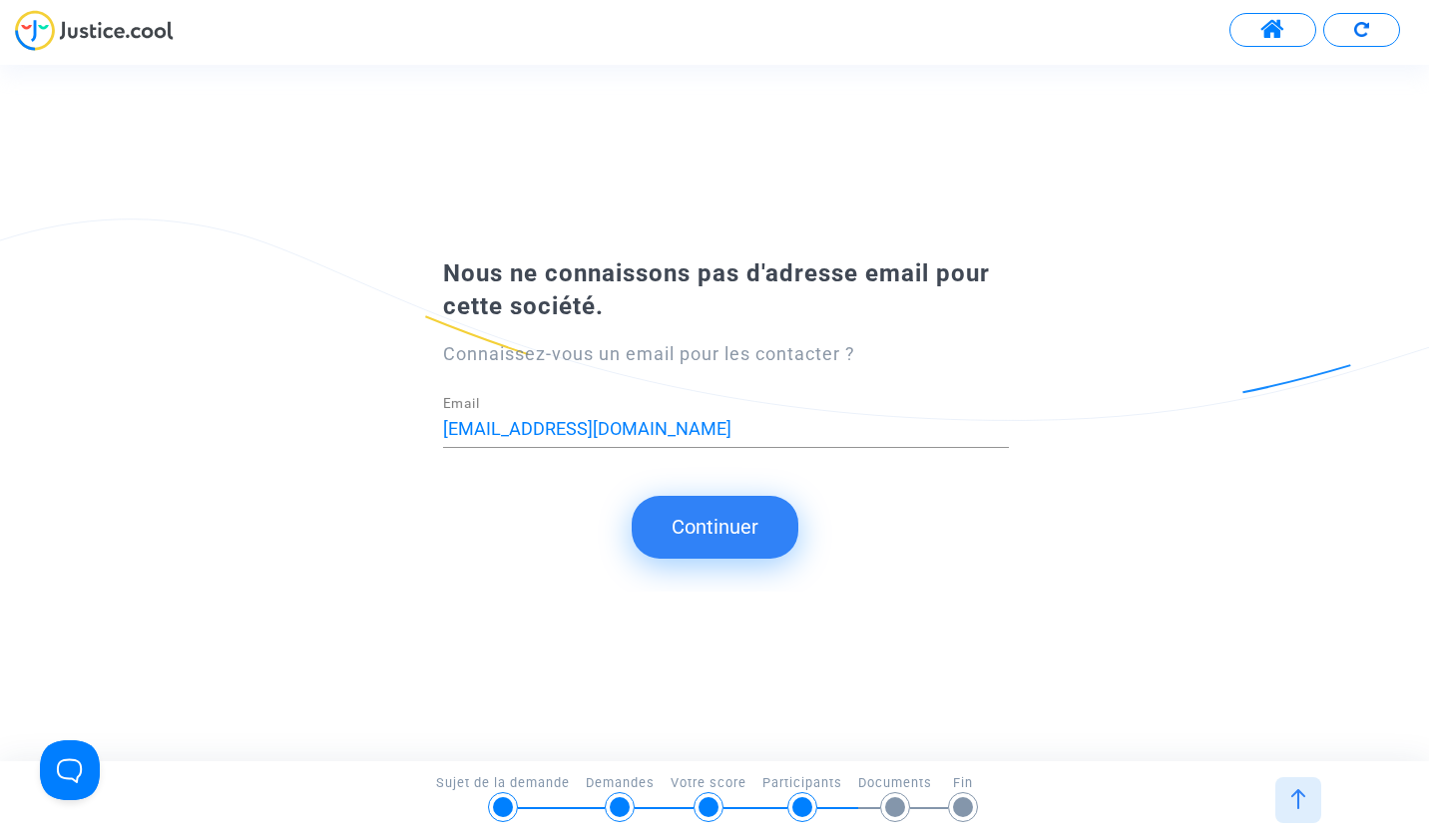 click on "Continuer" 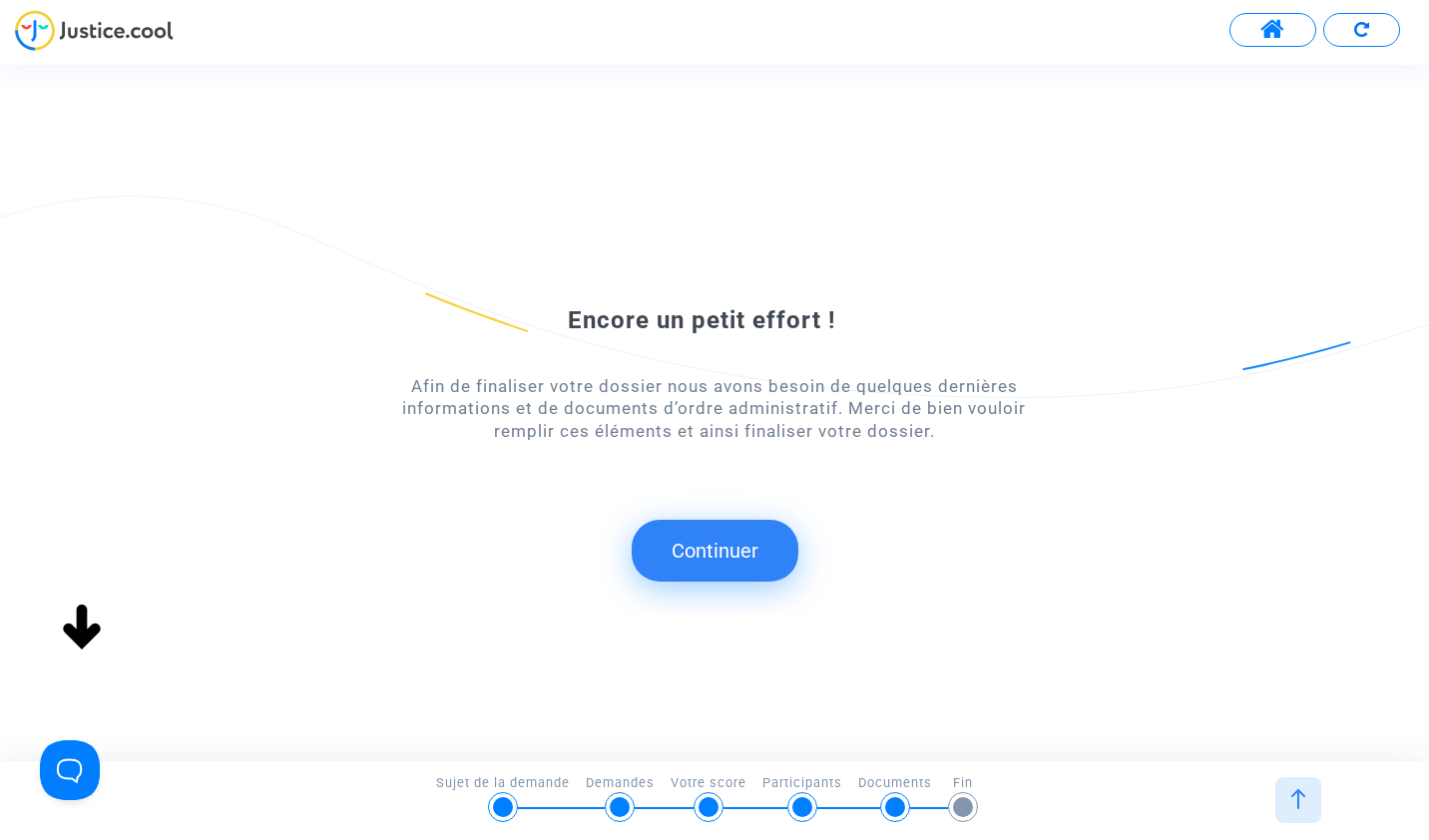click on "Encore un petit effort !   Afin de finaliser votre dossier nous avons besoin de quelques dernières informations et de documents d’ordre administratif. Merci de bien vouloir remplir ces éléments et ainsi finaliser votre dossier.   Continuer" 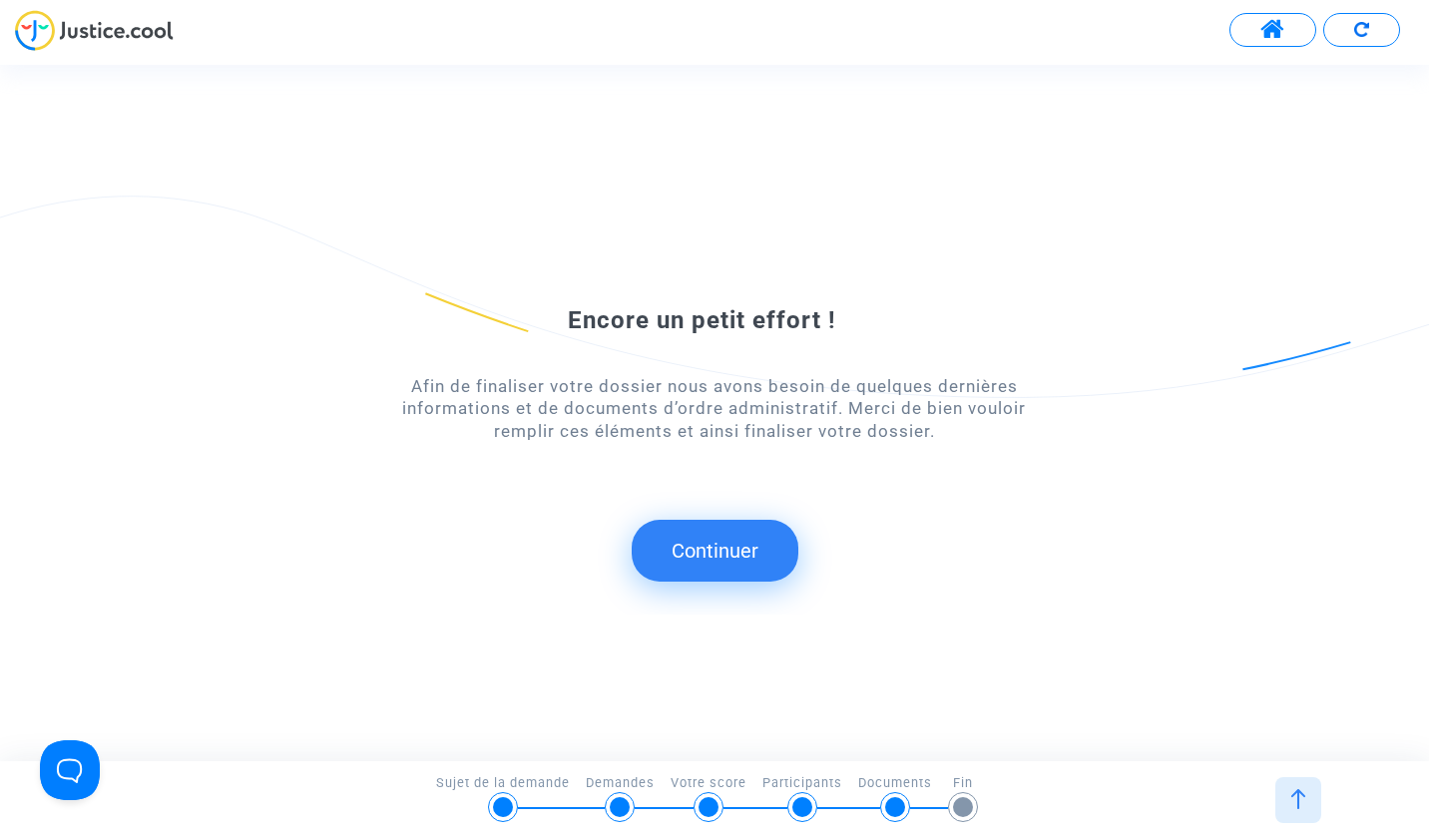 click on "Continuer" 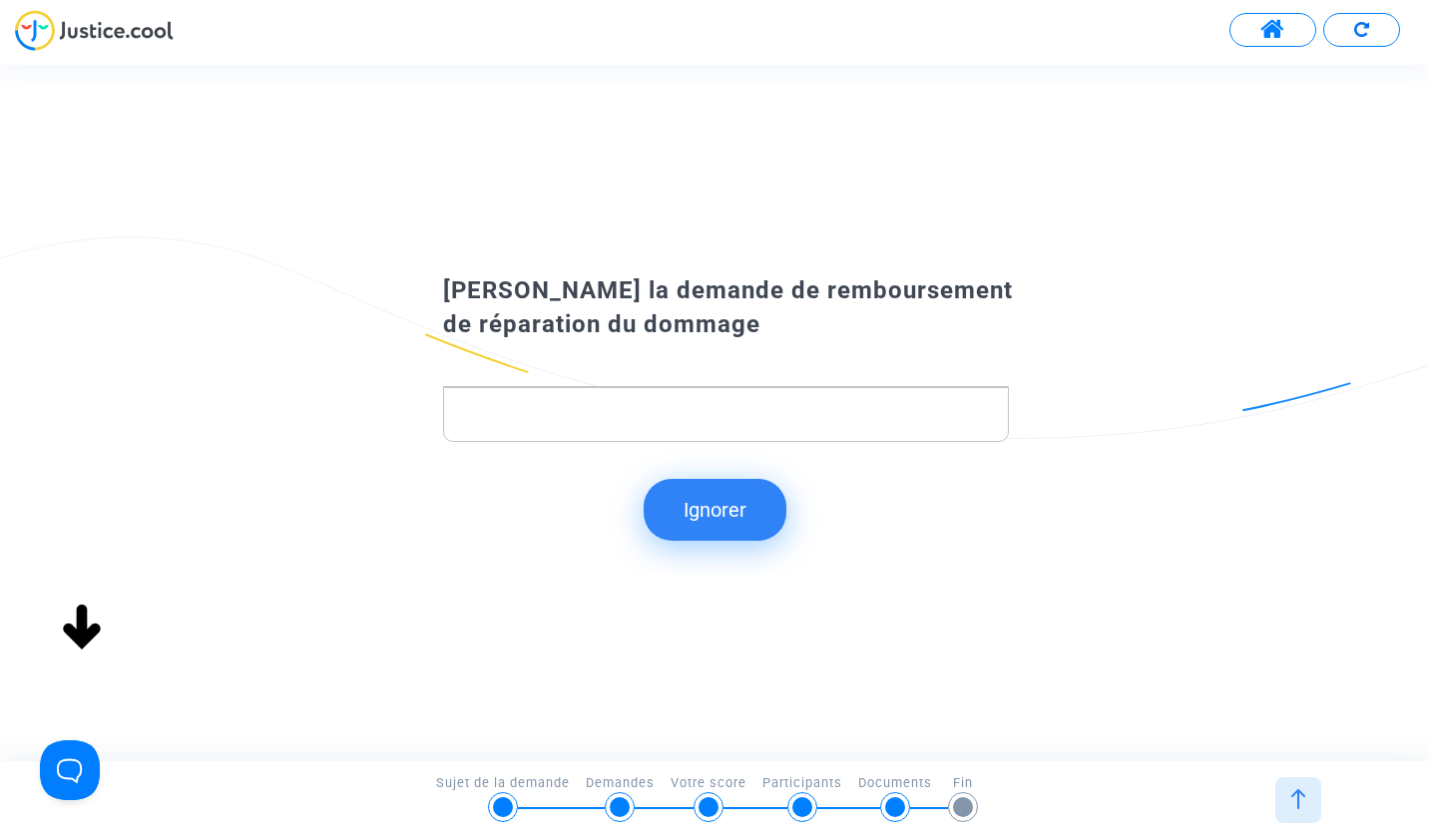 type 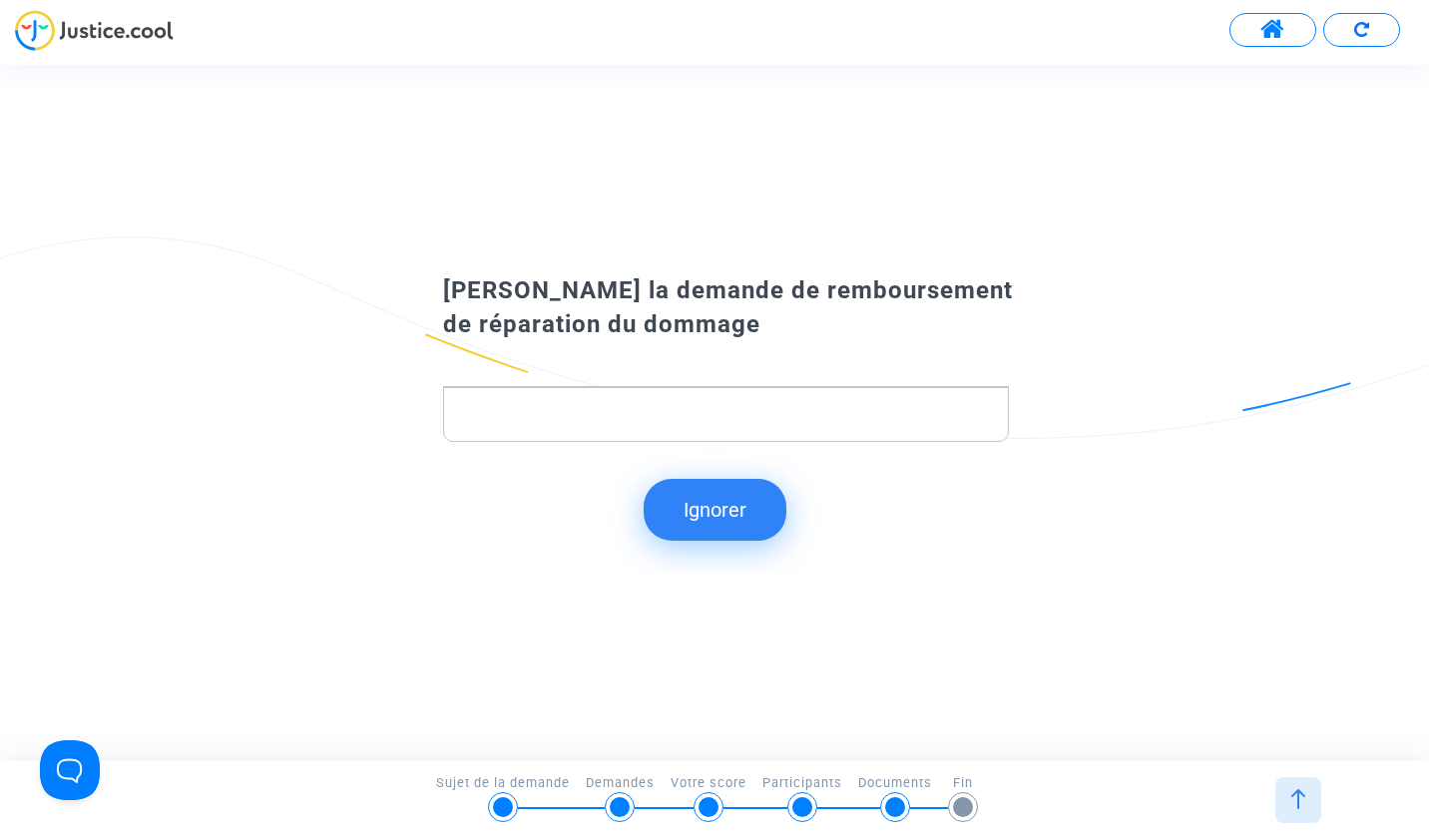 click 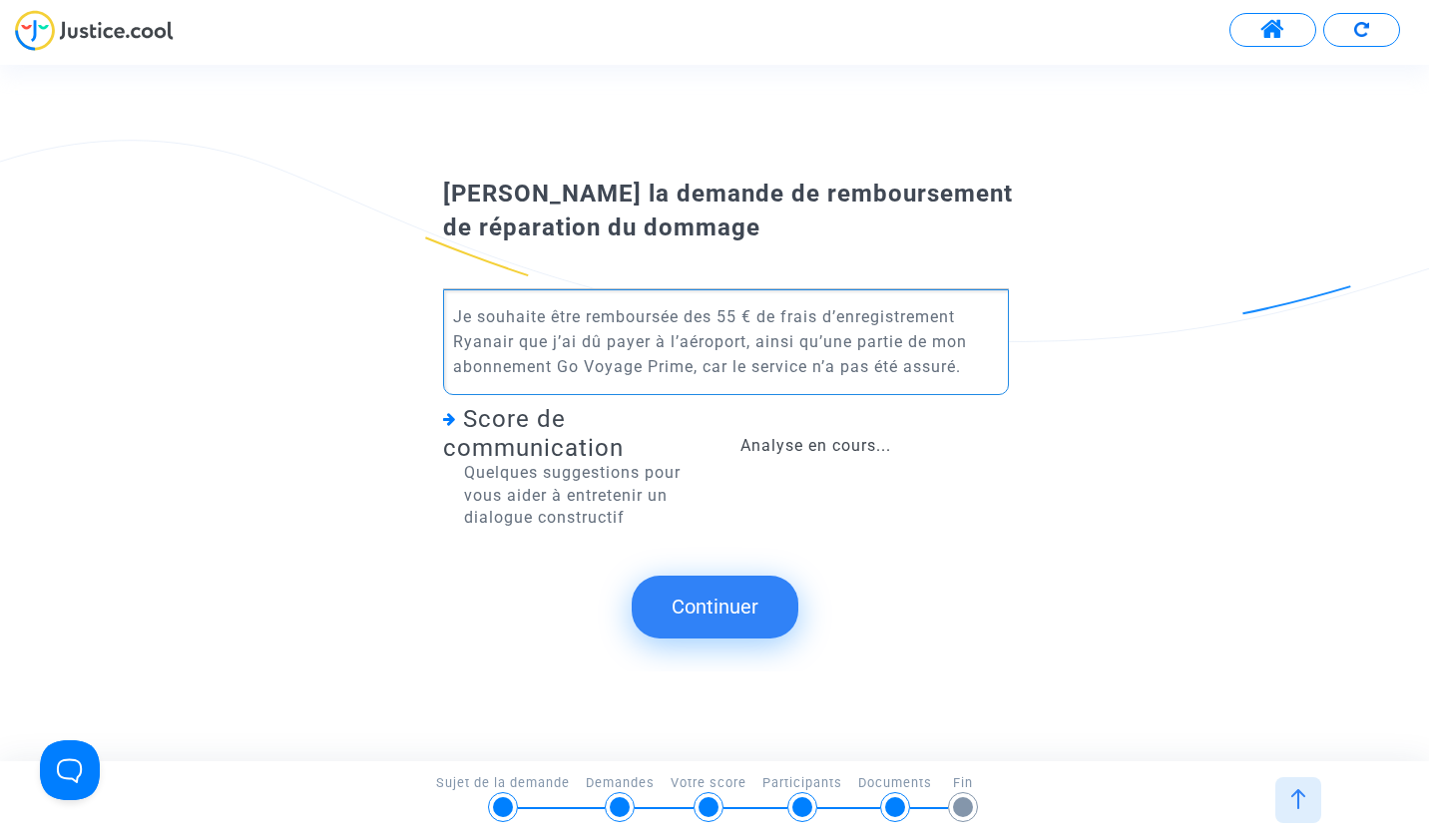 click on "Quelques suggestions pour vous aider à entretenir un dialogue constructif" 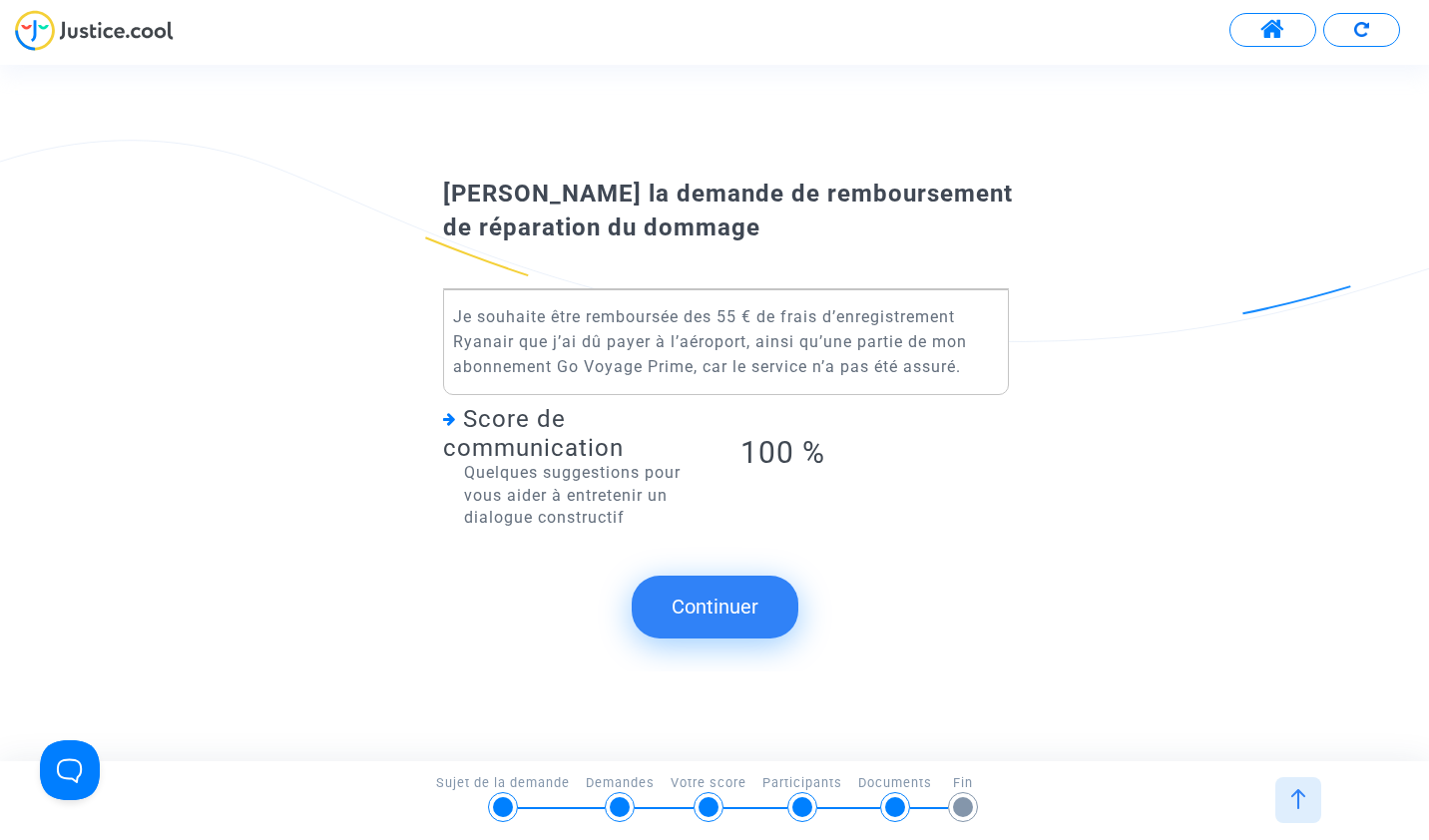 click on "Continuer" 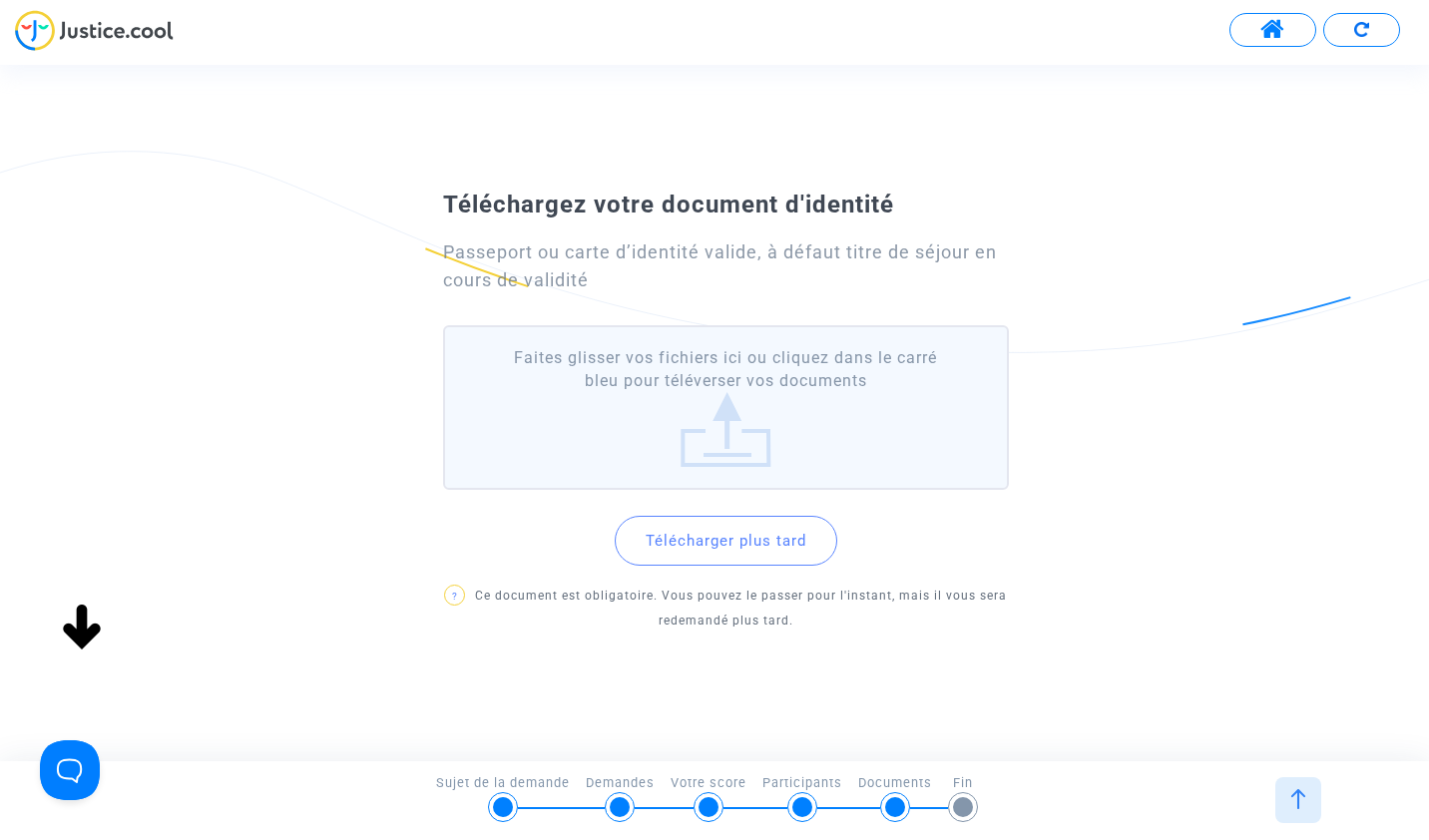 click on "Faites glisser vos fichiers ici ou cliquez dans le carré bleu pour téléverser vos documents" 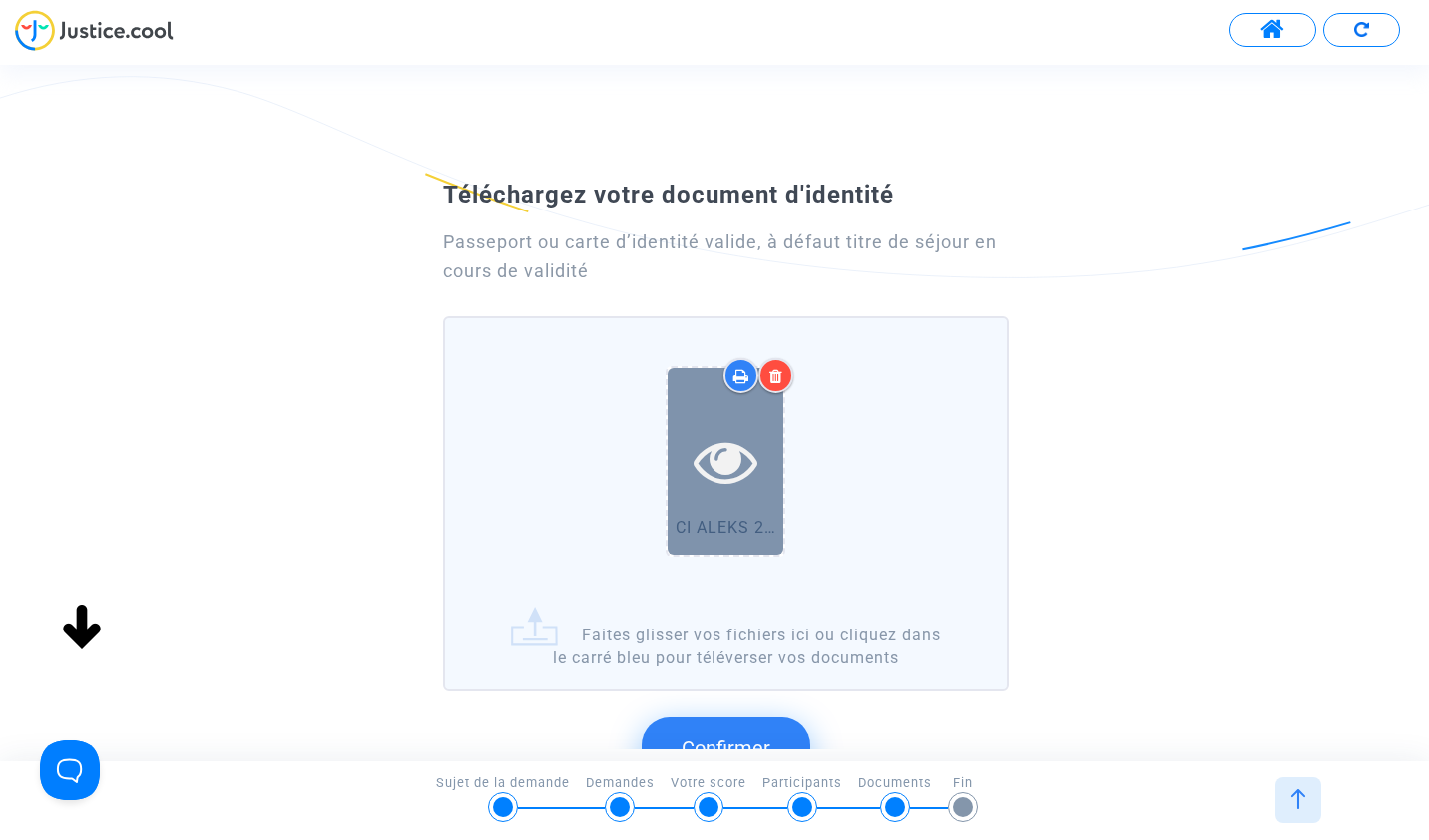 click at bounding box center [725, 461] 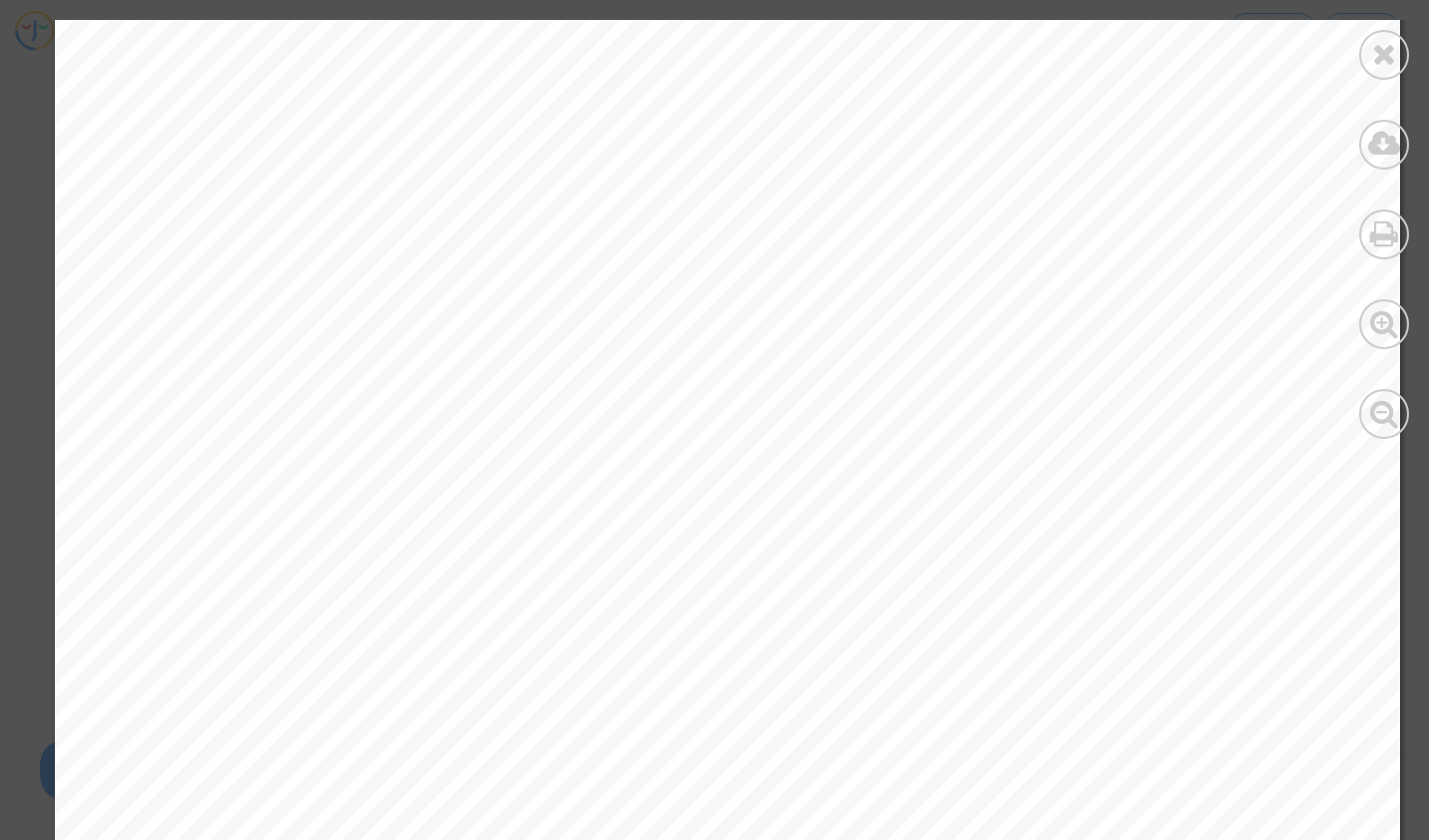 scroll, scrollTop: 672, scrollLeft: 0, axis: vertical 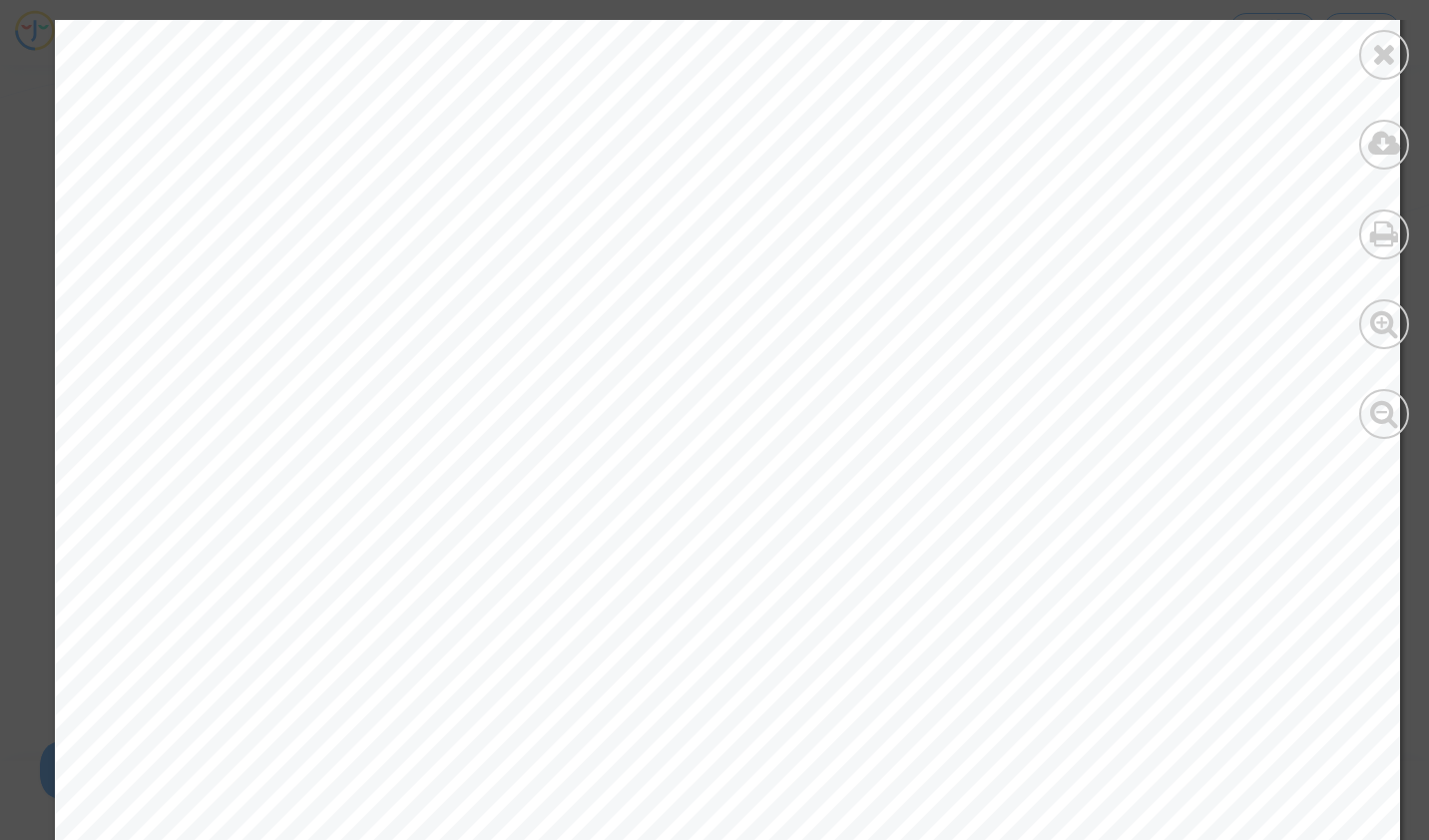 click at bounding box center [727, 299] 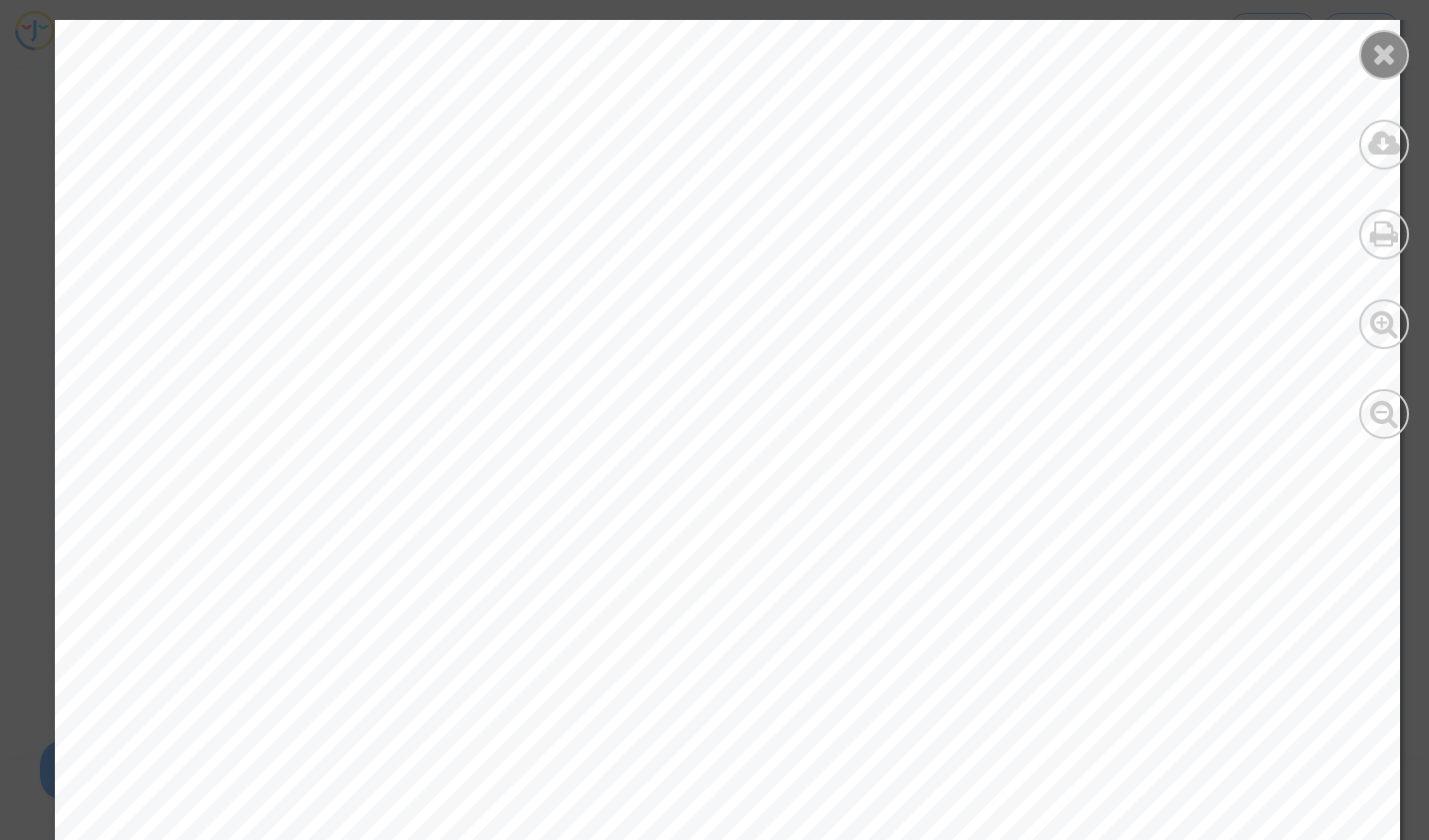 click at bounding box center (1384, 54) 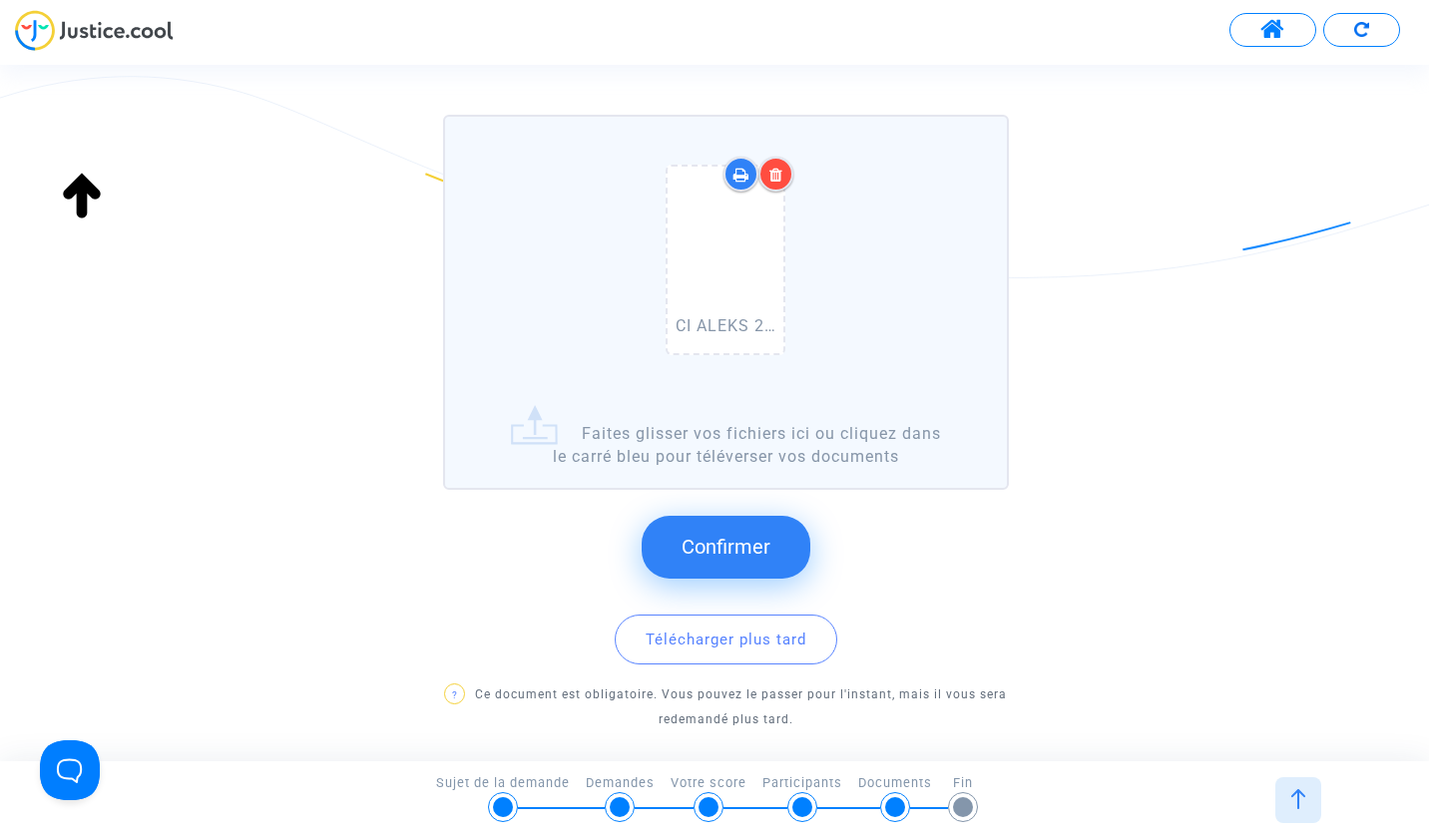 click on "Confirmer" 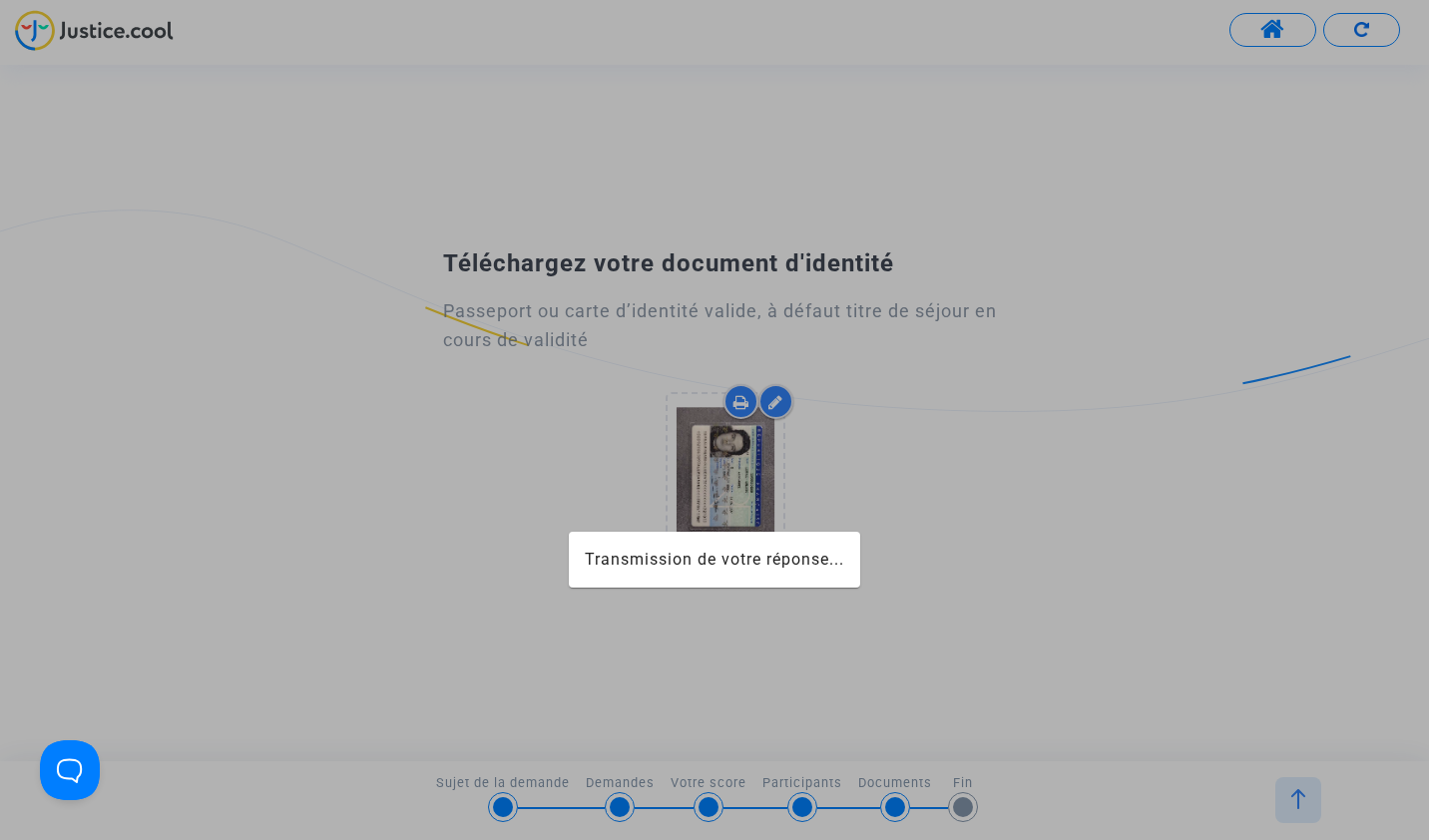 scroll, scrollTop: 0, scrollLeft: 0, axis: both 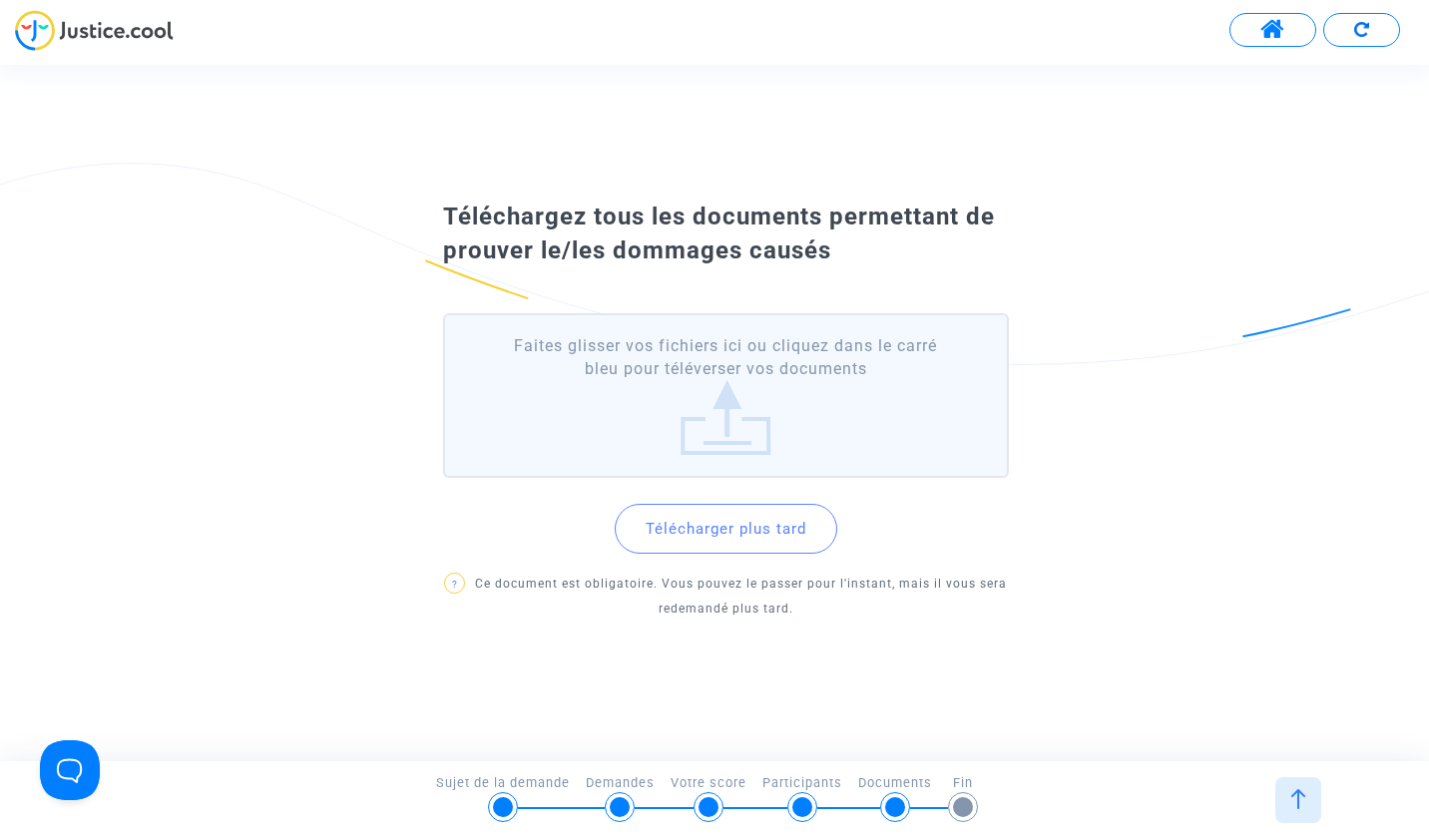 click on "Faites glisser vos fichiers ici ou cliquez dans le carré bleu pour téléverser vos documents" 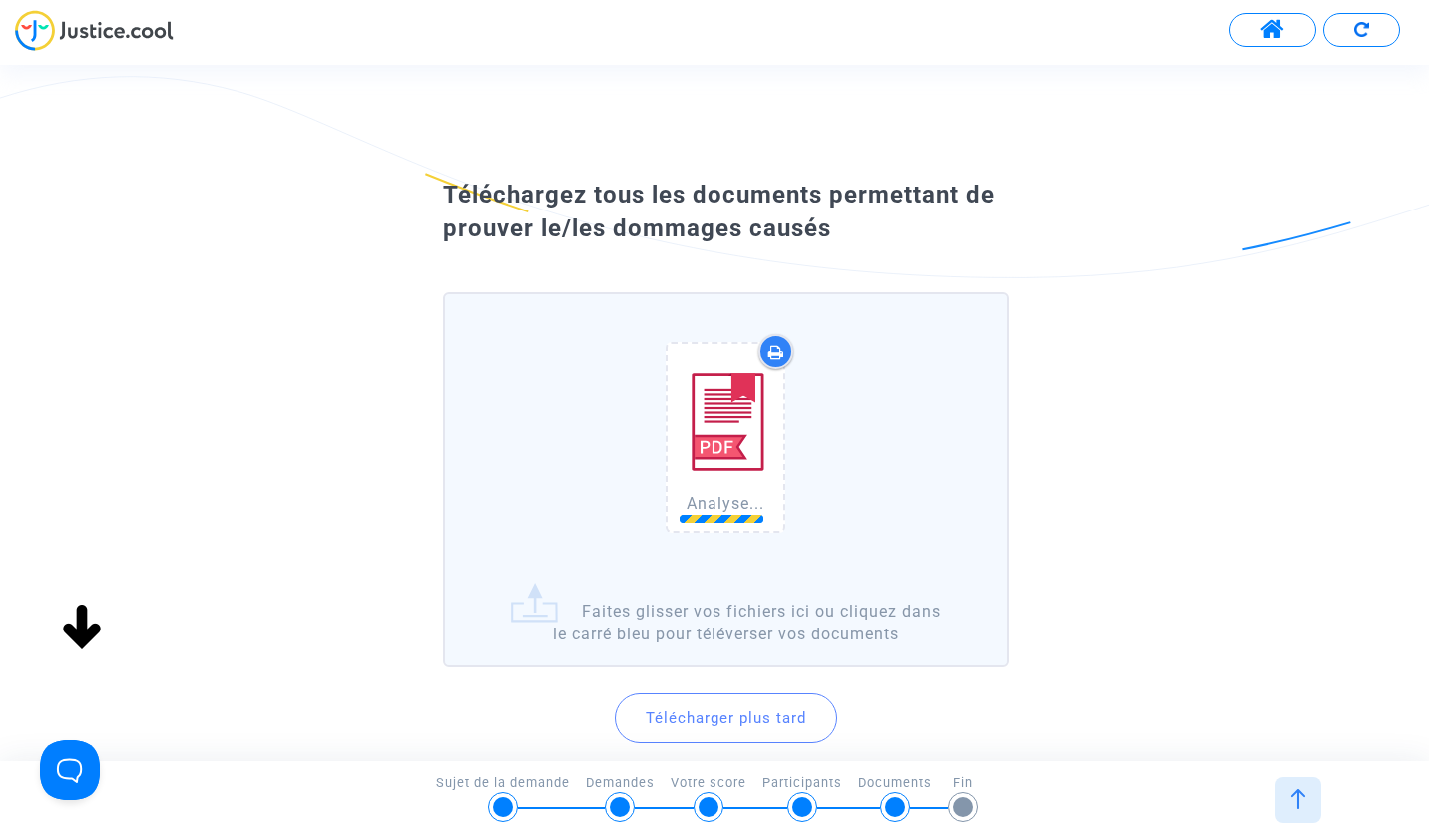 scroll, scrollTop: 172, scrollLeft: 0, axis: vertical 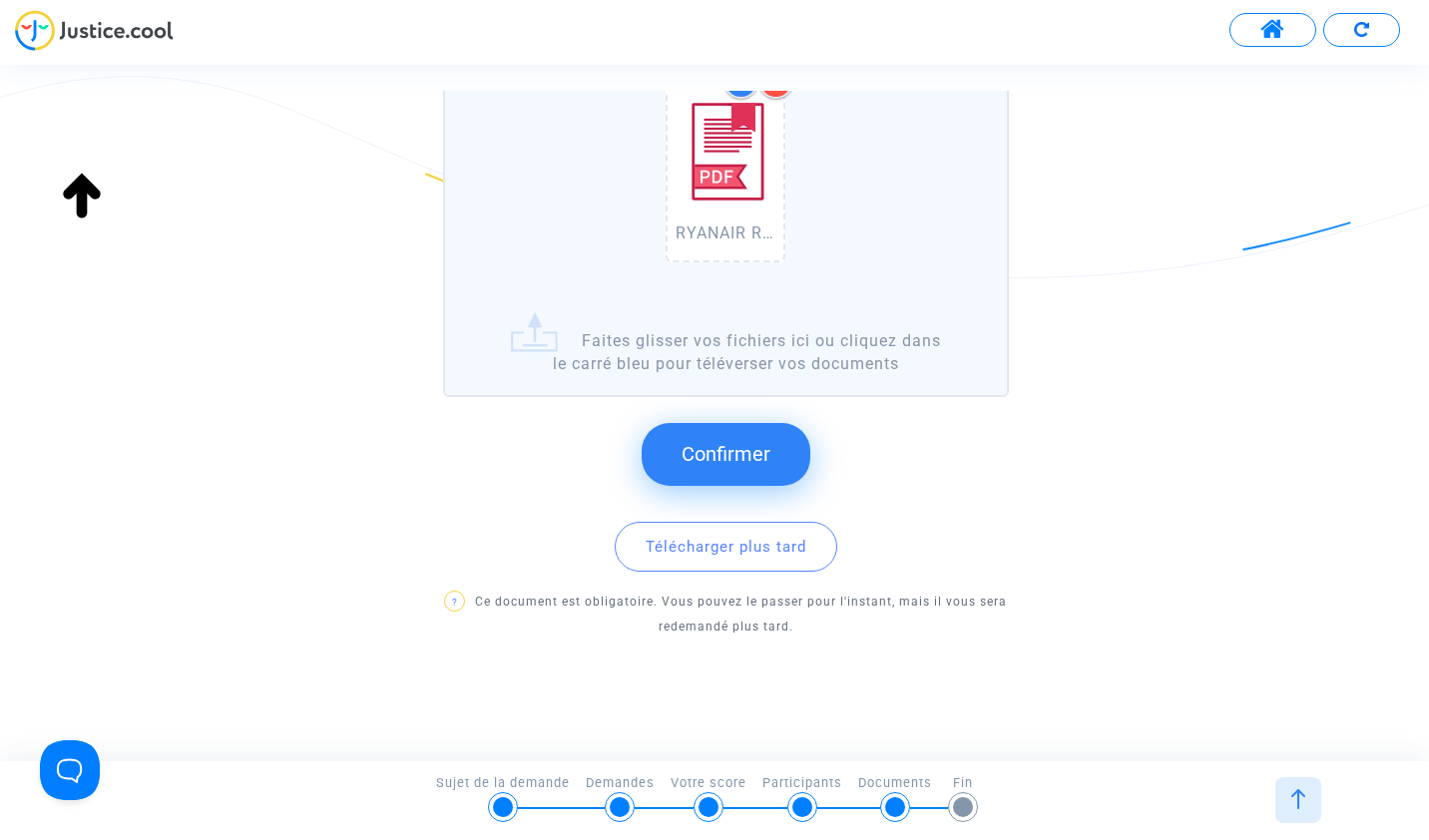 click on "Confirmer" 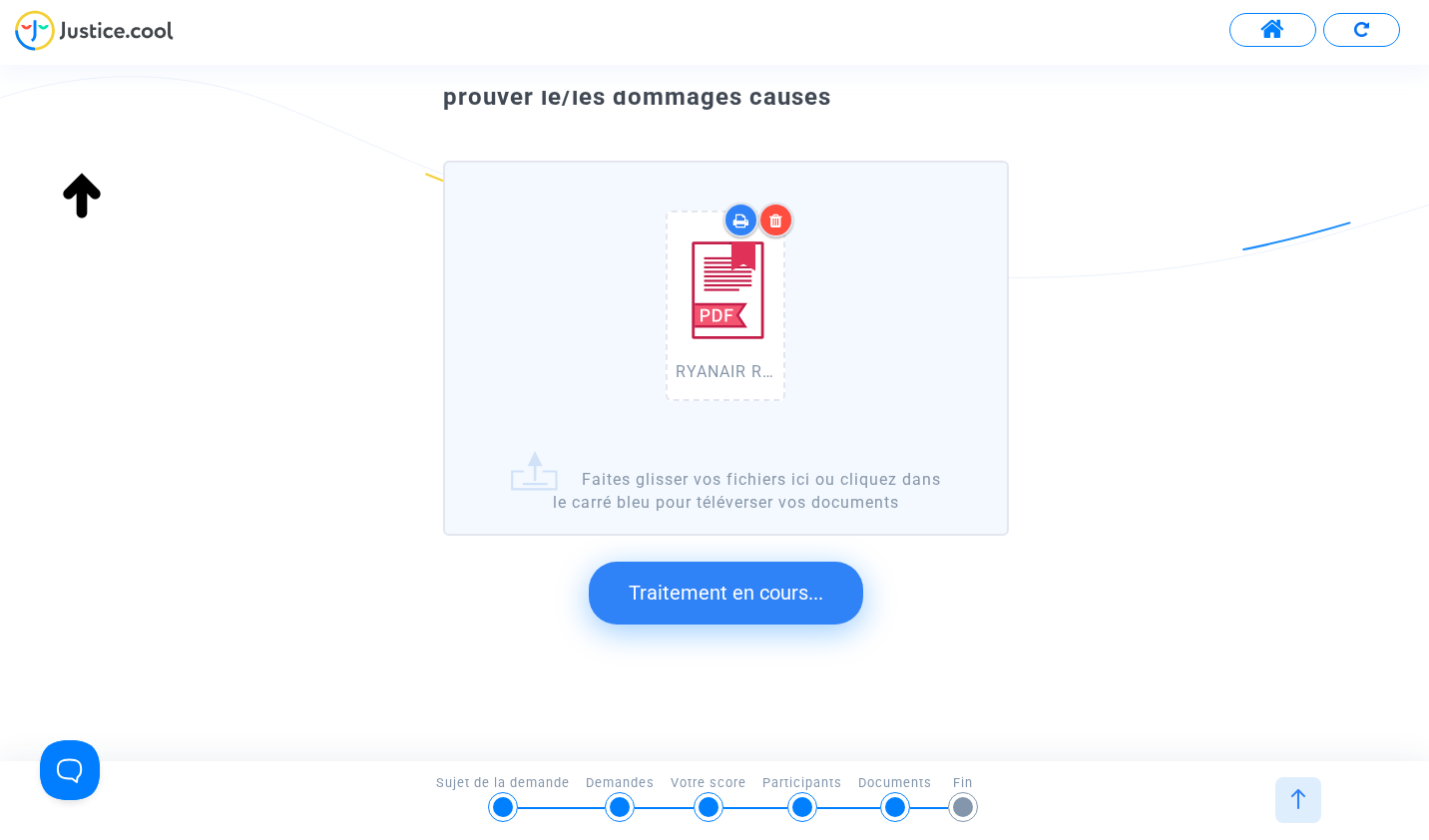 scroll, scrollTop: 0, scrollLeft: 0, axis: both 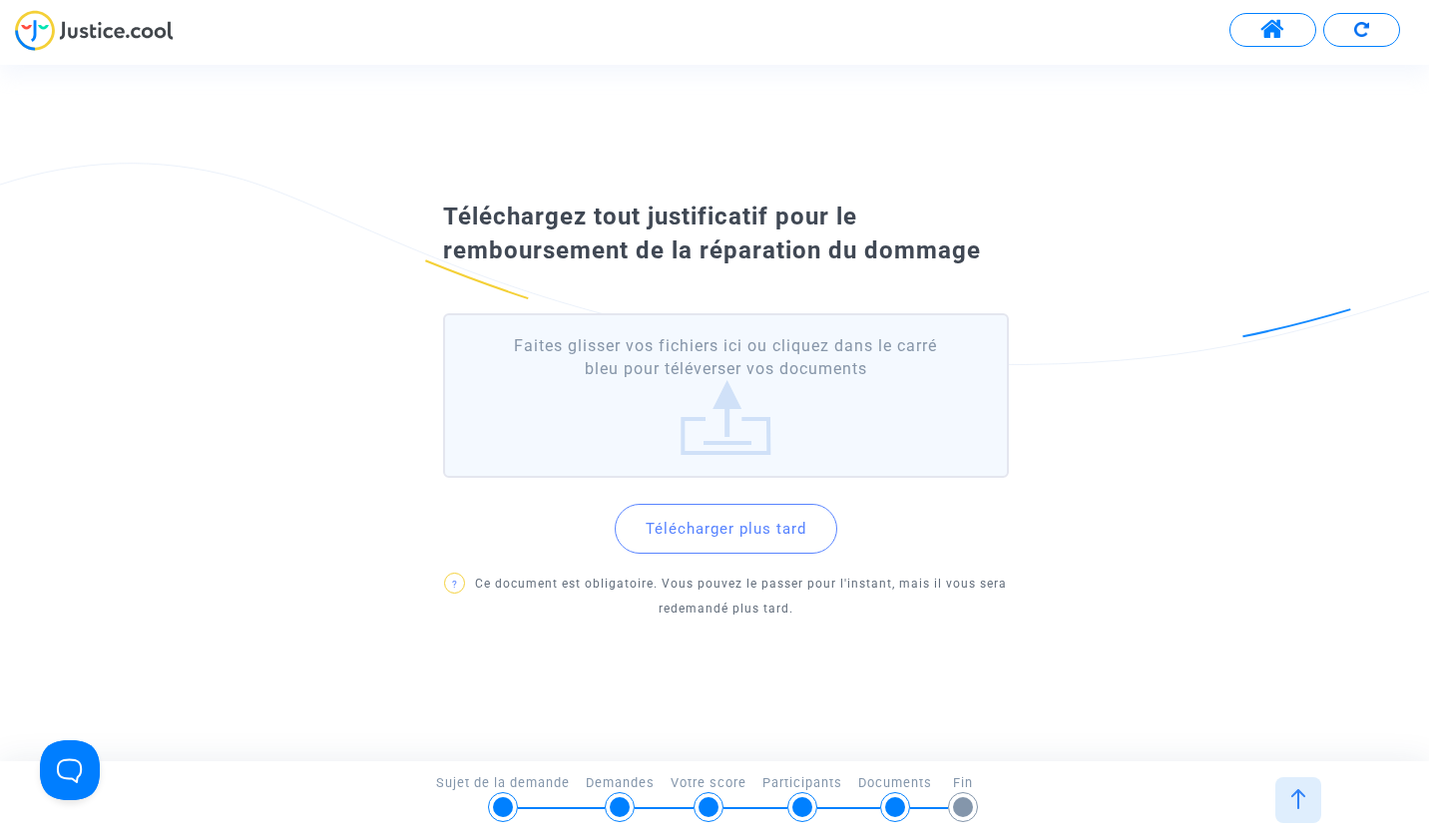 click on "Télécharger plus tard" 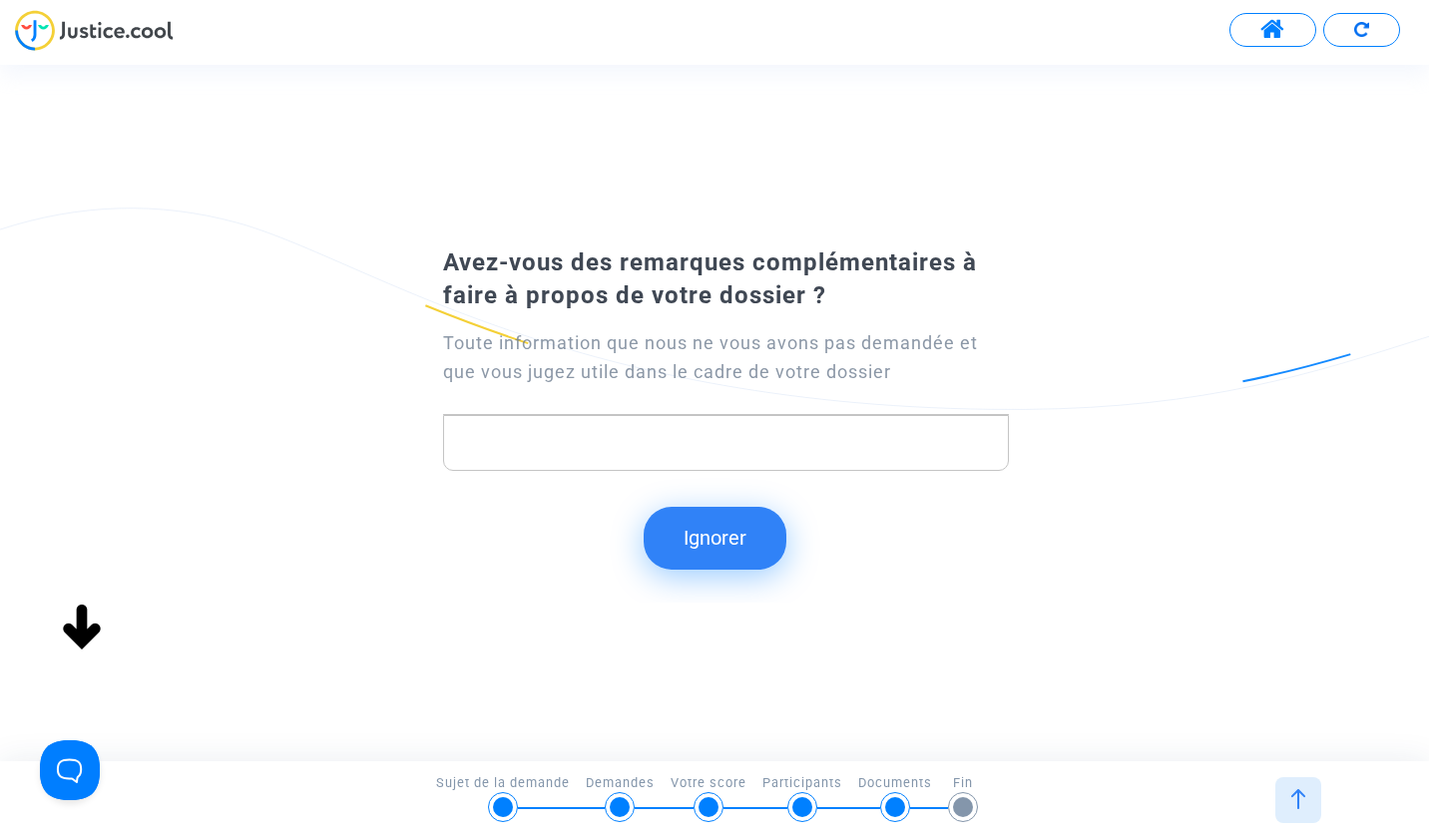 click 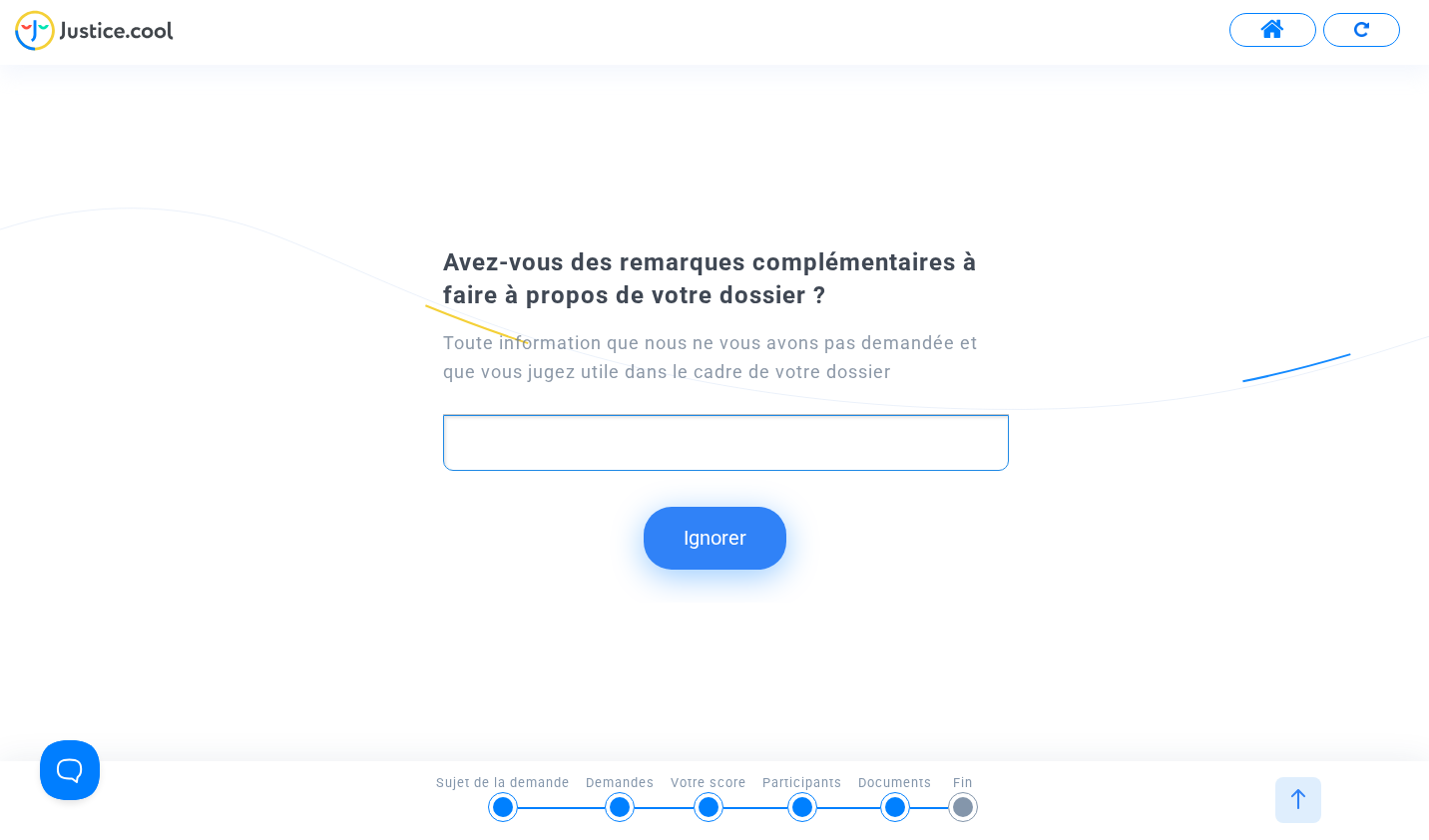 click 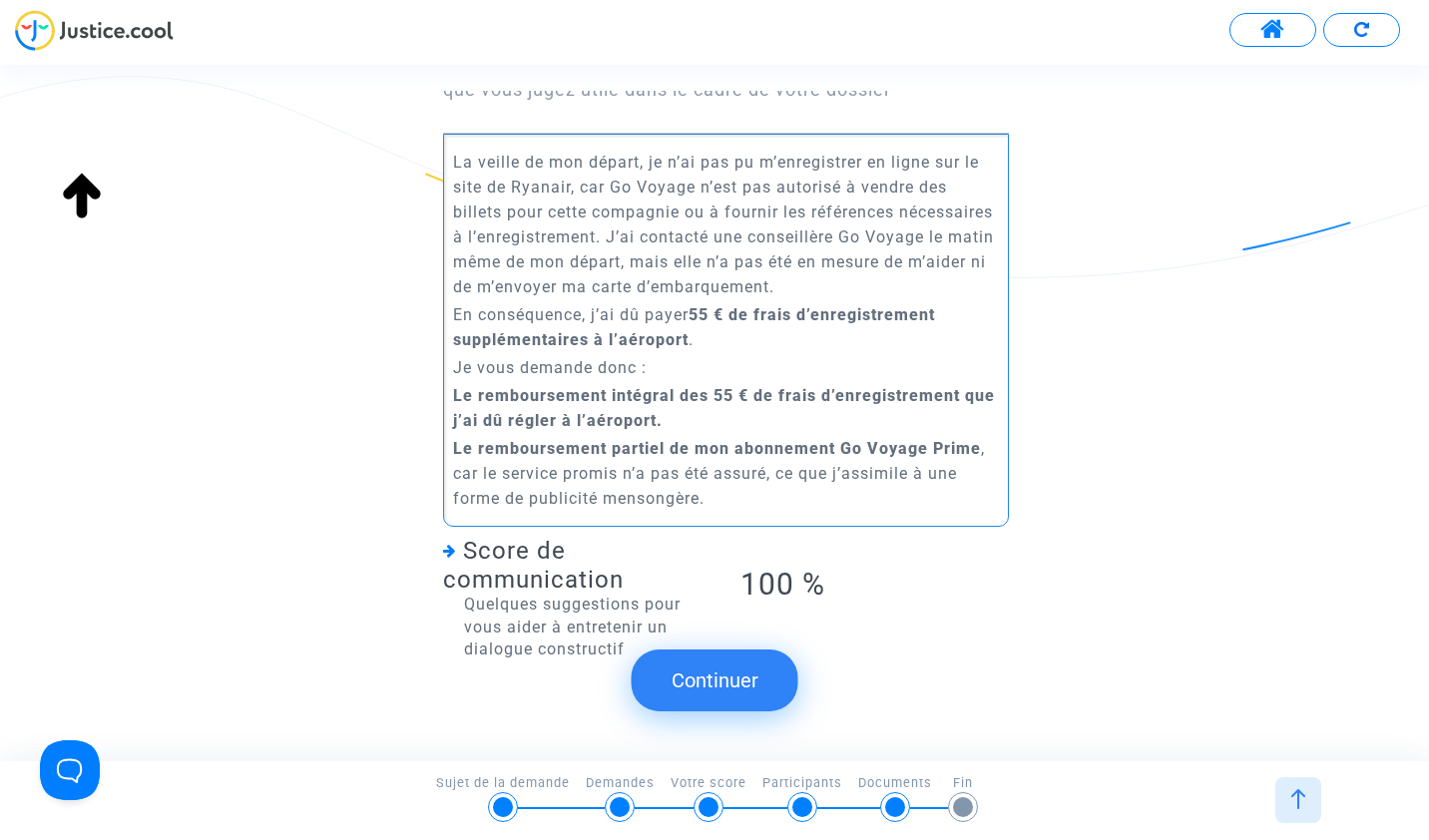 scroll, scrollTop: 253, scrollLeft: 0, axis: vertical 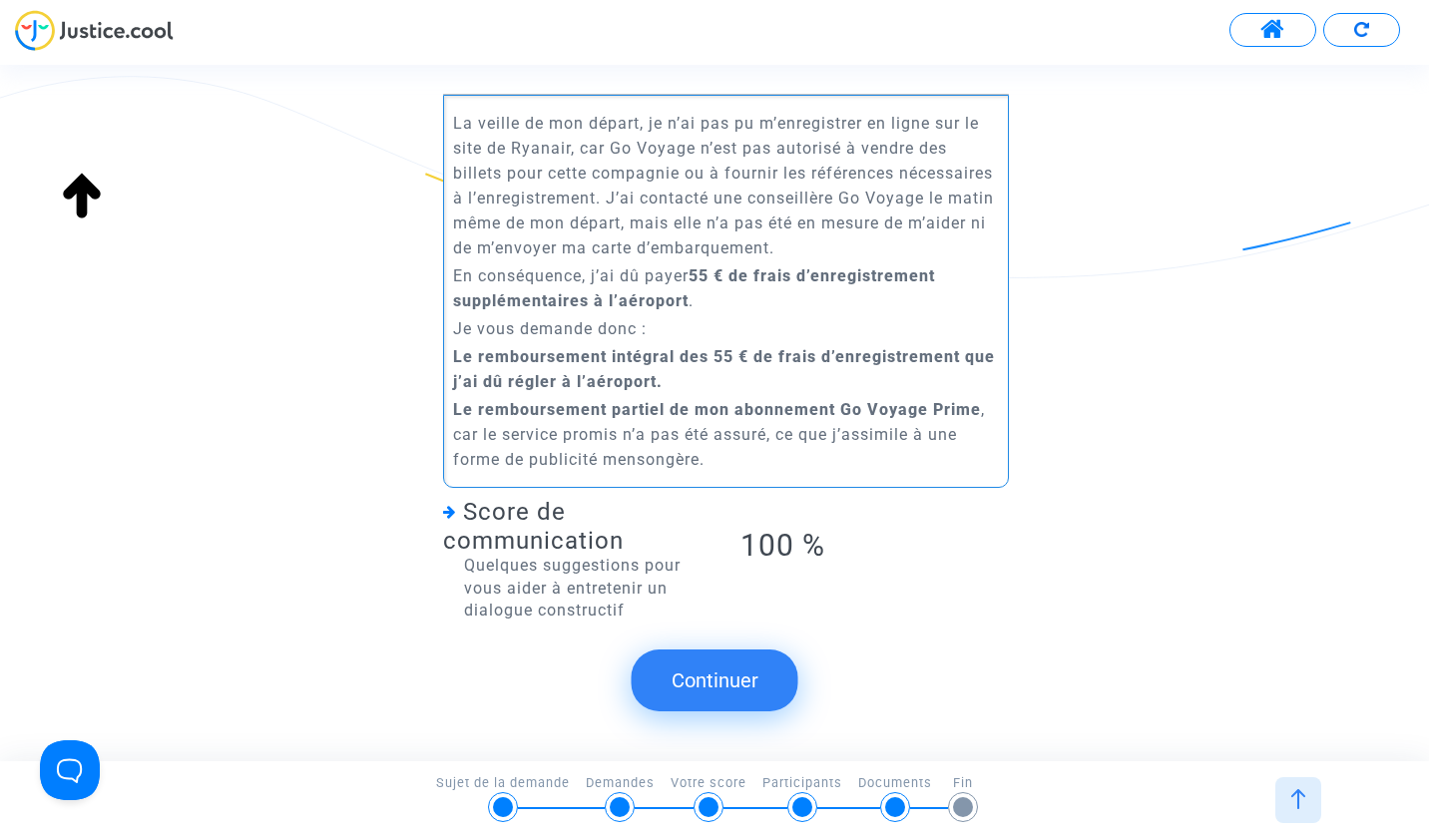 click on "Continuer" 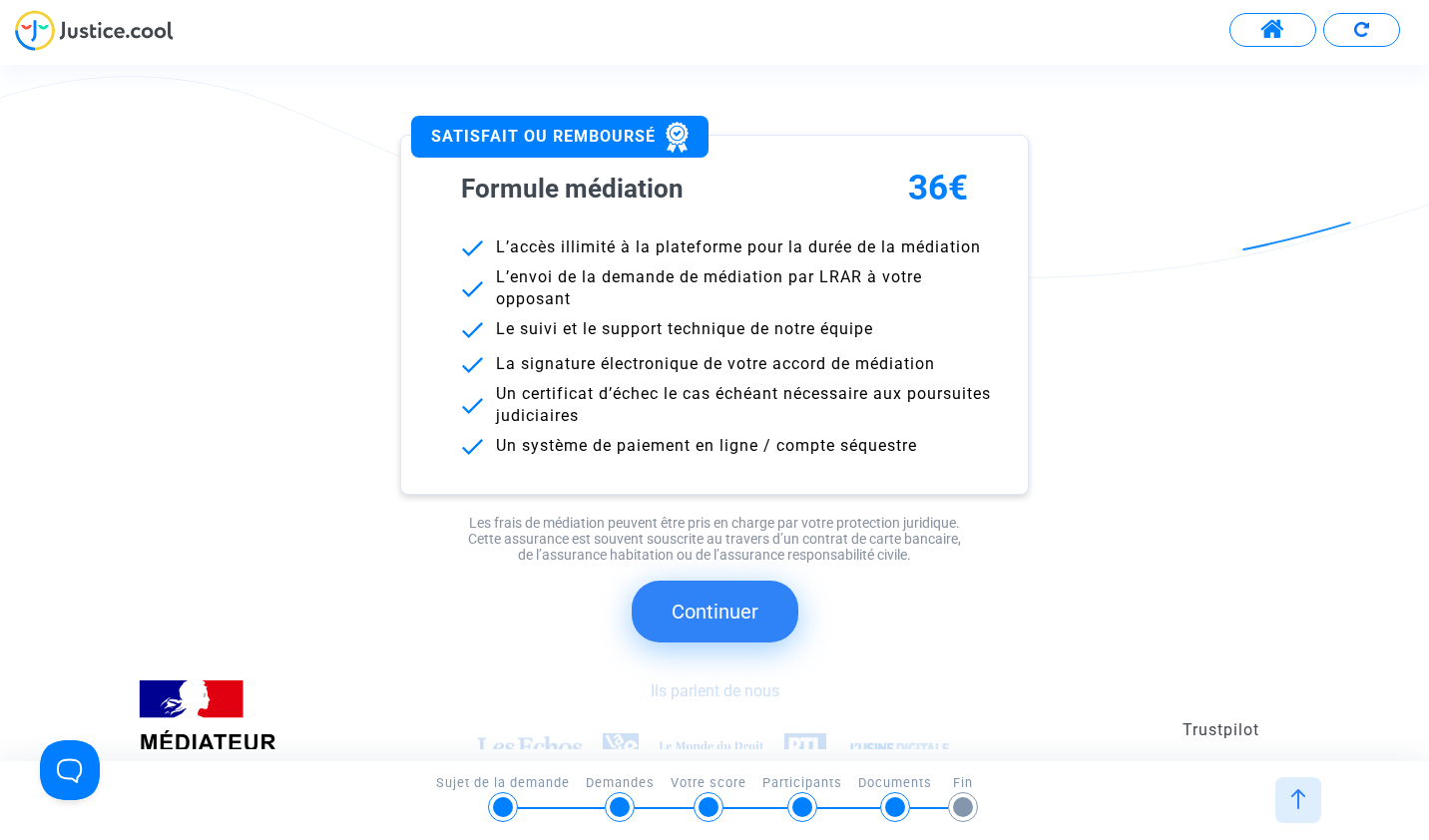 scroll, scrollTop: 142, scrollLeft: 0, axis: vertical 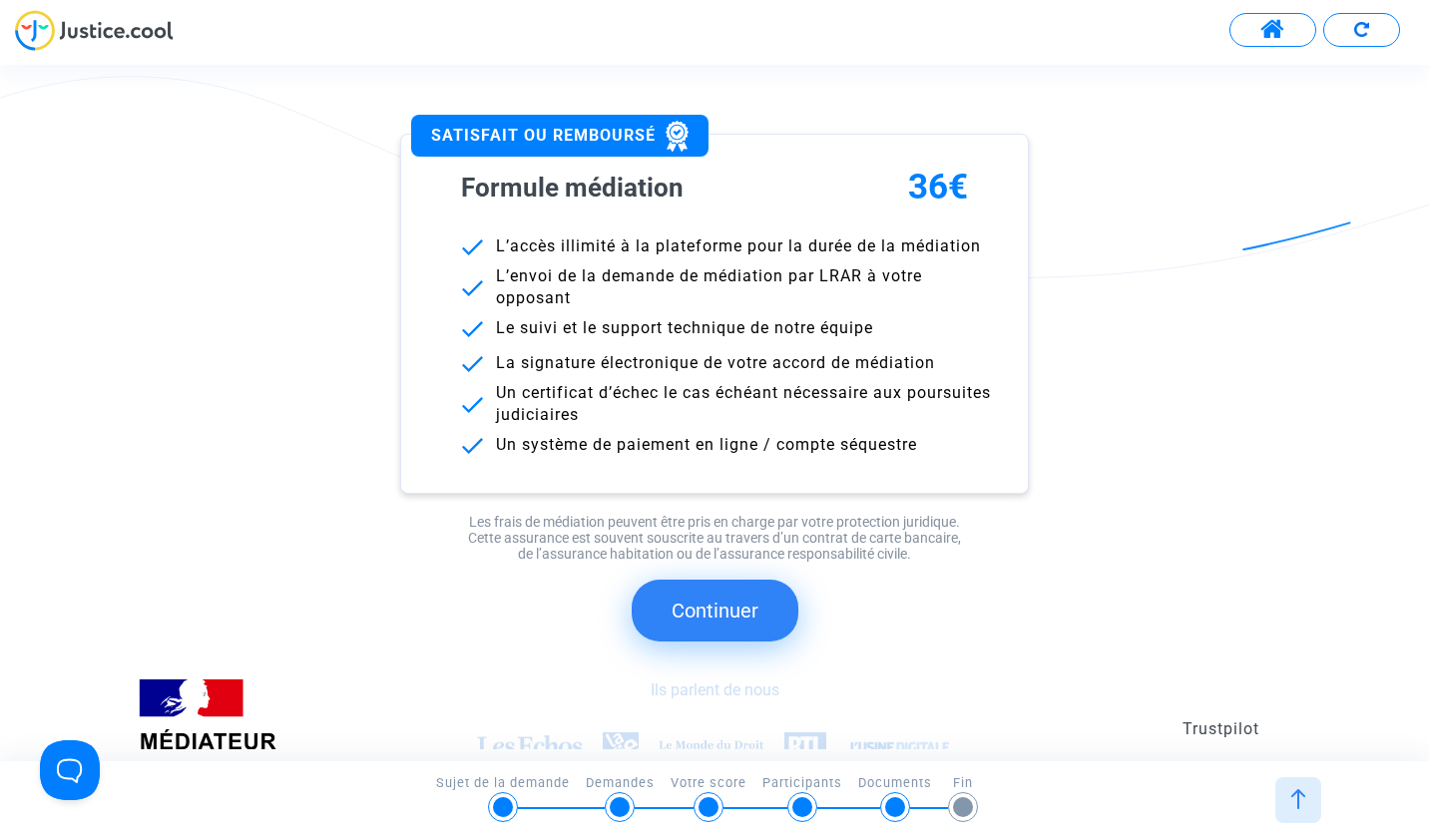 click on "Continuer" 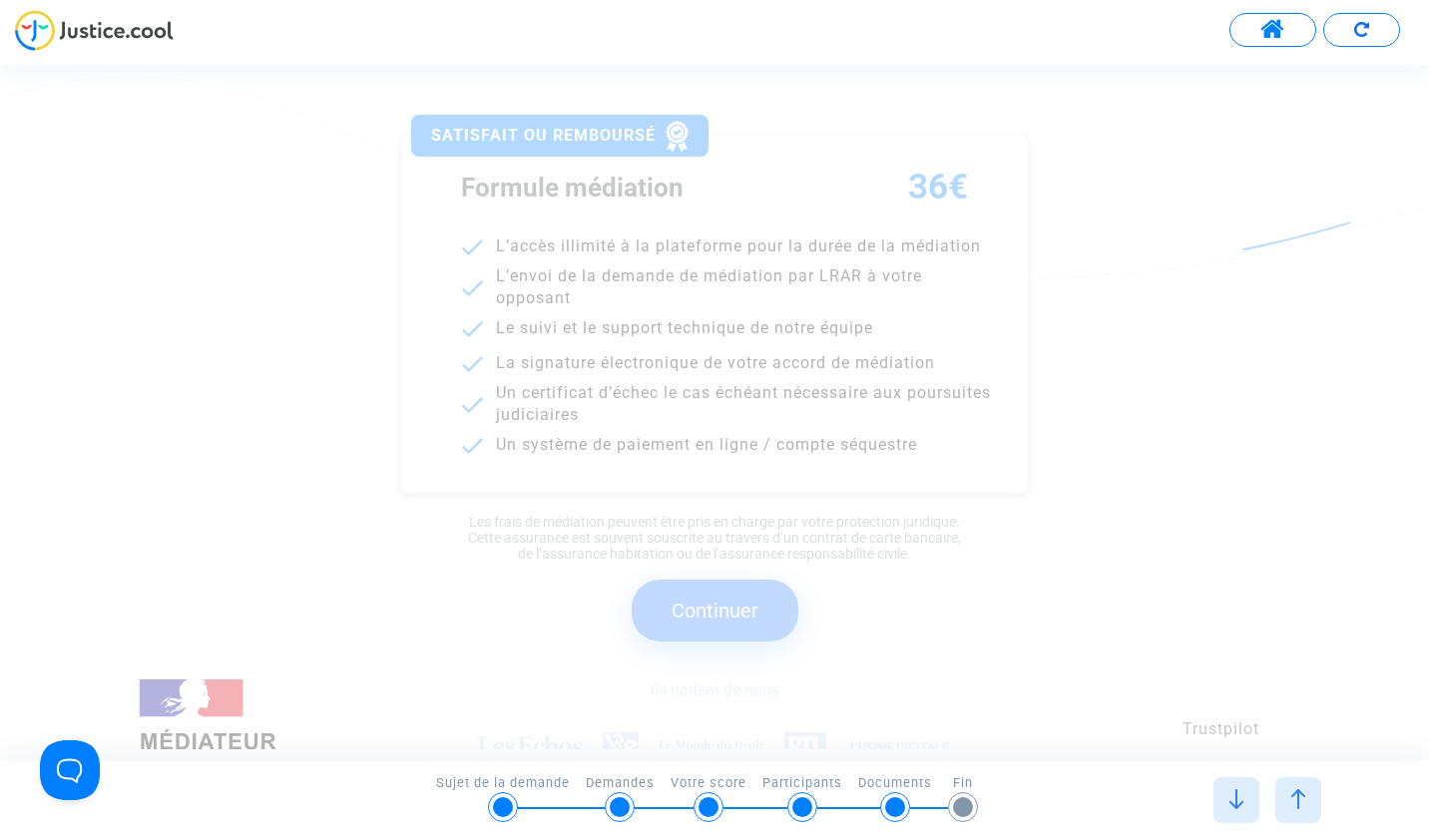 scroll, scrollTop: 0, scrollLeft: 0, axis: both 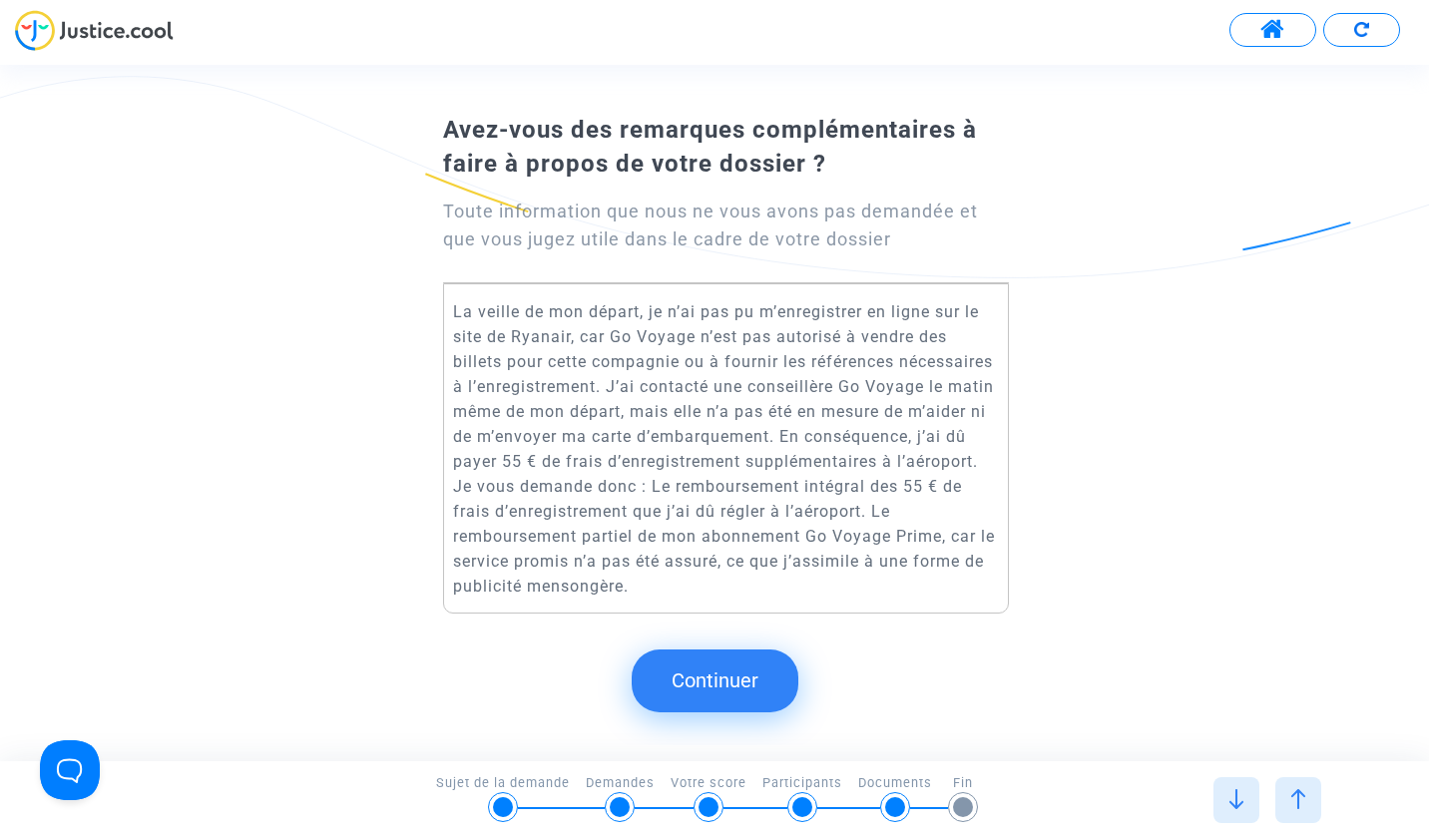 click on "Continuer" 